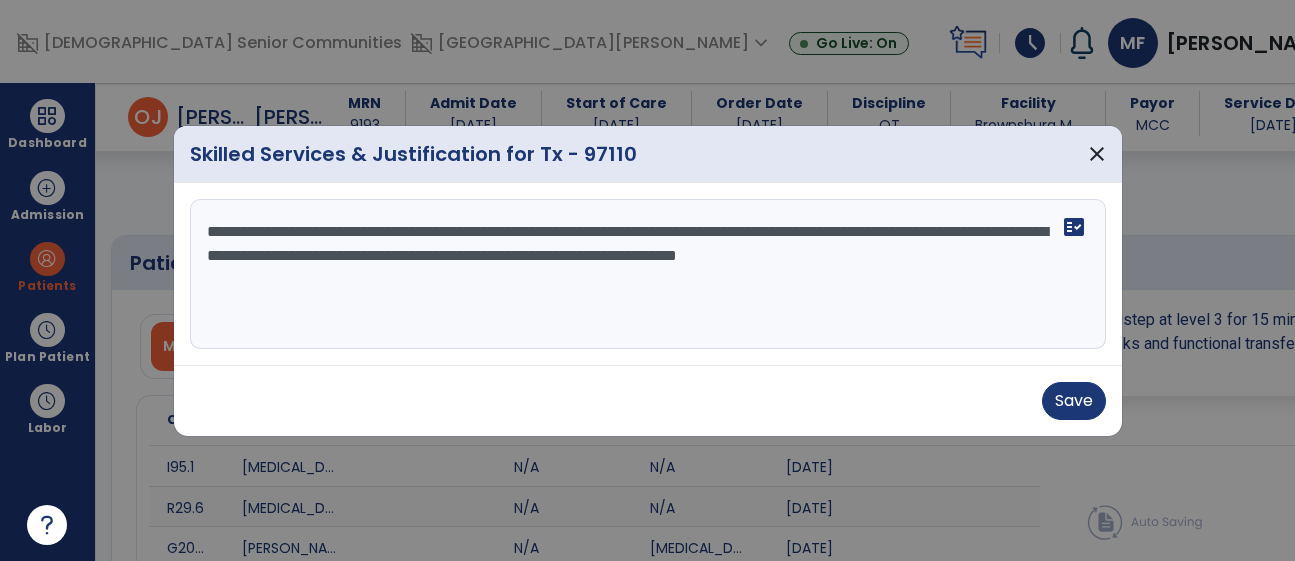 select on "*" 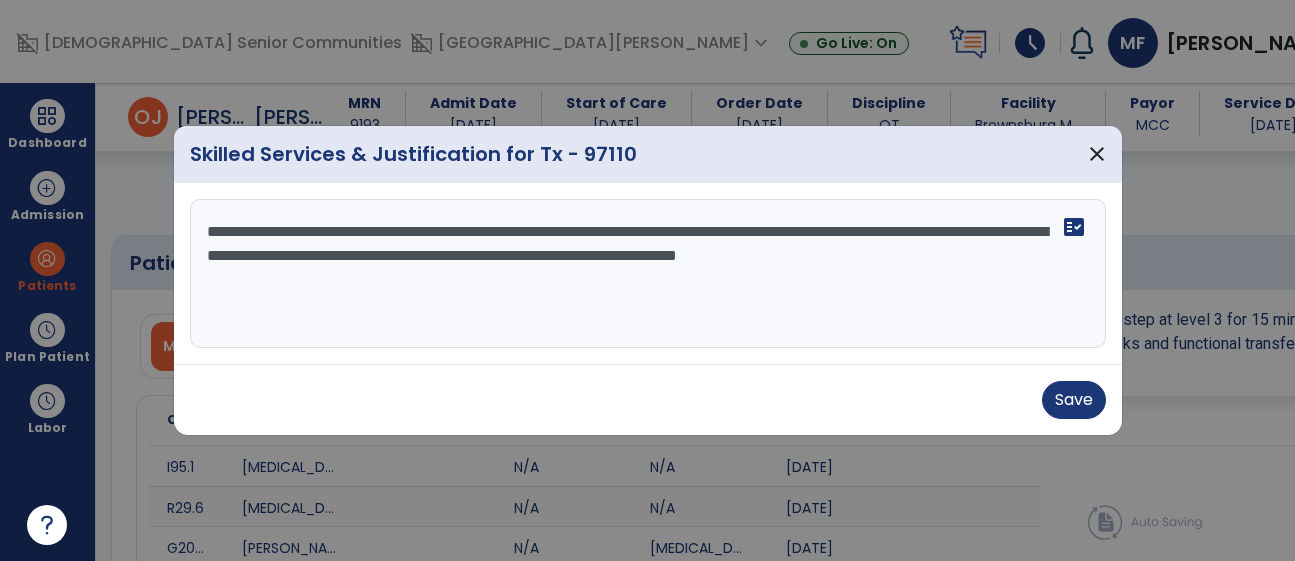 scroll, scrollTop: 0, scrollLeft: 0, axis: both 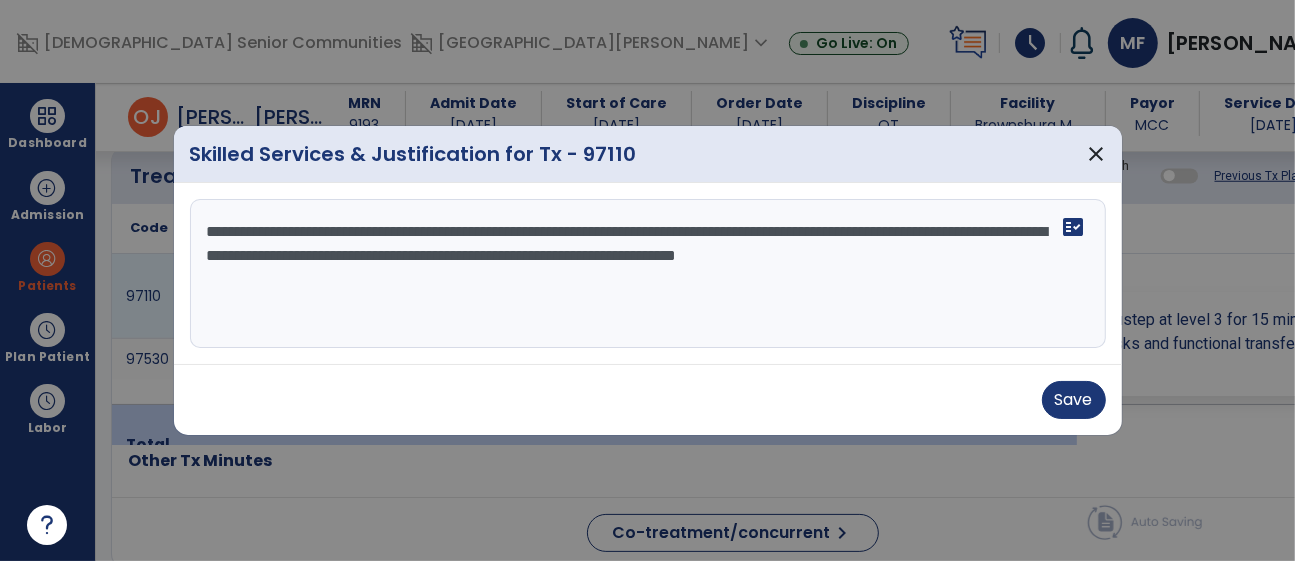 click on "**********" at bounding box center [648, 274] 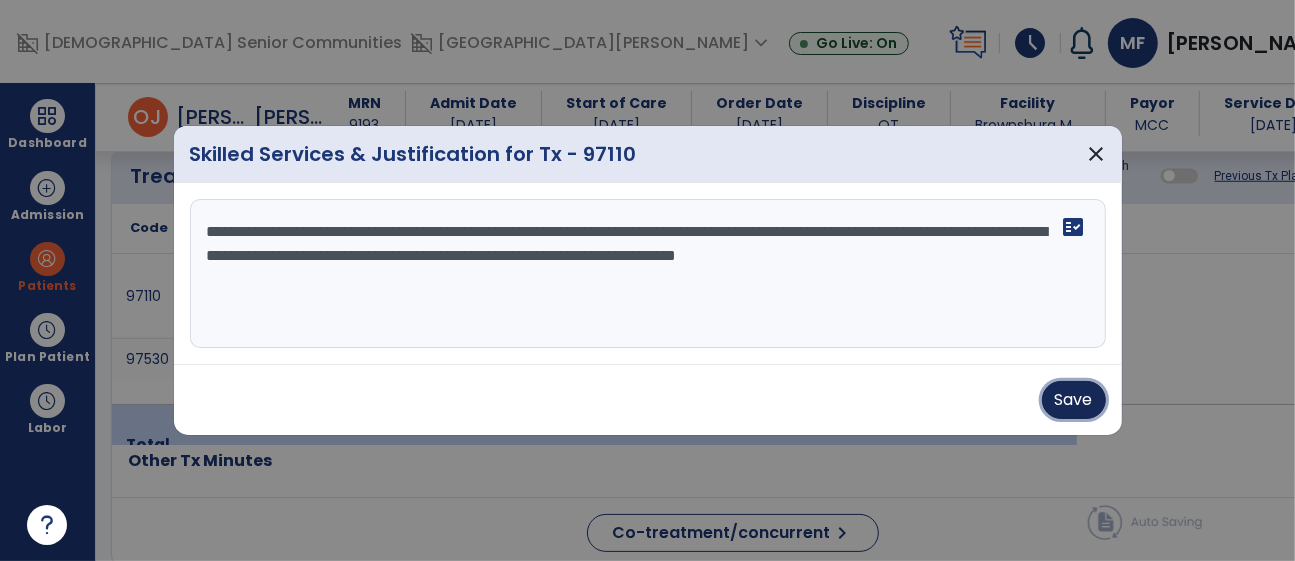click on "Save" at bounding box center [1074, 400] 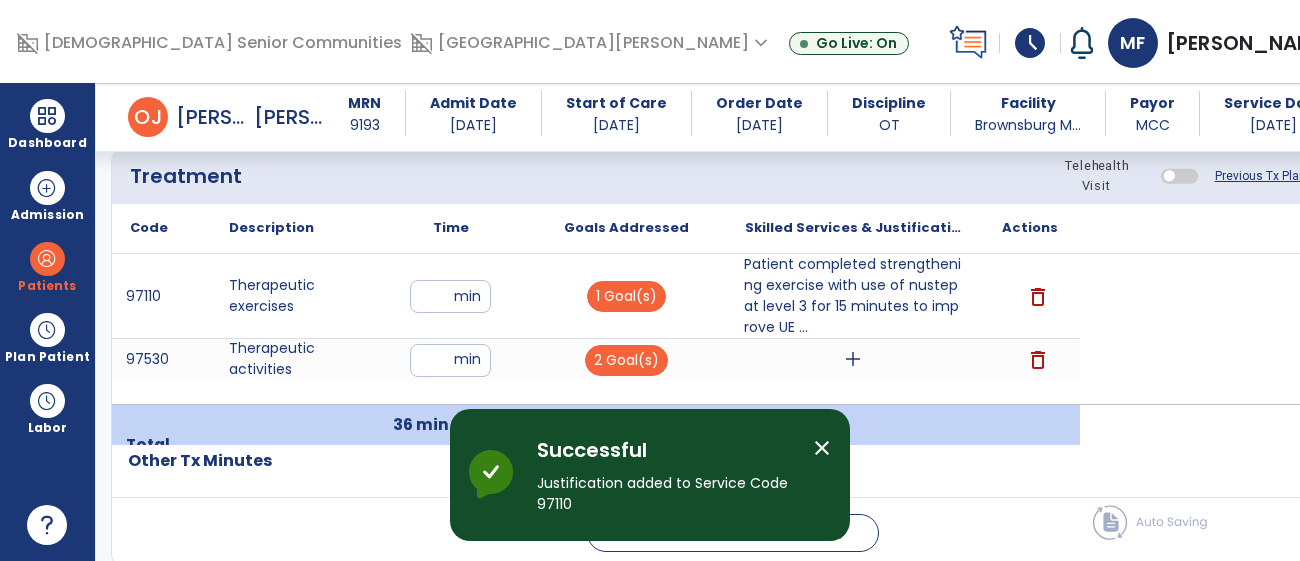 click on "add" at bounding box center [853, 359] 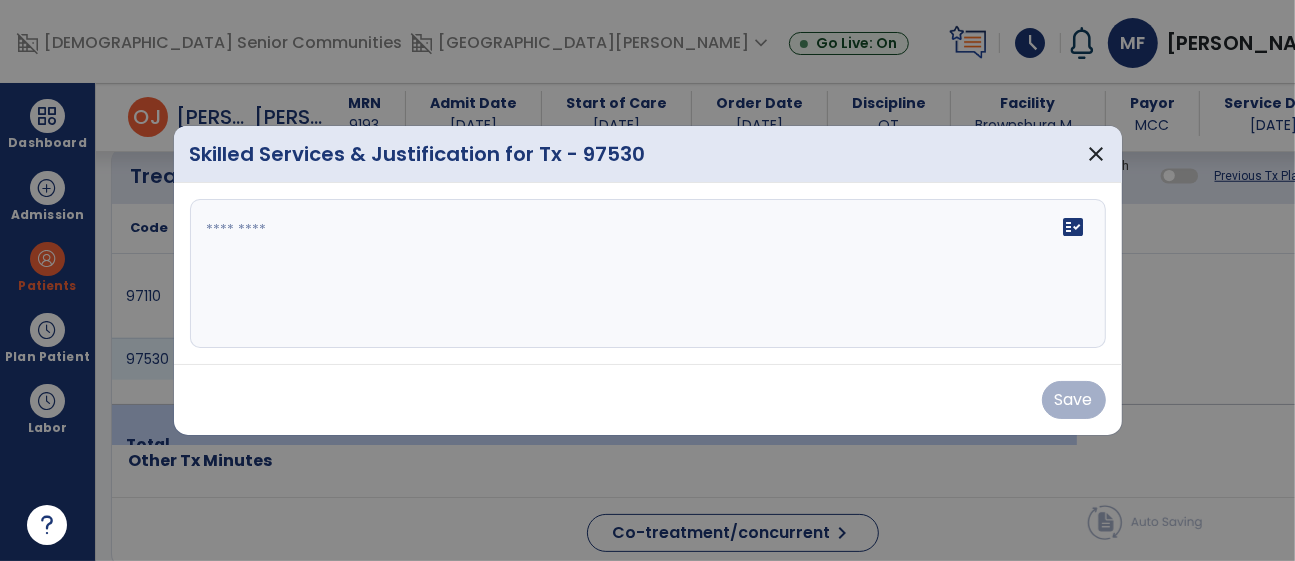 scroll, scrollTop: 1222, scrollLeft: 0, axis: vertical 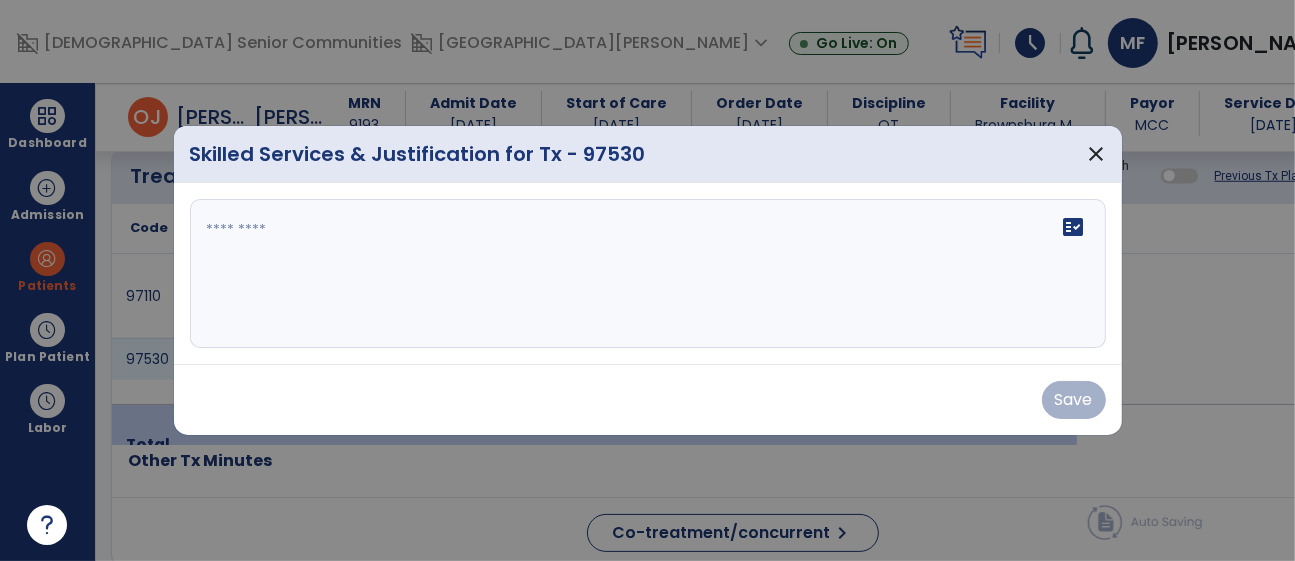 click at bounding box center (648, 274) 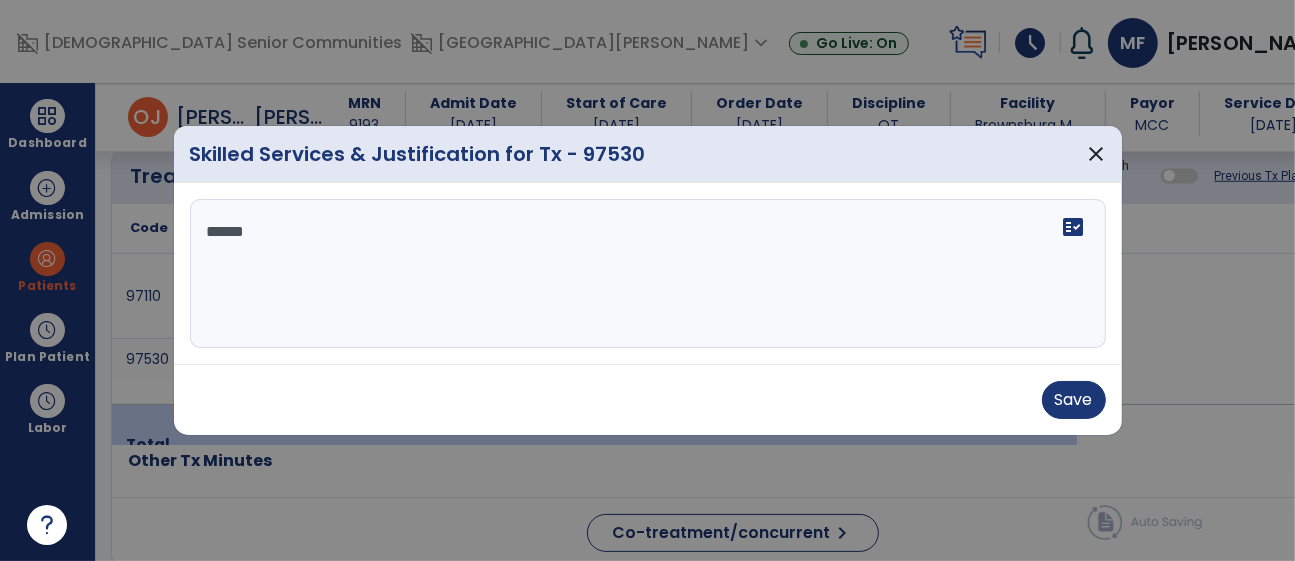 type on "*******" 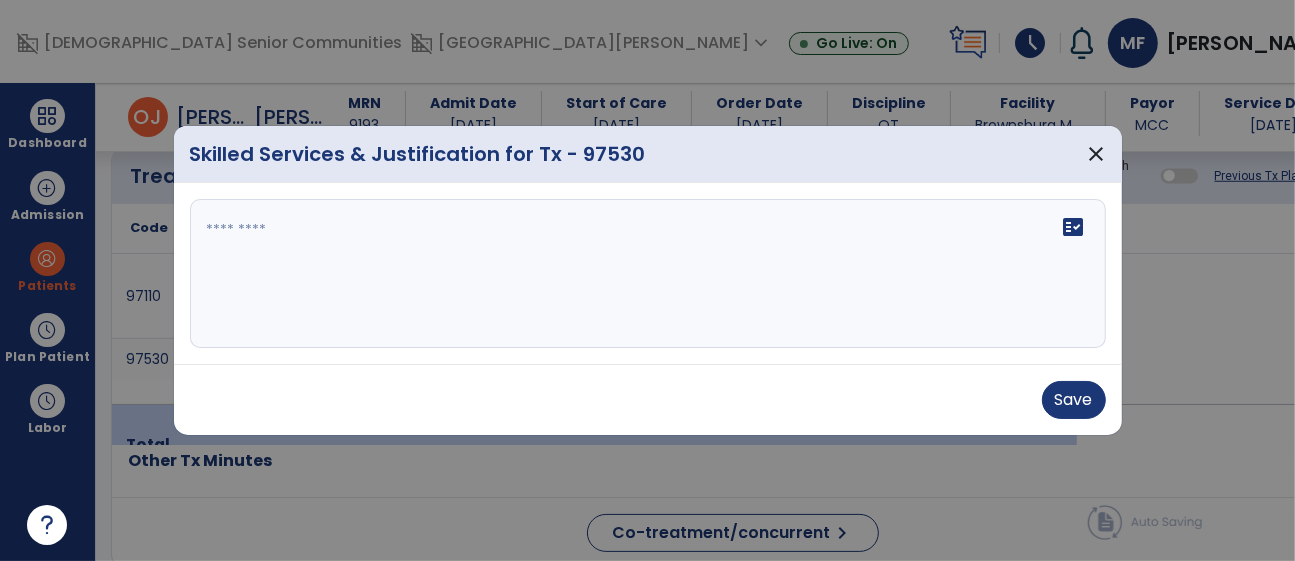 type on "*******" 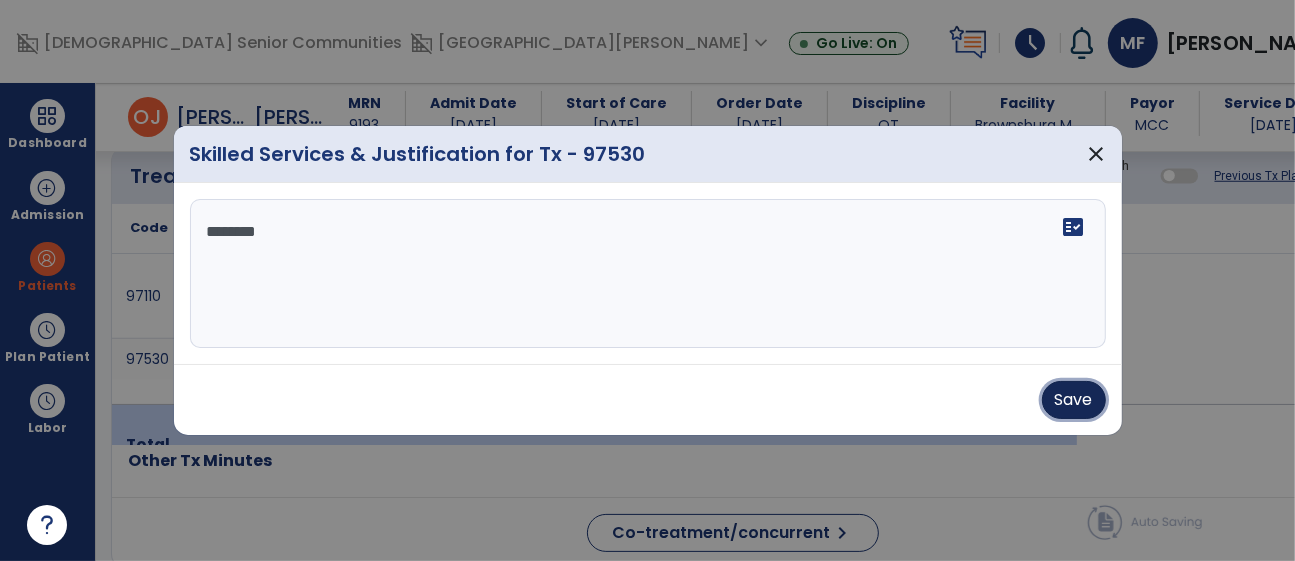 click on "Save" at bounding box center [1074, 400] 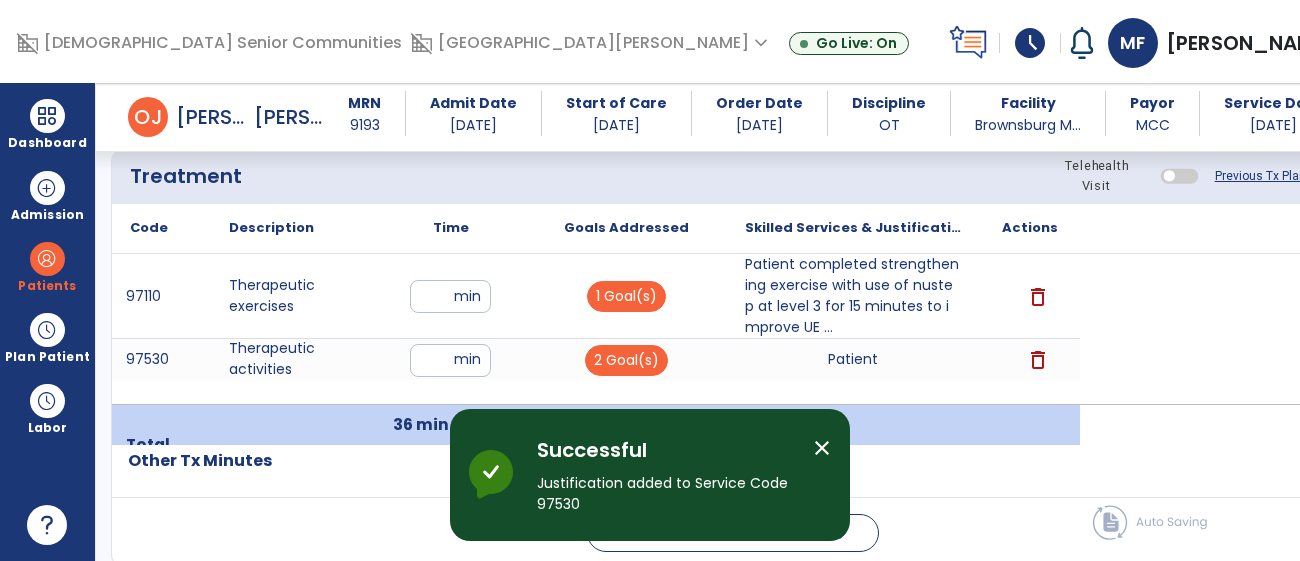 click on "Patient    Patient" at bounding box center [853, 359] 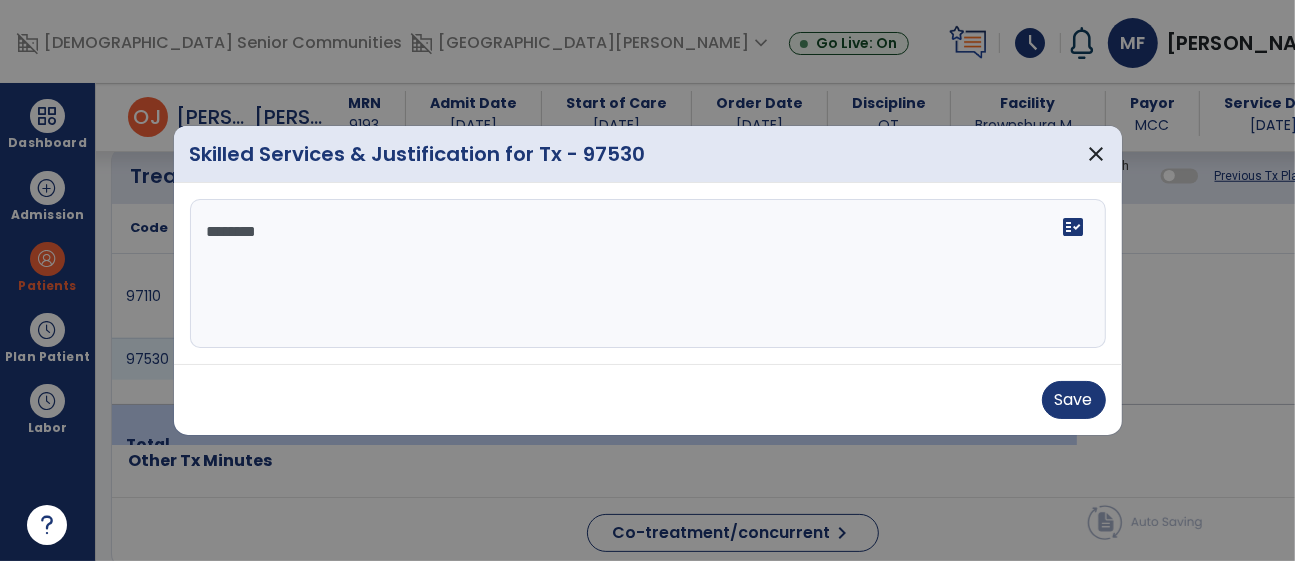 scroll, scrollTop: 1222, scrollLeft: 0, axis: vertical 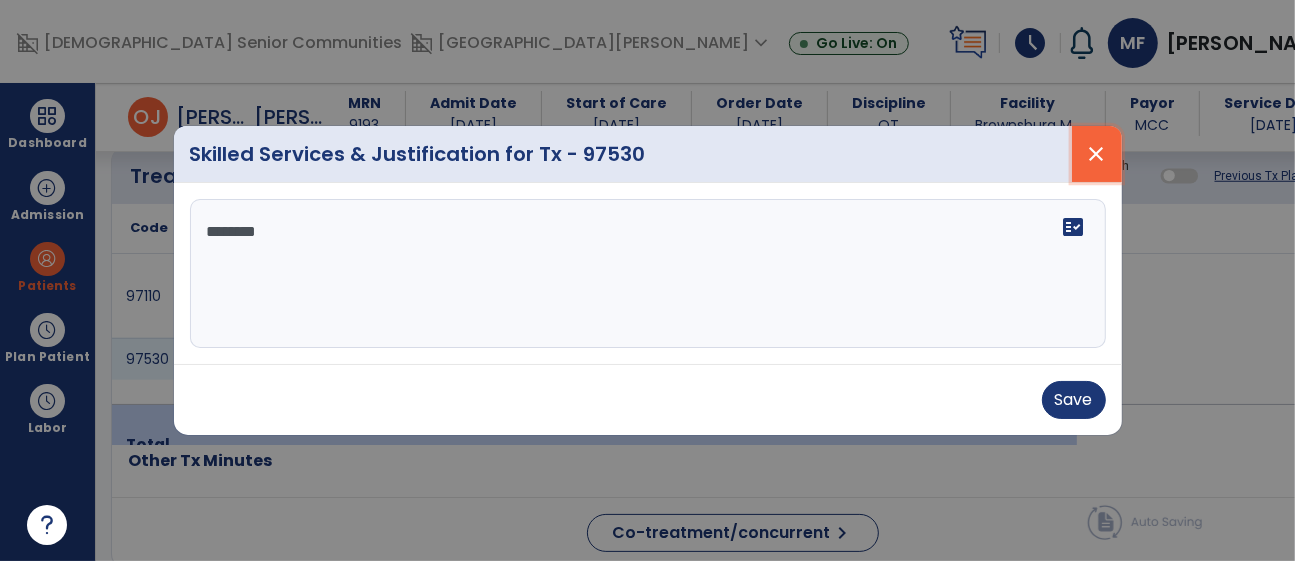 click on "close" at bounding box center (1097, 154) 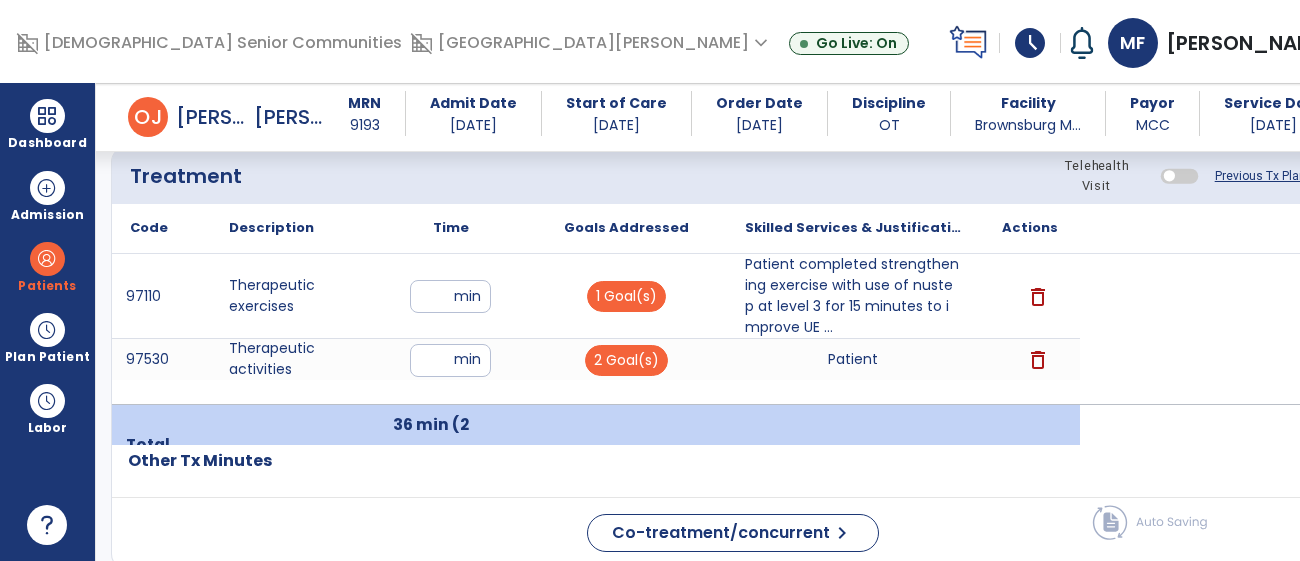 click on "Patient    Patient" at bounding box center [853, 359] 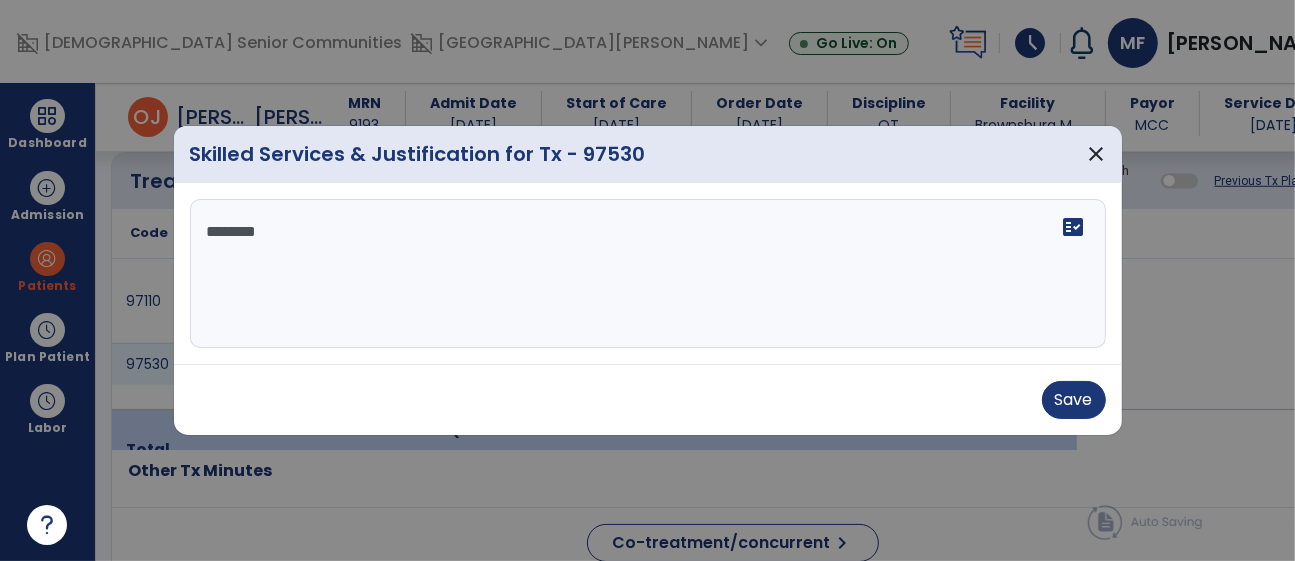 scroll, scrollTop: 1222, scrollLeft: 0, axis: vertical 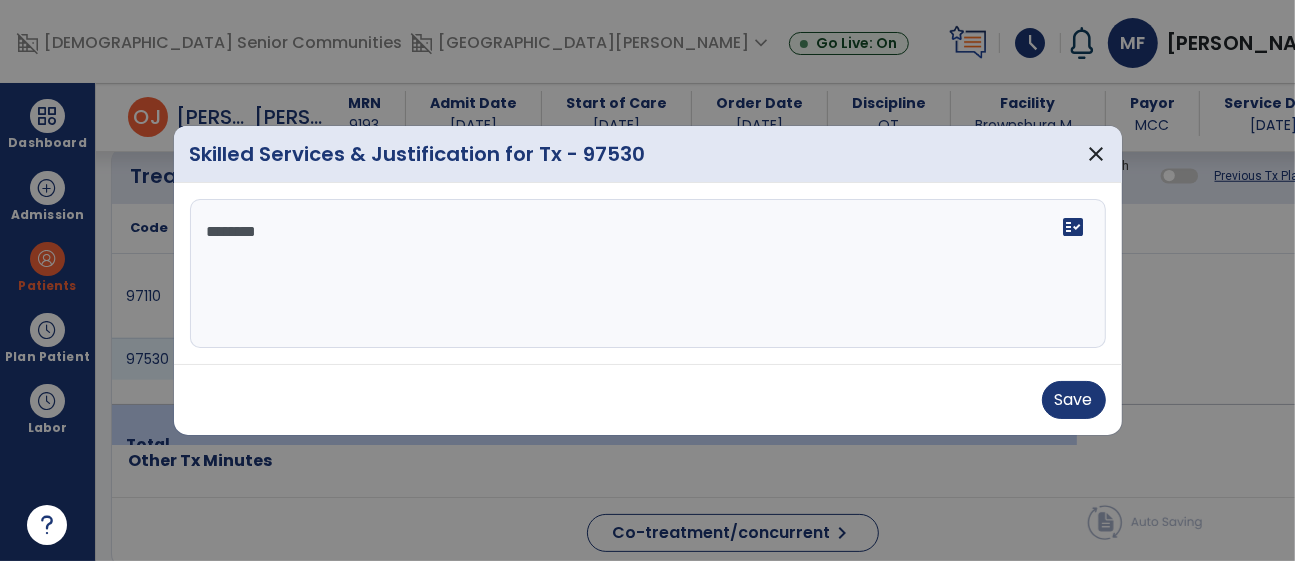click on "*******" at bounding box center [648, 274] 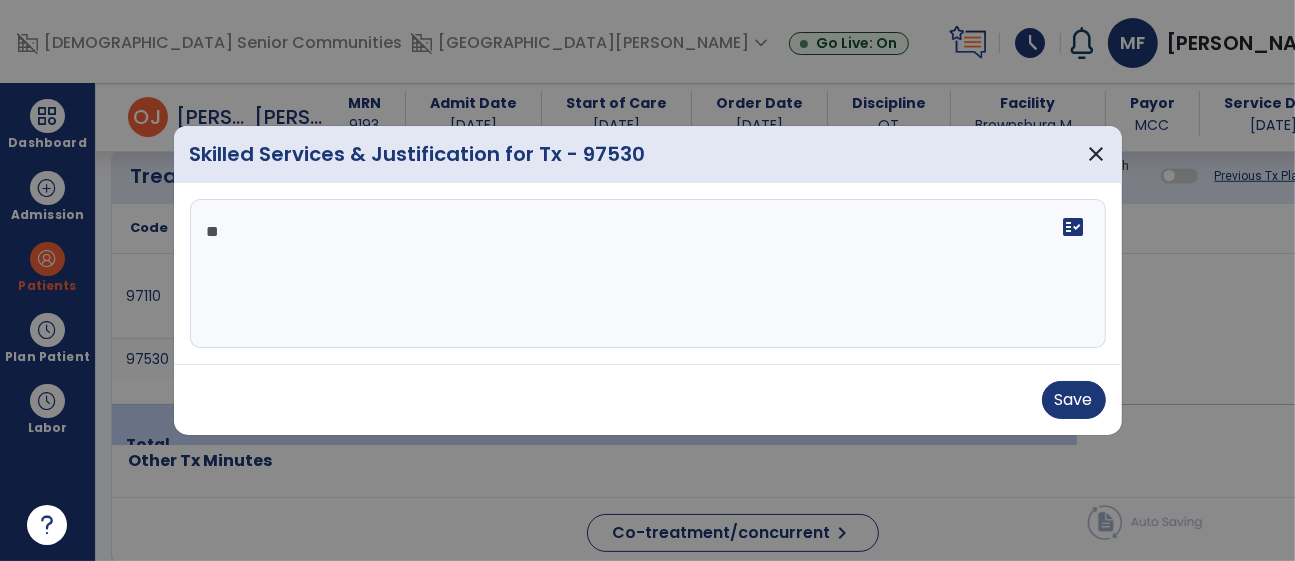 type on "*" 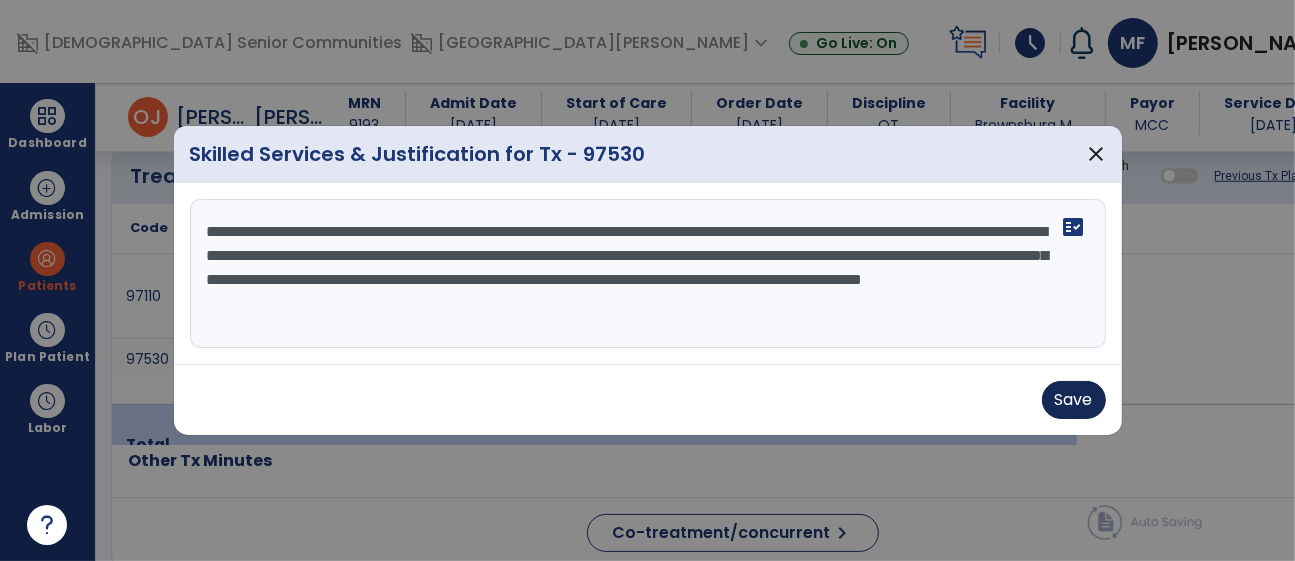 type on "**********" 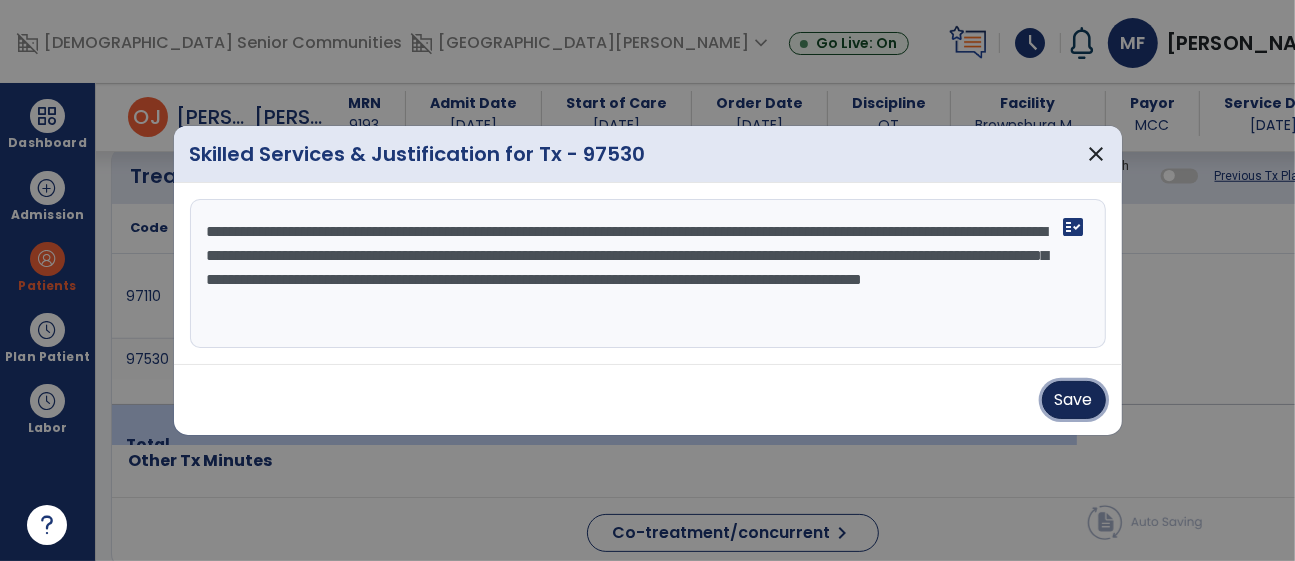 click on "Save" at bounding box center (1074, 400) 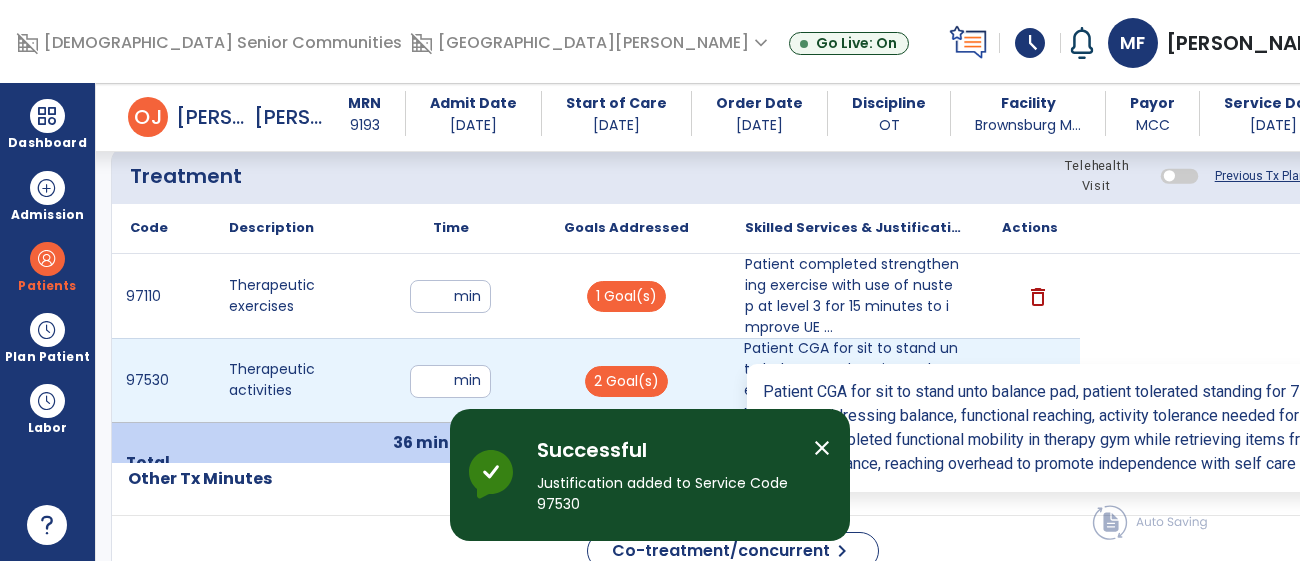 click on "Patient CGA for sit to stand unto balance pad, patient tolerated standing for 7 minutes during dynam..." at bounding box center (853, 380) 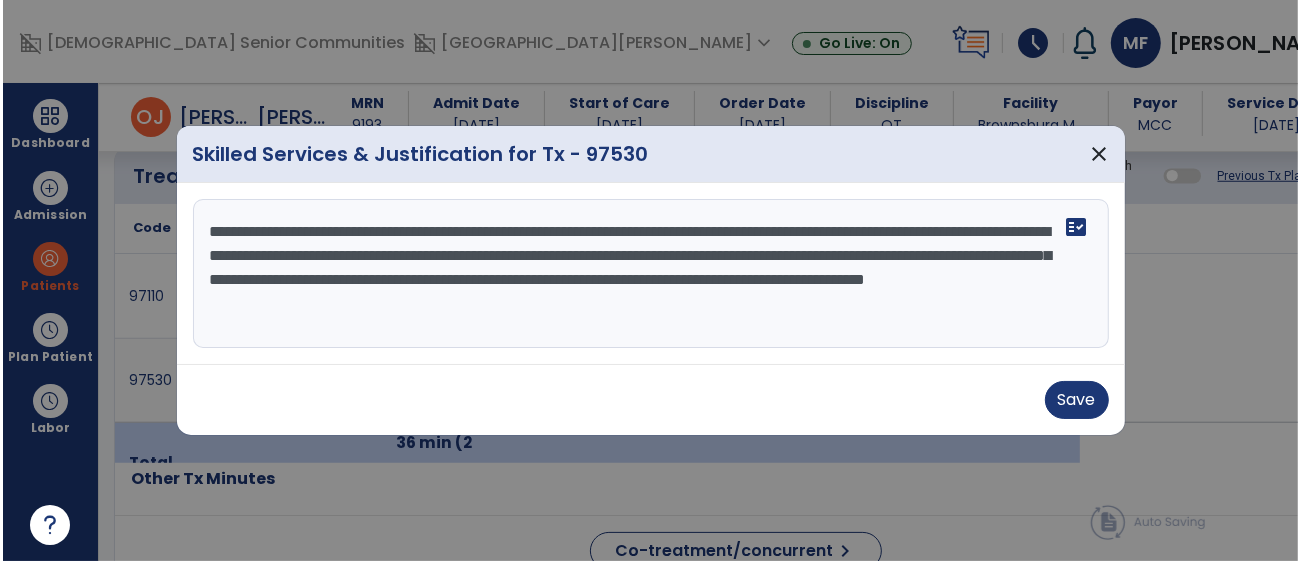 scroll, scrollTop: 1222, scrollLeft: 0, axis: vertical 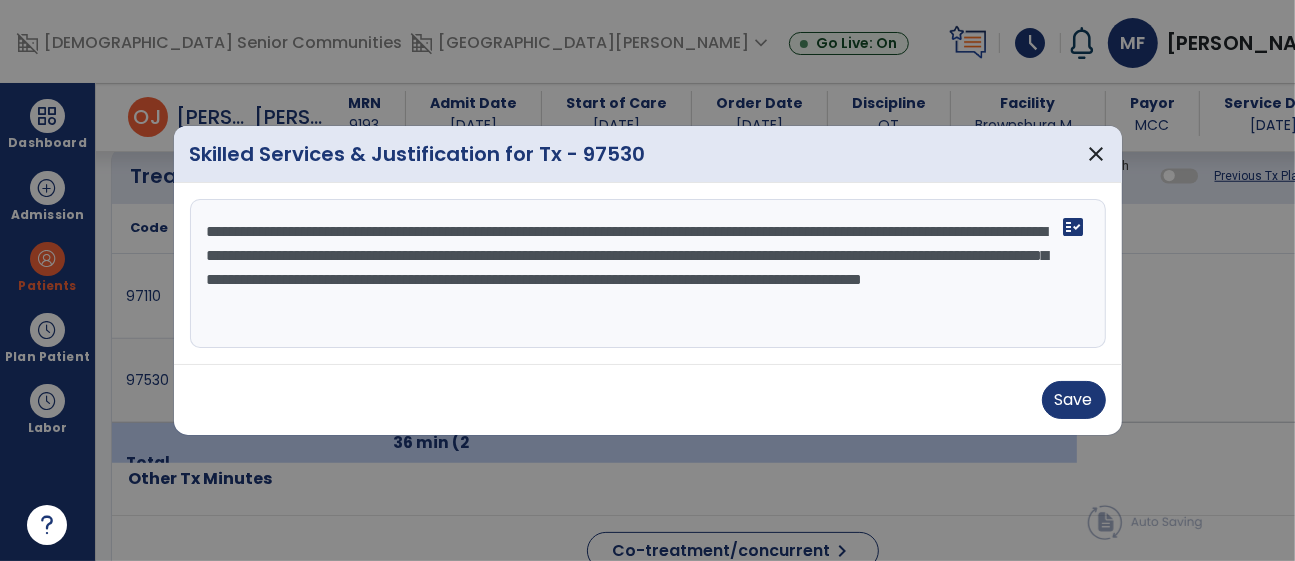 click on "**********" at bounding box center (648, 274) 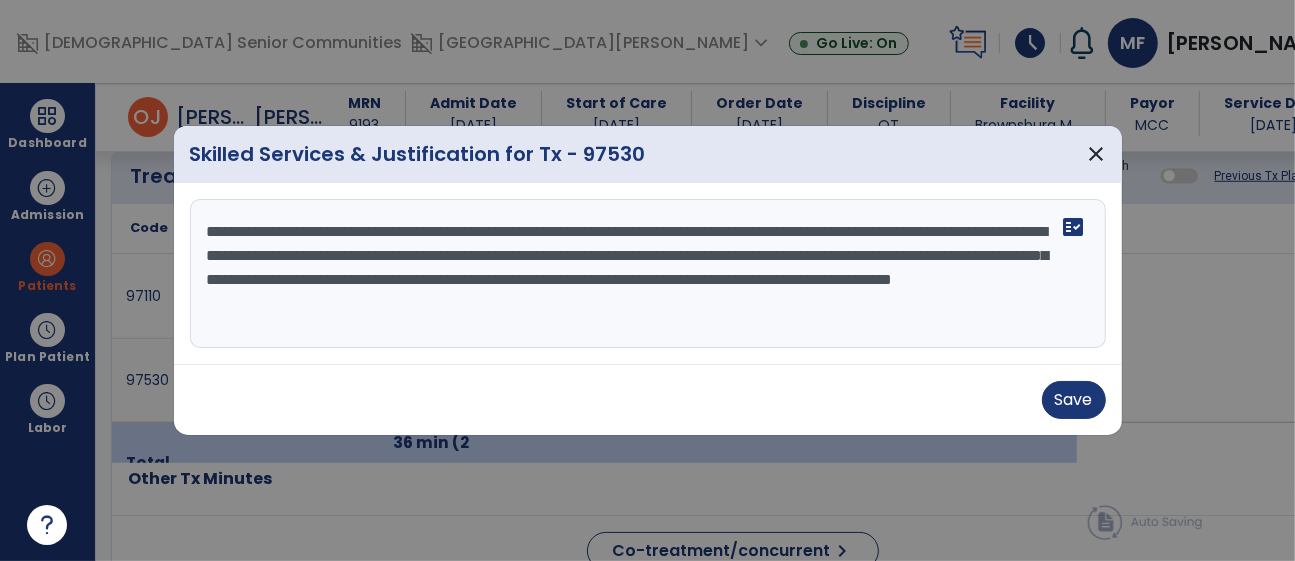 type on "**********" 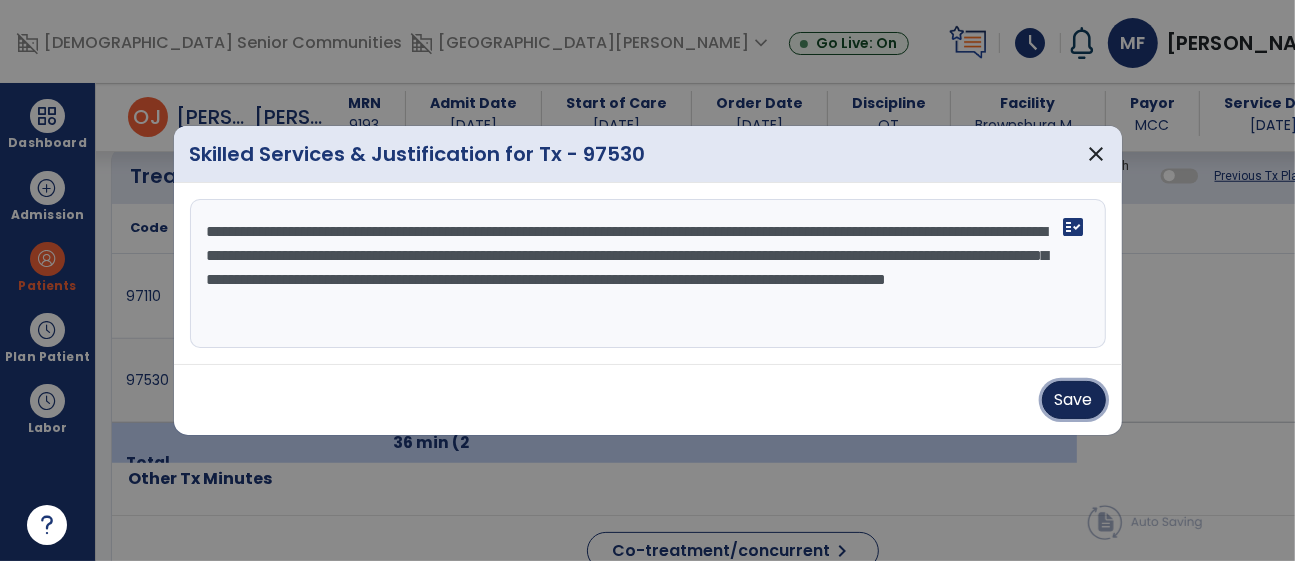 click on "Save" at bounding box center (1074, 400) 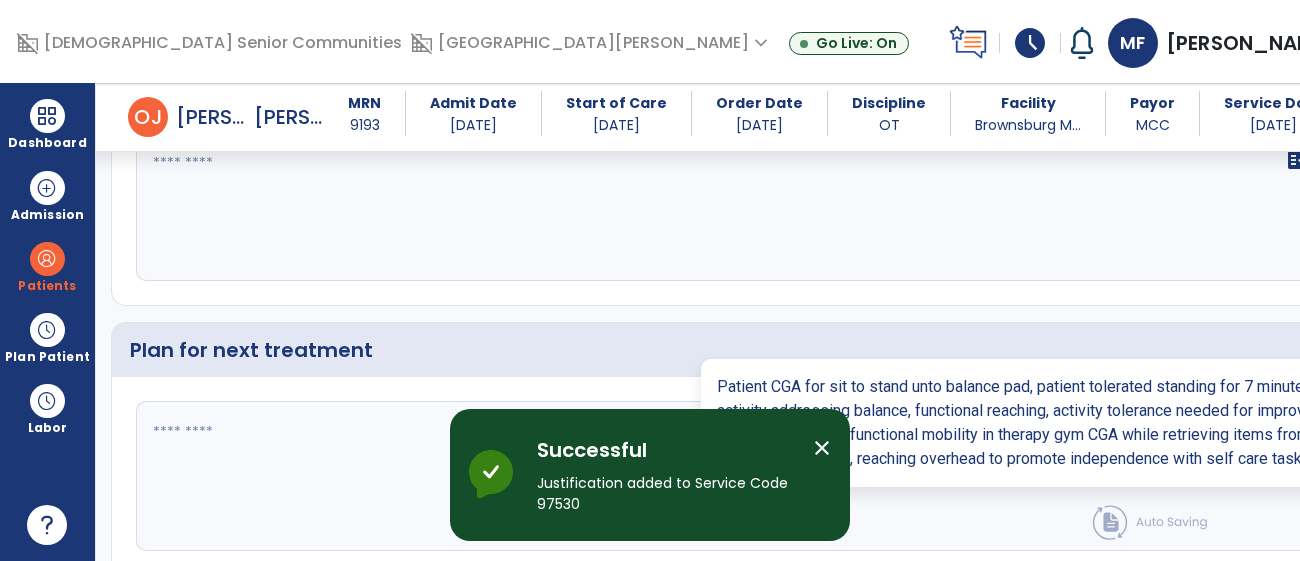 scroll, scrollTop: 2880, scrollLeft: 0, axis: vertical 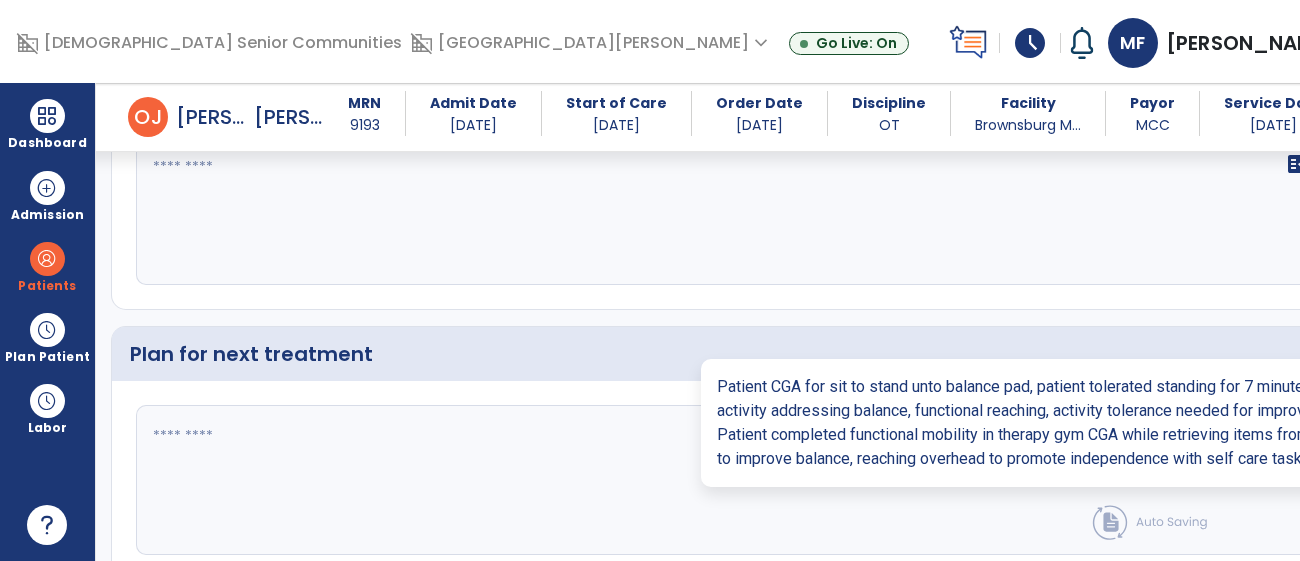 click 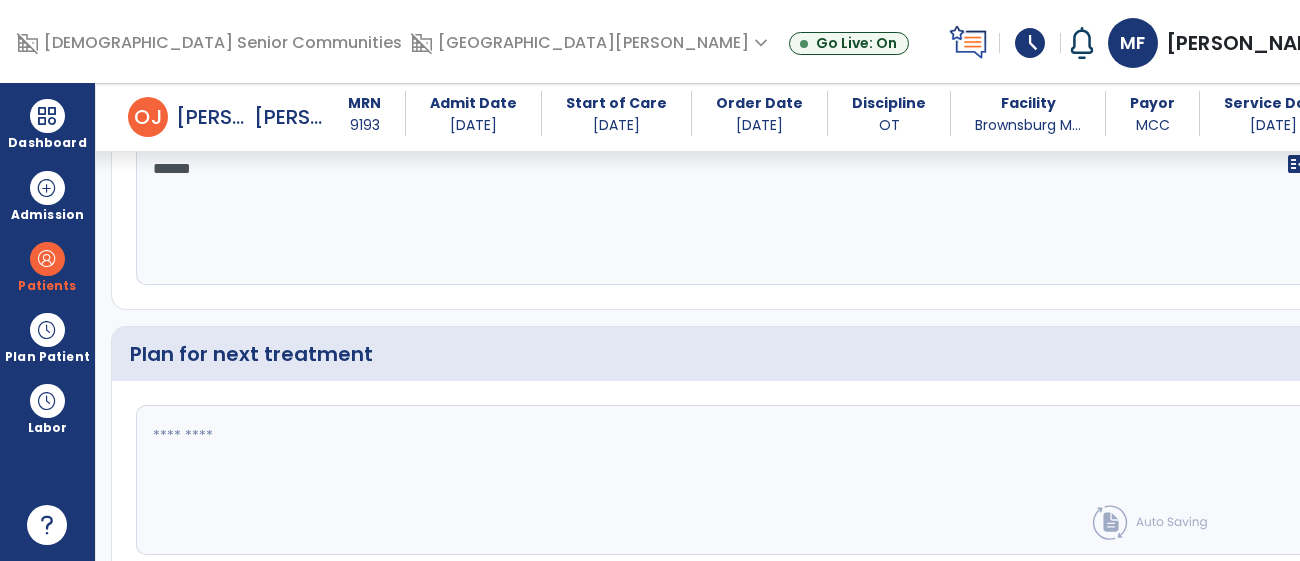 type on "*******" 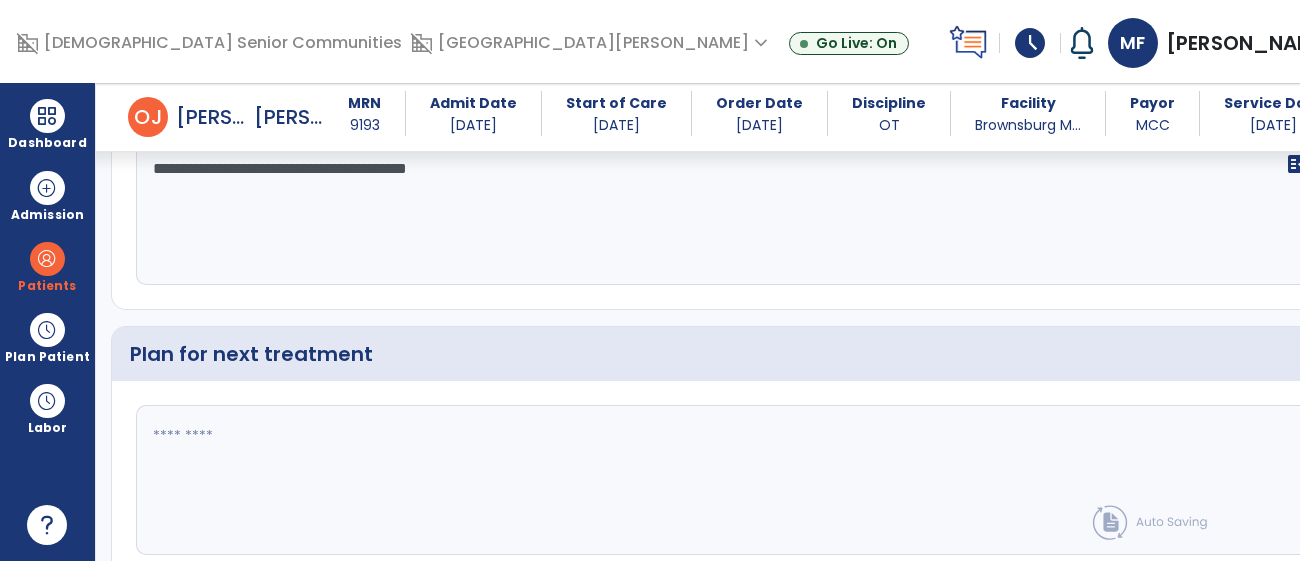 scroll, scrollTop: 3049, scrollLeft: 0, axis: vertical 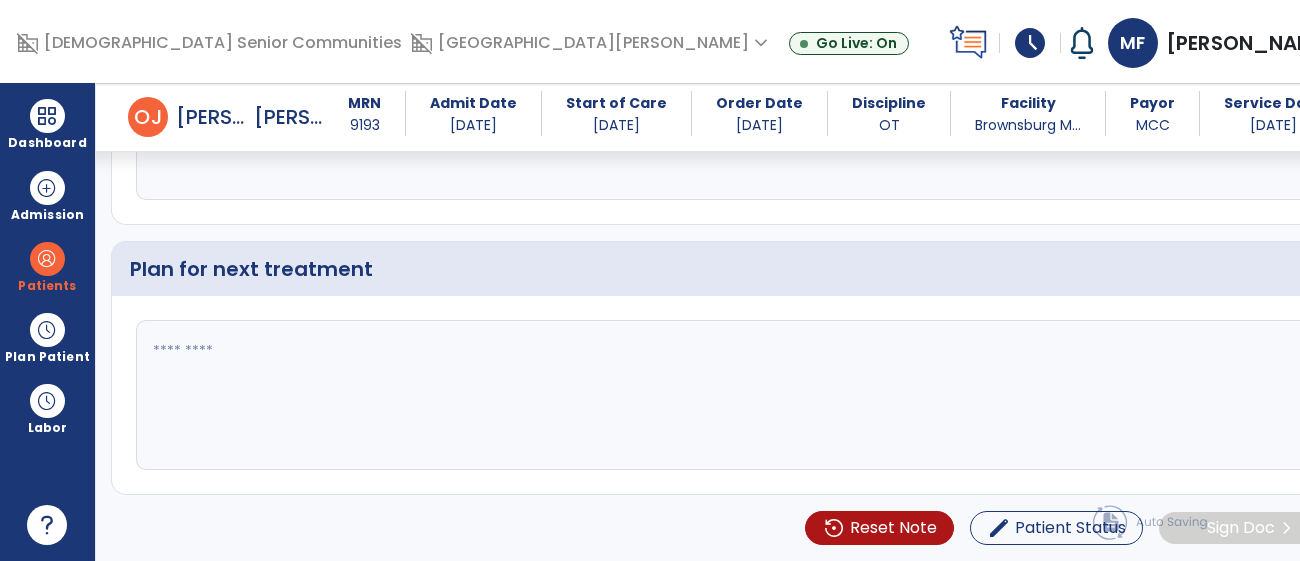 type on "**********" 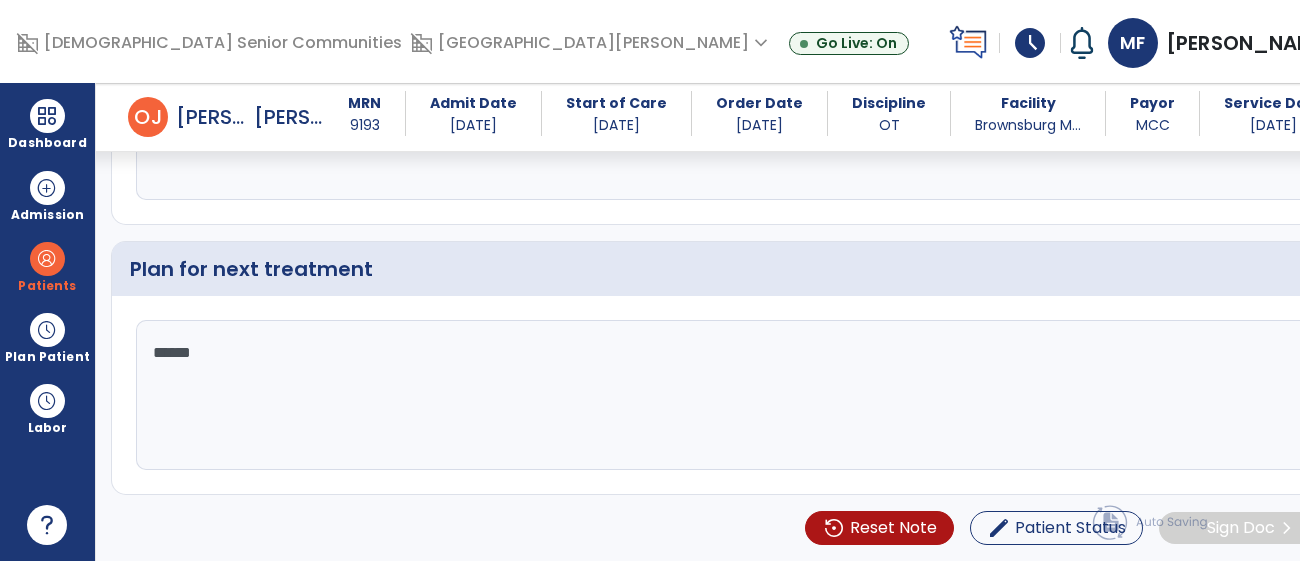 type on "*******" 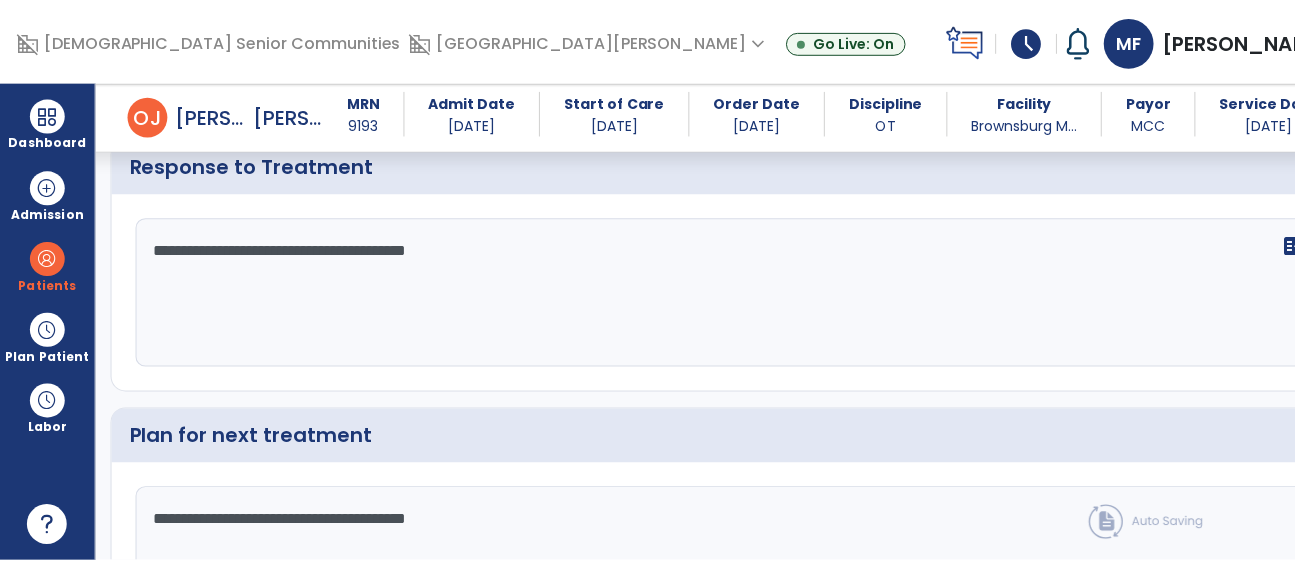 scroll, scrollTop: 3049, scrollLeft: 0, axis: vertical 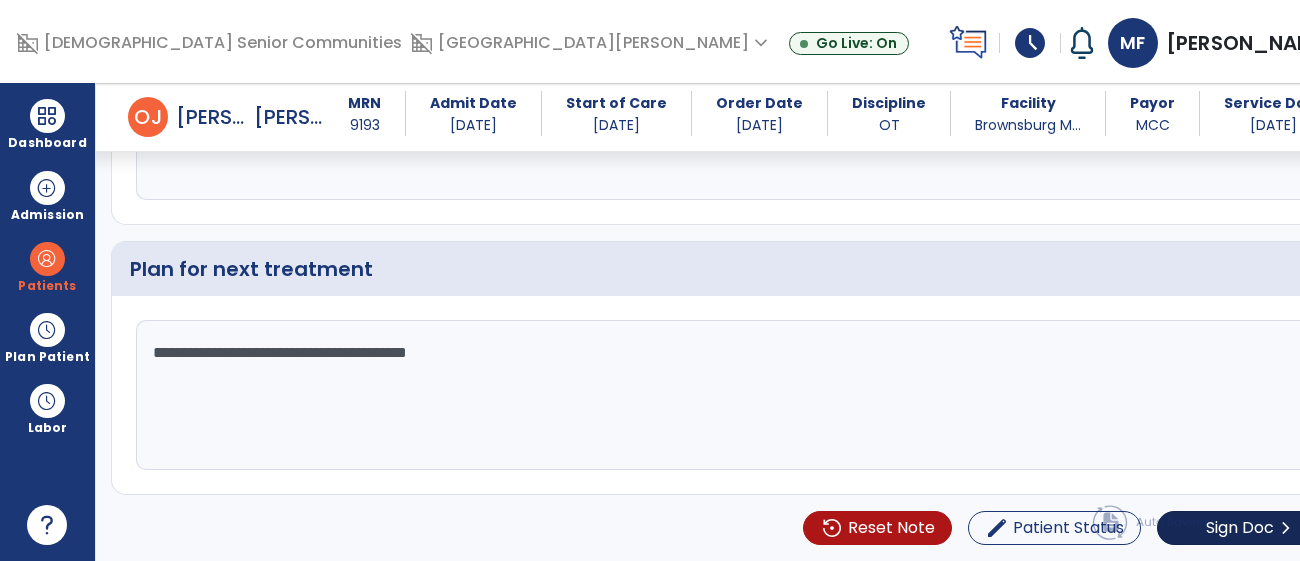 type on "**********" 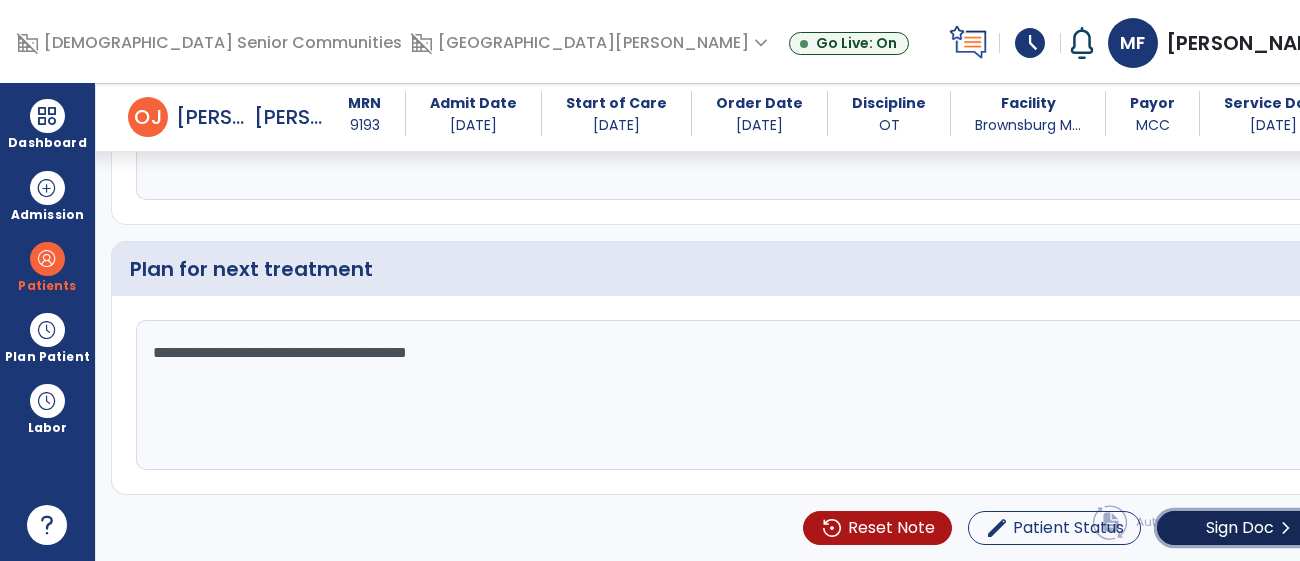 click on "Sign Doc" 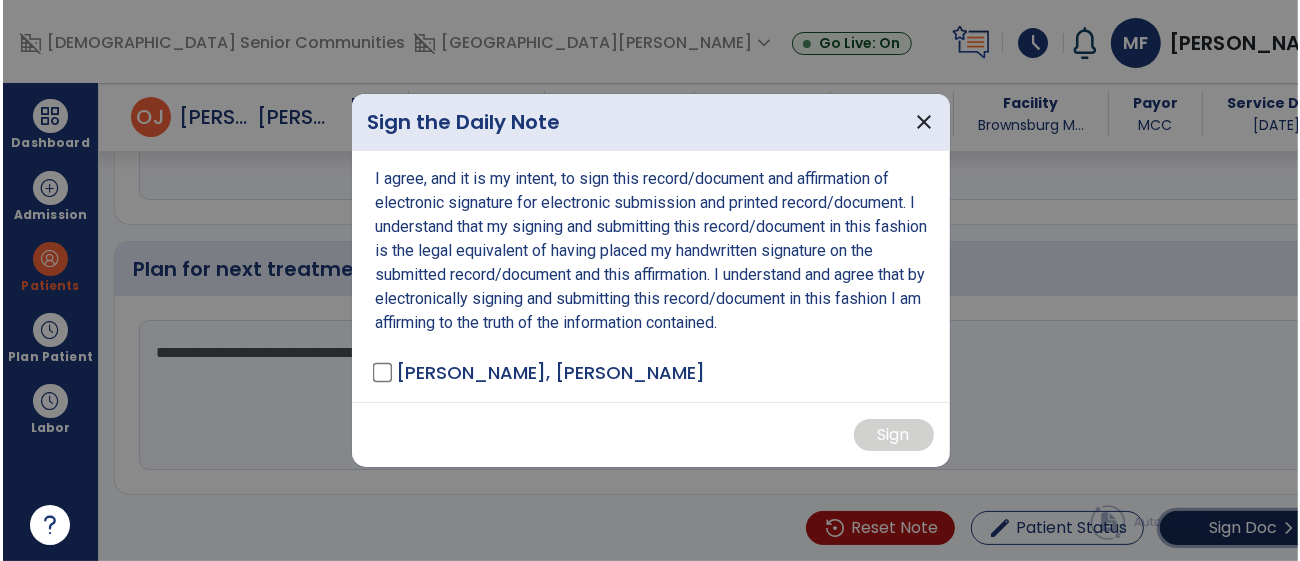 scroll, scrollTop: 3049, scrollLeft: 0, axis: vertical 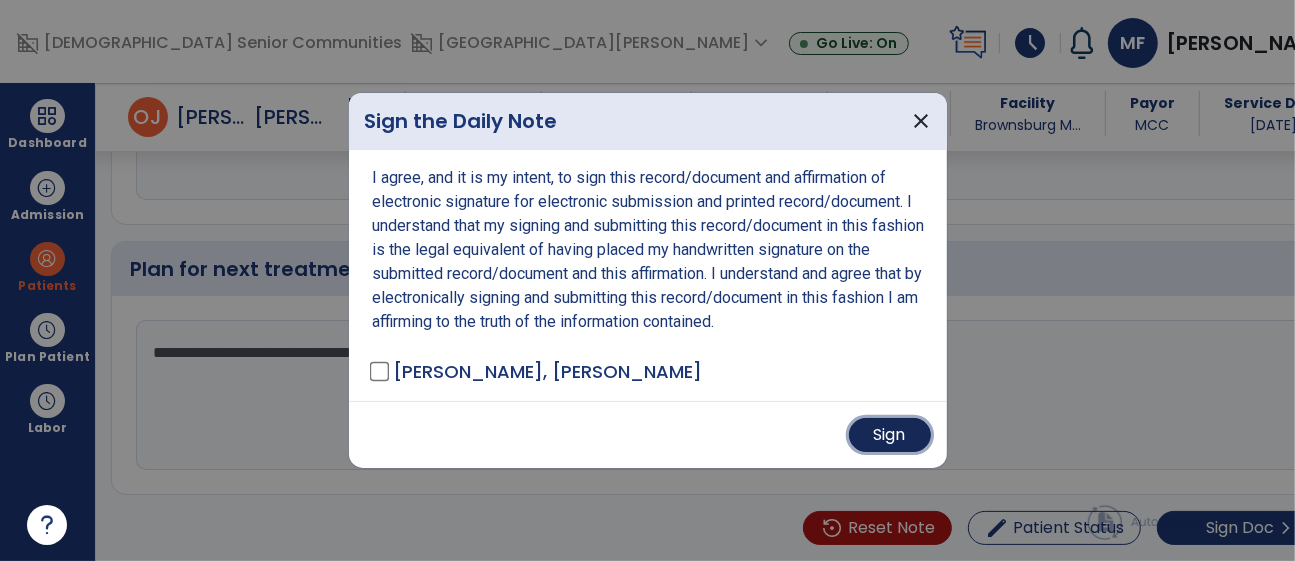 click on "Sign" at bounding box center [890, 435] 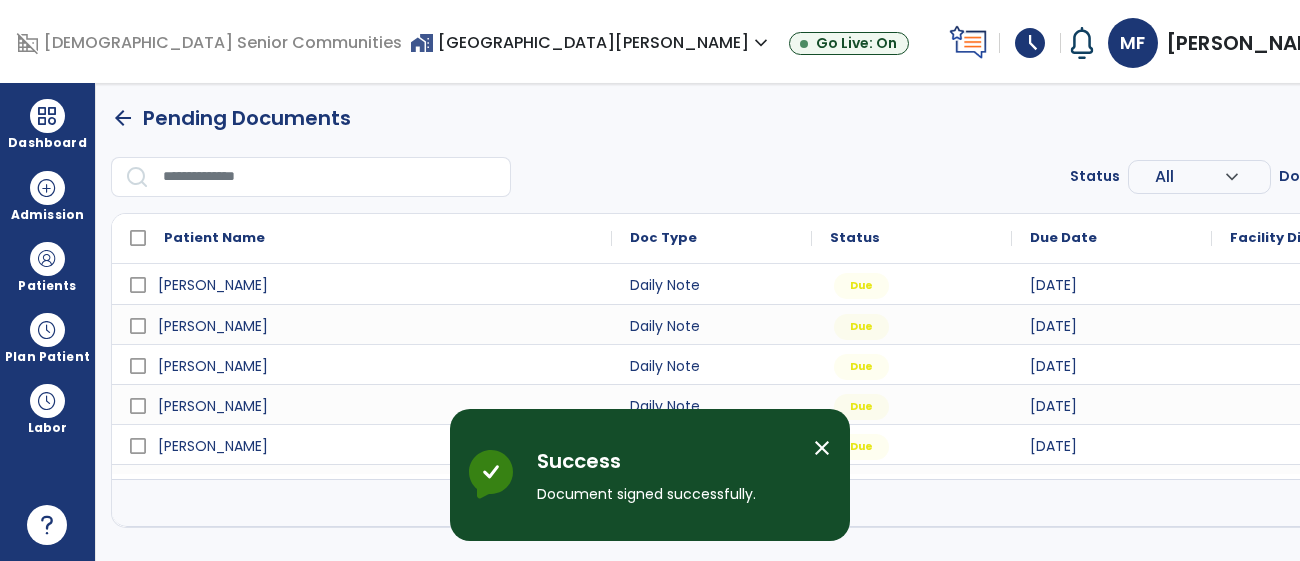 scroll, scrollTop: 0, scrollLeft: 0, axis: both 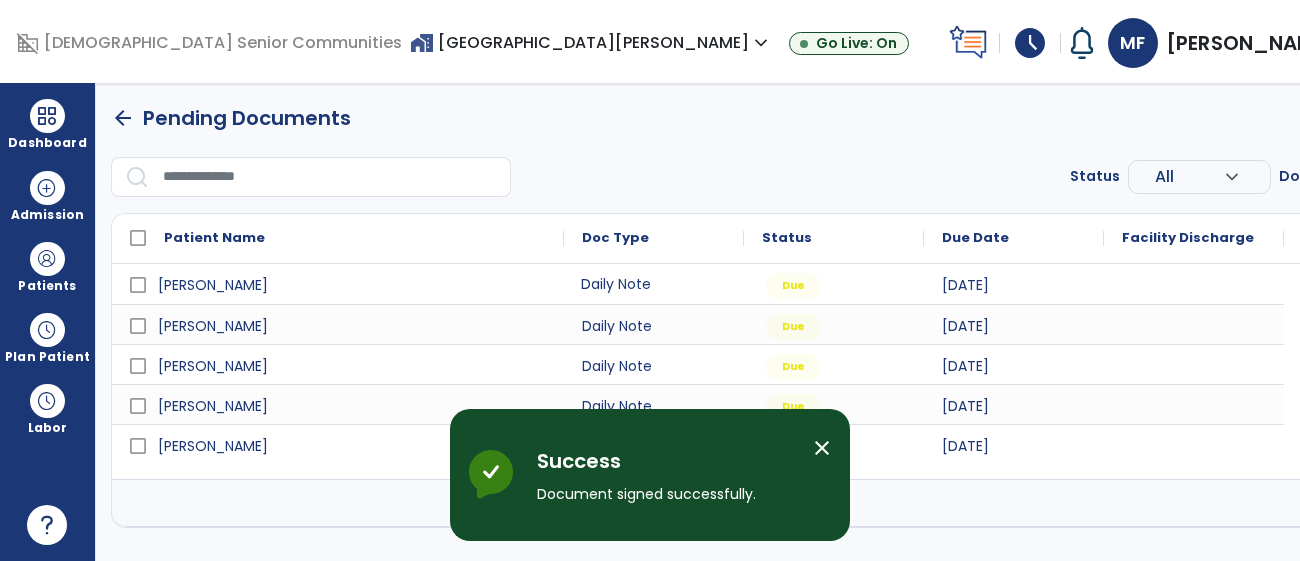 click on "Daily Note" at bounding box center [654, 284] 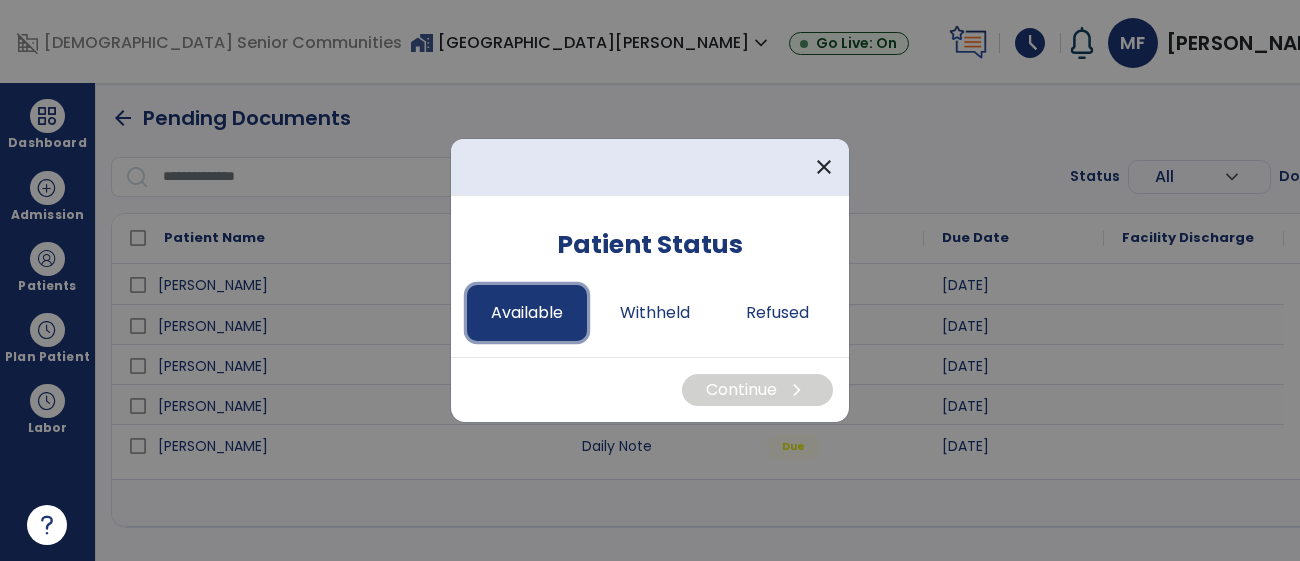 click on "Available" at bounding box center (527, 313) 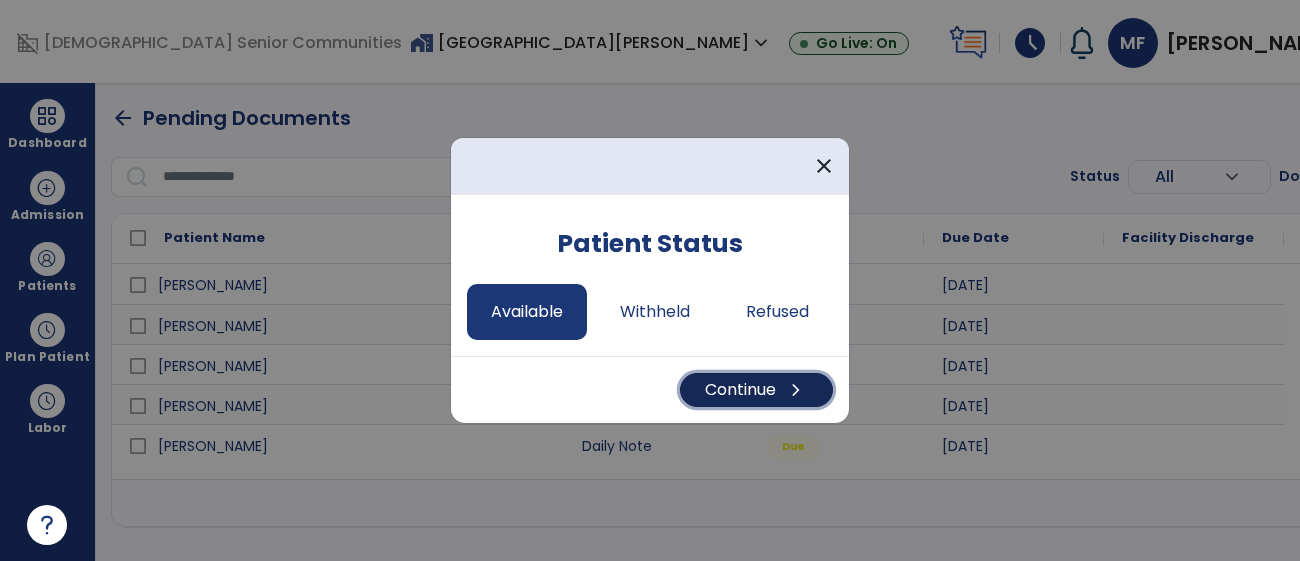 click on "Continue   chevron_right" at bounding box center [756, 390] 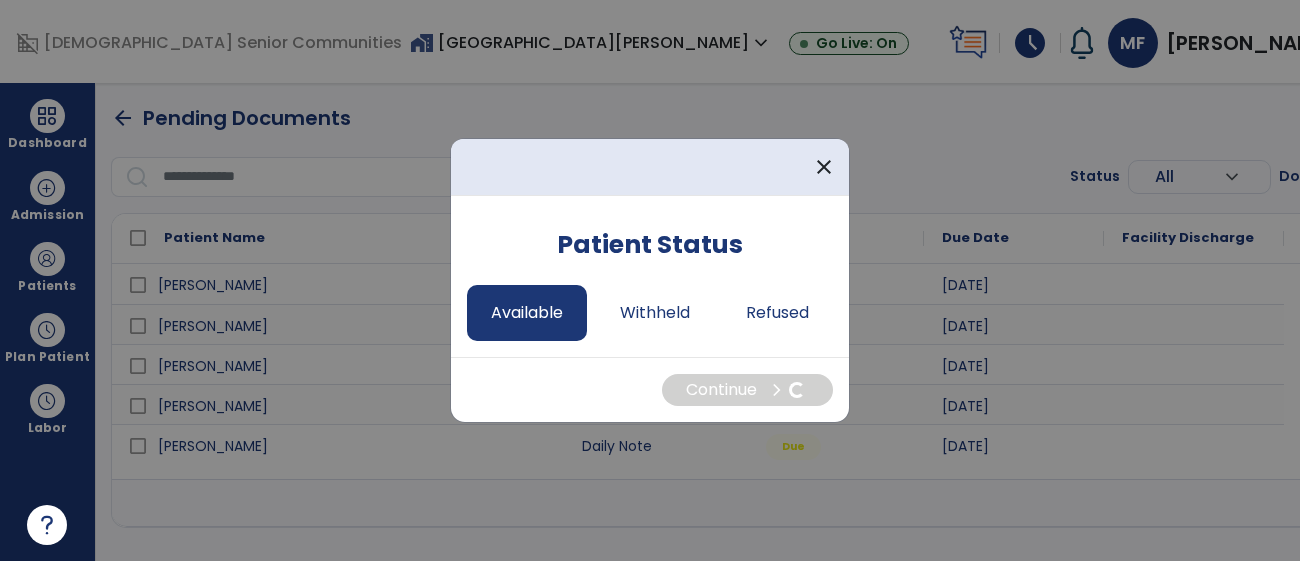 select on "*" 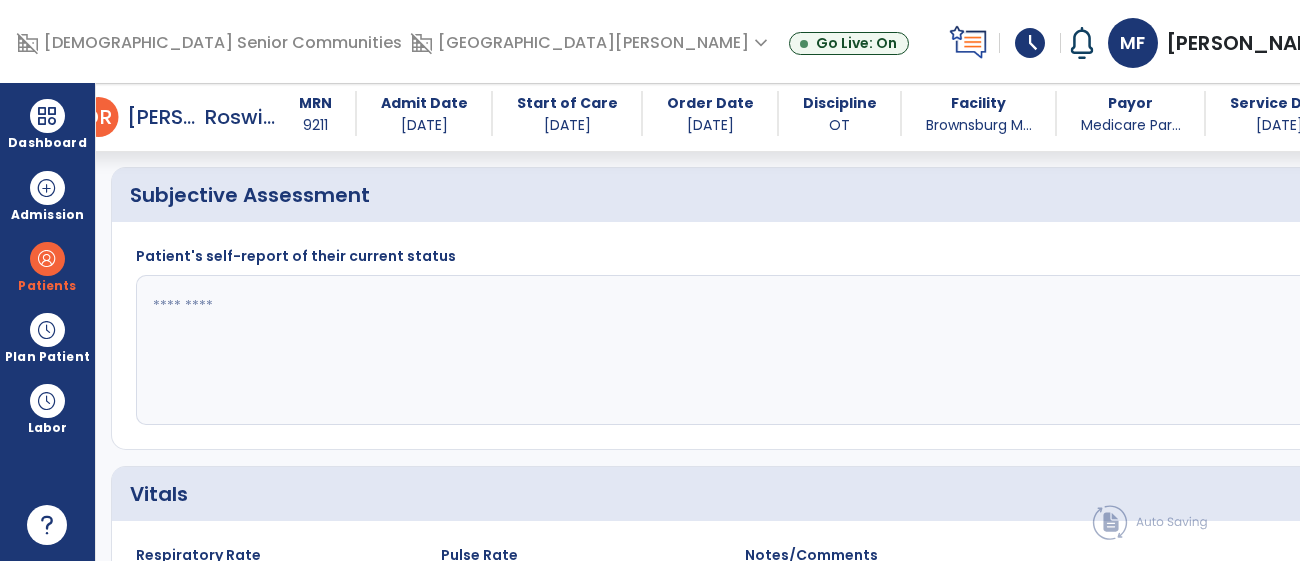 scroll, scrollTop: 467, scrollLeft: 0, axis: vertical 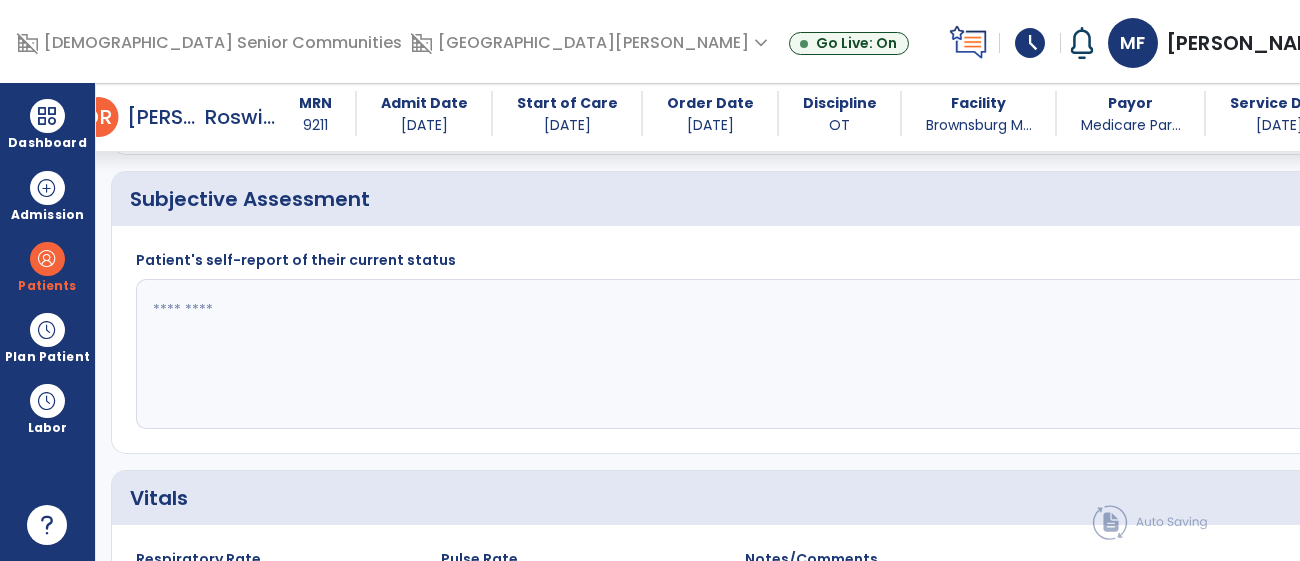 click 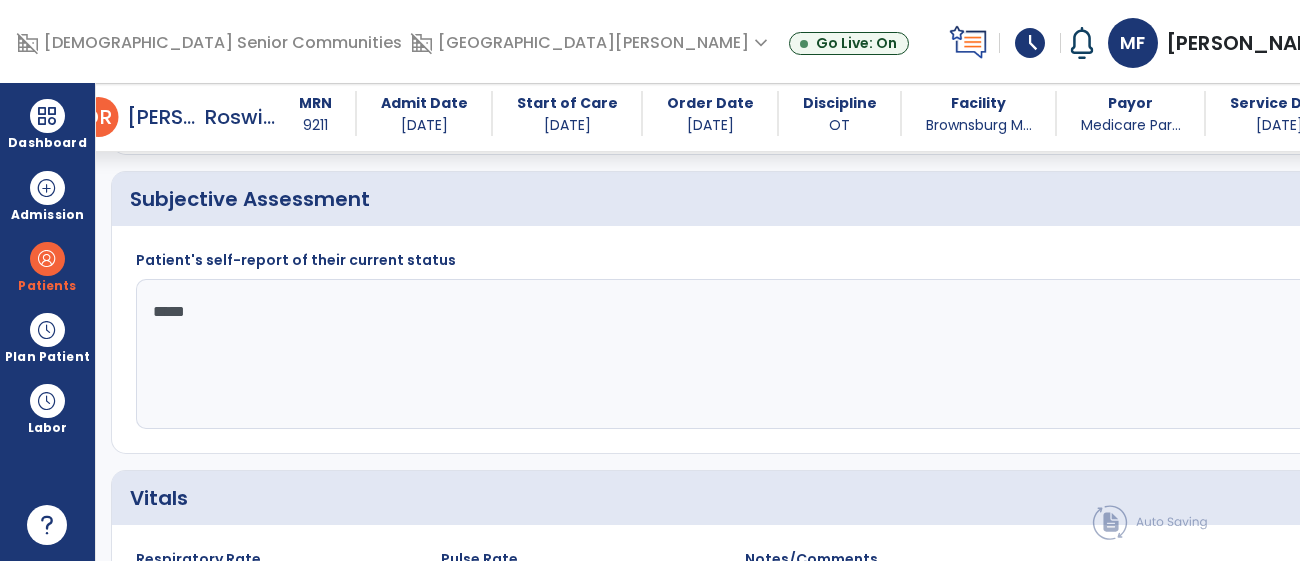 type on "******" 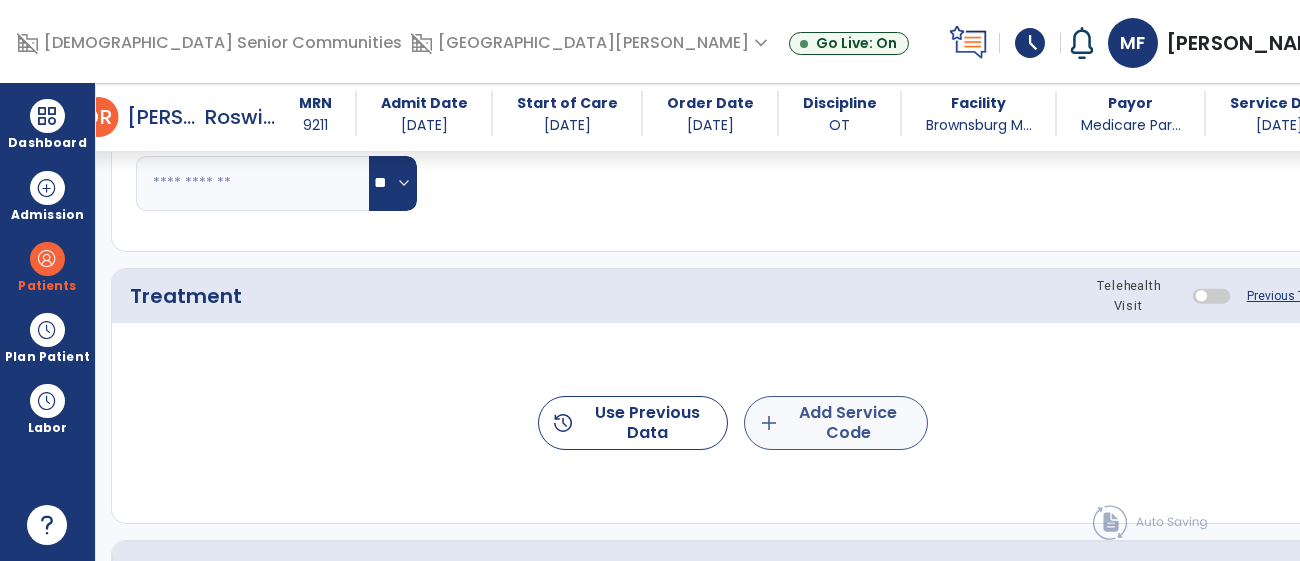type on "**********" 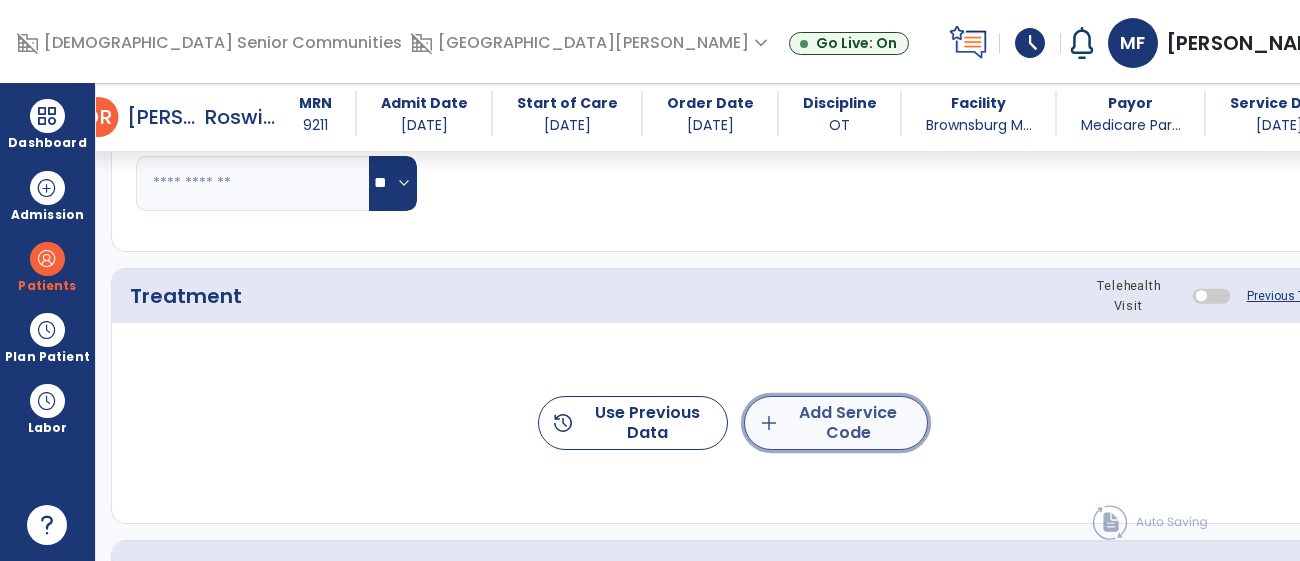 click on "add  Add Service Code" 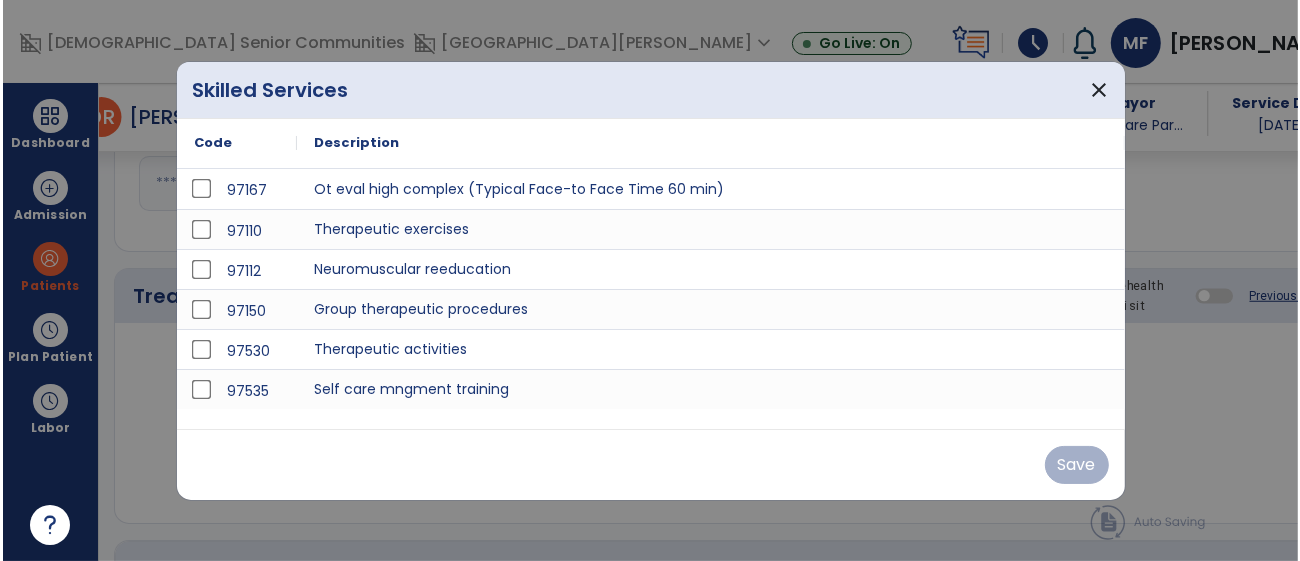 scroll, scrollTop: 1091, scrollLeft: 0, axis: vertical 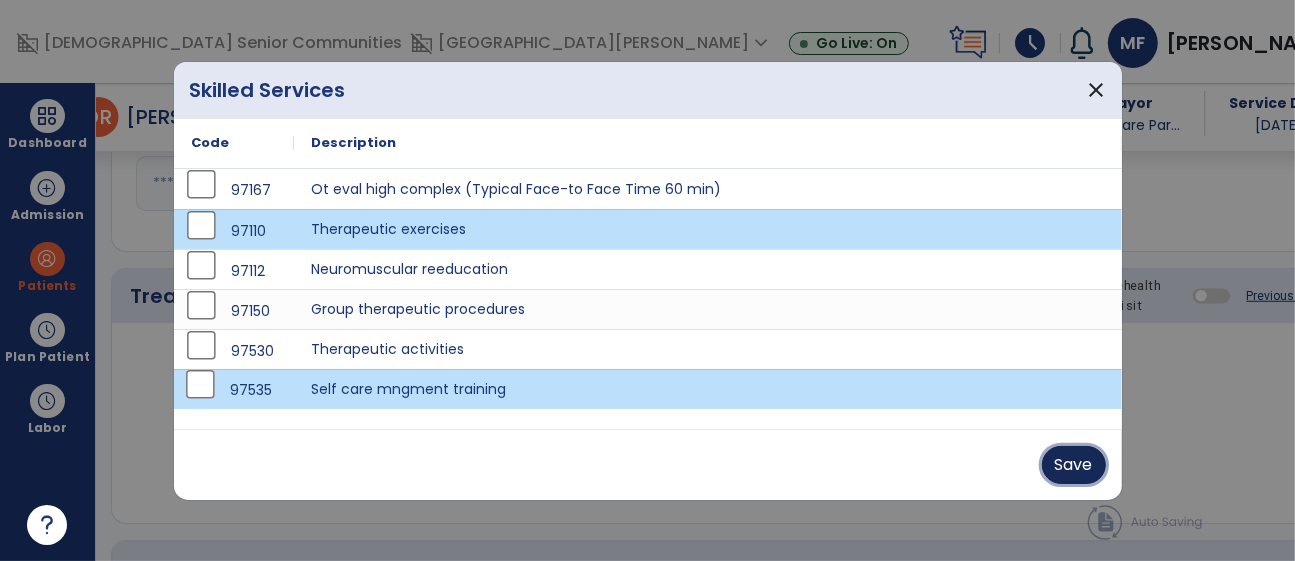 click on "Save" at bounding box center [1074, 465] 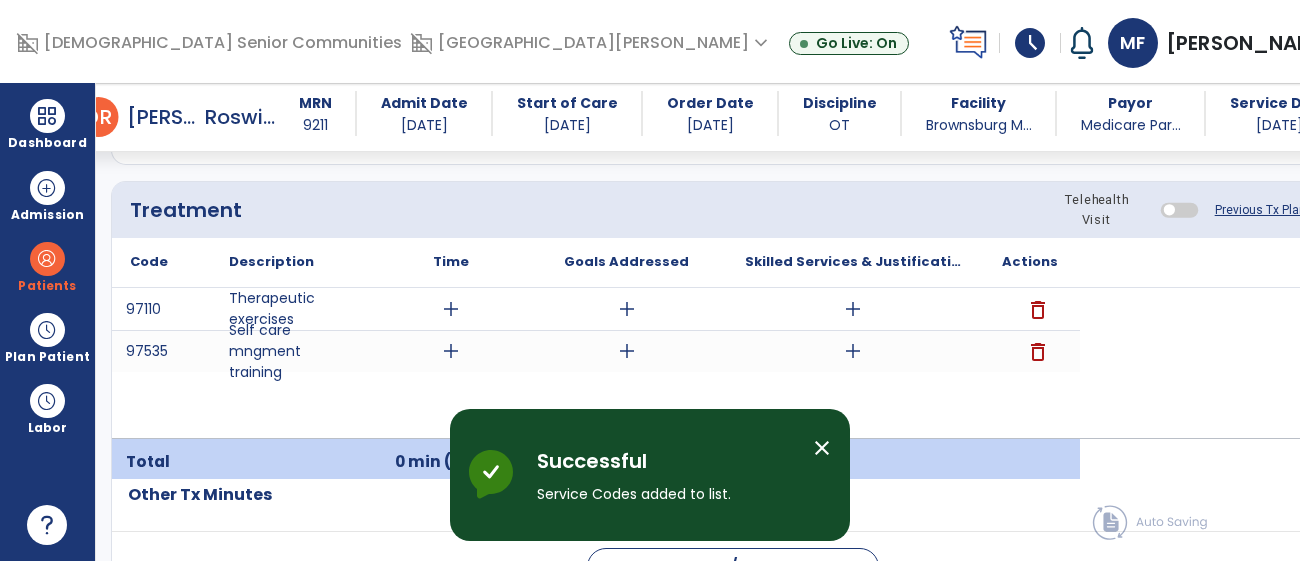 scroll, scrollTop: 1196, scrollLeft: 0, axis: vertical 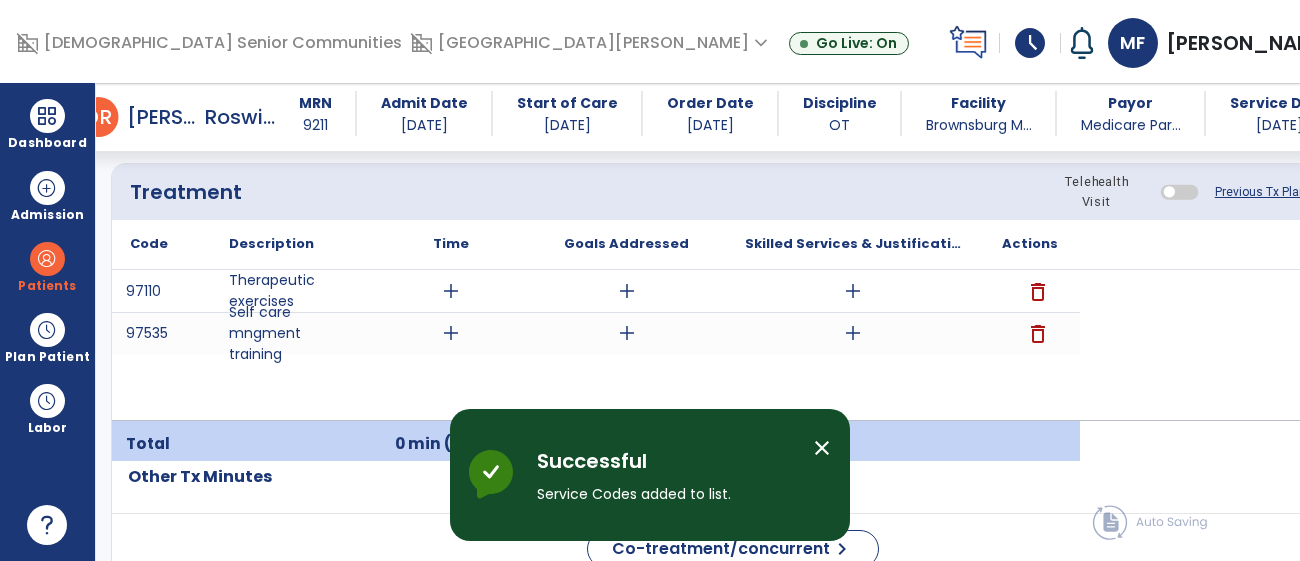 click on "add" at bounding box center [451, 291] 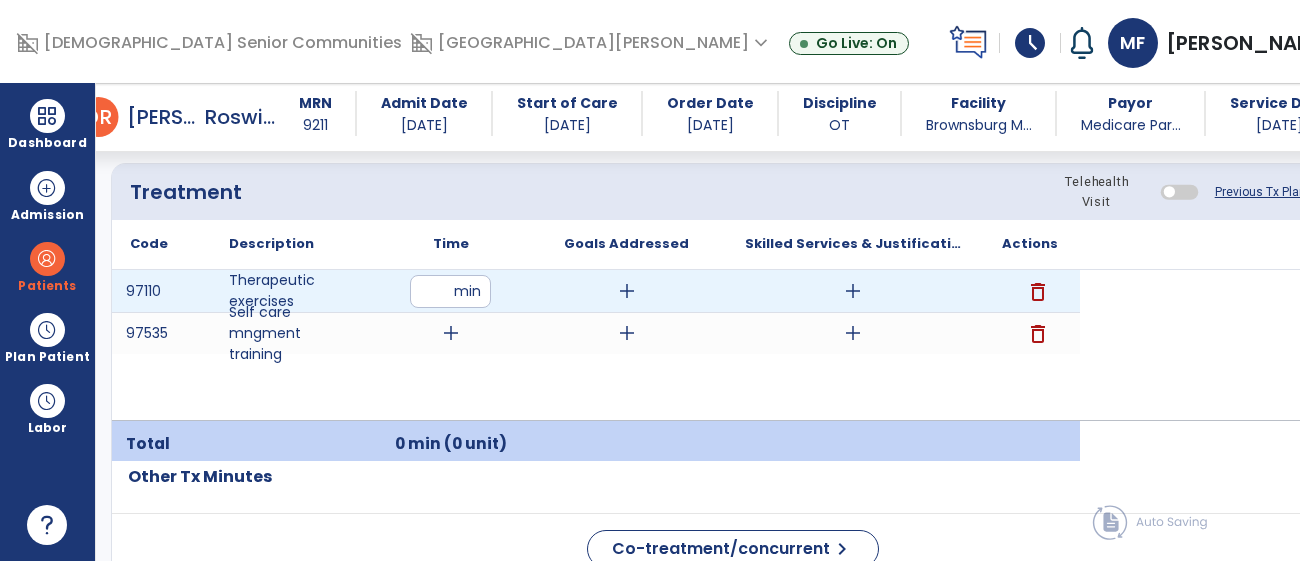 type on "**" 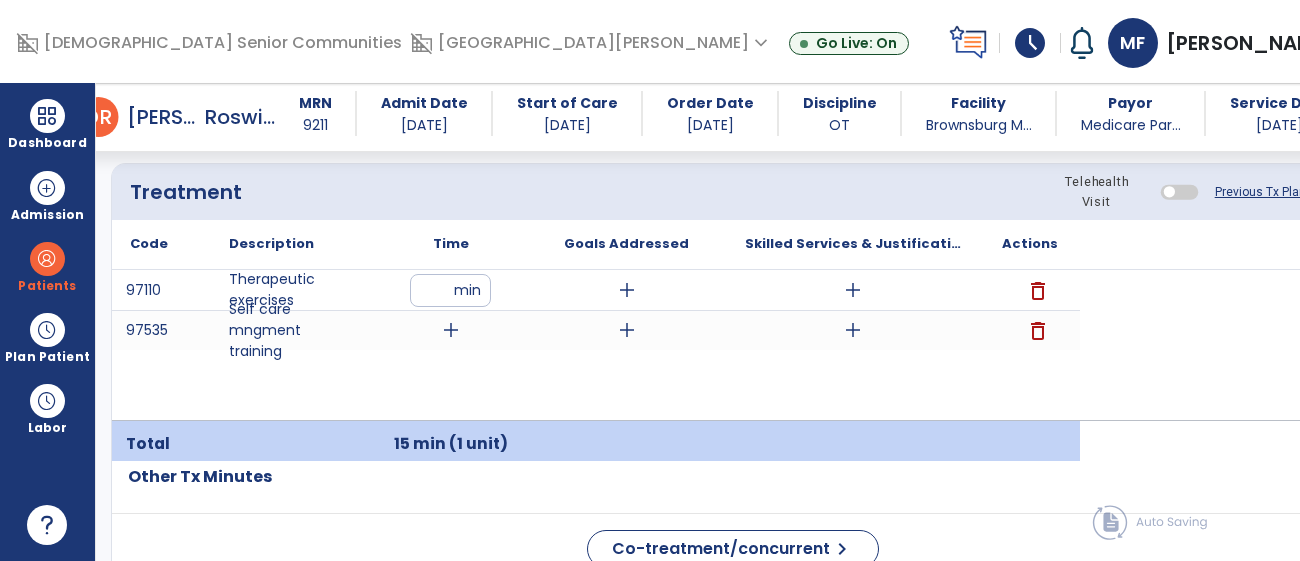 click on "add" at bounding box center [451, 330] 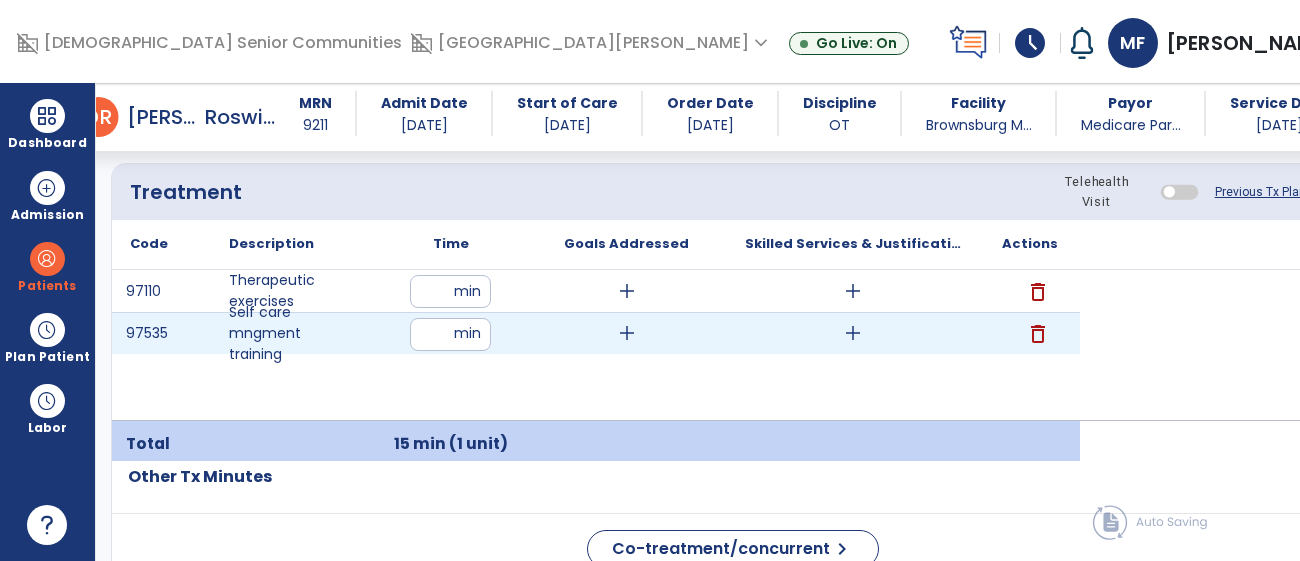 type on "**" 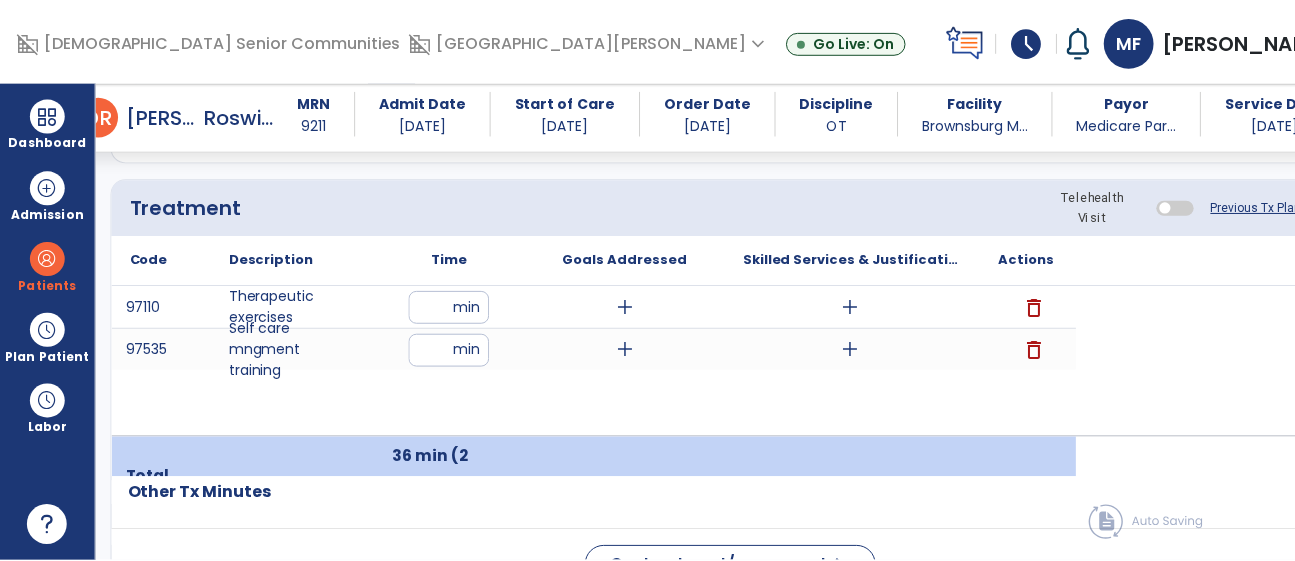 scroll, scrollTop: 1174, scrollLeft: 0, axis: vertical 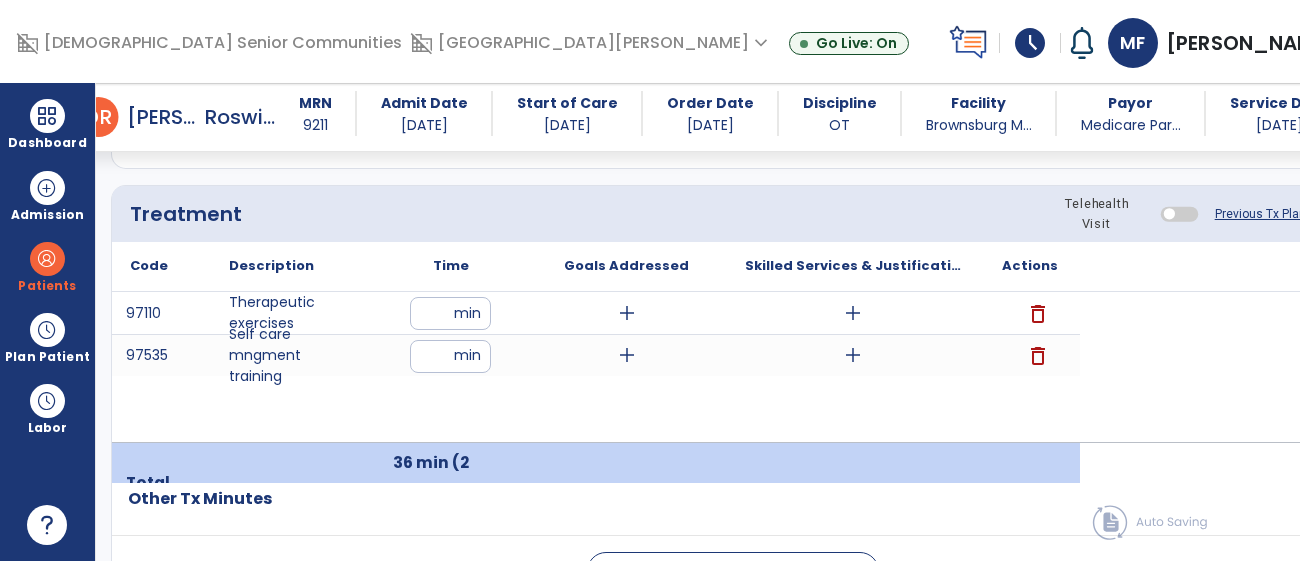 click on "**" at bounding box center (450, 356) 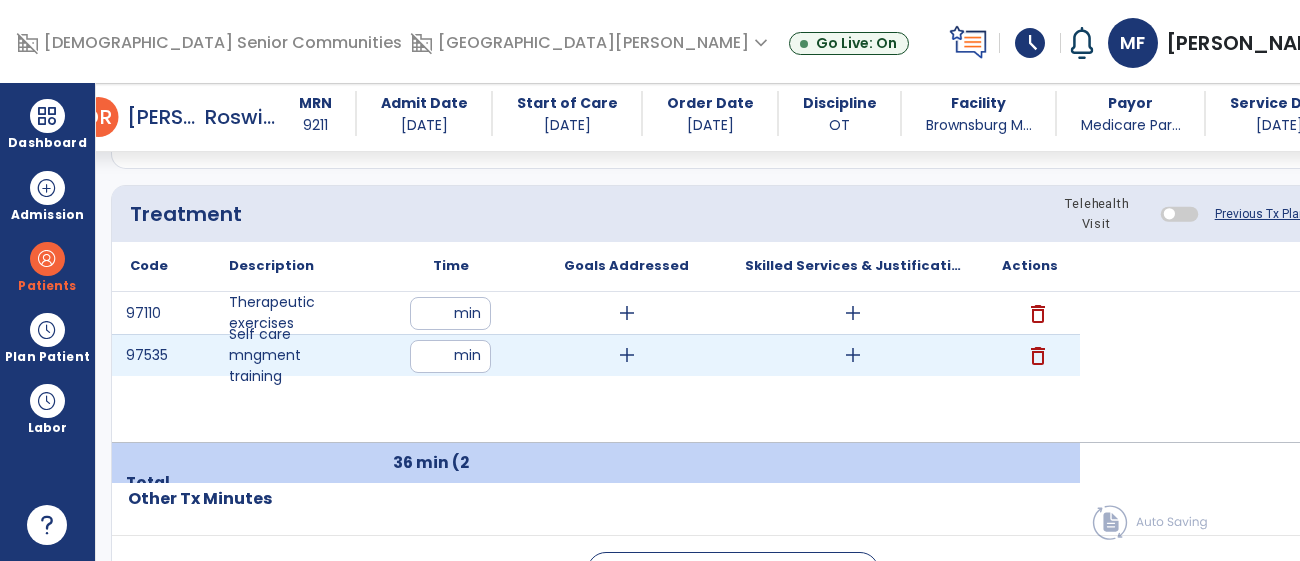 type on "*" 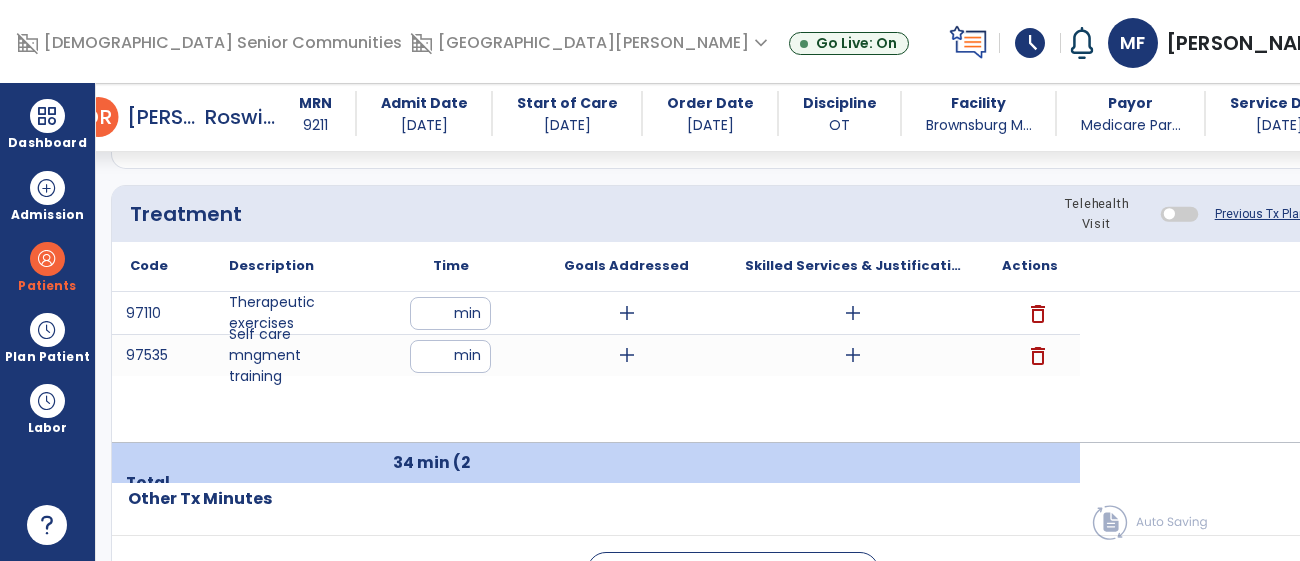 click on "add" at bounding box center (627, 313) 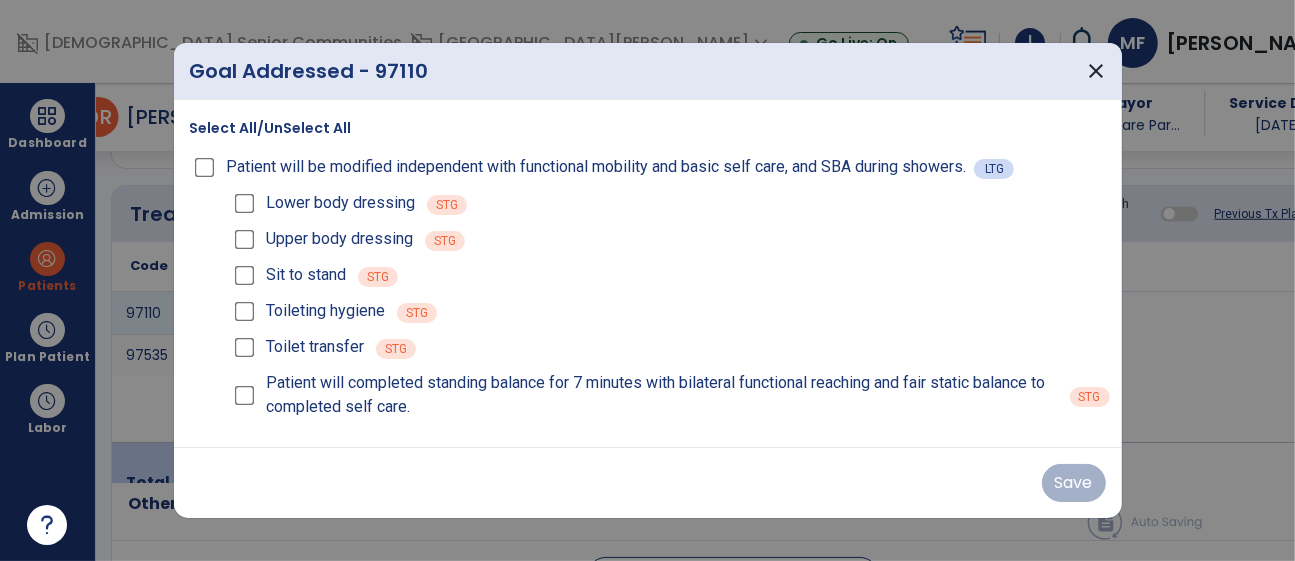 scroll, scrollTop: 1174, scrollLeft: 0, axis: vertical 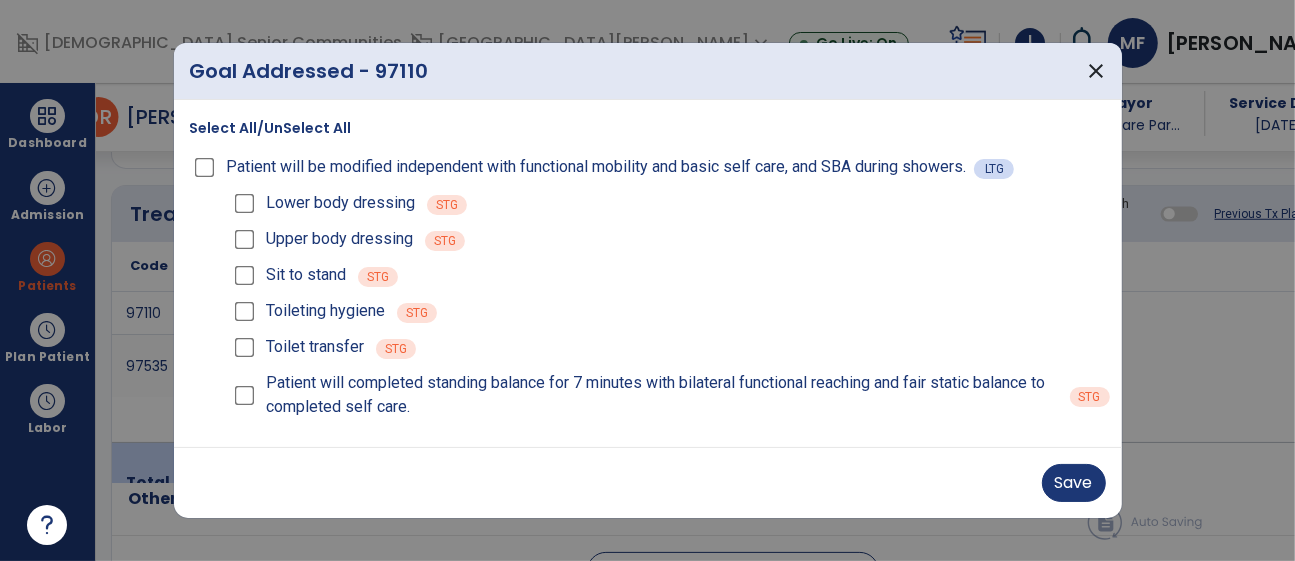 click on "Save" at bounding box center [648, 482] 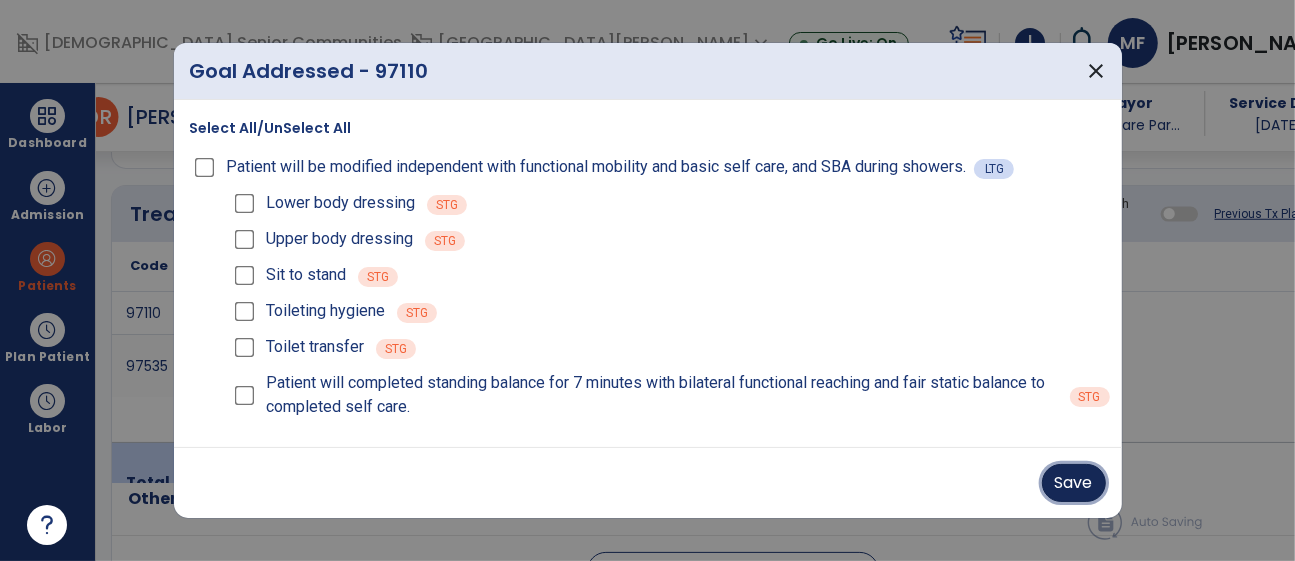 click on "Save" at bounding box center (1074, 483) 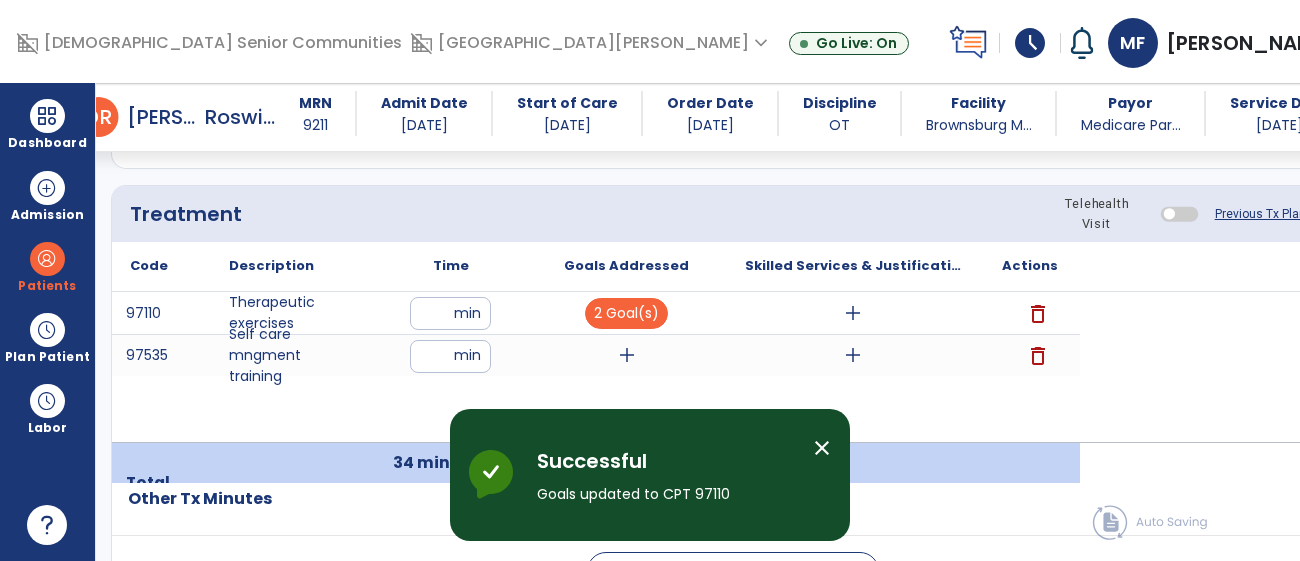 click on "add" at bounding box center (626, 355) 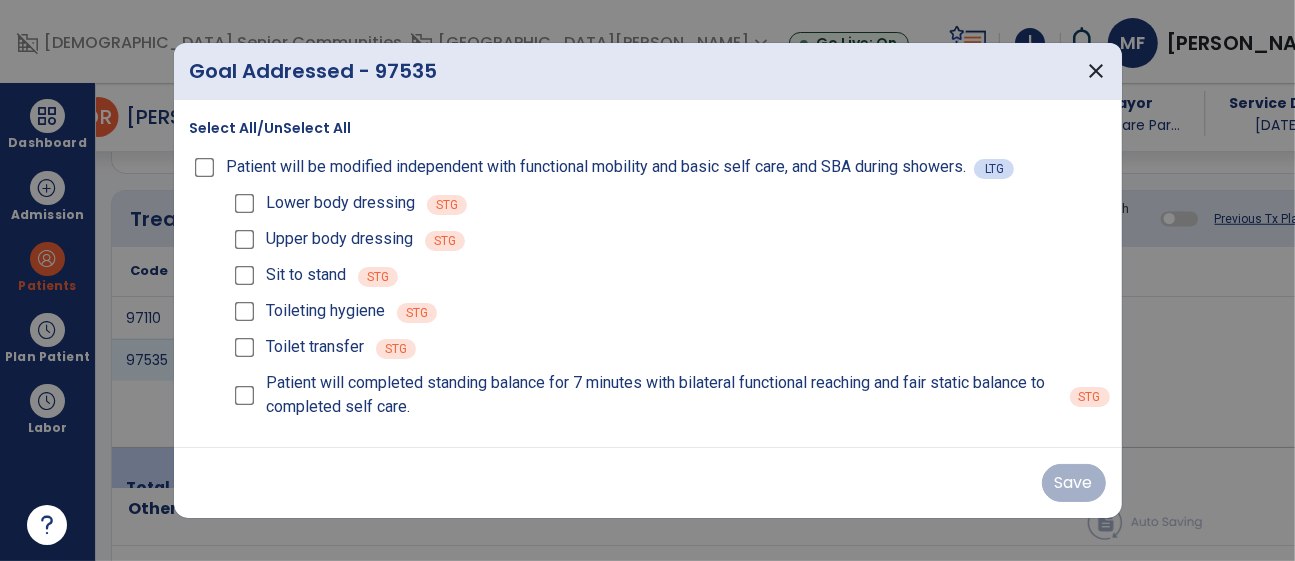 scroll, scrollTop: 1174, scrollLeft: 0, axis: vertical 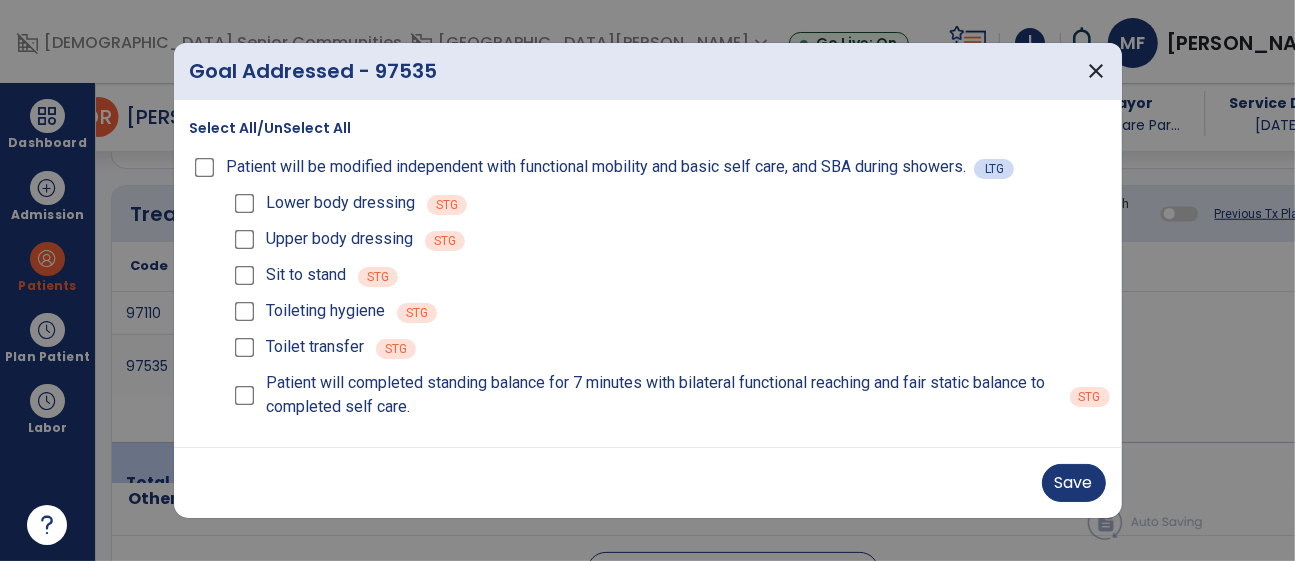 click on "Save" at bounding box center [648, 482] 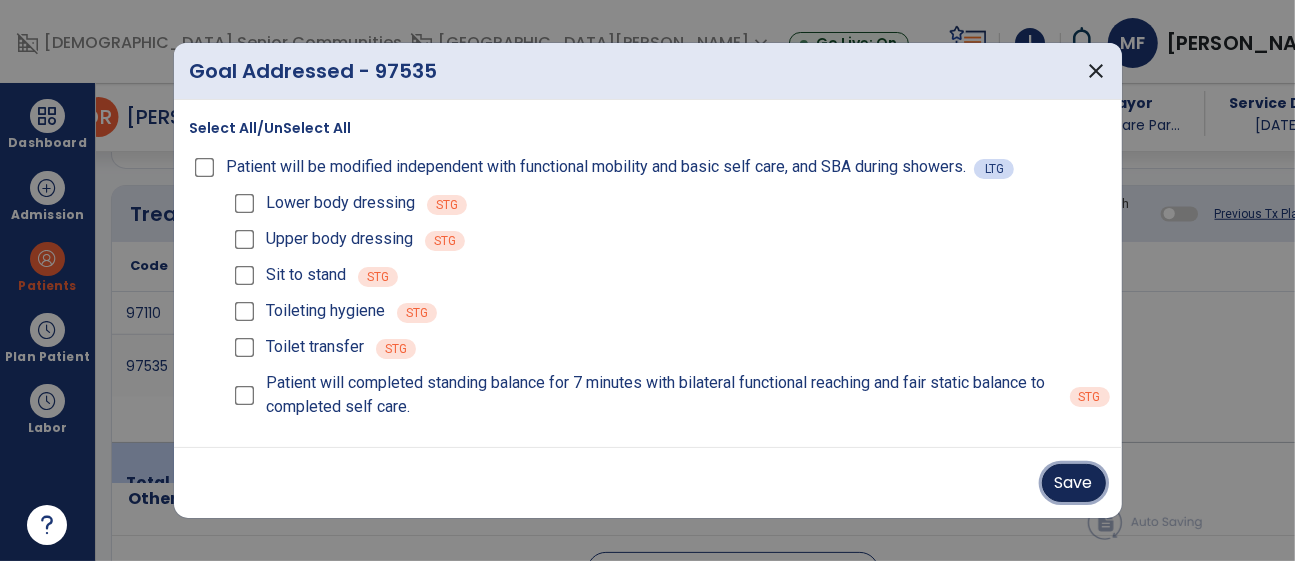 click on "Save" at bounding box center [1074, 483] 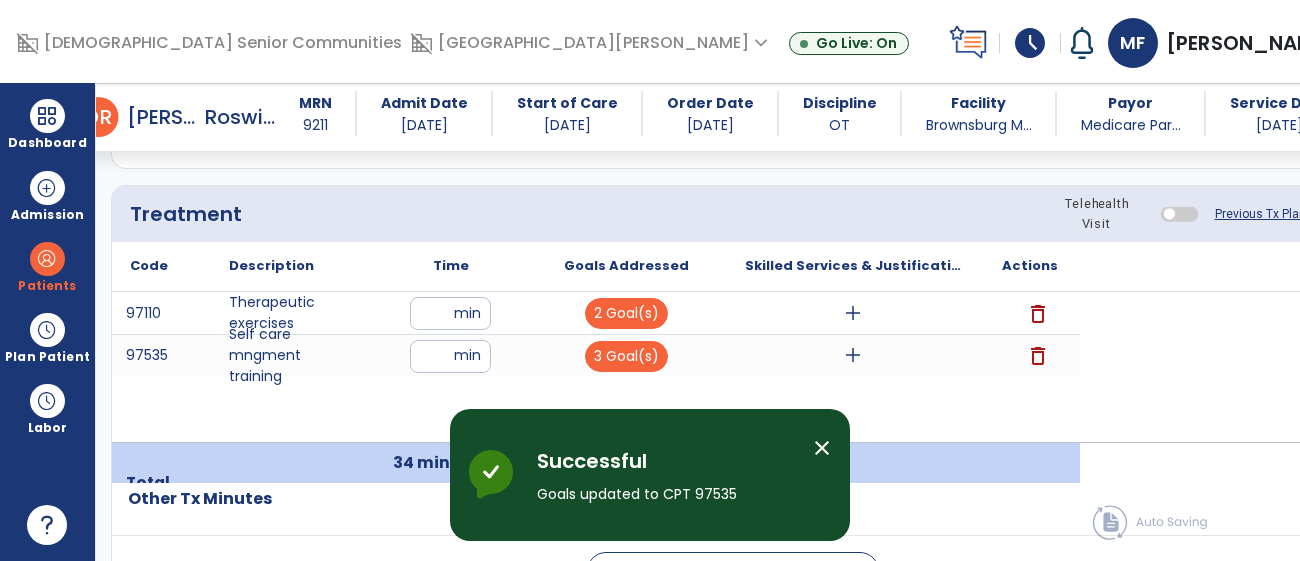 click on "add" at bounding box center (853, 313) 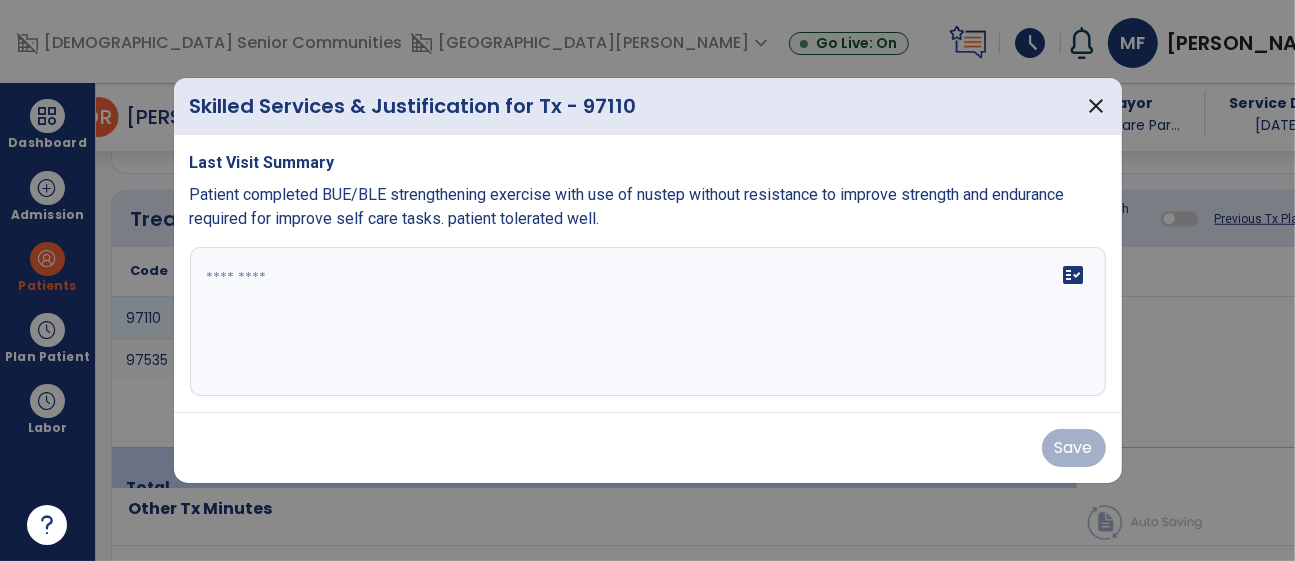 scroll, scrollTop: 1174, scrollLeft: 0, axis: vertical 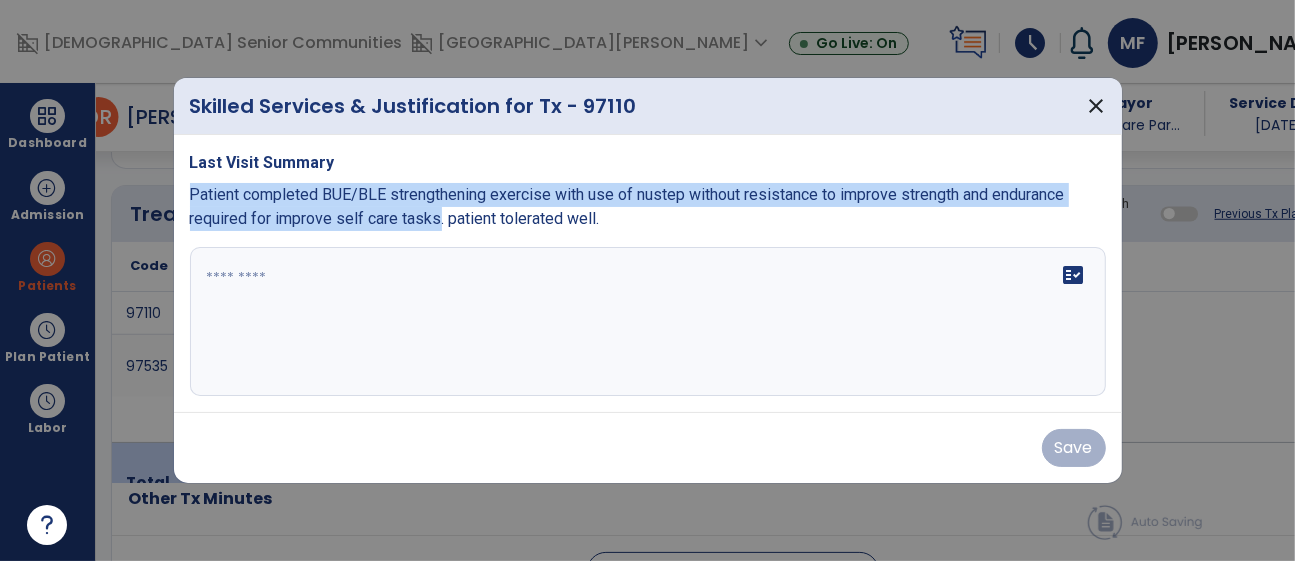copy on "Patient completed BUE/BLE strengthening exercise with use of nustep without resistance to improve strength and endurance required for improve self care tasks" 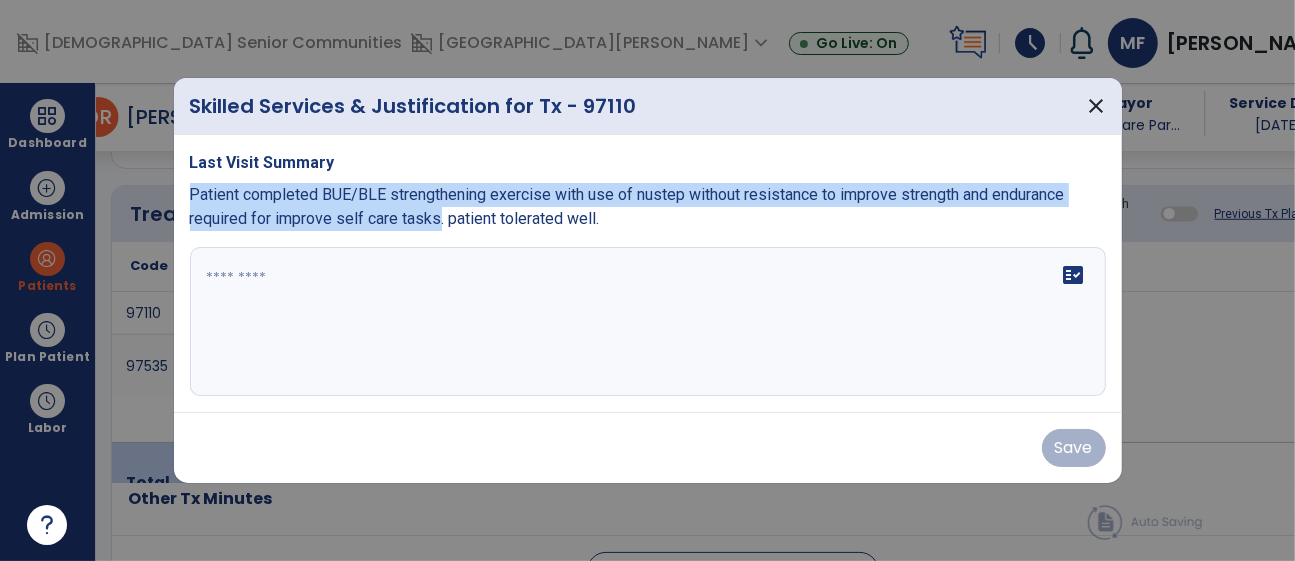 click on "fact_check" at bounding box center [648, 322] 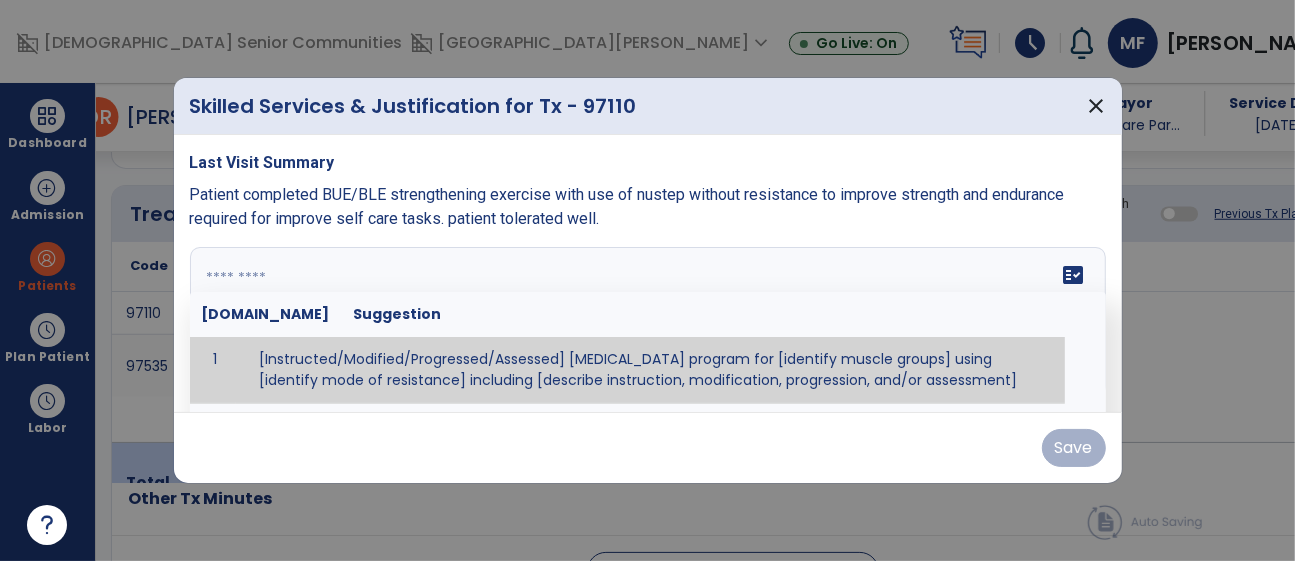 paste on "**********" 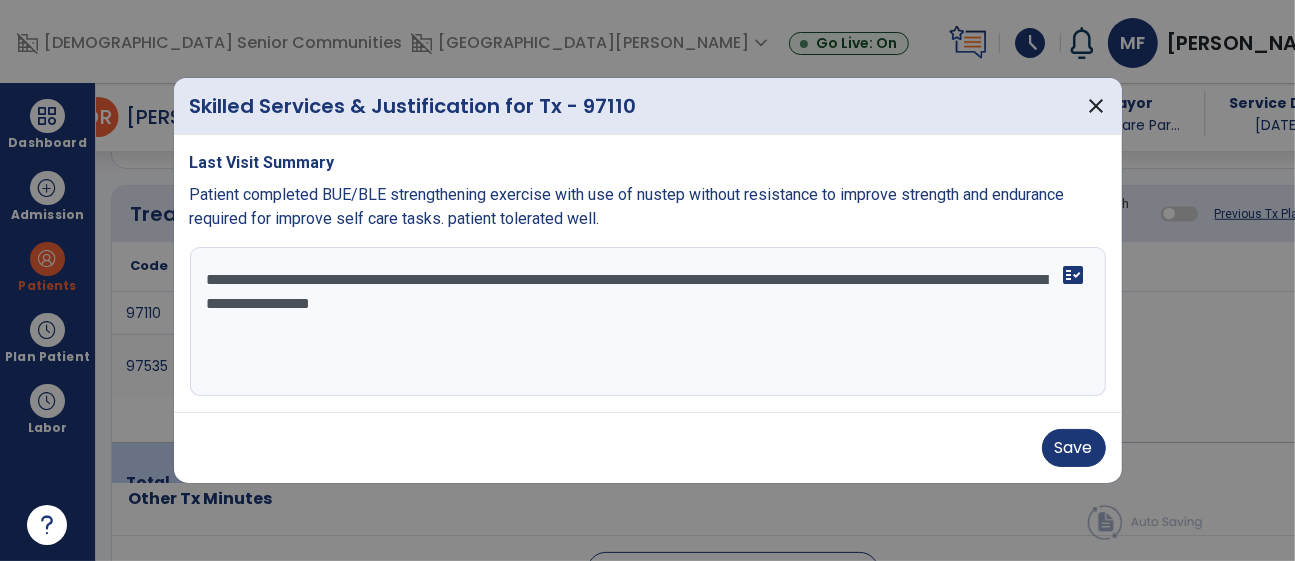click on "**********" at bounding box center (648, 322) 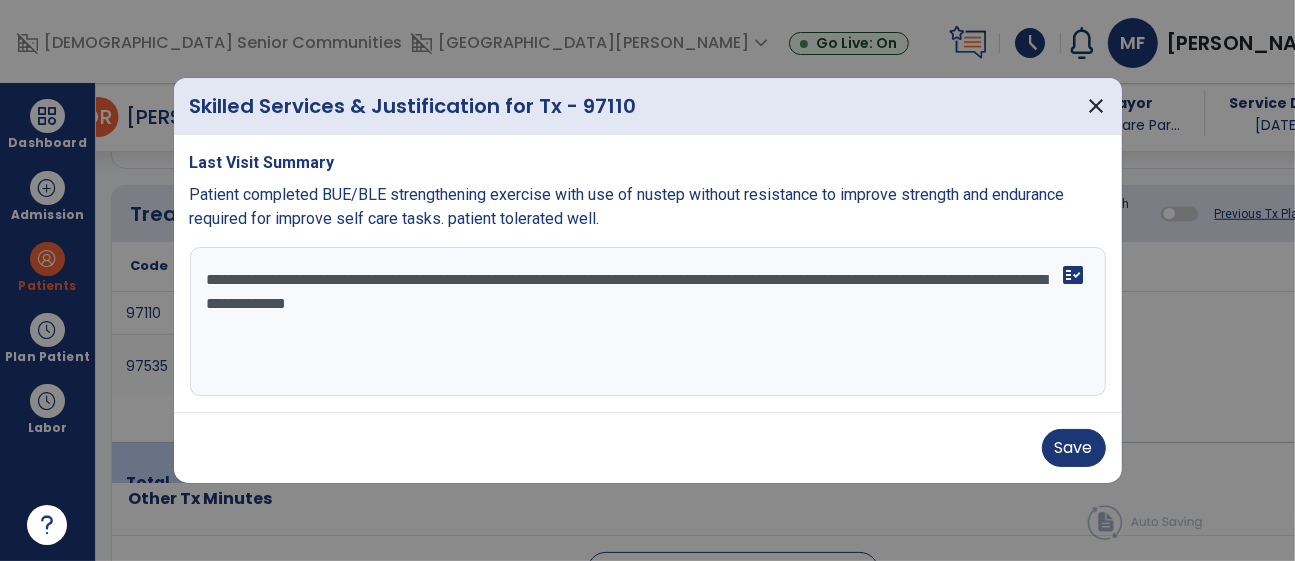 click on "**********" at bounding box center [648, 322] 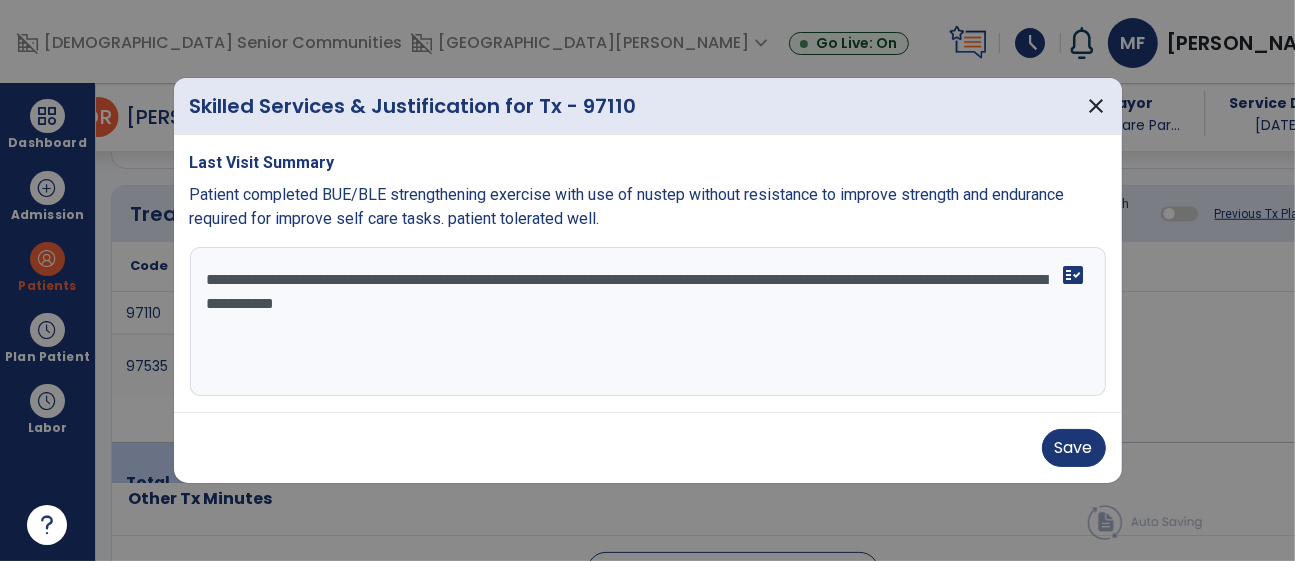 click on "**********" at bounding box center (648, 322) 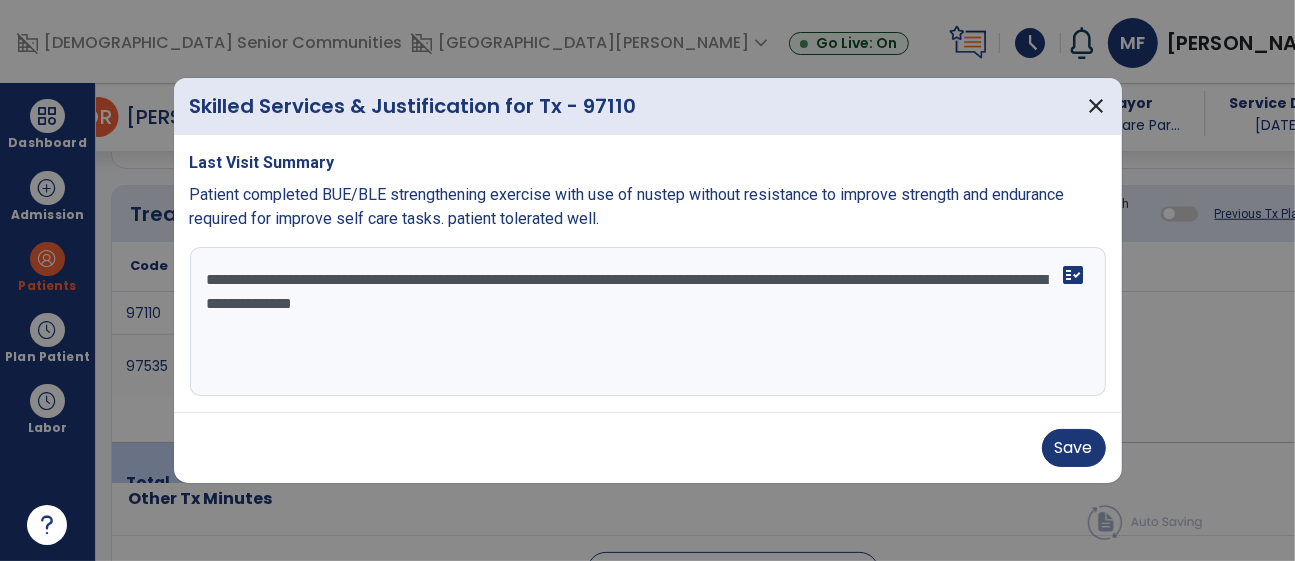 click on "**********" at bounding box center [648, 322] 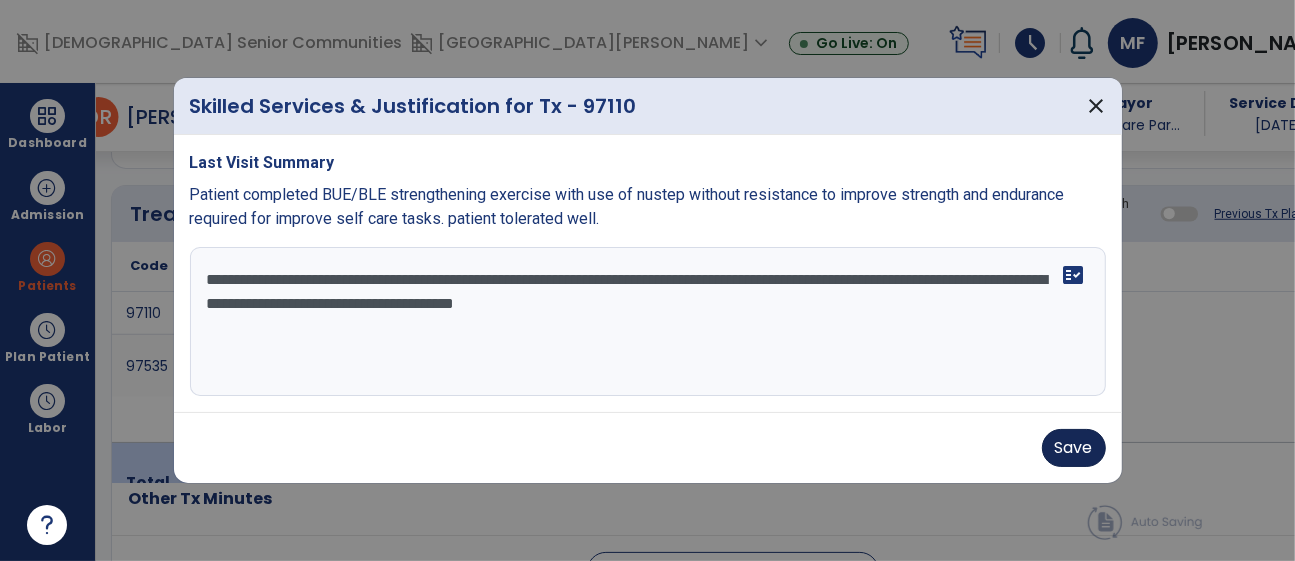 type on "**********" 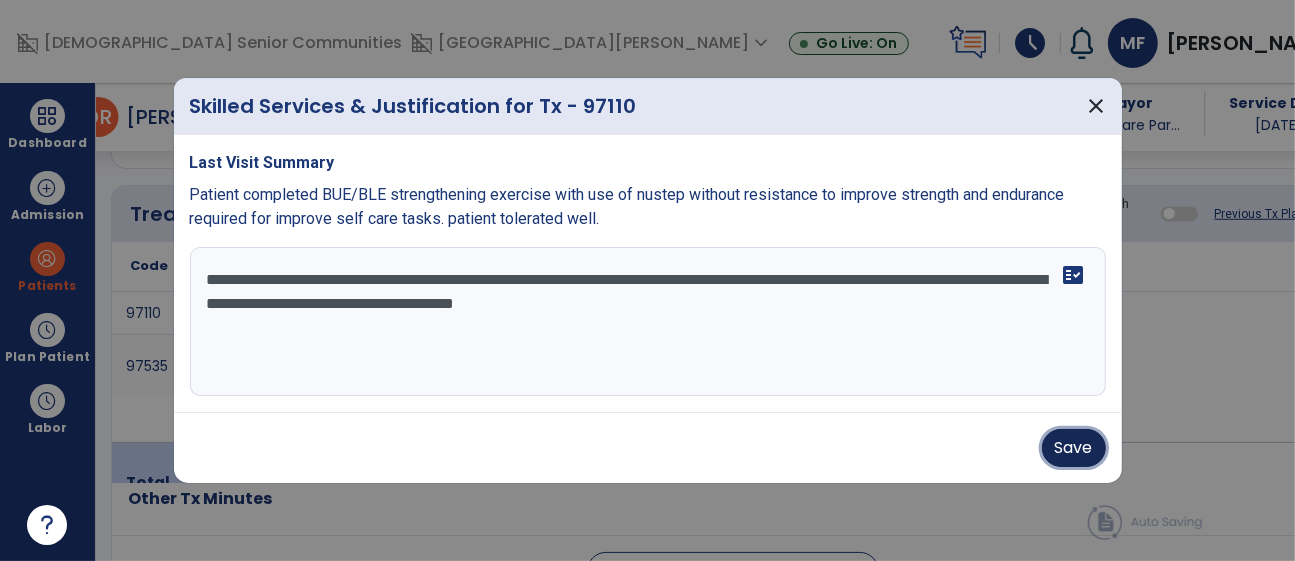 click on "Save" at bounding box center (1074, 448) 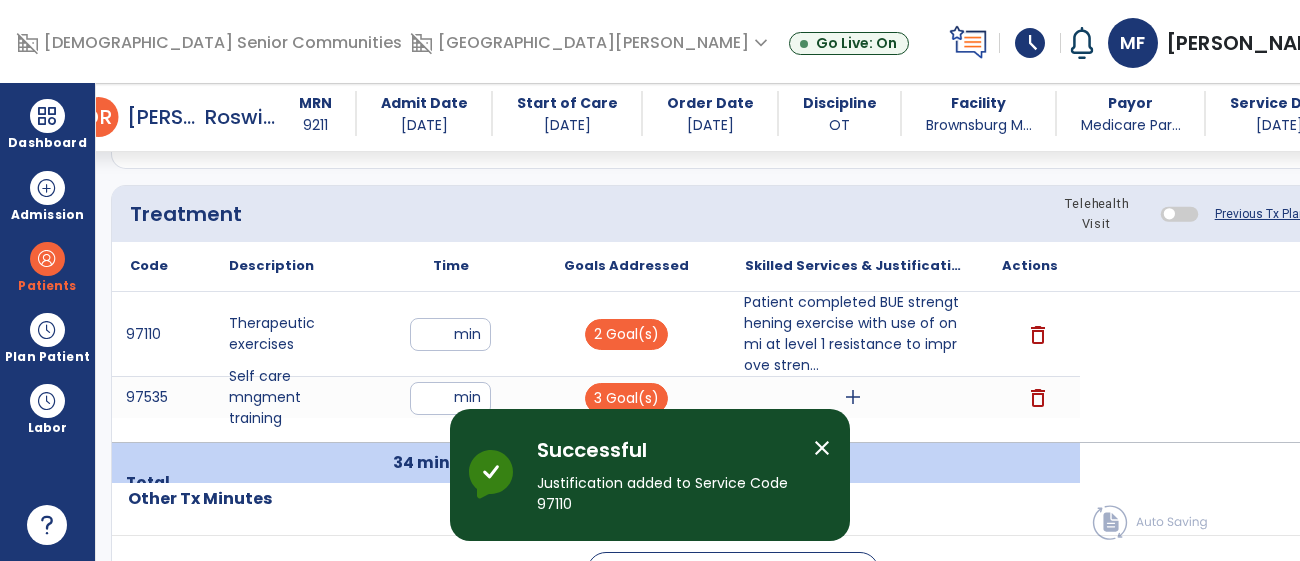 click on "add" at bounding box center [853, 397] 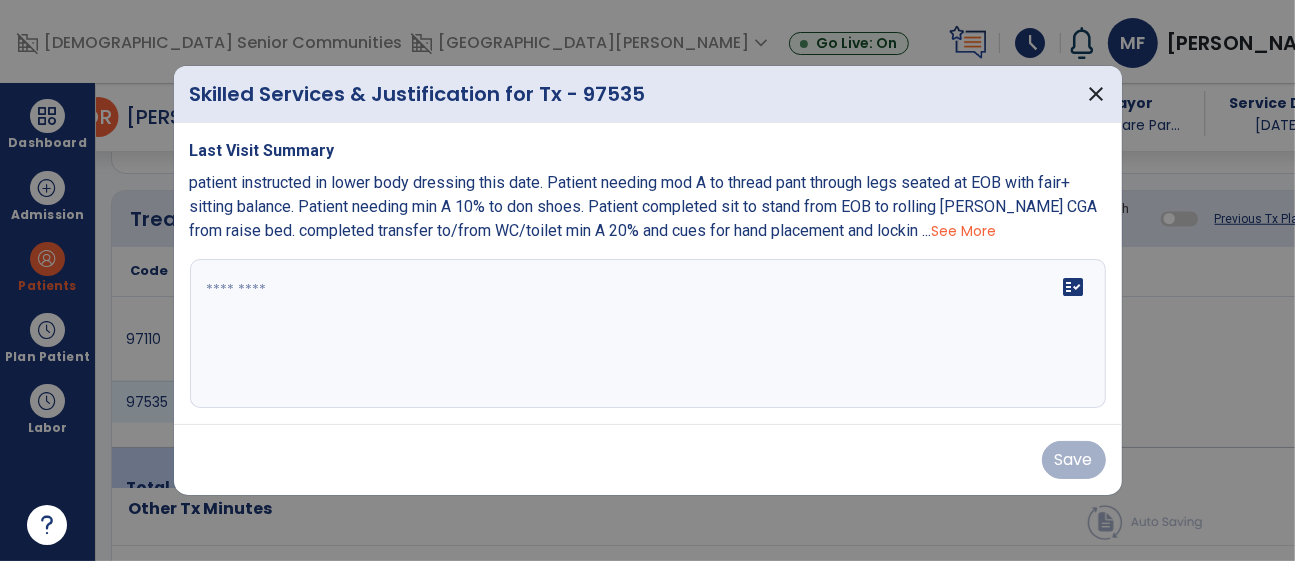scroll, scrollTop: 1174, scrollLeft: 0, axis: vertical 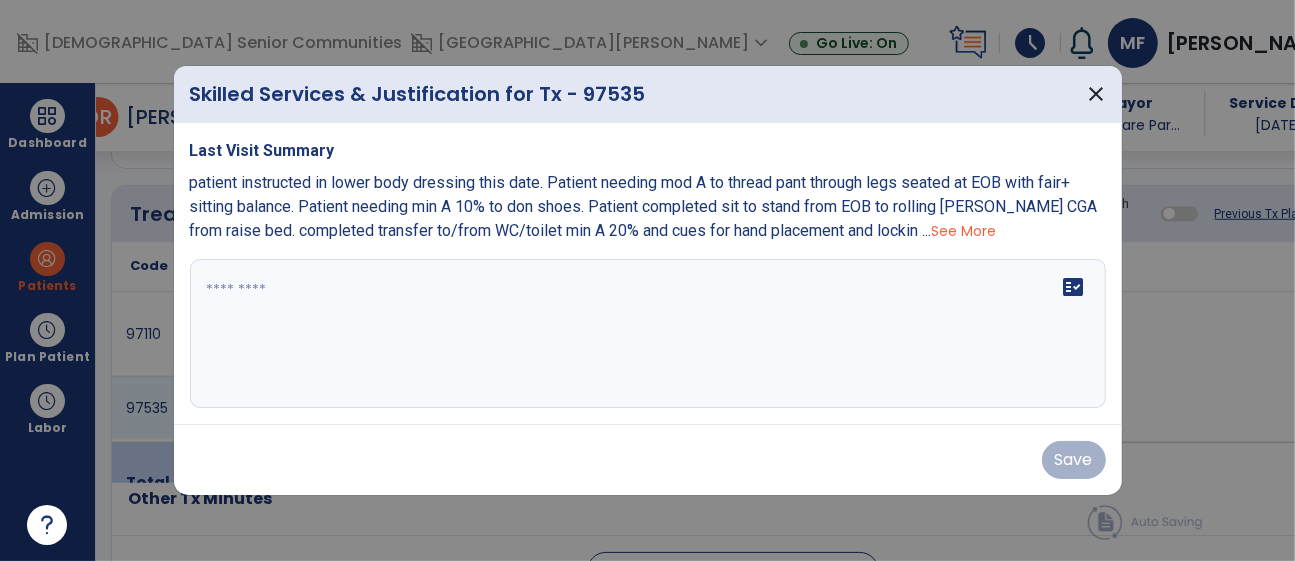 click on "See More" at bounding box center (964, 231) 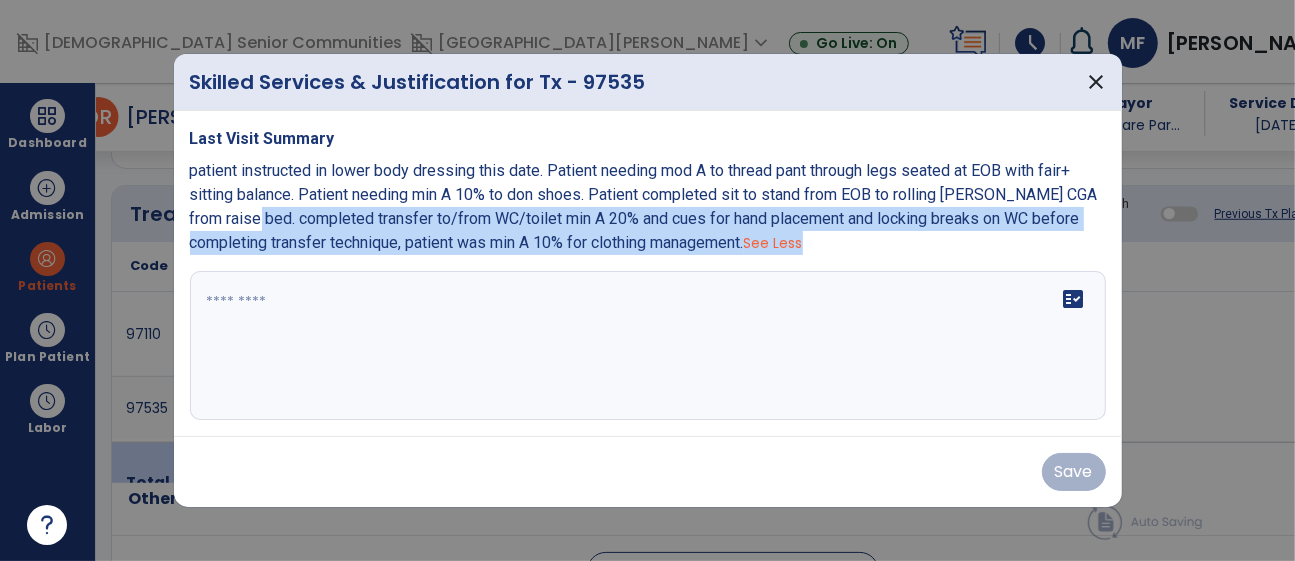 click at bounding box center [648, 346] 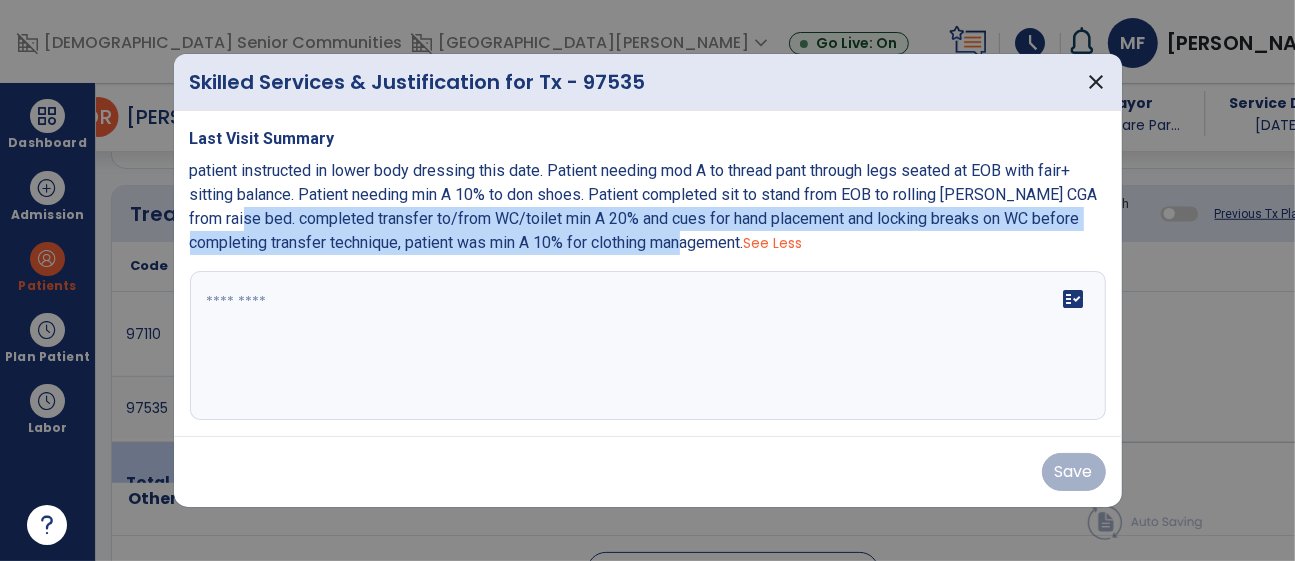 copy on "completed transfer to/from WC/toilet min A 20%  and cues for hand placement and locking breaks on WC before completing transfer technique, patient was min A 10% for clothing management" 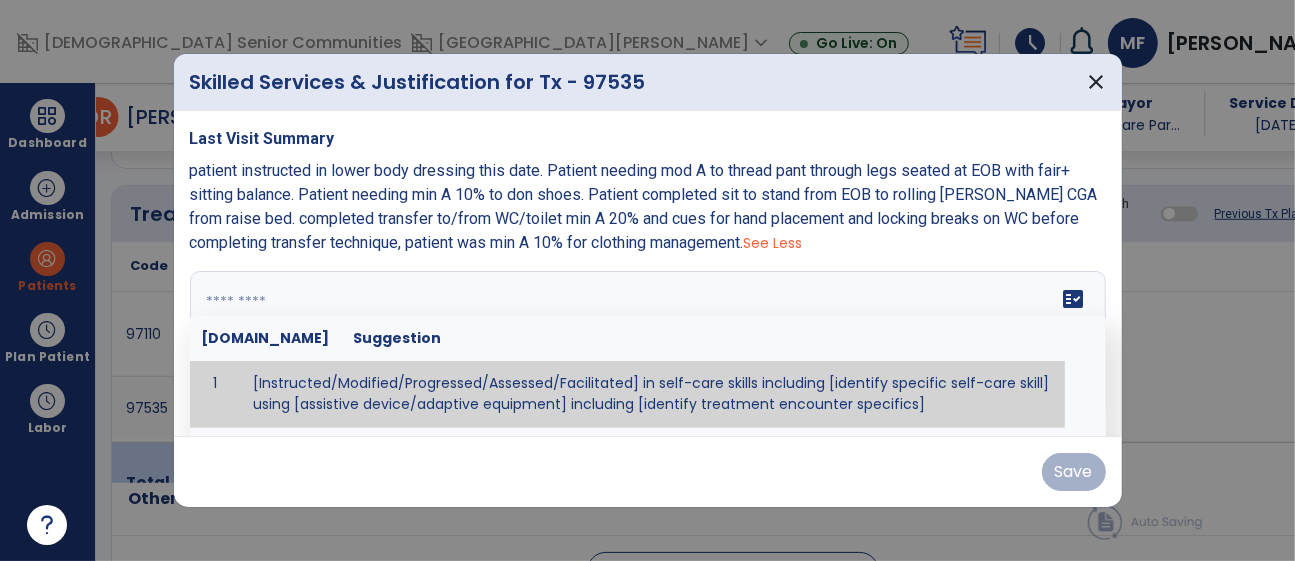 paste on "**********" 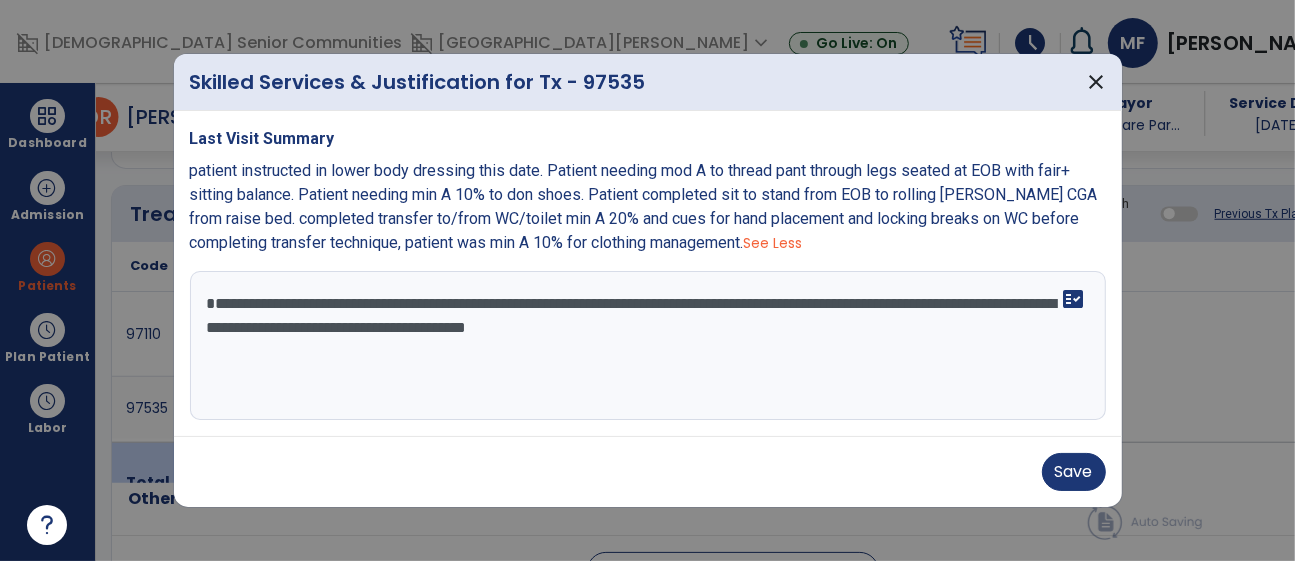 click on "**********" at bounding box center [648, 346] 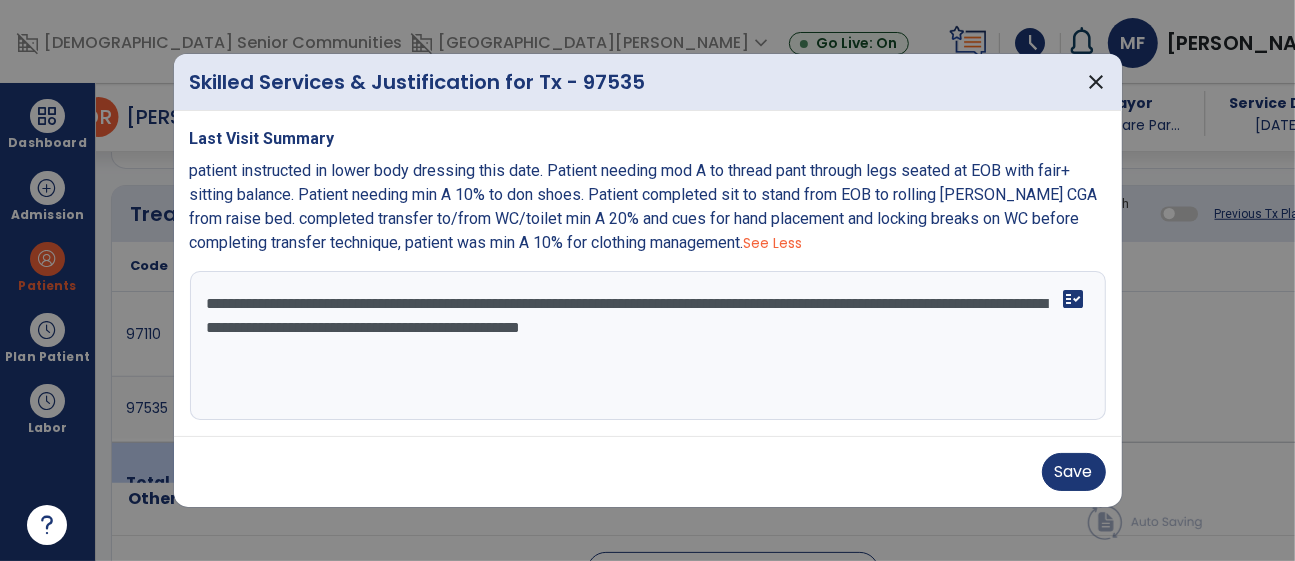 click on "**********" at bounding box center [648, 346] 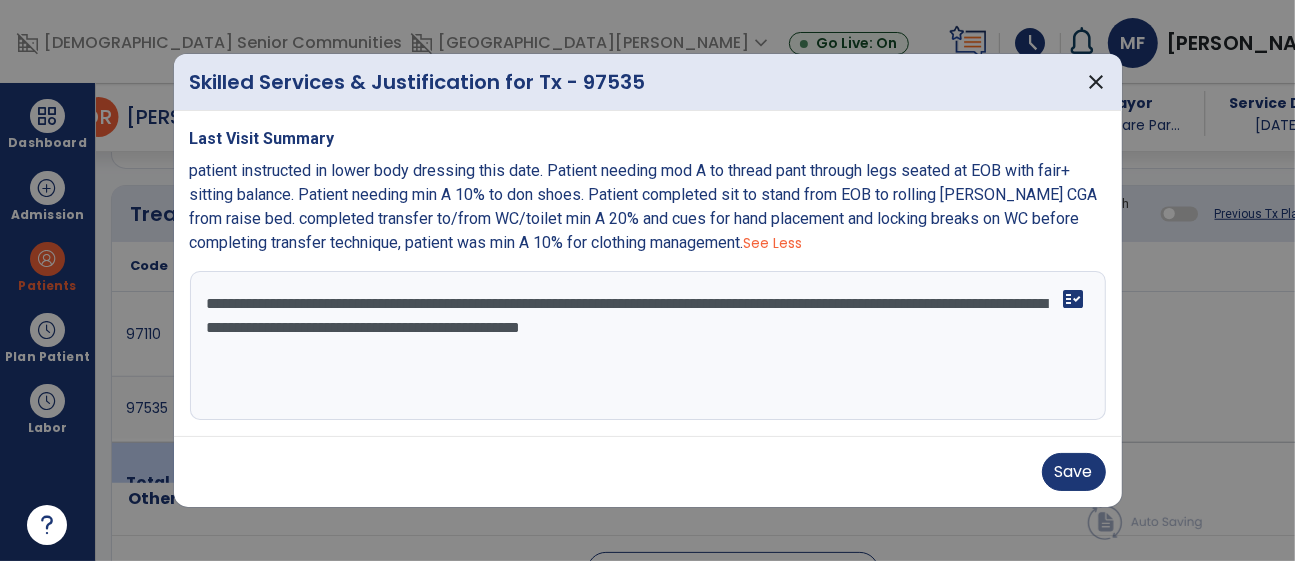 click on "**********" at bounding box center [648, 346] 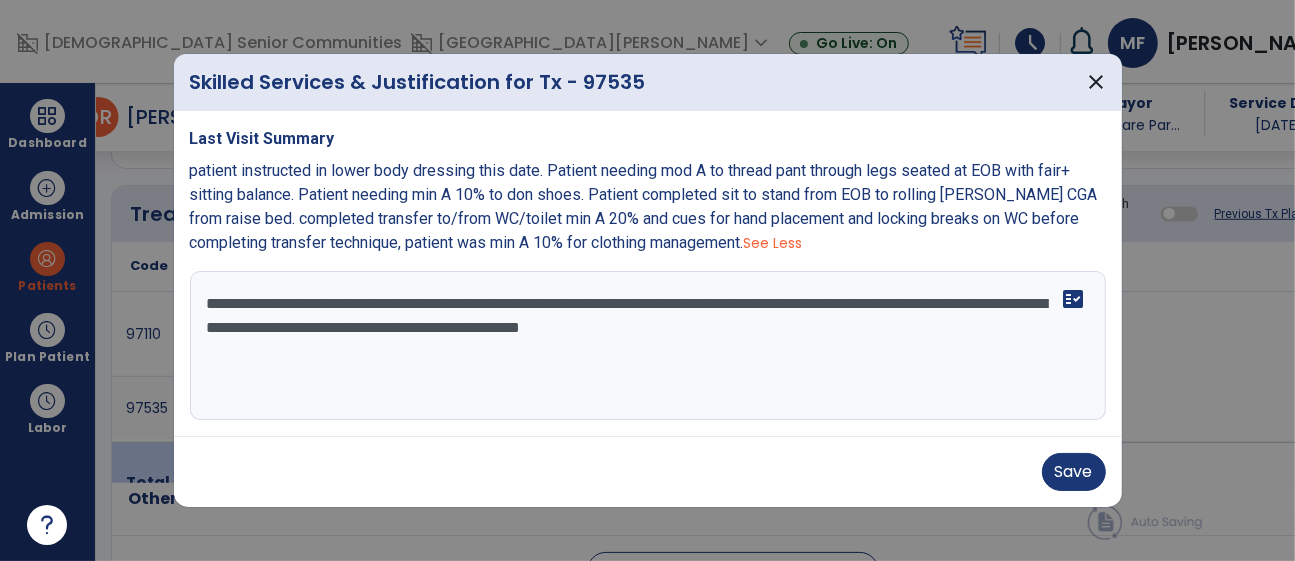 click on "**********" at bounding box center [648, 346] 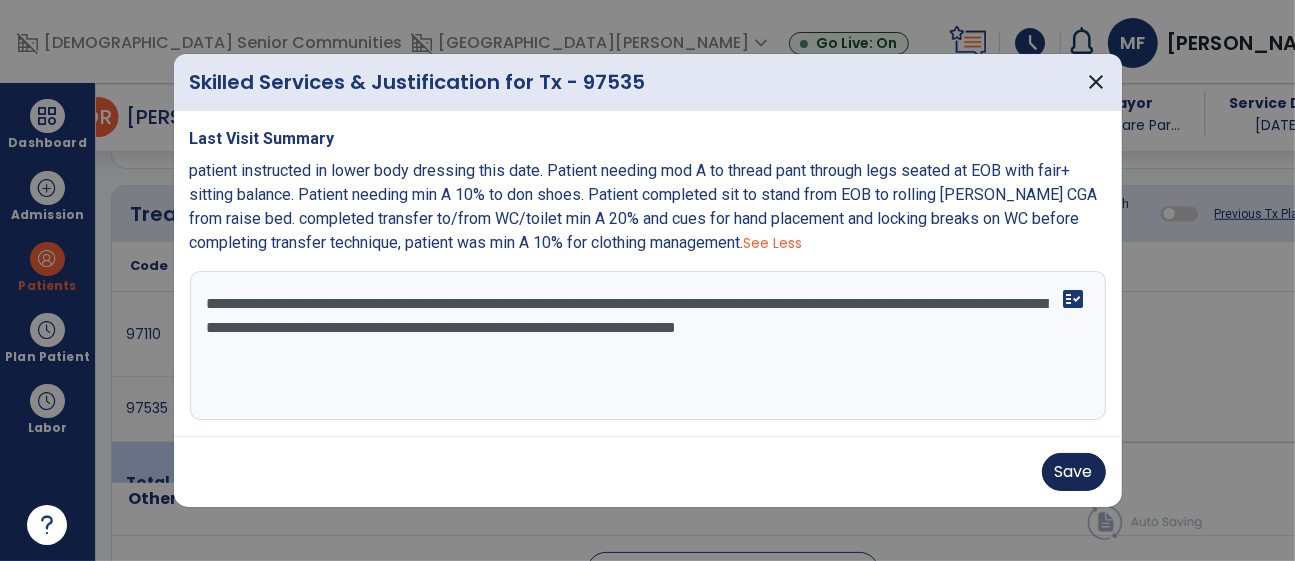 type on "**********" 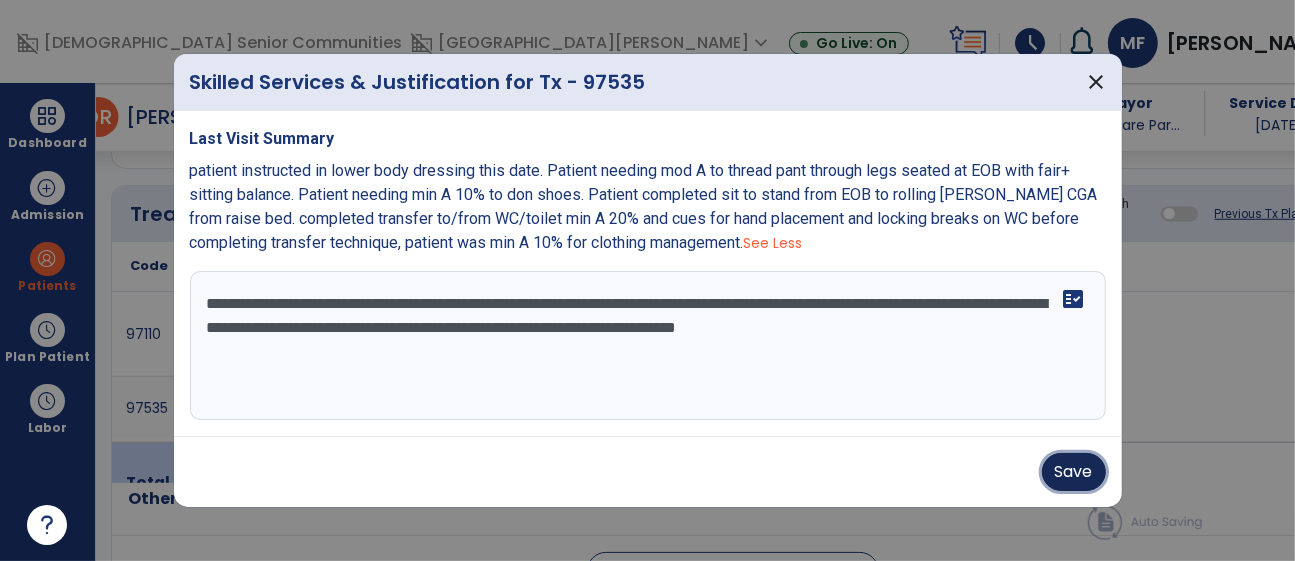 click on "Save" at bounding box center (1074, 472) 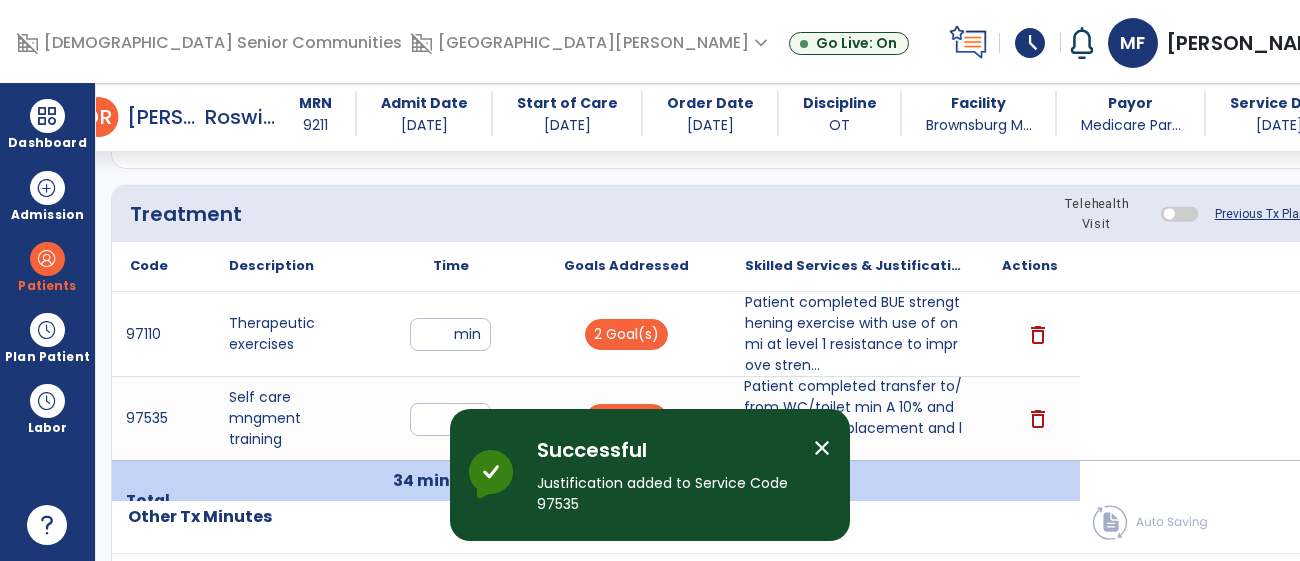 click on "Patient  completed transfer to/from WC/toilet min A 10% and cues for hand placement and locking brea..." at bounding box center (853, 418) 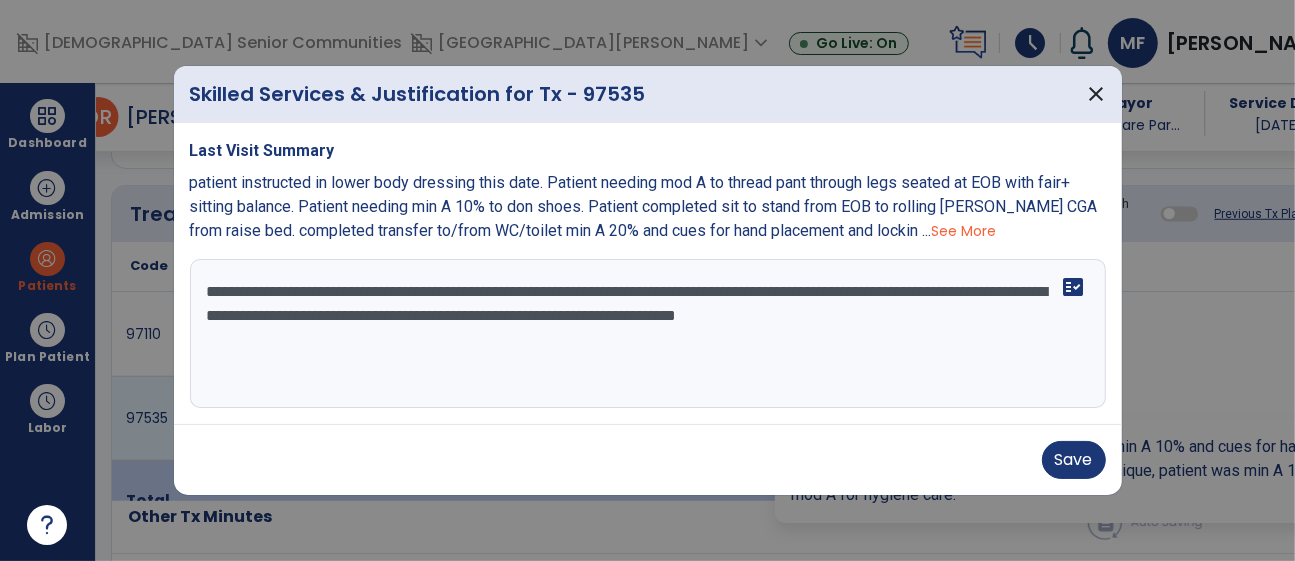 scroll, scrollTop: 1174, scrollLeft: 0, axis: vertical 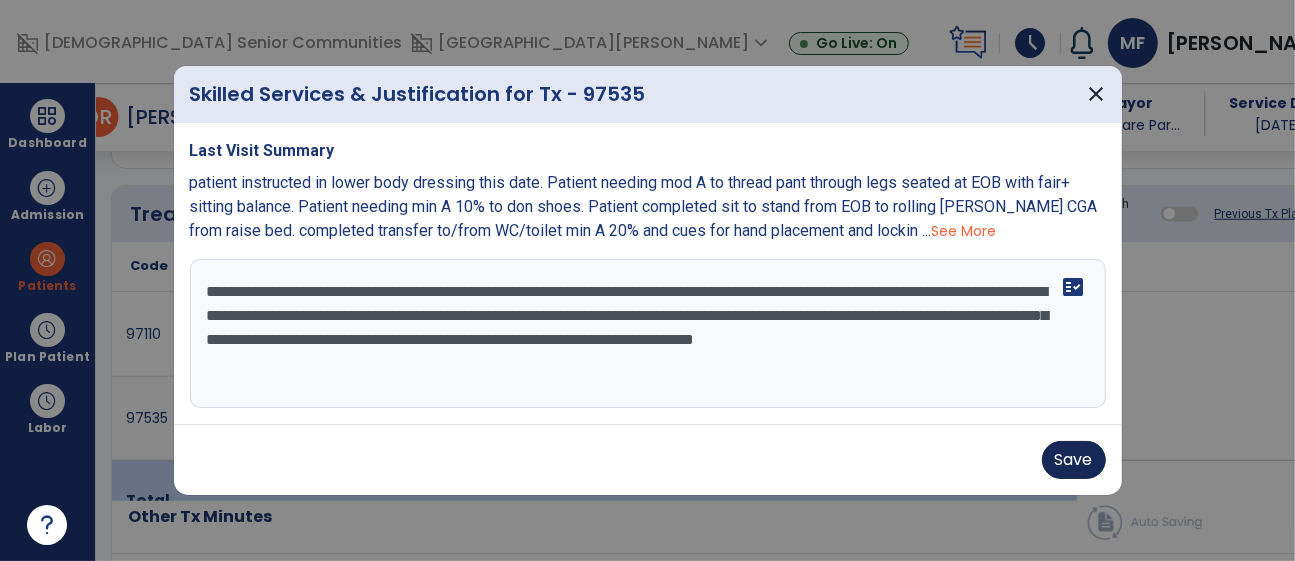 type on "**********" 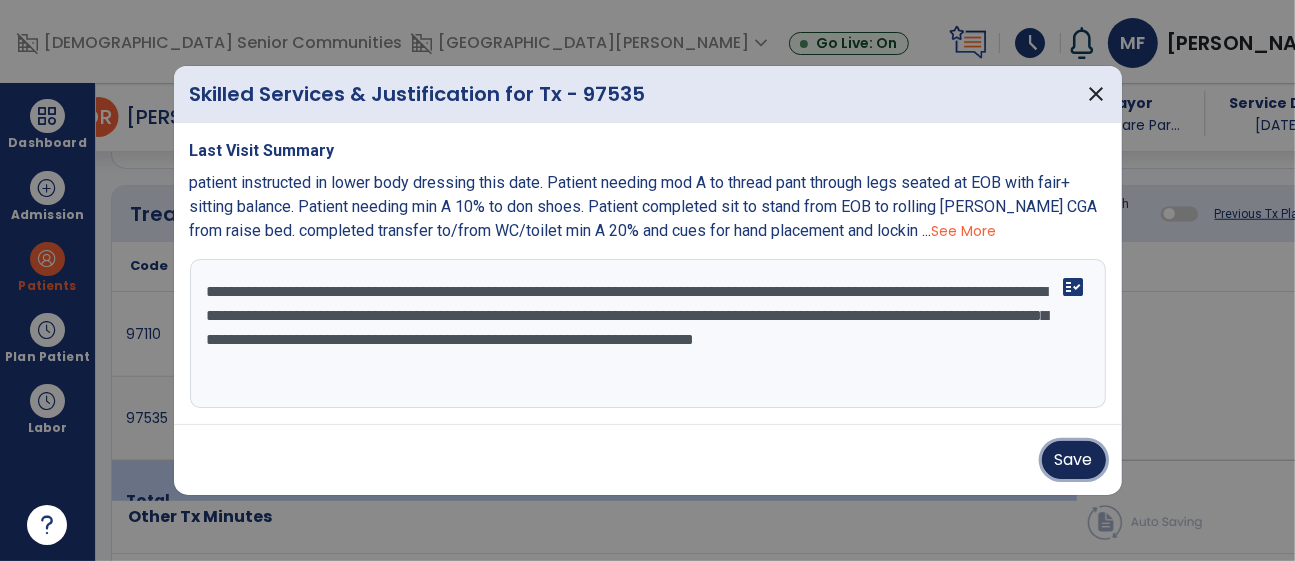 click on "Save" at bounding box center (1074, 460) 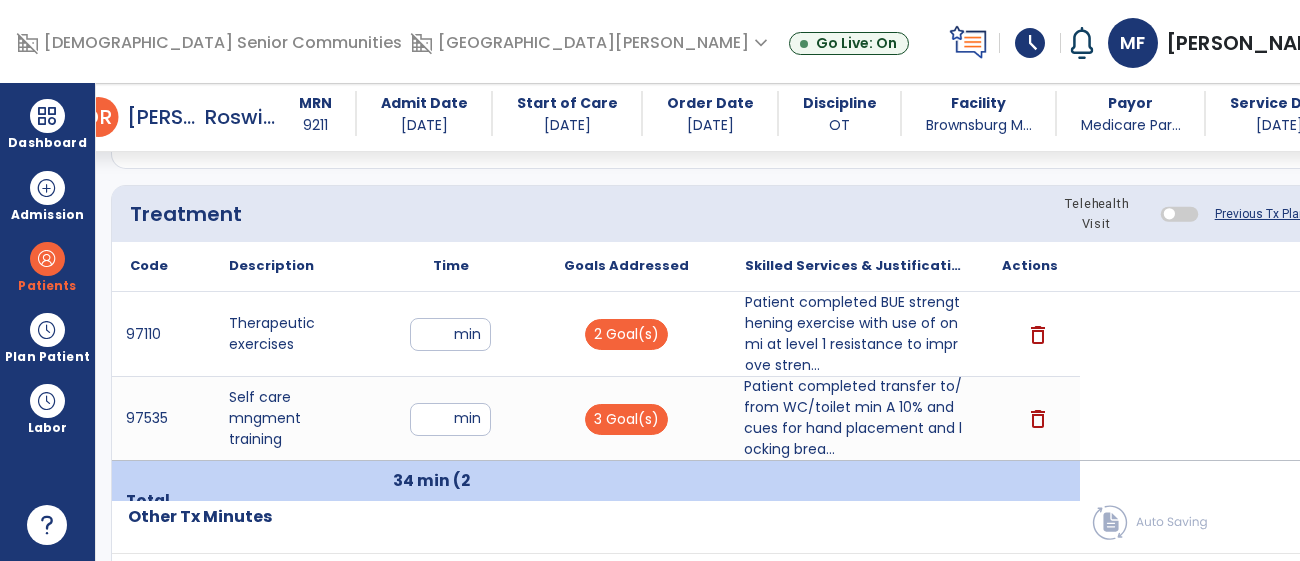 click on "Patient  completed transfer to/from WC/toilet min A 10% and cues for hand placement and locking brea..." at bounding box center (853, 418) 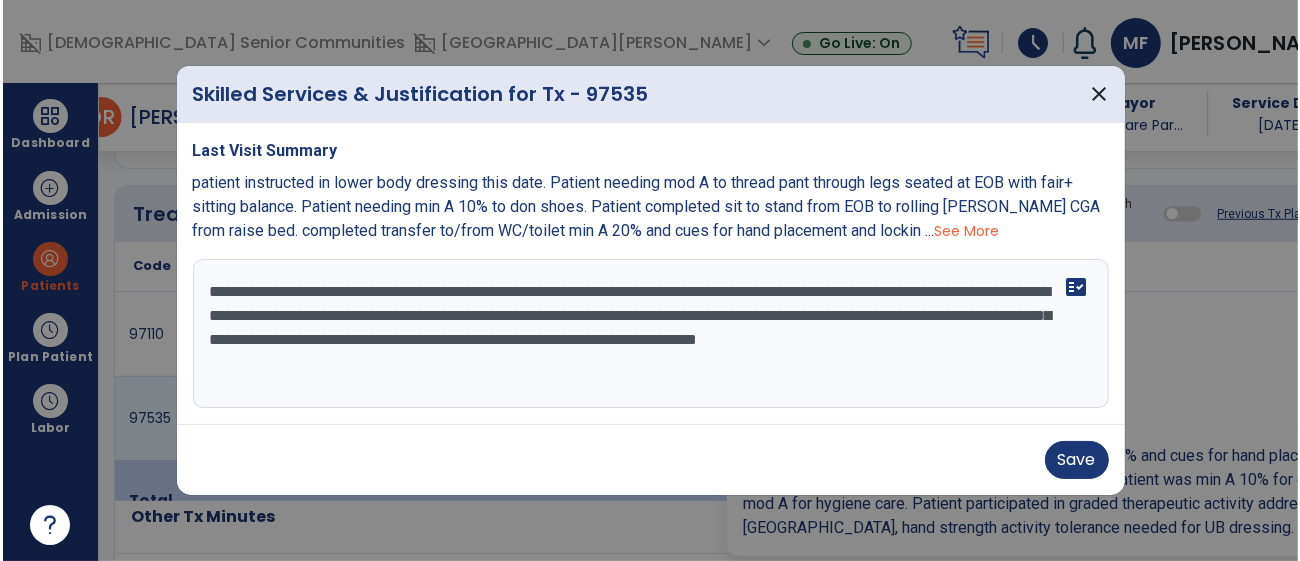 scroll, scrollTop: 1174, scrollLeft: 0, axis: vertical 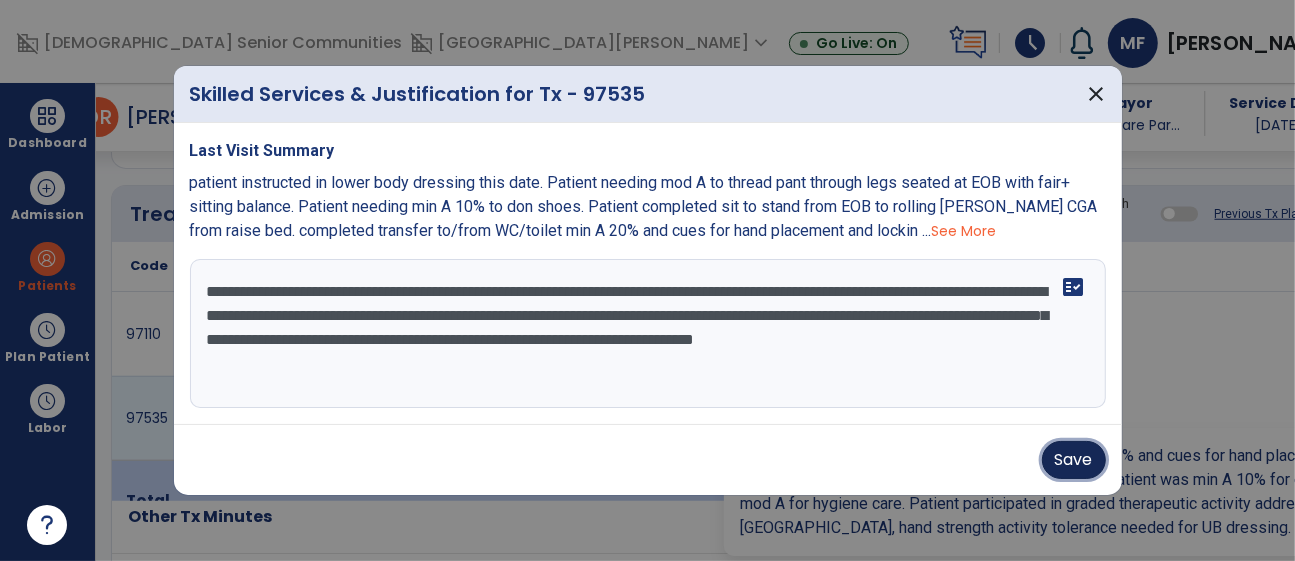 click on "Save" at bounding box center (1074, 460) 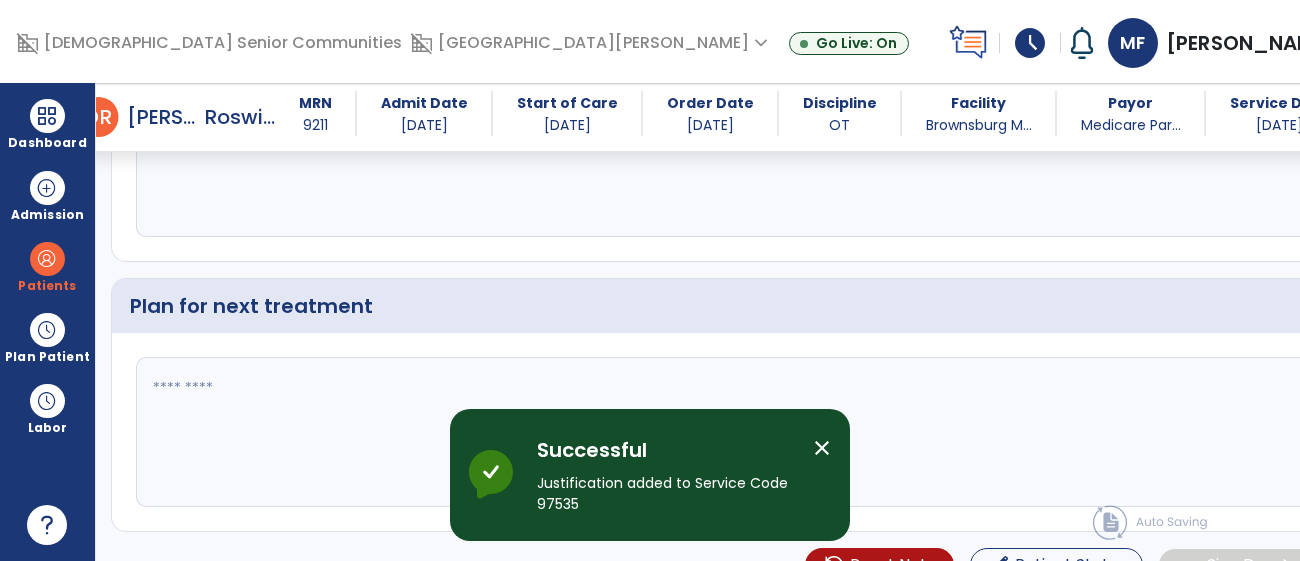 scroll, scrollTop: 2885, scrollLeft: 0, axis: vertical 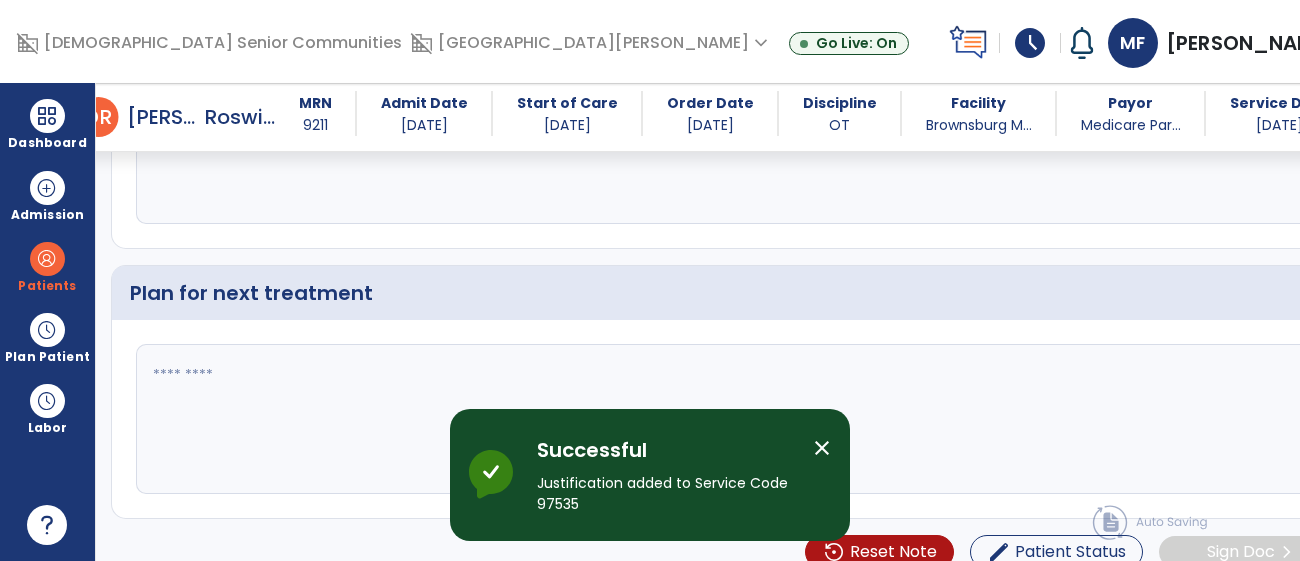 click on "fact_check" 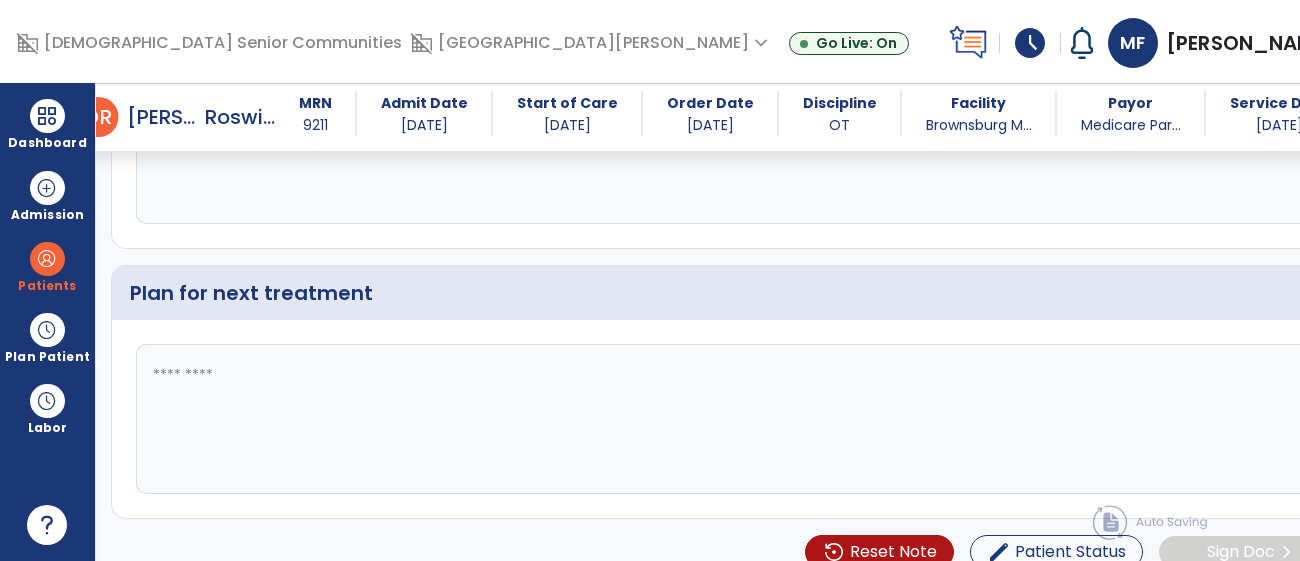 type on "******" 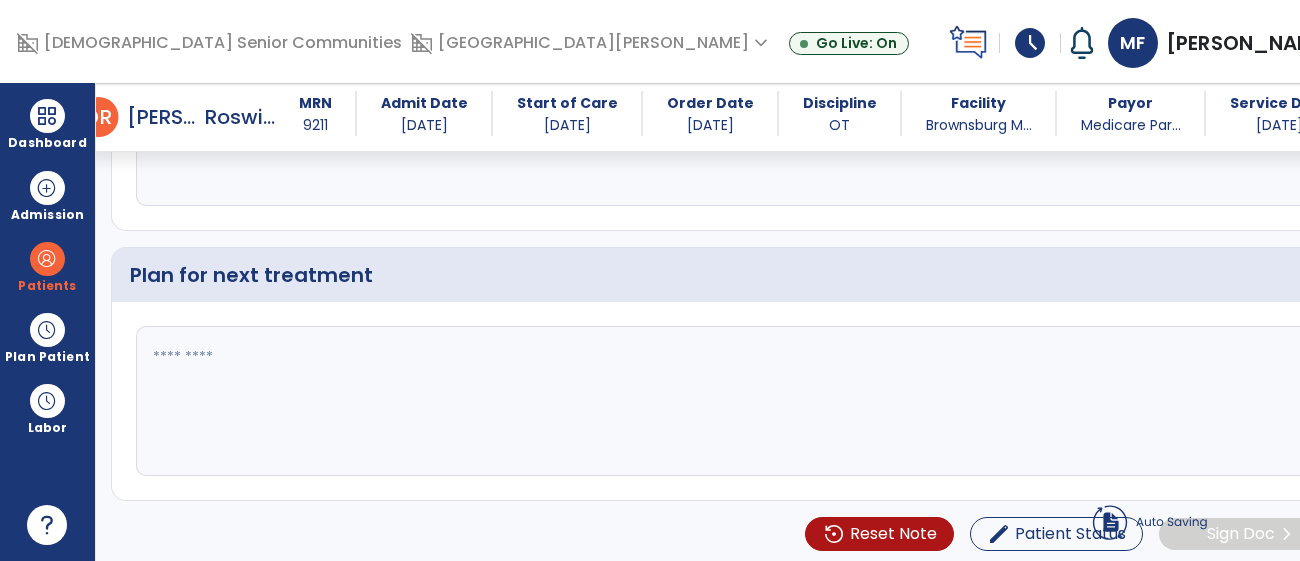 scroll, scrollTop: 3013, scrollLeft: 0, axis: vertical 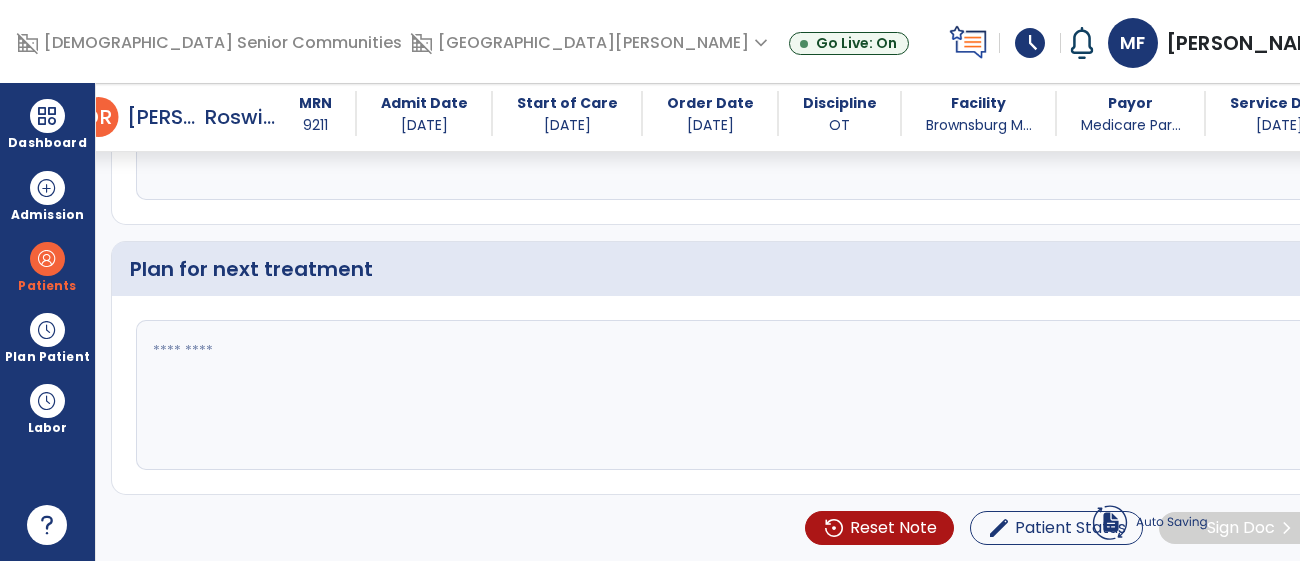 type on "**********" 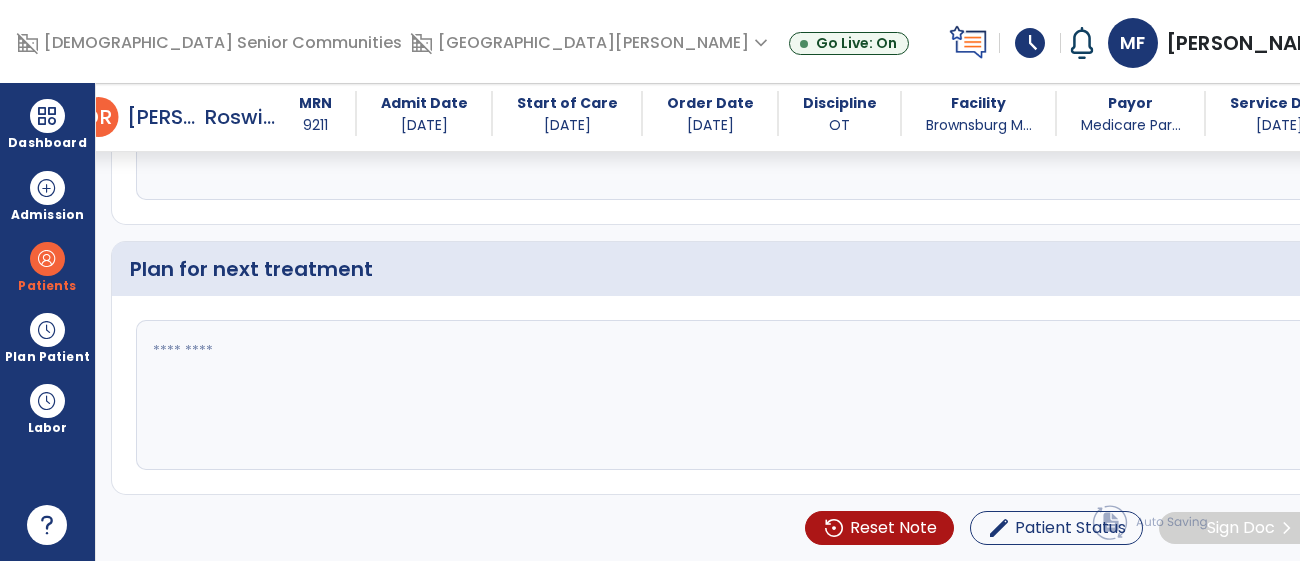 scroll, scrollTop: 3030, scrollLeft: 0, axis: vertical 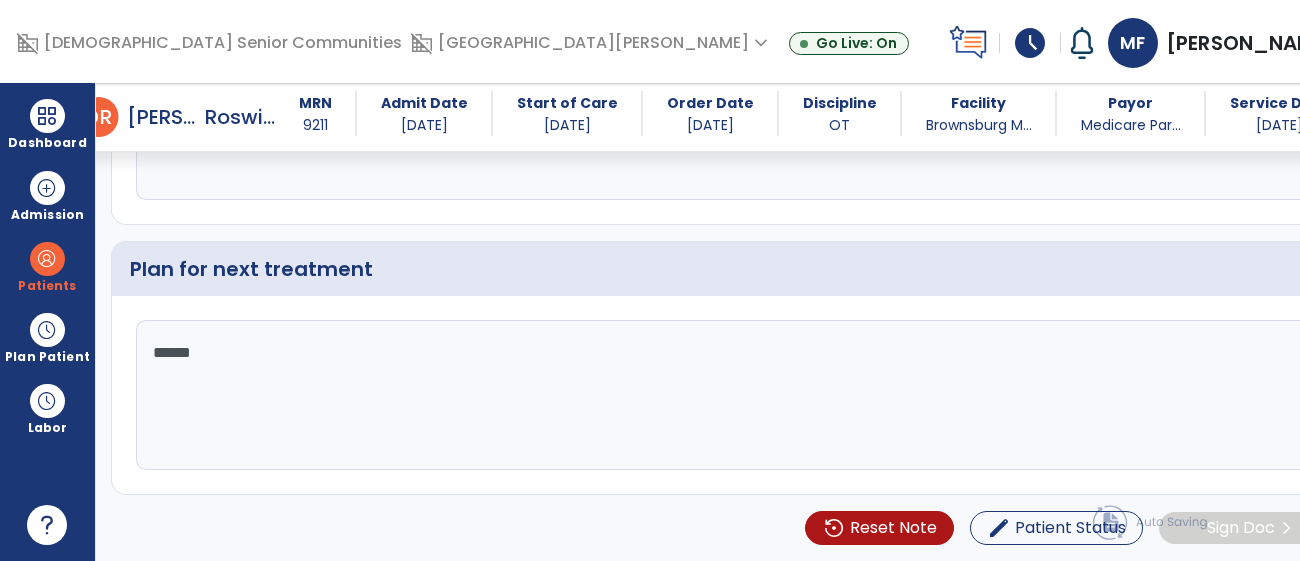 type on "*******" 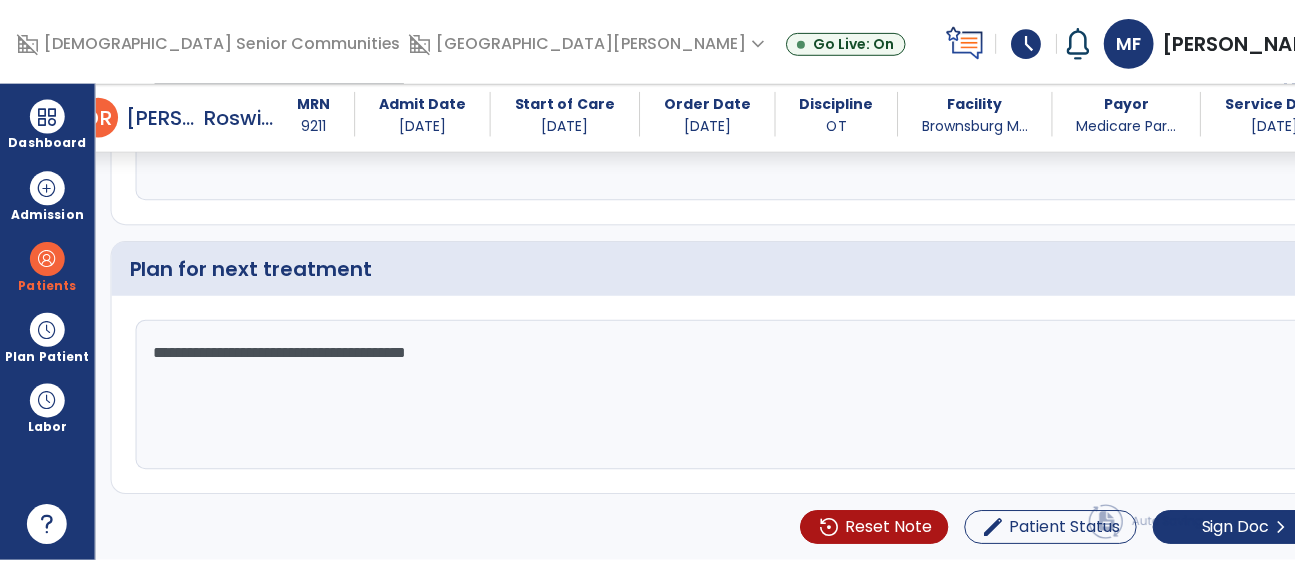 scroll, scrollTop: 3030, scrollLeft: 0, axis: vertical 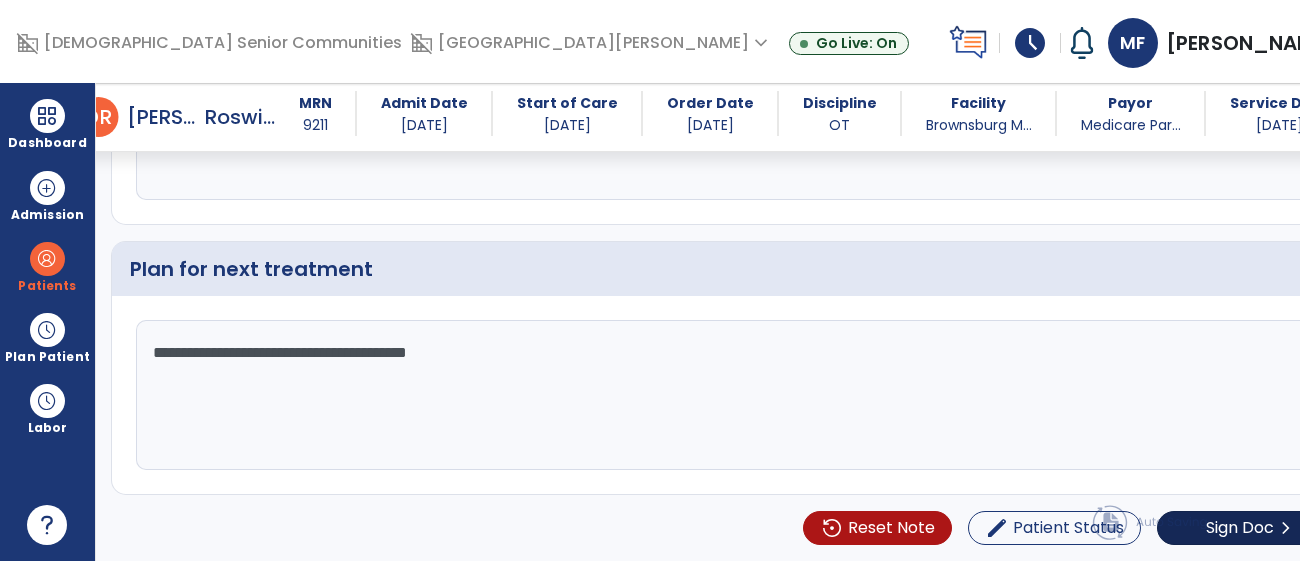 type on "**********" 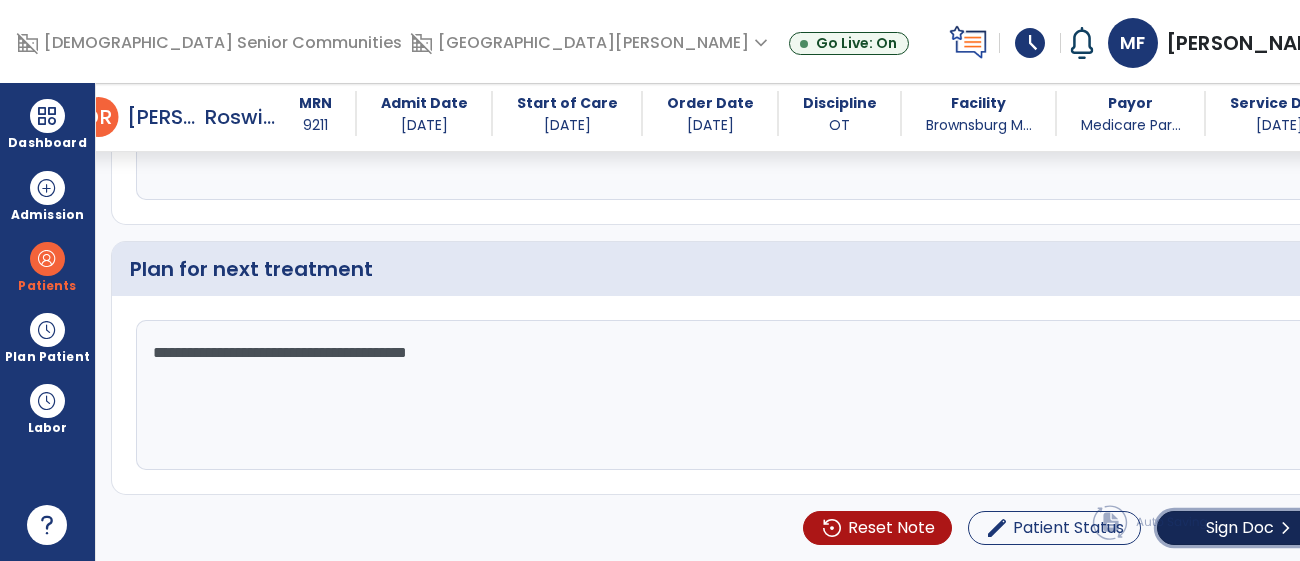 click on "Sign Doc" 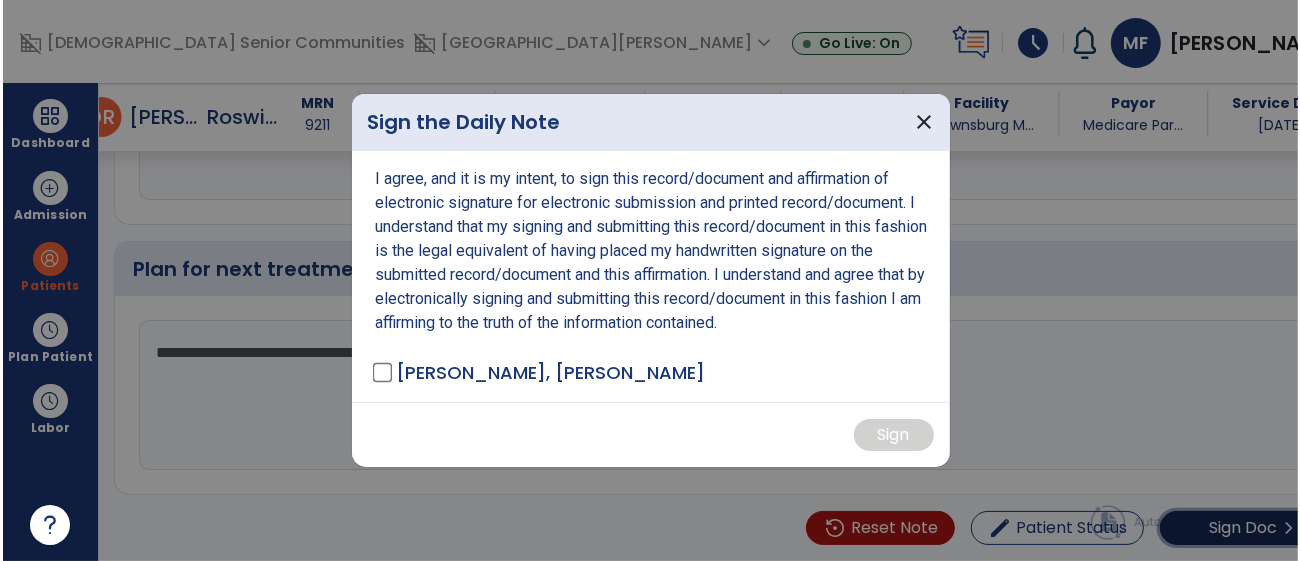 scroll, scrollTop: 3030, scrollLeft: 0, axis: vertical 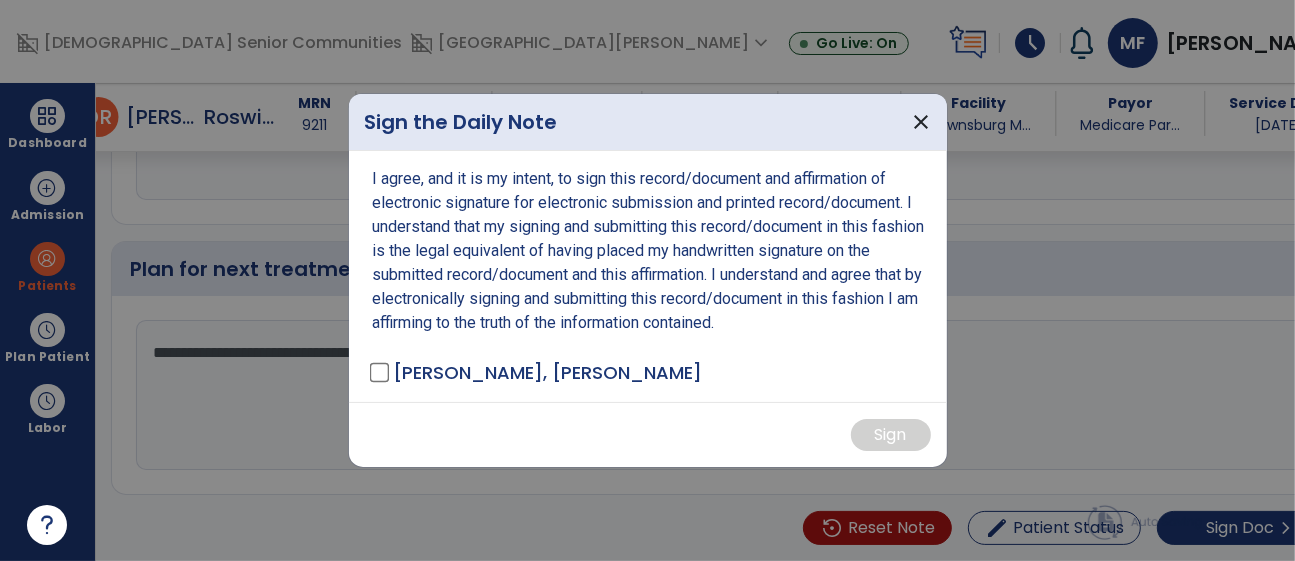 click on "I agree, and it is my intent, to sign this record/document and affirmation of electronic signature for electronic submission and printed record/document. I understand that my signing and submitting this record/document in this fashion is the legal equivalent of having placed my handwritten signature on the submitted record/document and this affirmation. I understand and agree that by electronically signing and submitting this record/document in this fashion I am affirming to the truth of the information contained.  [PERSON_NAME], [GEOGRAPHIC_DATA]" at bounding box center [648, 276] 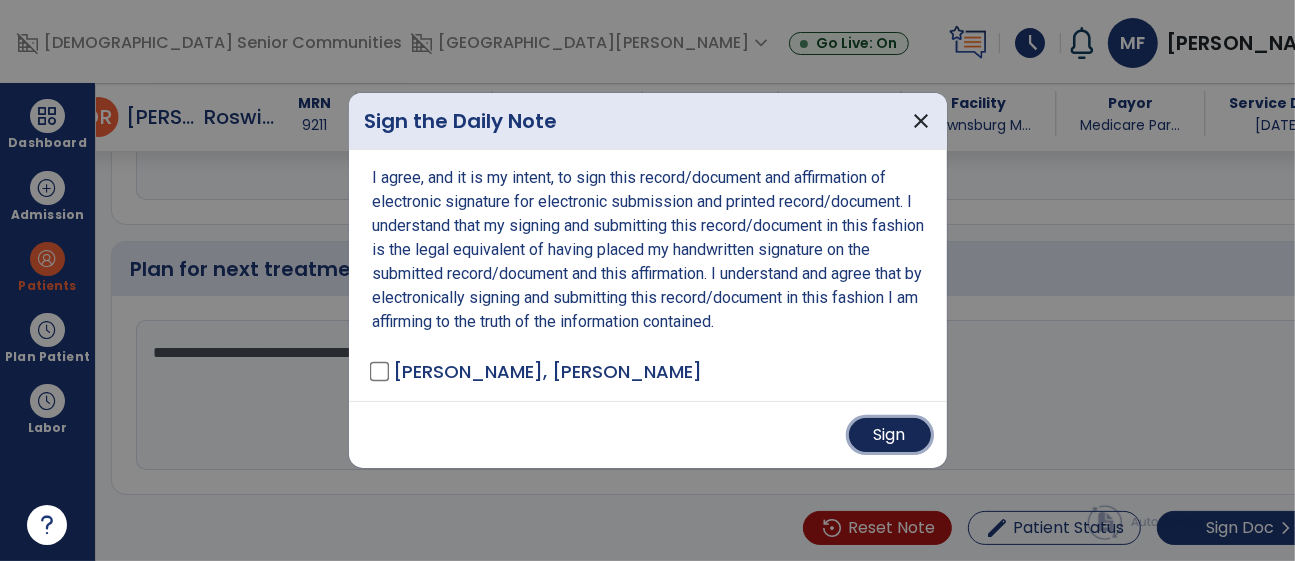 click on "Sign" at bounding box center [890, 435] 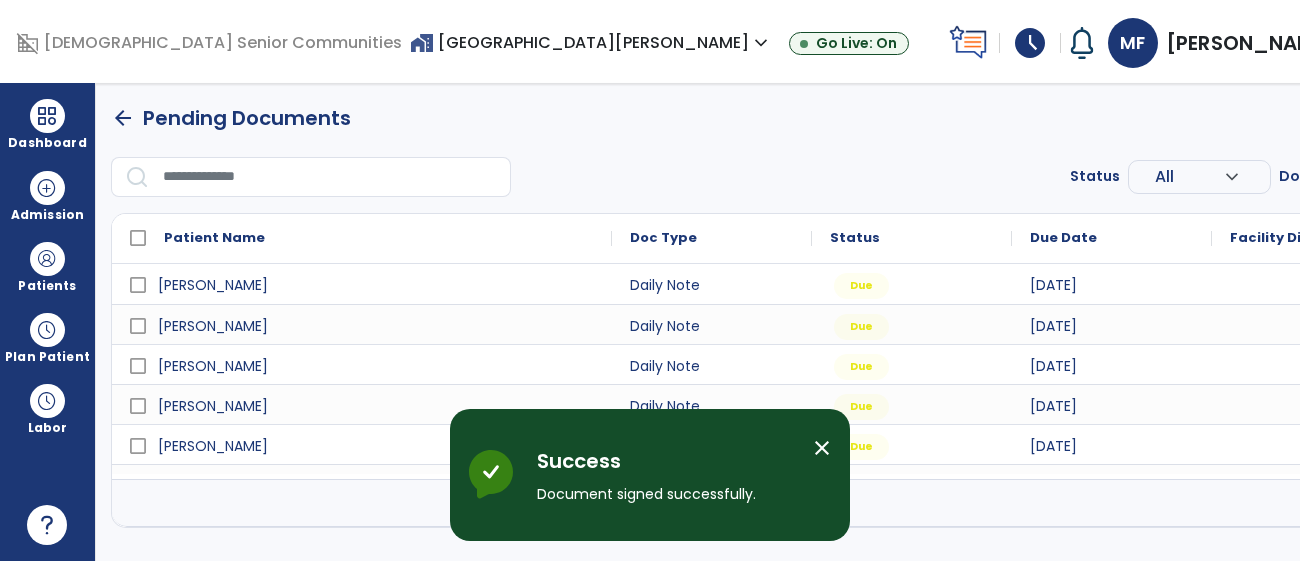 scroll, scrollTop: 0, scrollLeft: 0, axis: both 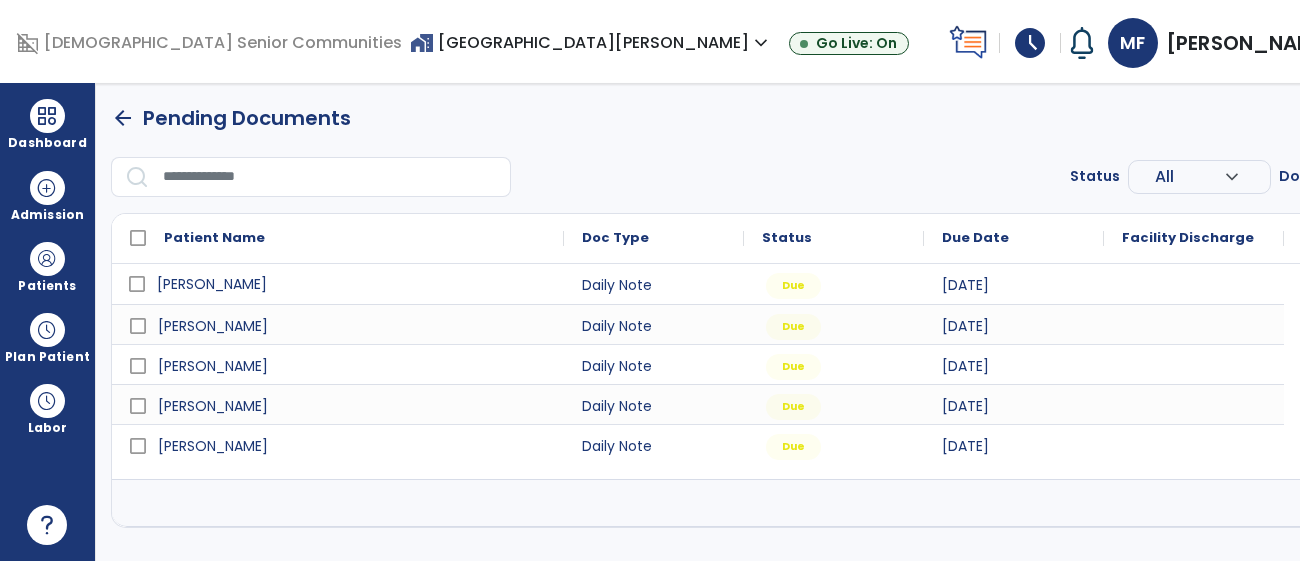 click on "[PERSON_NAME]" at bounding box center [352, 284] 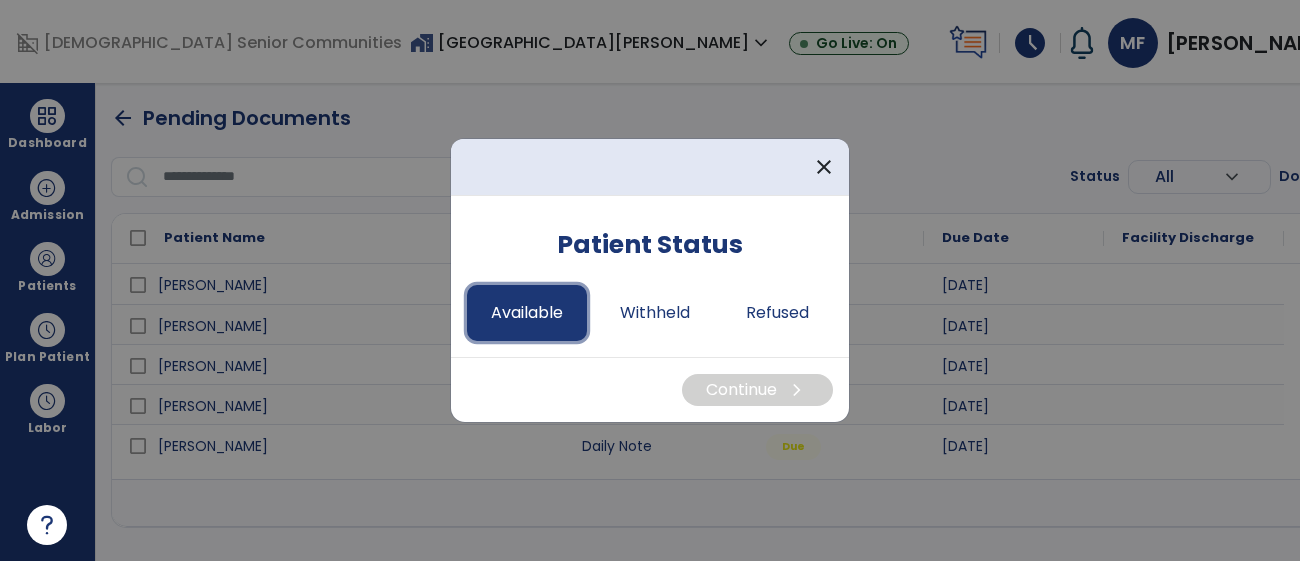 click on "Available" at bounding box center (527, 313) 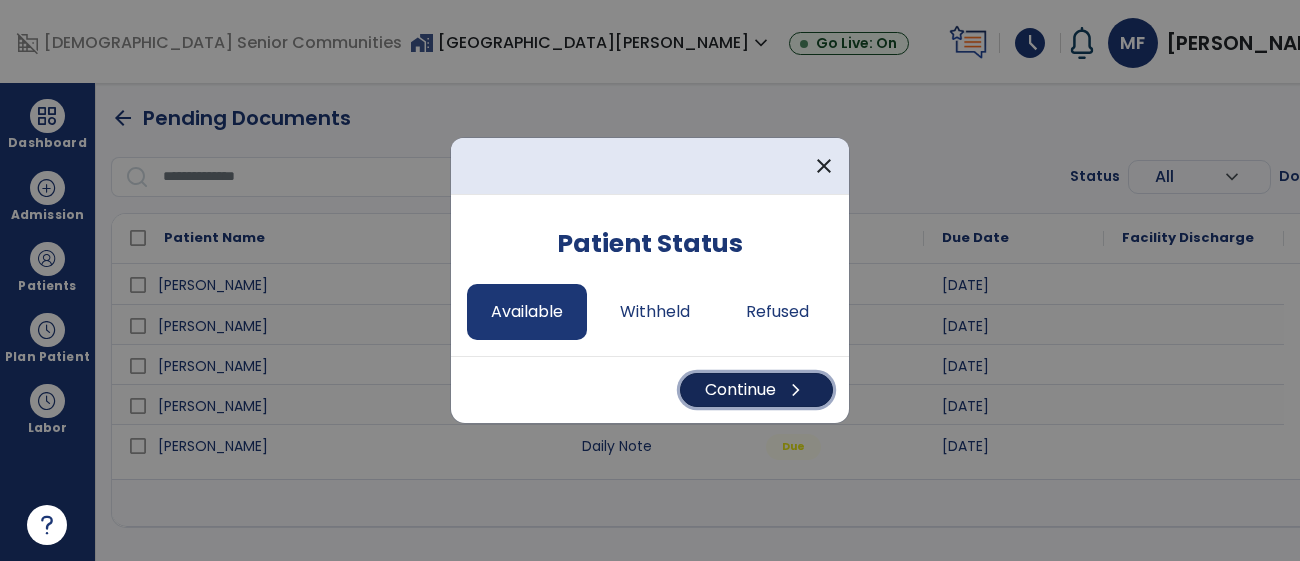 click on "Continue   chevron_right" at bounding box center (756, 390) 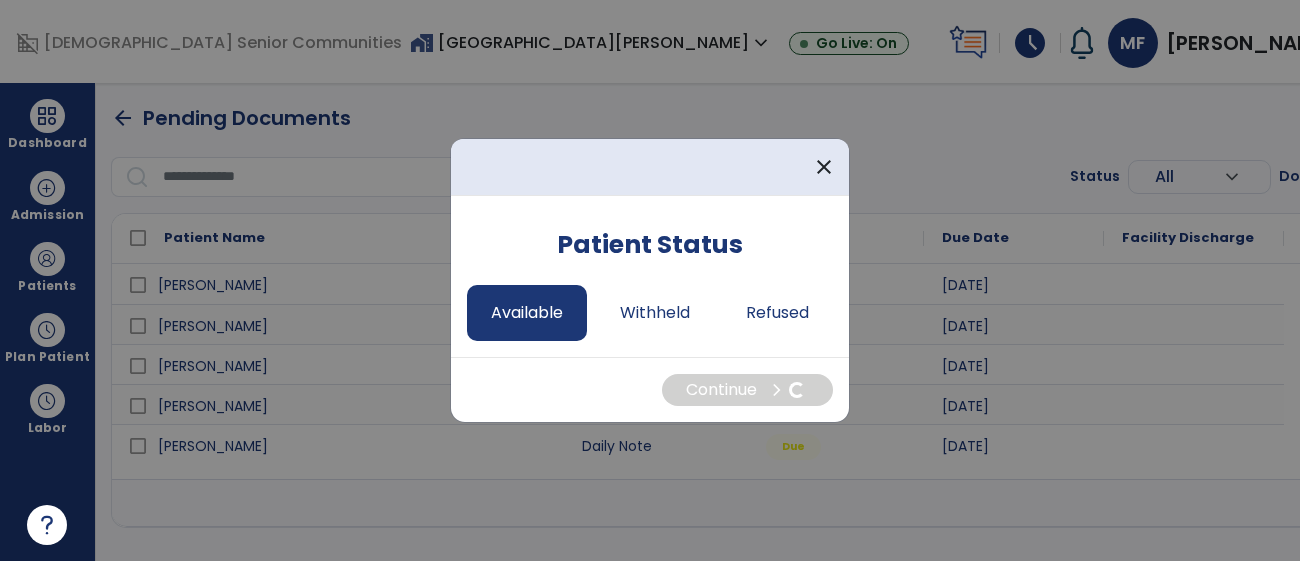 select on "*" 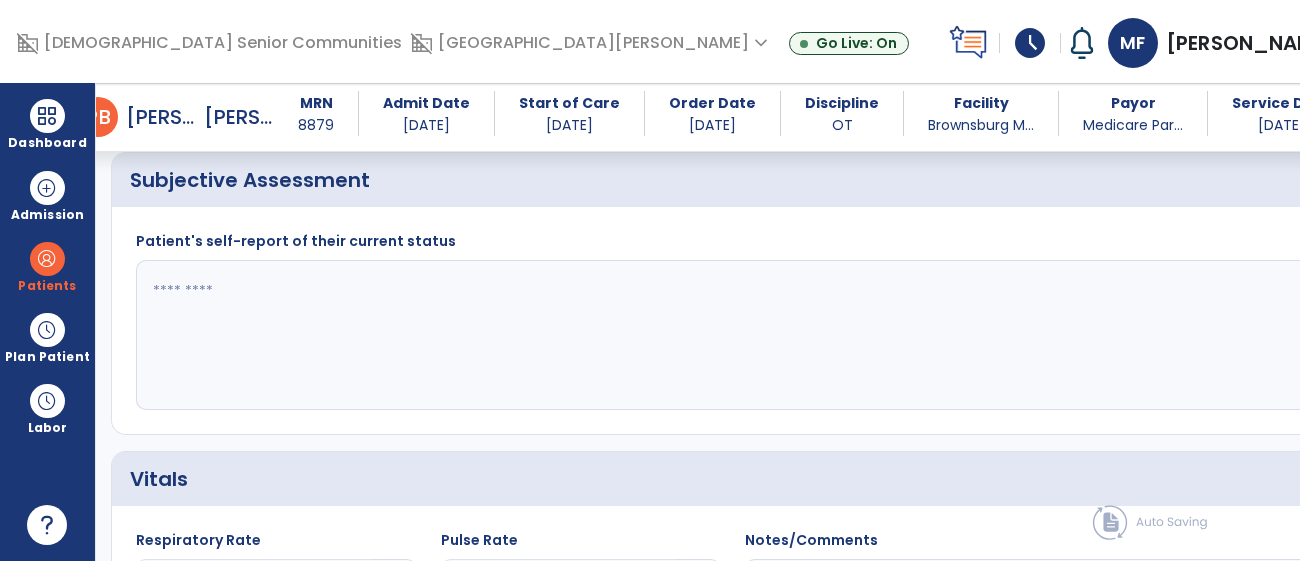 scroll, scrollTop: 555, scrollLeft: 0, axis: vertical 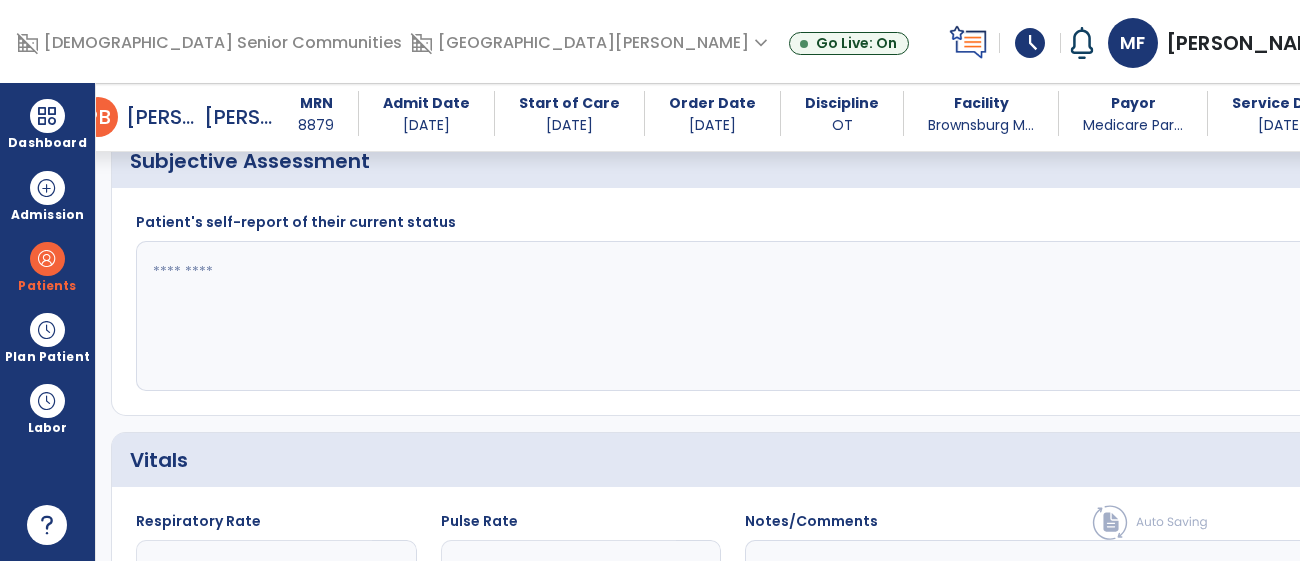 click 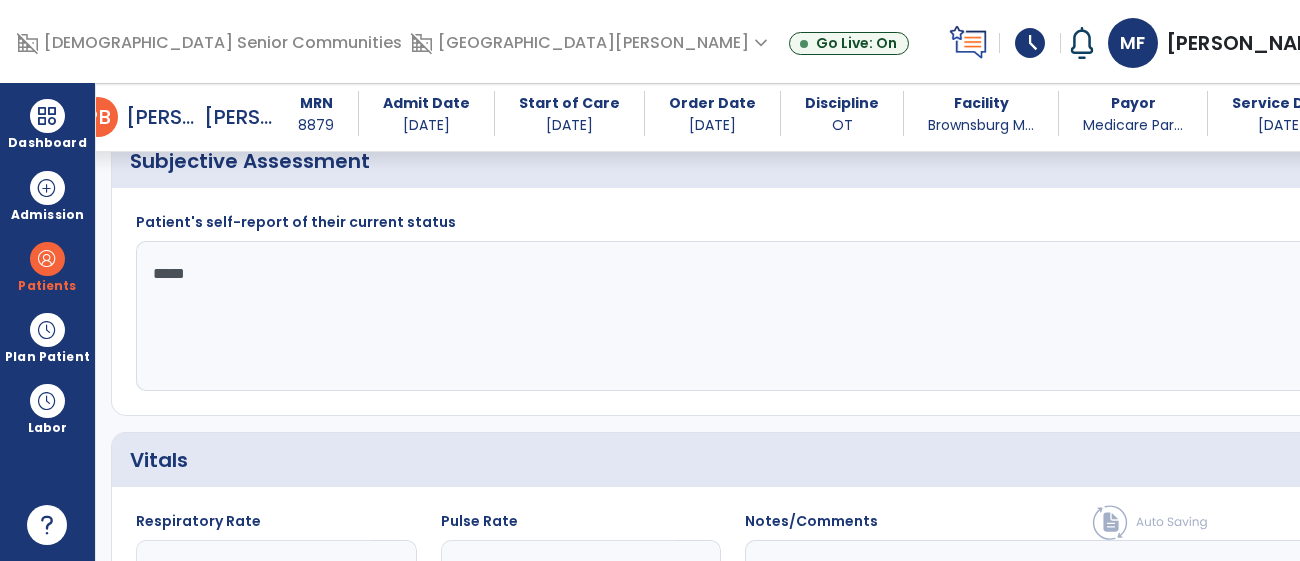 type on "******" 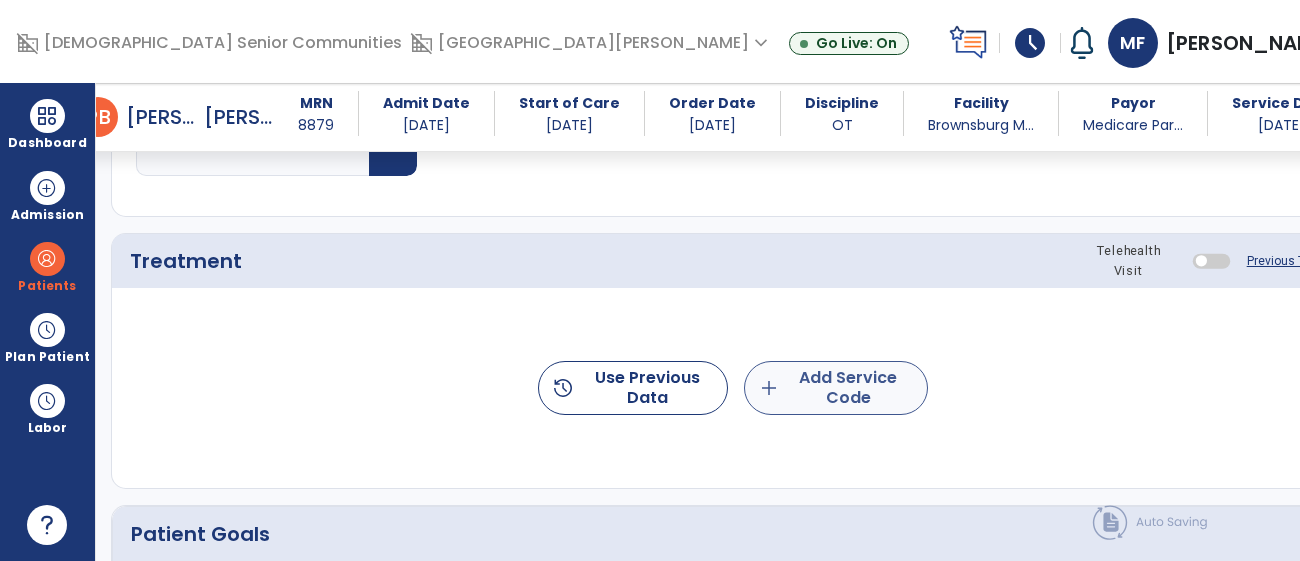 type on "**********" 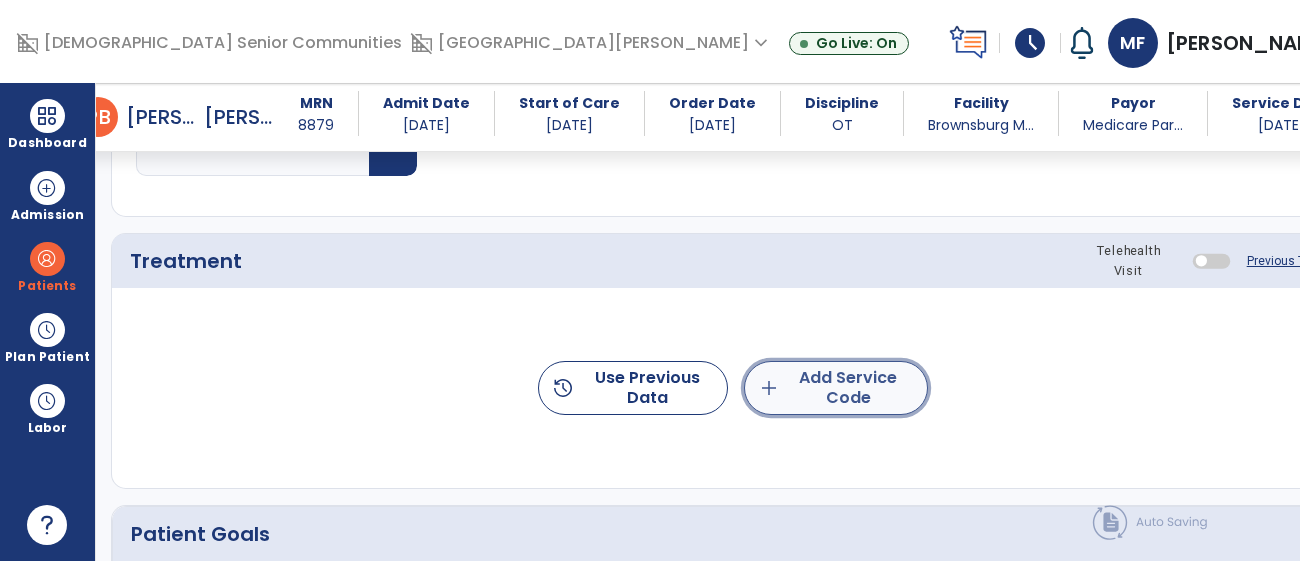 click on "add  Add Service Code" 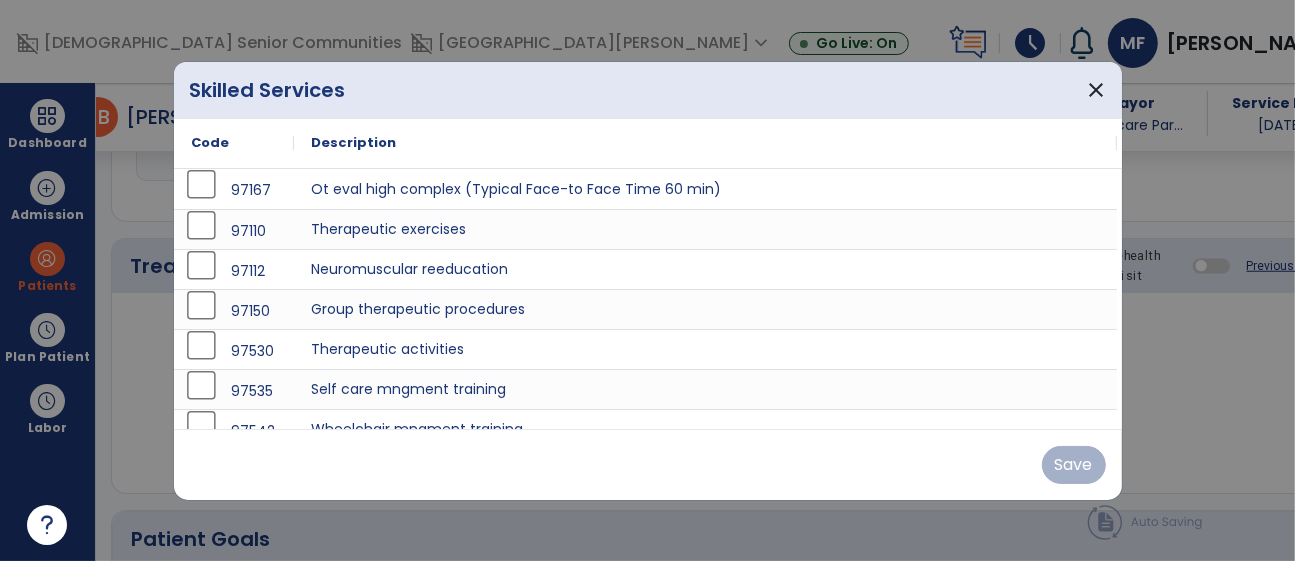 scroll, scrollTop: 1176, scrollLeft: 0, axis: vertical 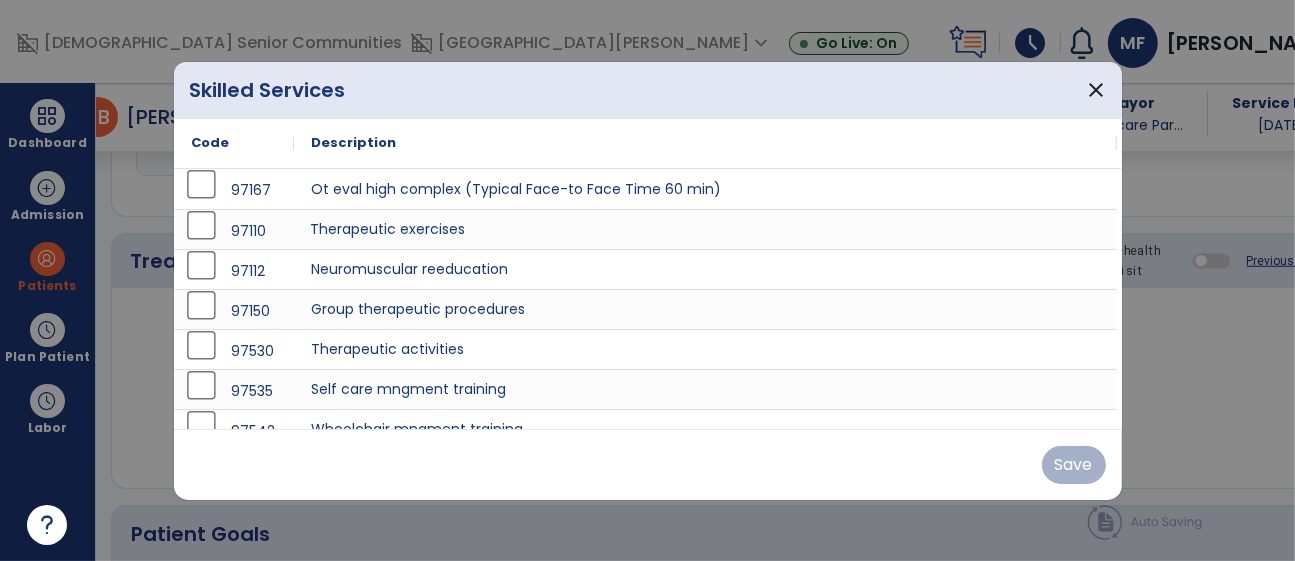 click on "Therapeutic exercises" at bounding box center (705, 229) 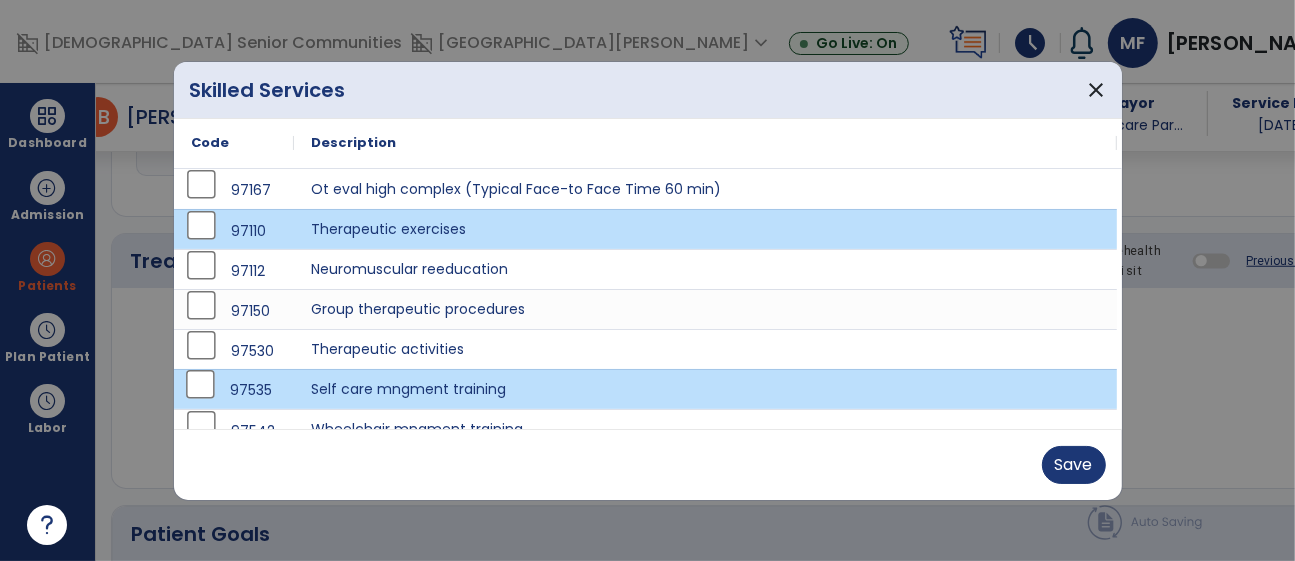 scroll, scrollTop: 19, scrollLeft: 0, axis: vertical 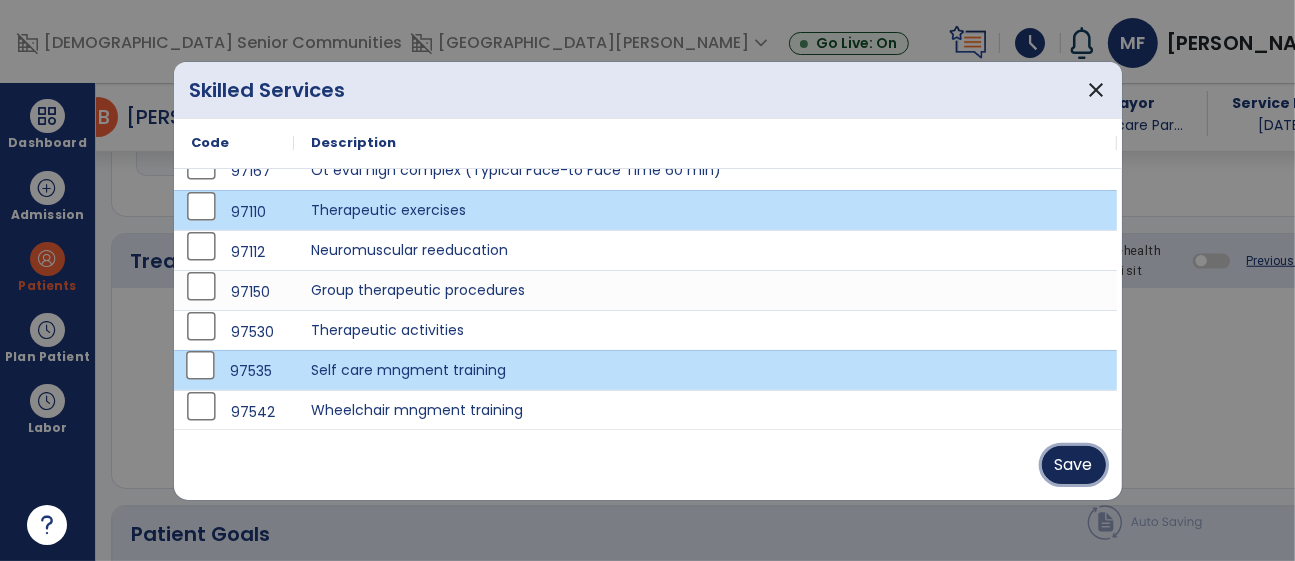 click on "Save" at bounding box center [1074, 465] 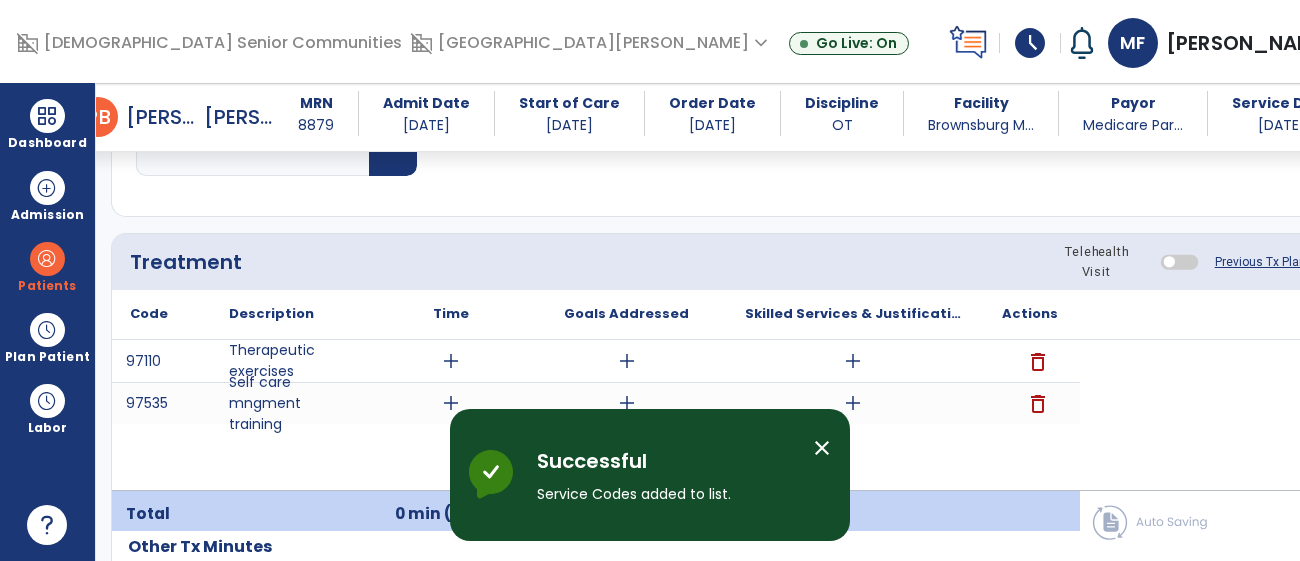 click on "add" 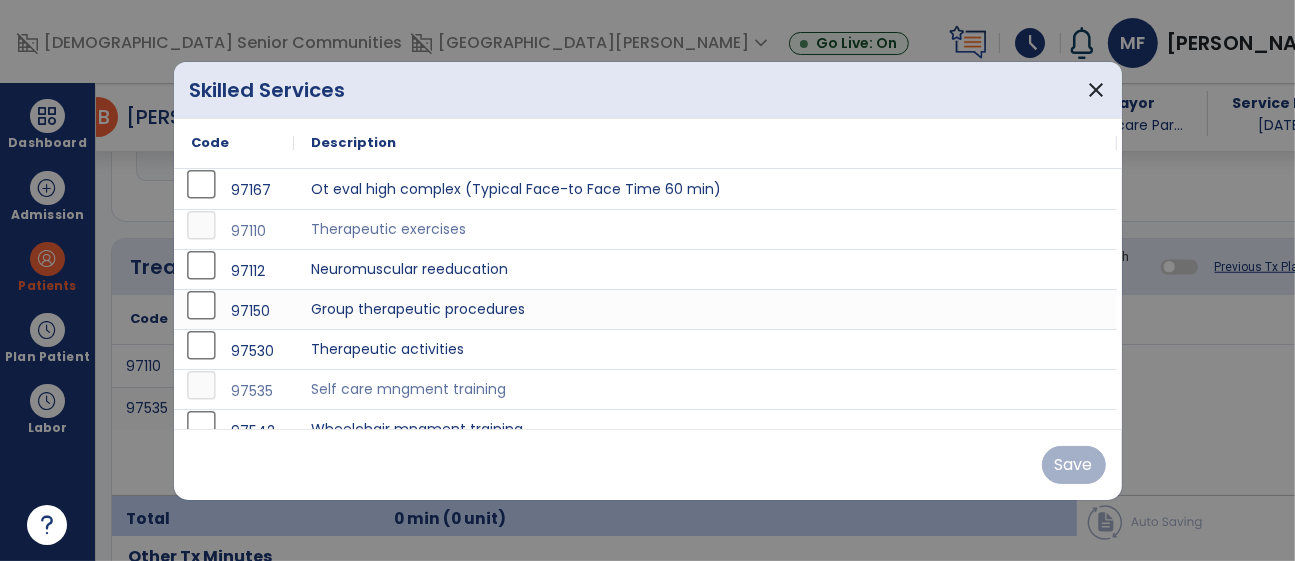 scroll, scrollTop: 1176, scrollLeft: 0, axis: vertical 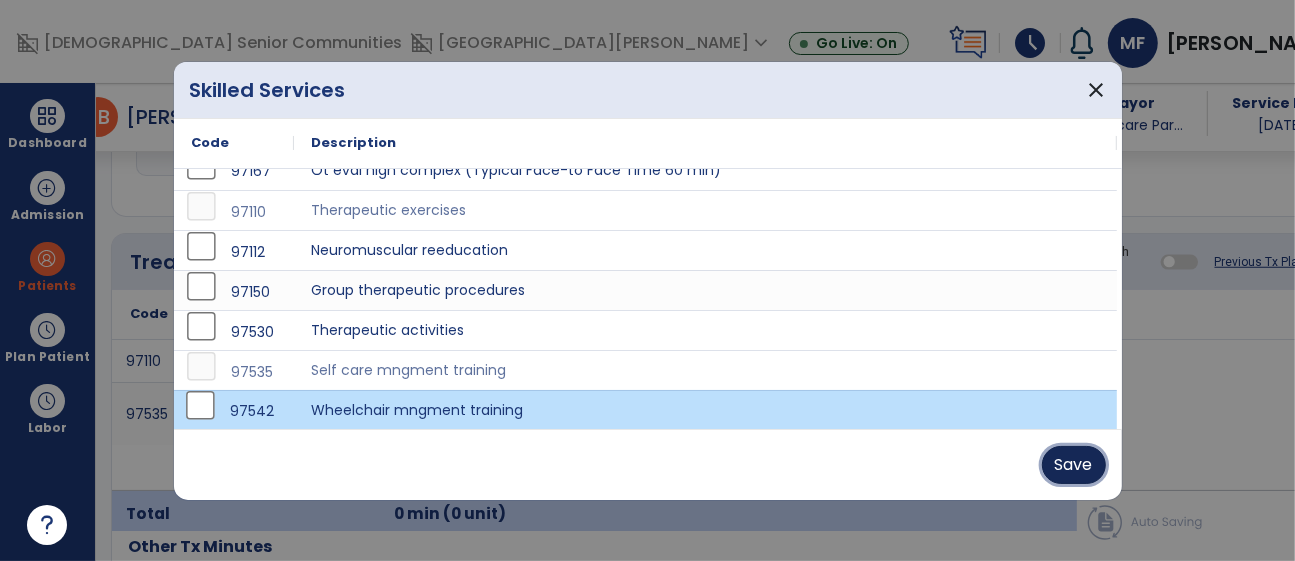 click on "Save" at bounding box center [1074, 465] 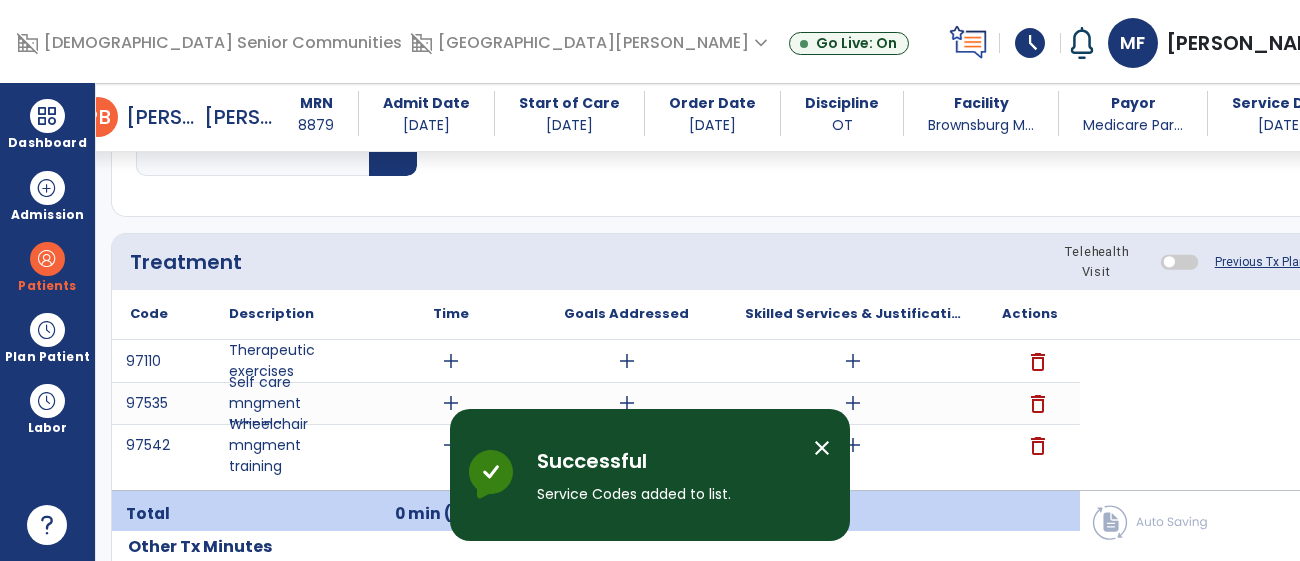 click on "add" at bounding box center (451, 361) 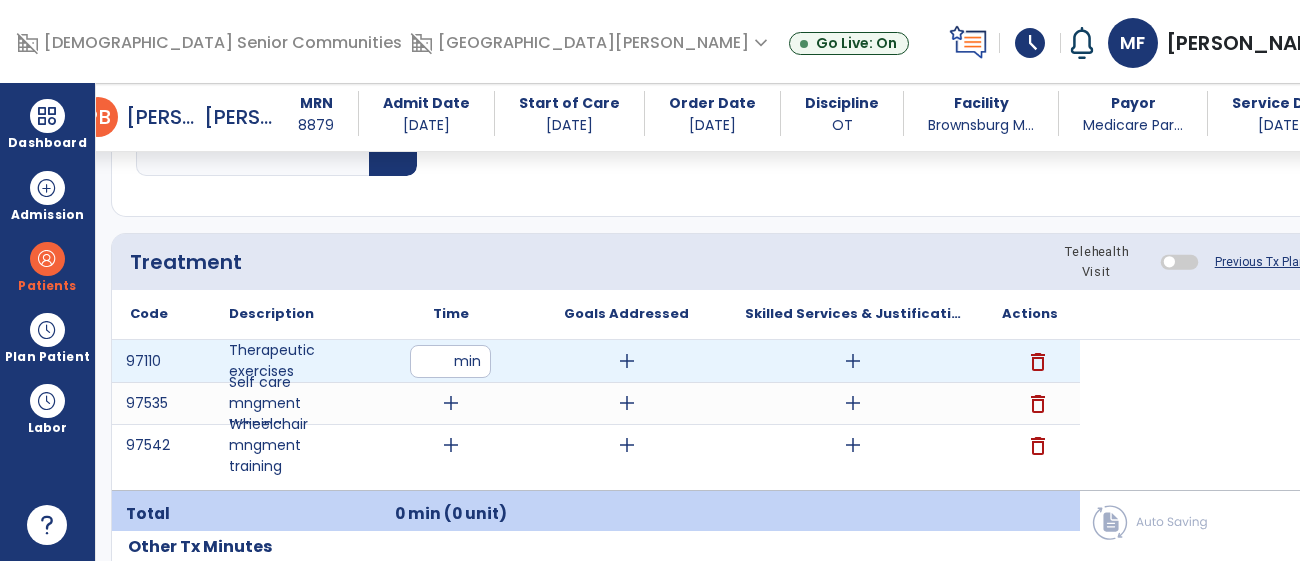 type on "**" 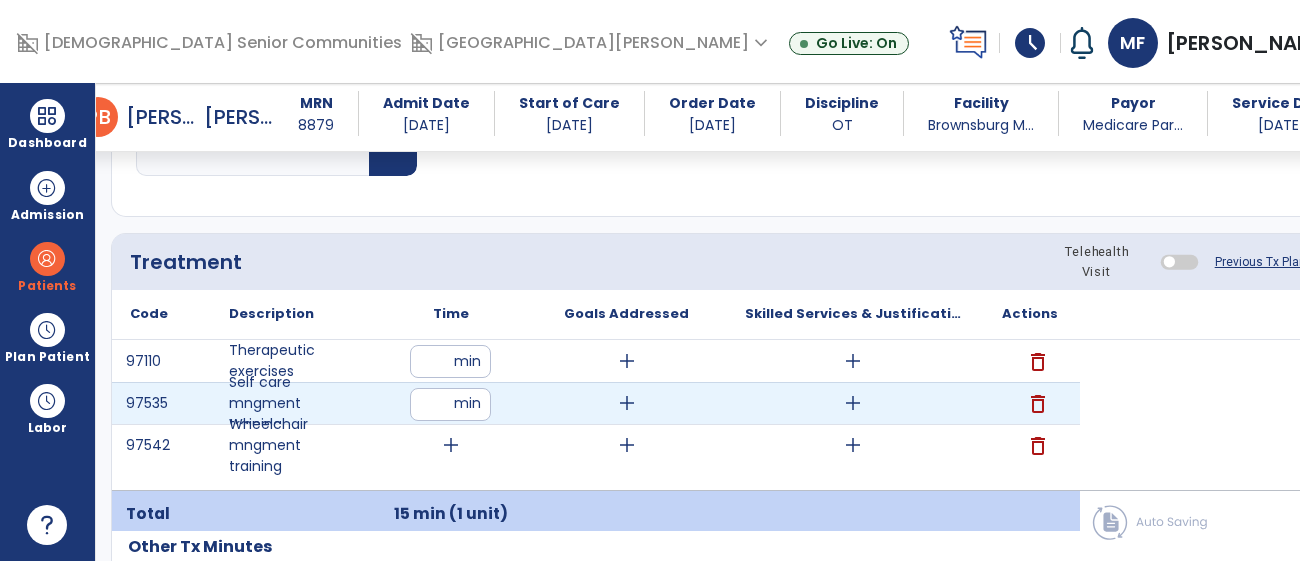 type on "**" 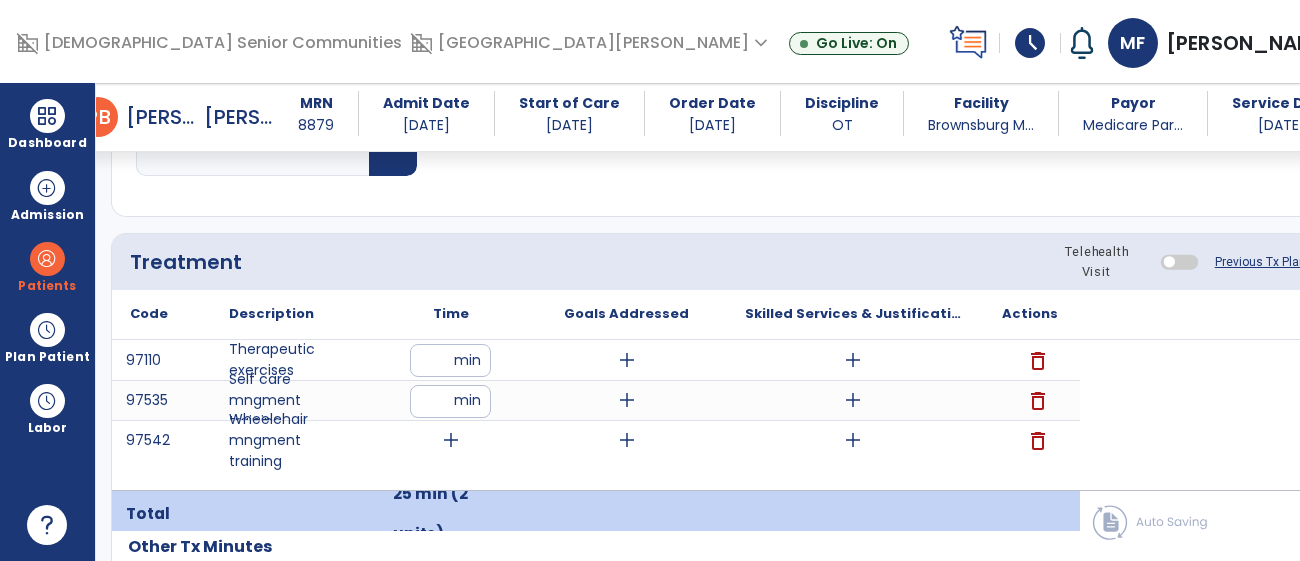 click on "add" at bounding box center [451, 440] 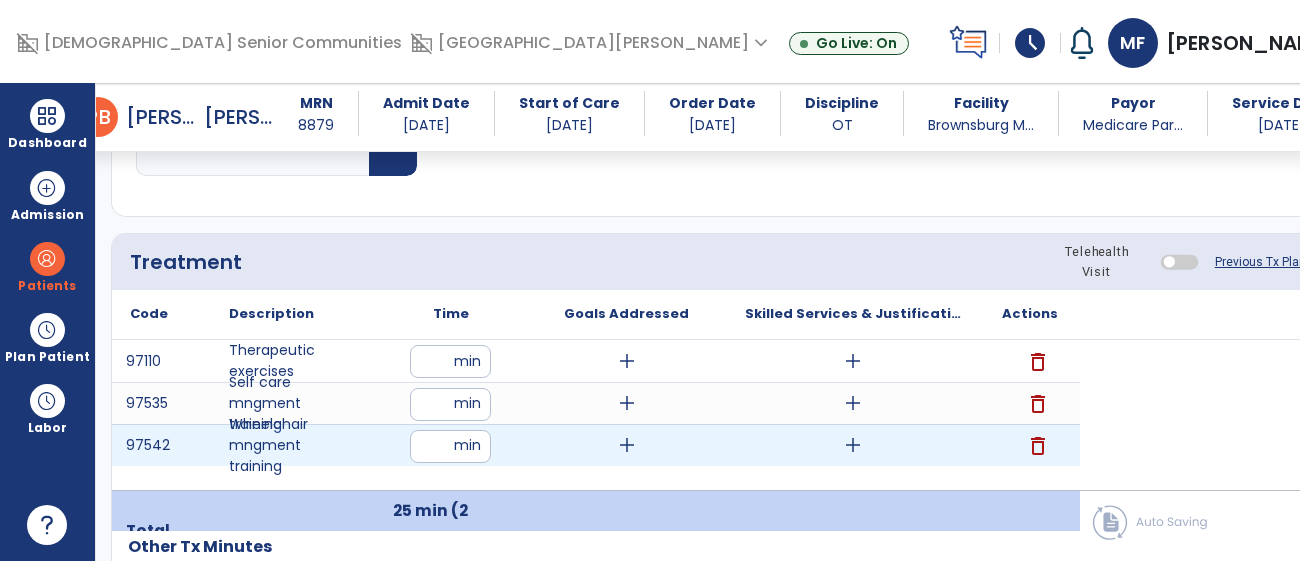 type on "**" 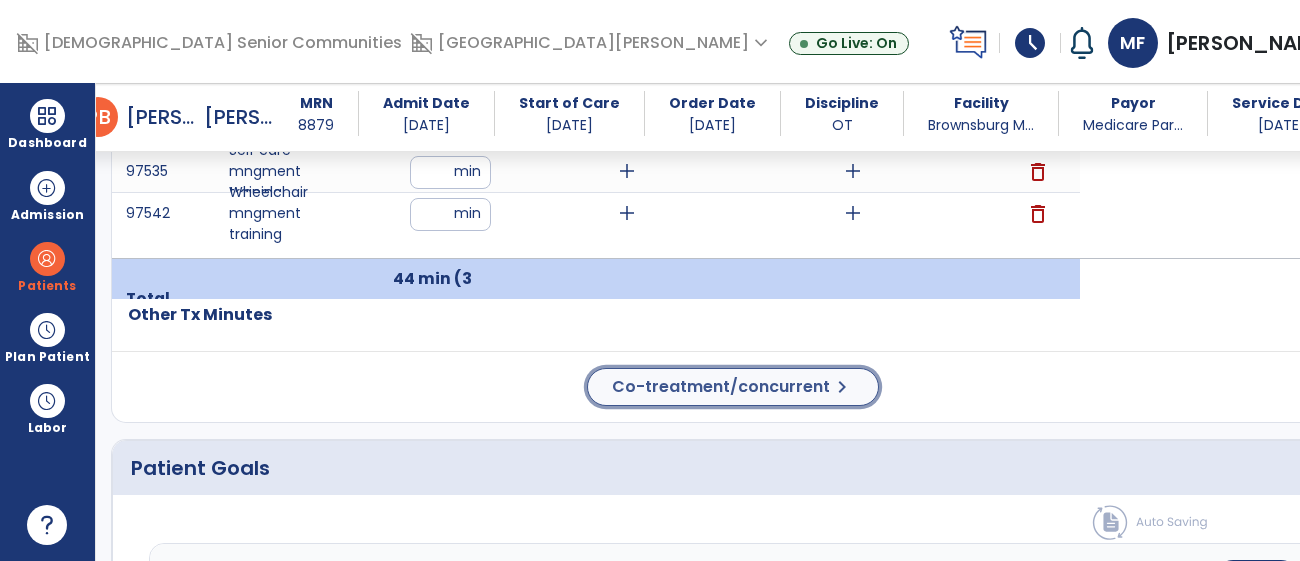 click on "Co-treatment/concurrent" 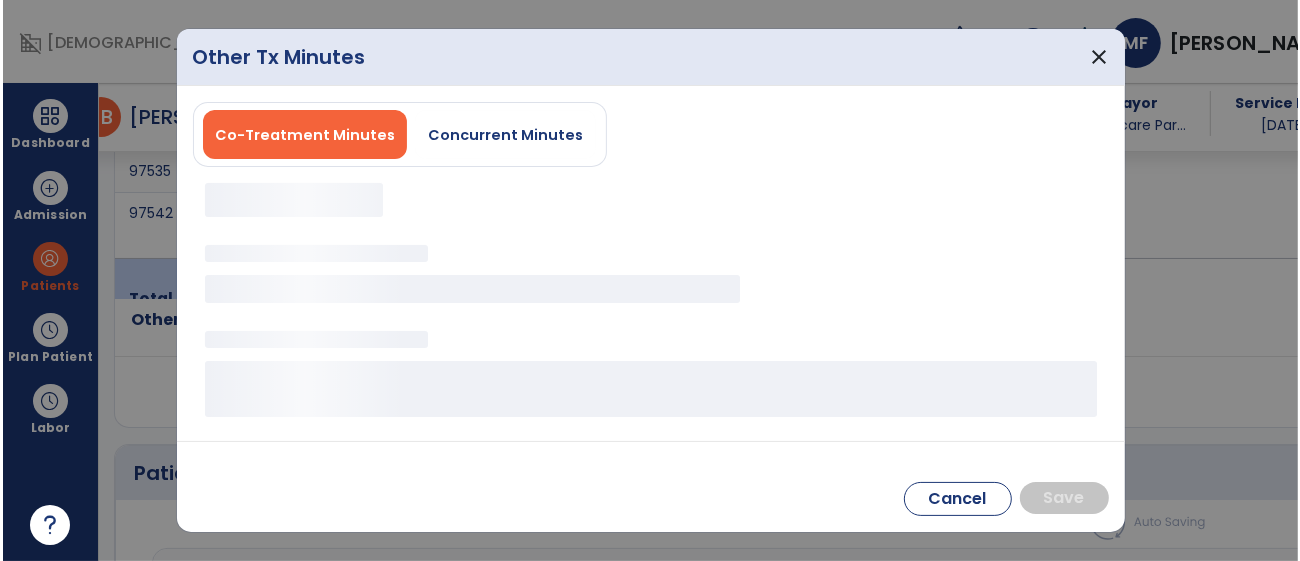 scroll, scrollTop: 1408, scrollLeft: 0, axis: vertical 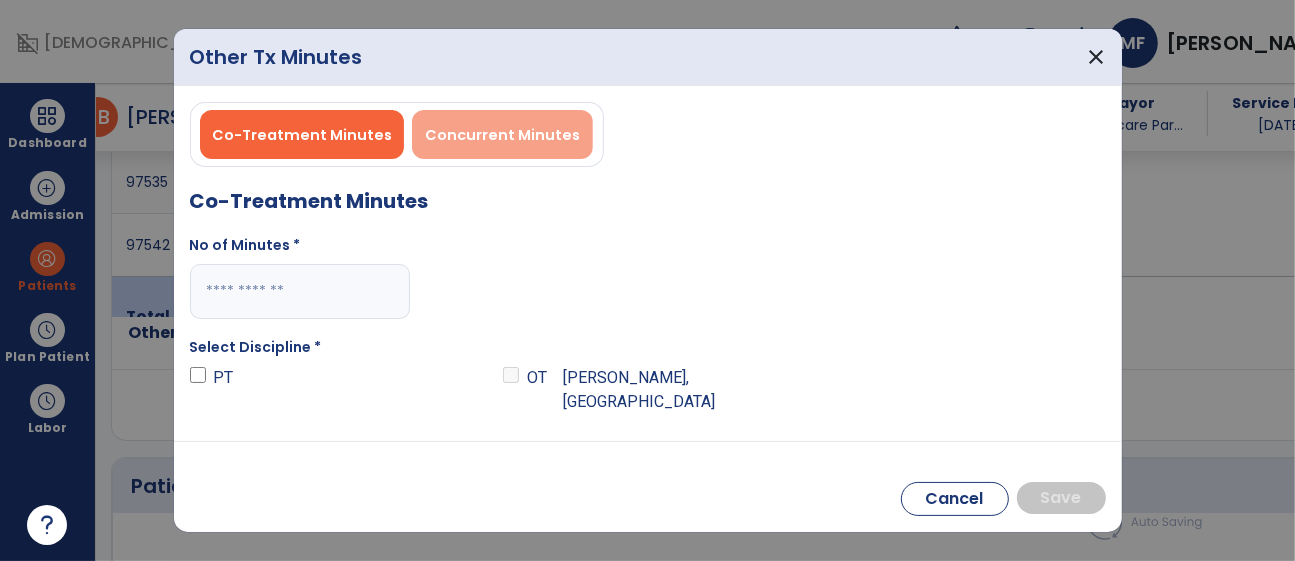 click on "Concurrent Minutes" at bounding box center [502, 134] 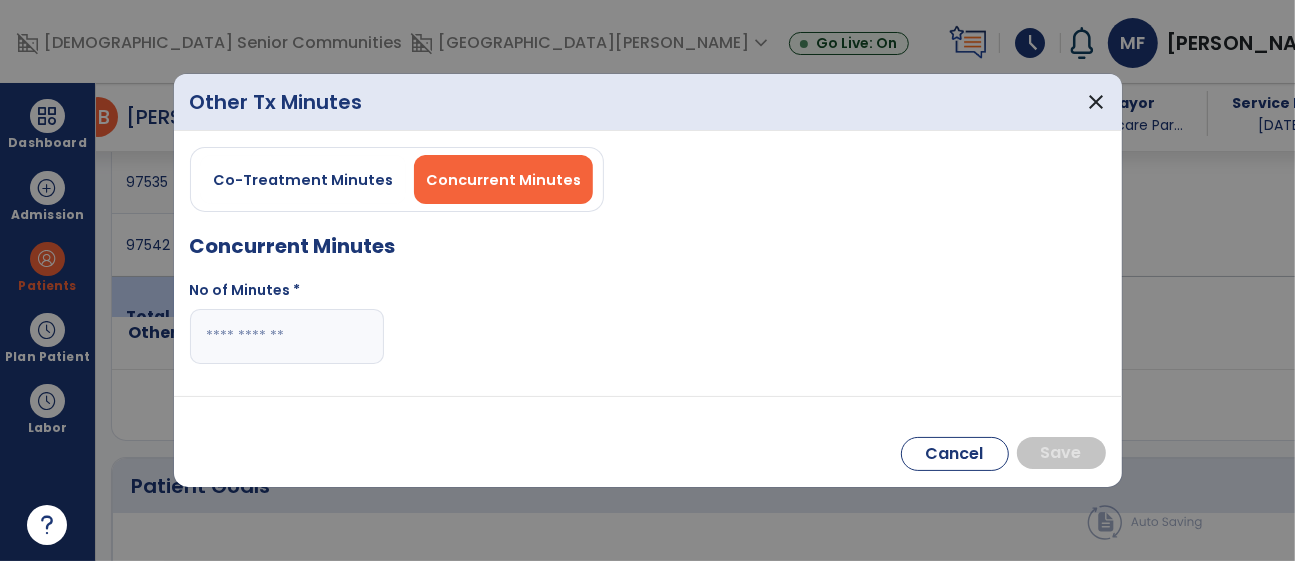 click at bounding box center (287, 336) 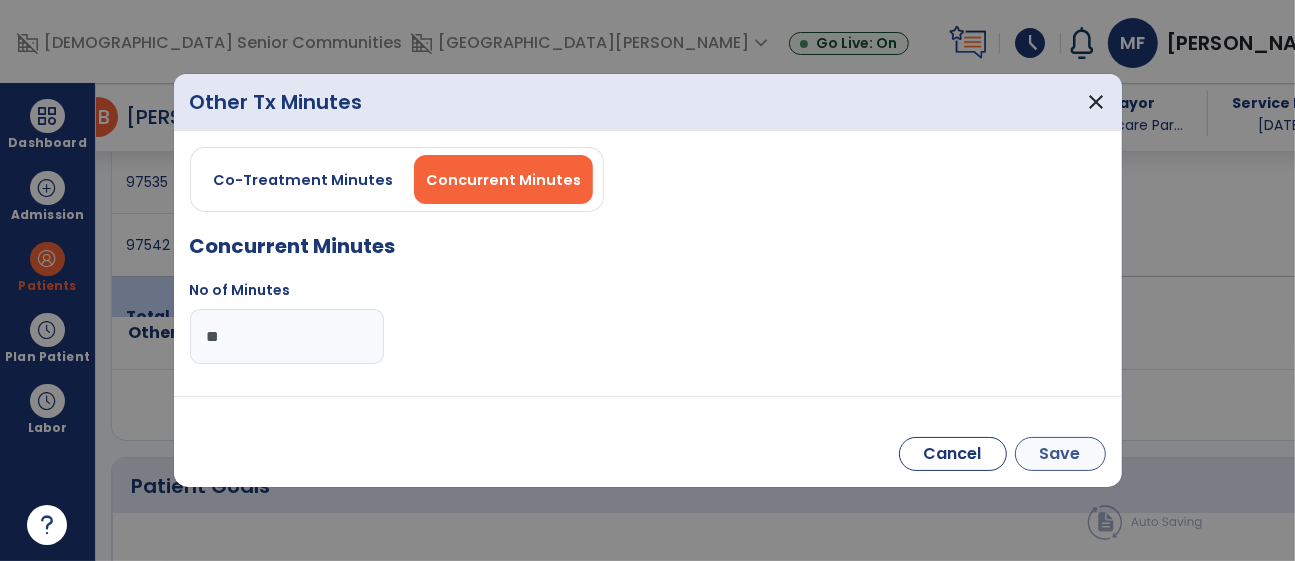 type on "**" 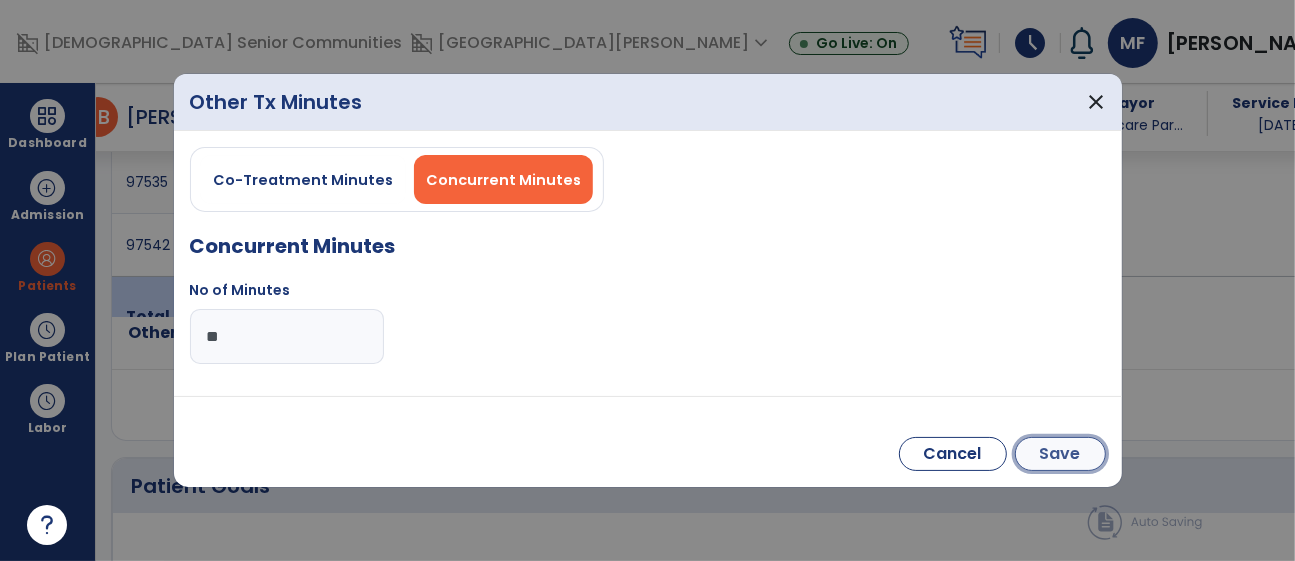 click on "Save" at bounding box center [1060, 454] 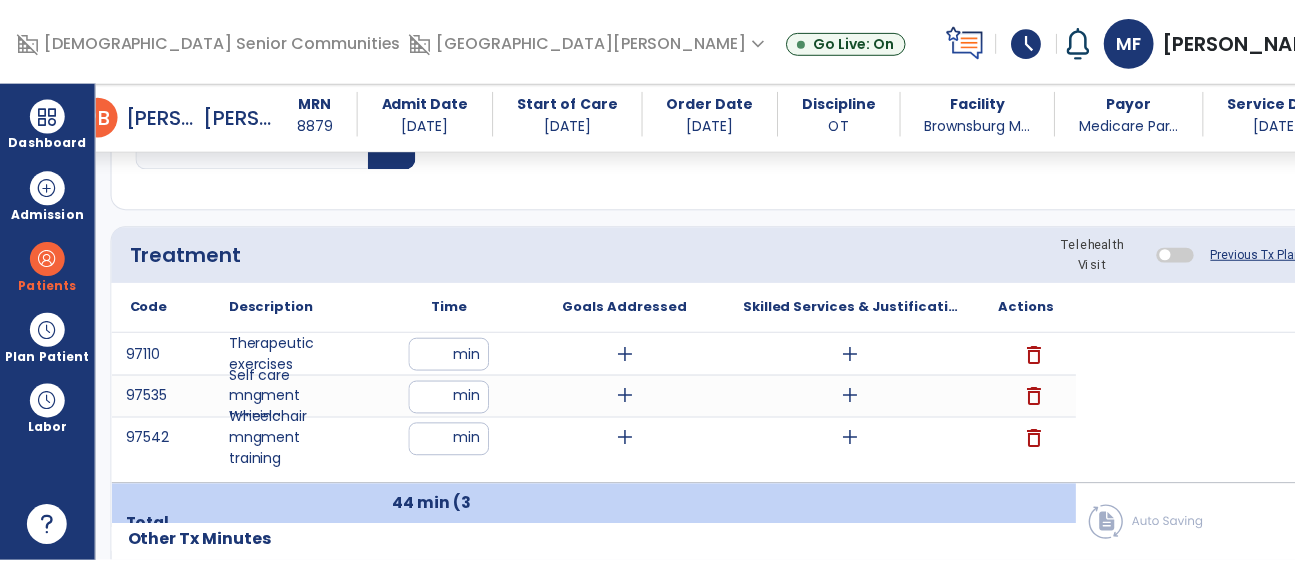 scroll, scrollTop: 1182, scrollLeft: 0, axis: vertical 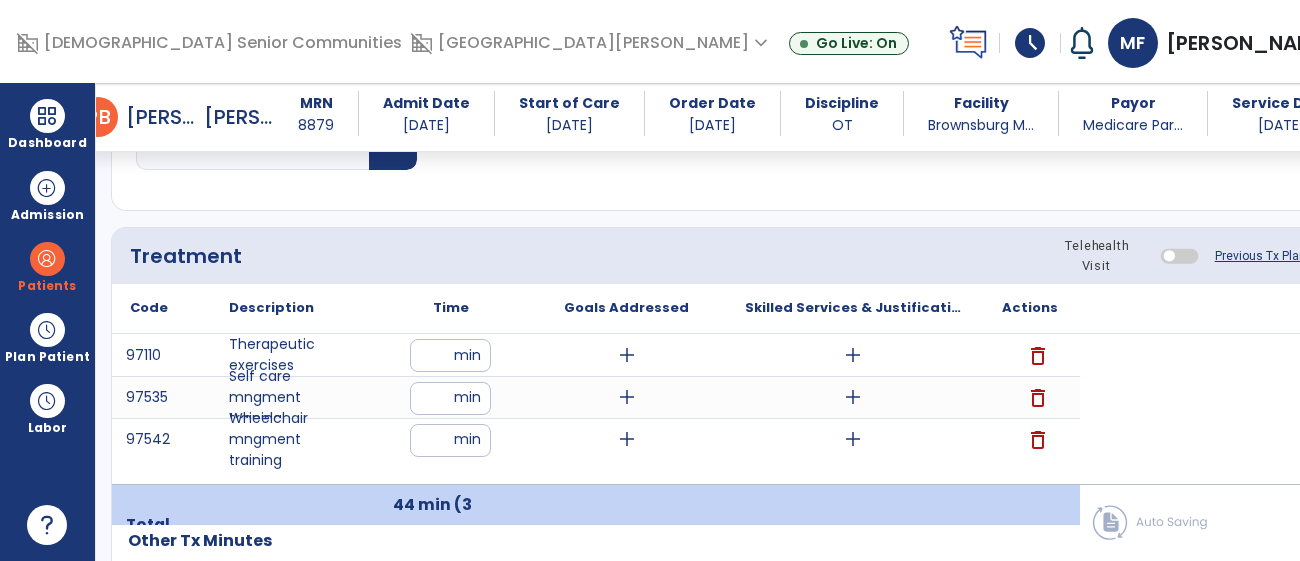 click on "add" at bounding box center (627, 355) 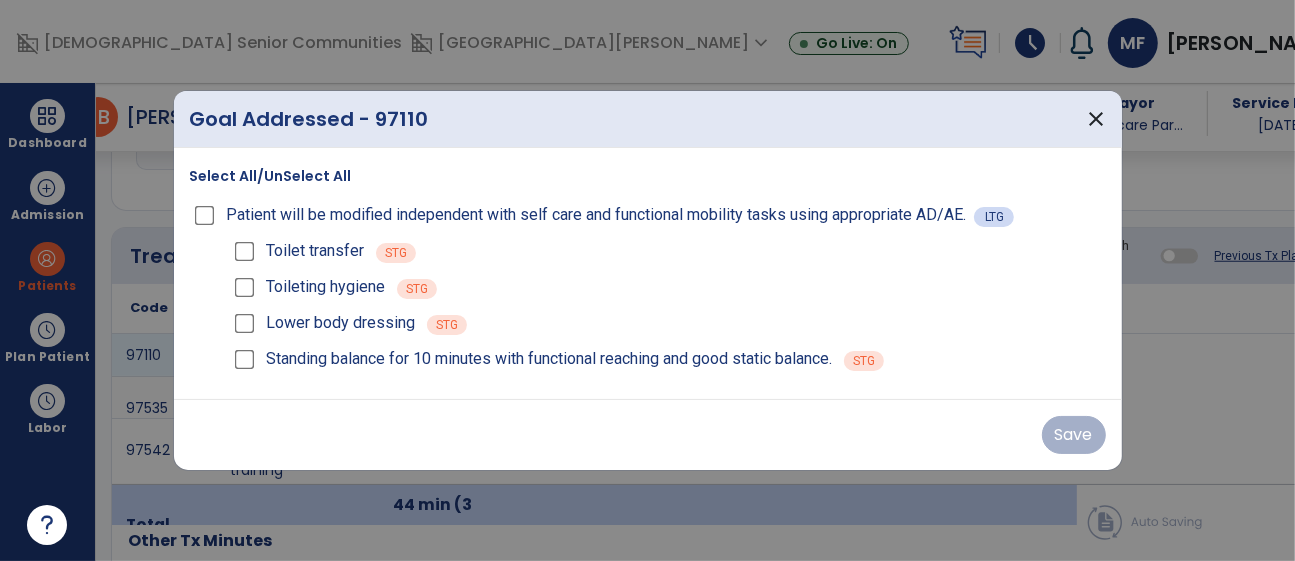 scroll, scrollTop: 1182, scrollLeft: 0, axis: vertical 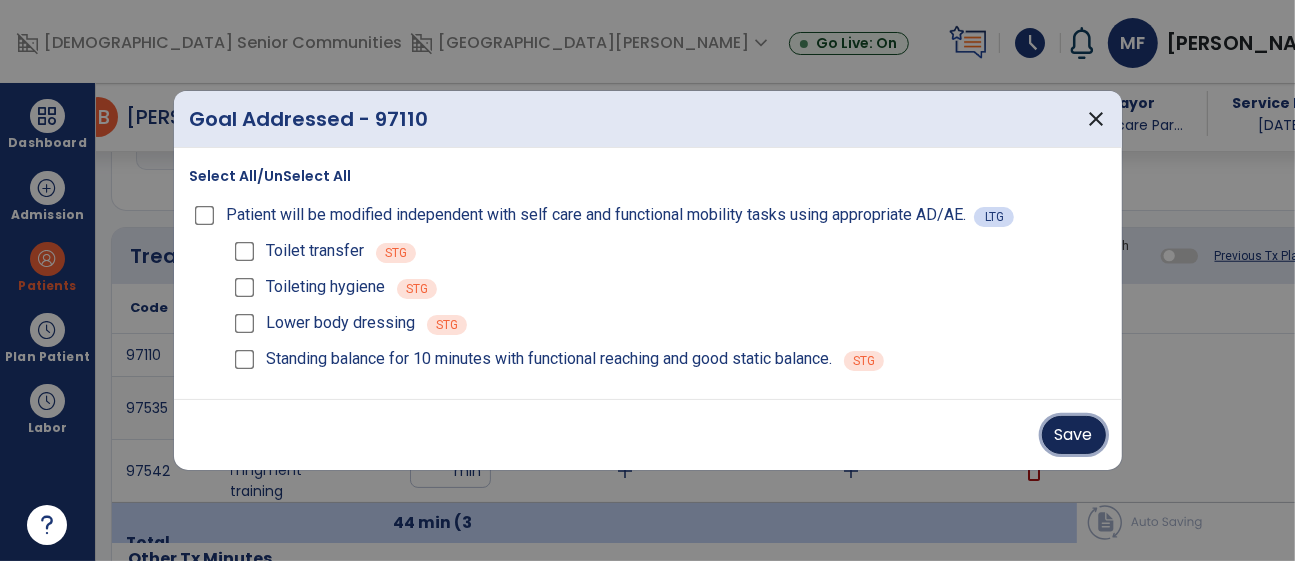 click on "Save" at bounding box center [1074, 435] 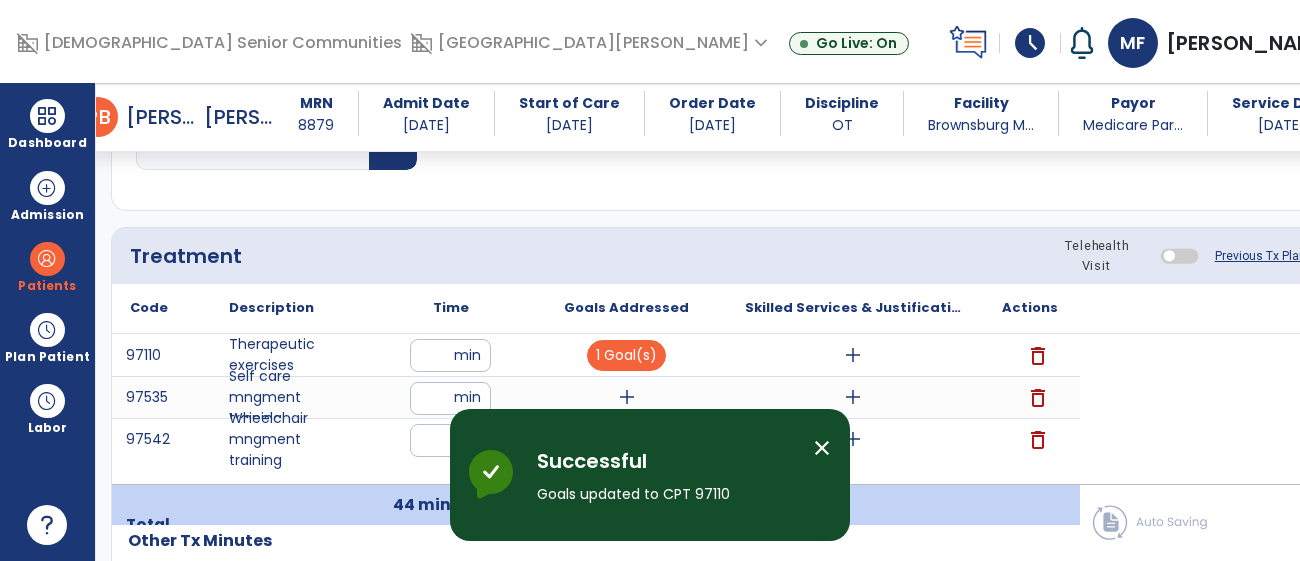 click on "add" at bounding box center (627, 397) 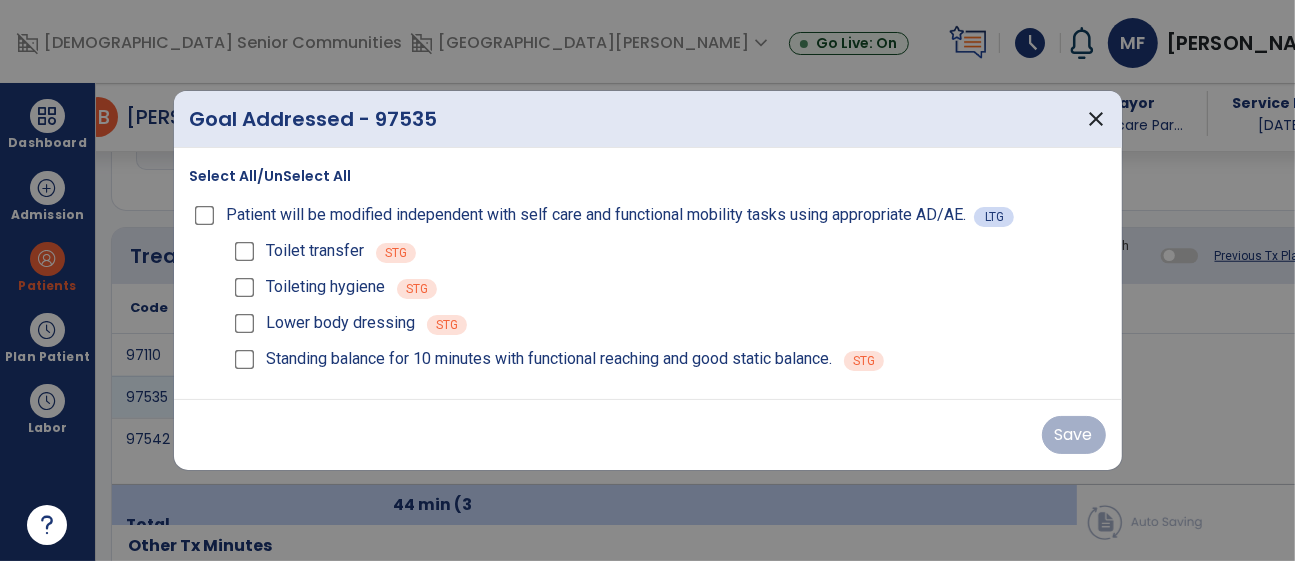 scroll, scrollTop: 1182, scrollLeft: 0, axis: vertical 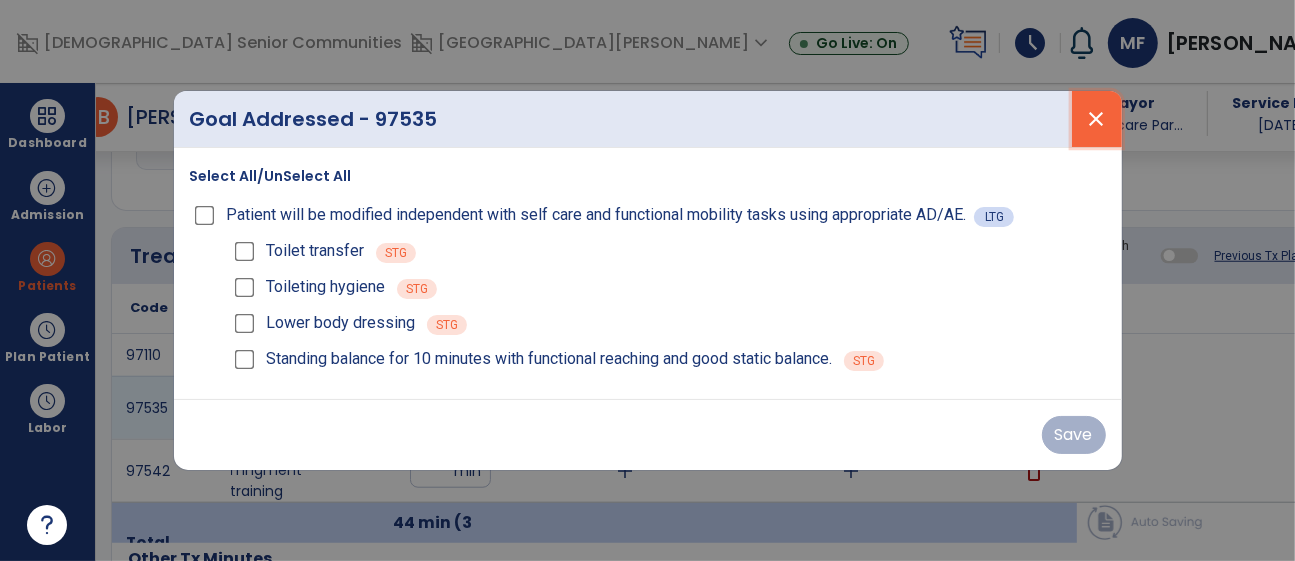 click on "close" at bounding box center [1097, 119] 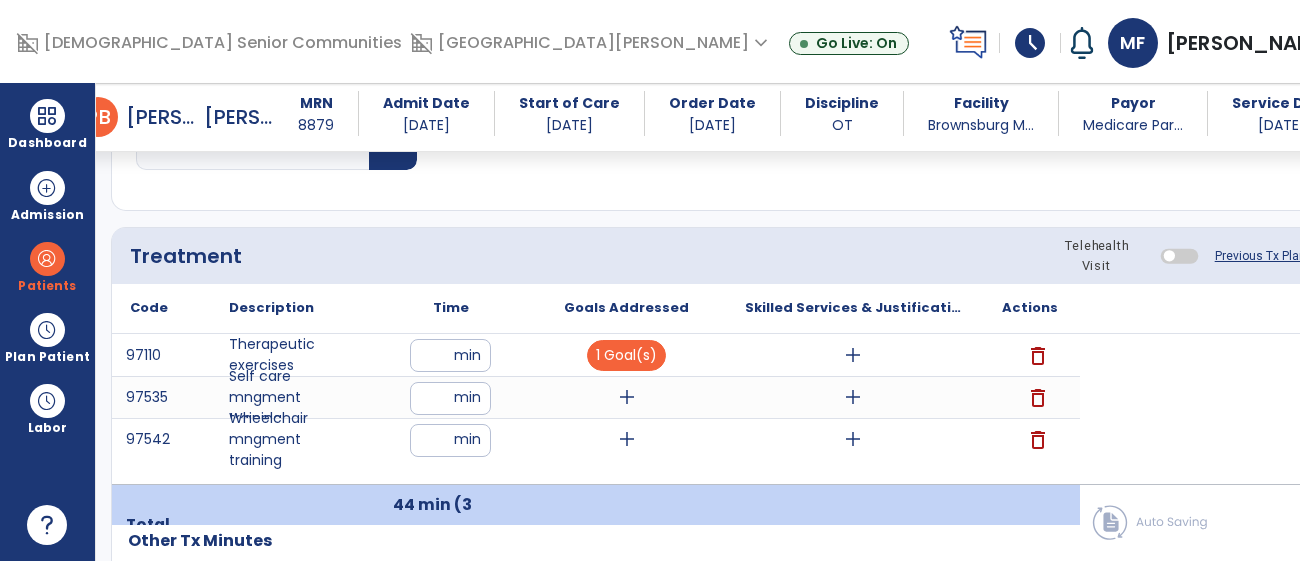 click on "add" at bounding box center [627, 397] 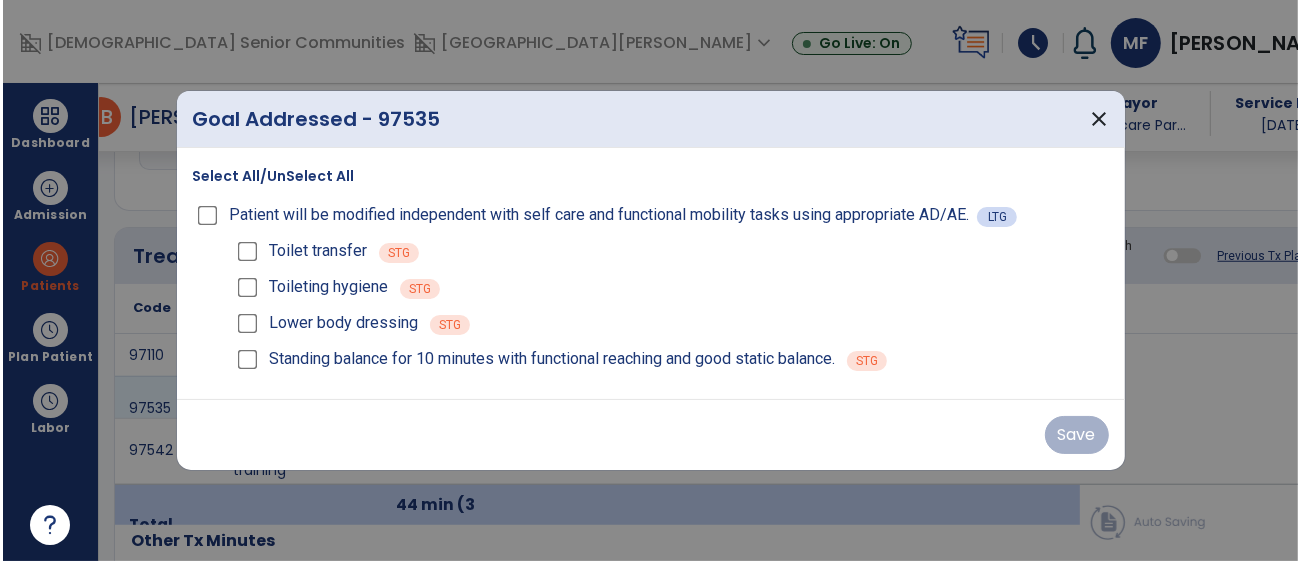 scroll, scrollTop: 1182, scrollLeft: 0, axis: vertical 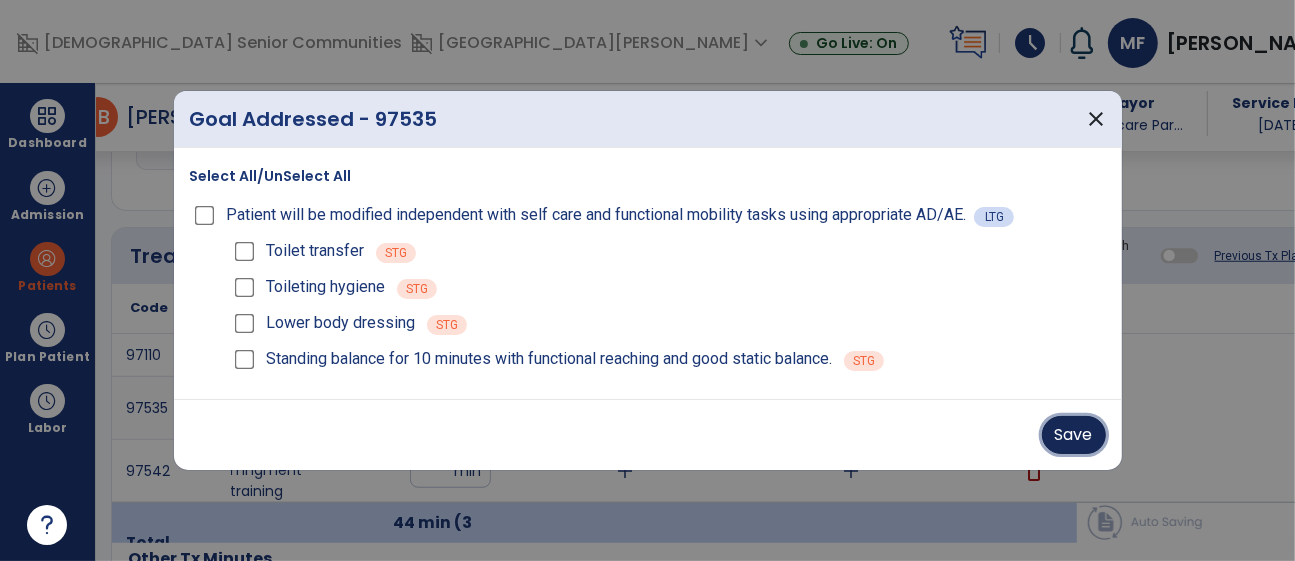 click on "Save" at bounding box center [1074, 435] 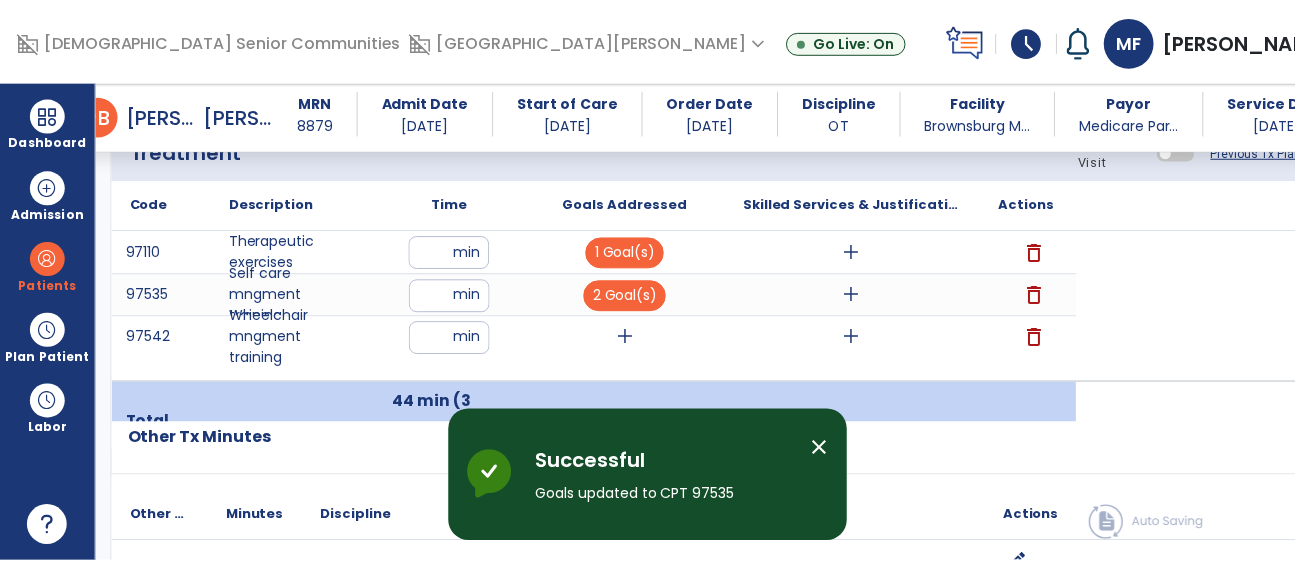 scroll, scrollTop: 1288, scrollLeft: 0, axis: vertical 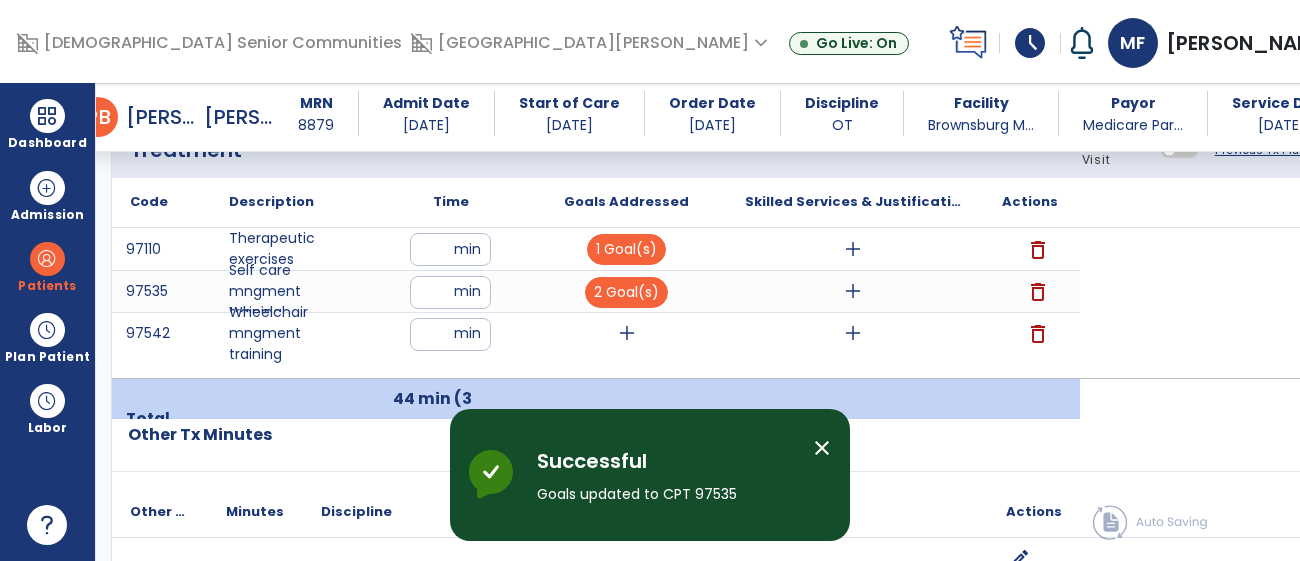 click on "add" at bounding box center [626, 333] 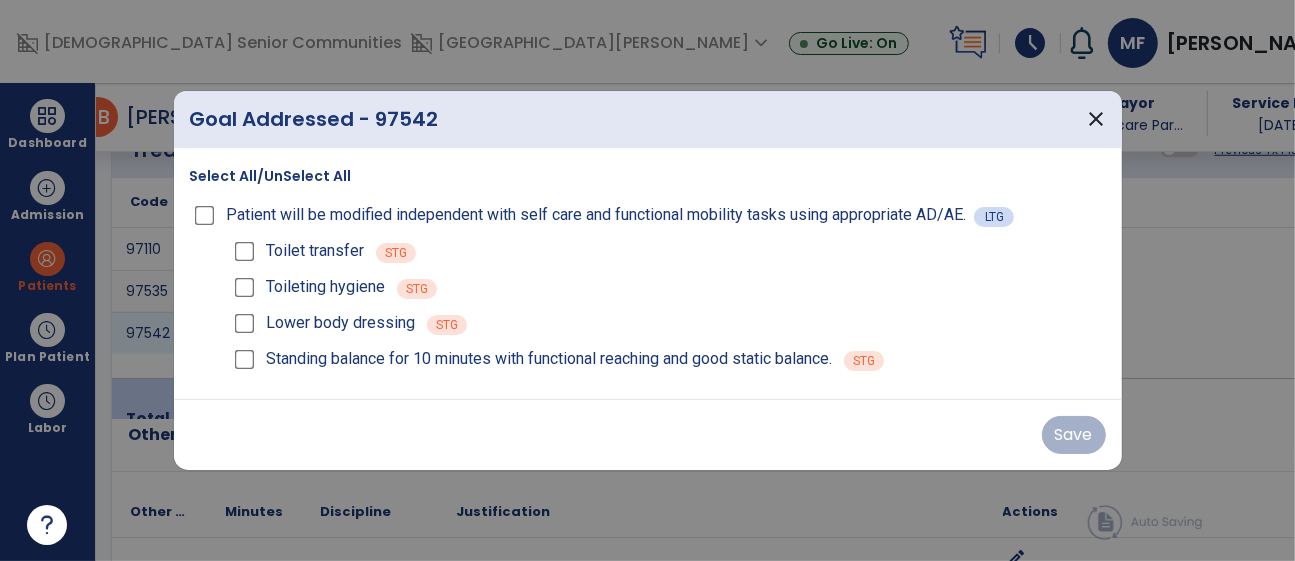 scroll, scrollTop: 1288, scrollLeft: 0, axis: vertical 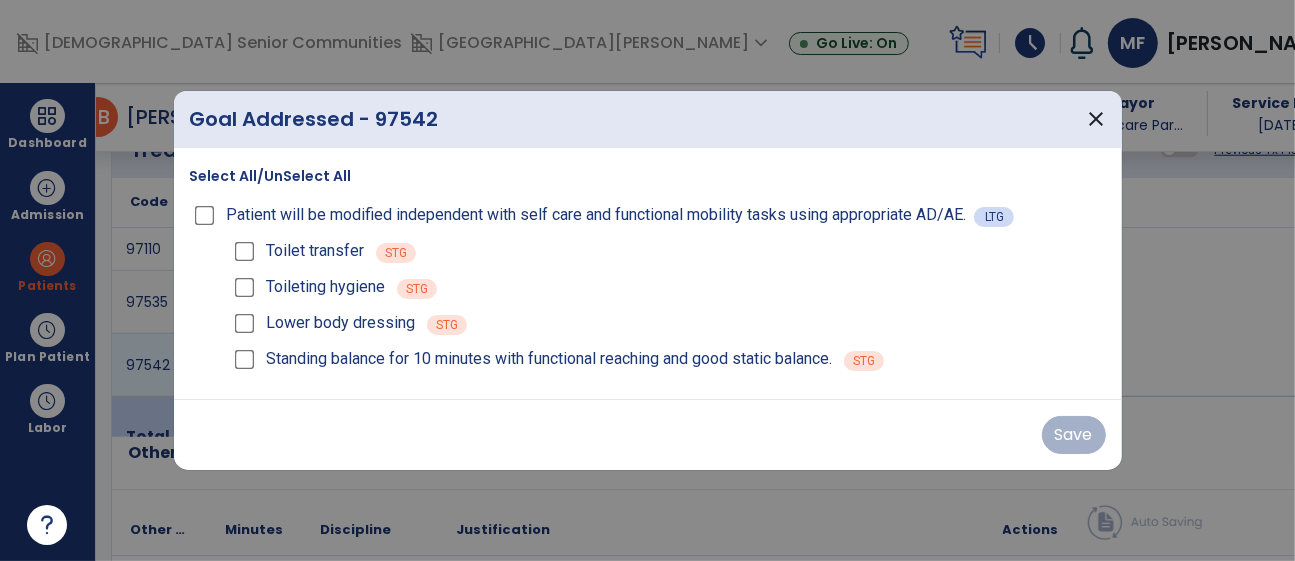 click on "Toilet transfer" at bounding box center [315, 251] 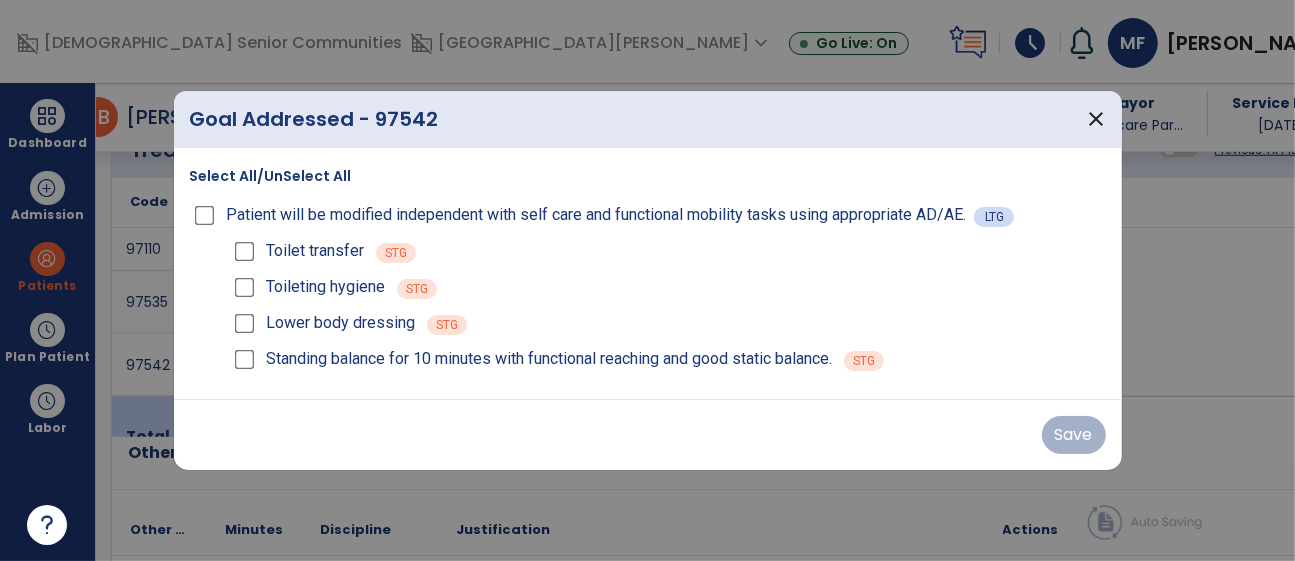 click on "Toilet transfer" at bounding box center [315, 251] 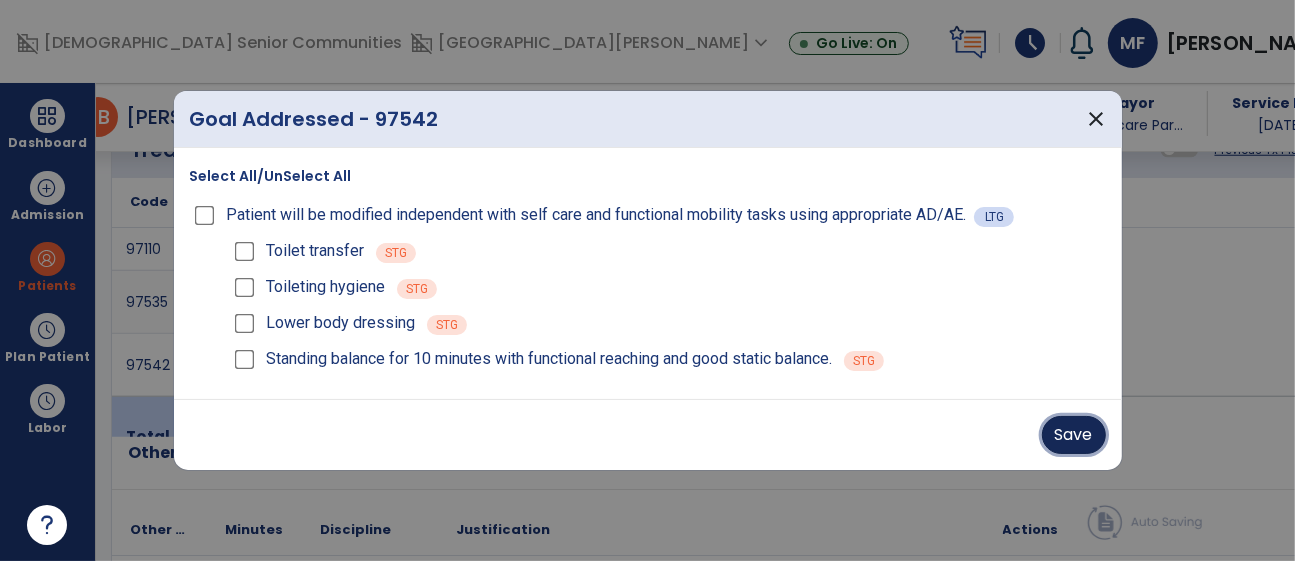 click on "Save" at bounding box center (1074, 435) 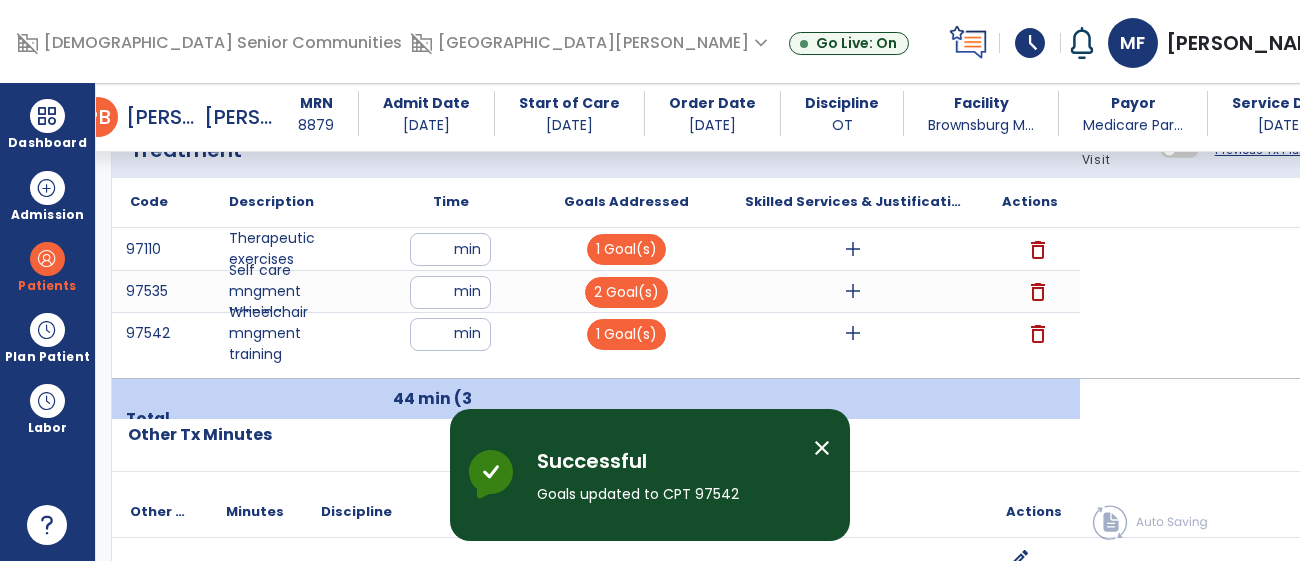 click on "add" at bounding box center (853, 249) 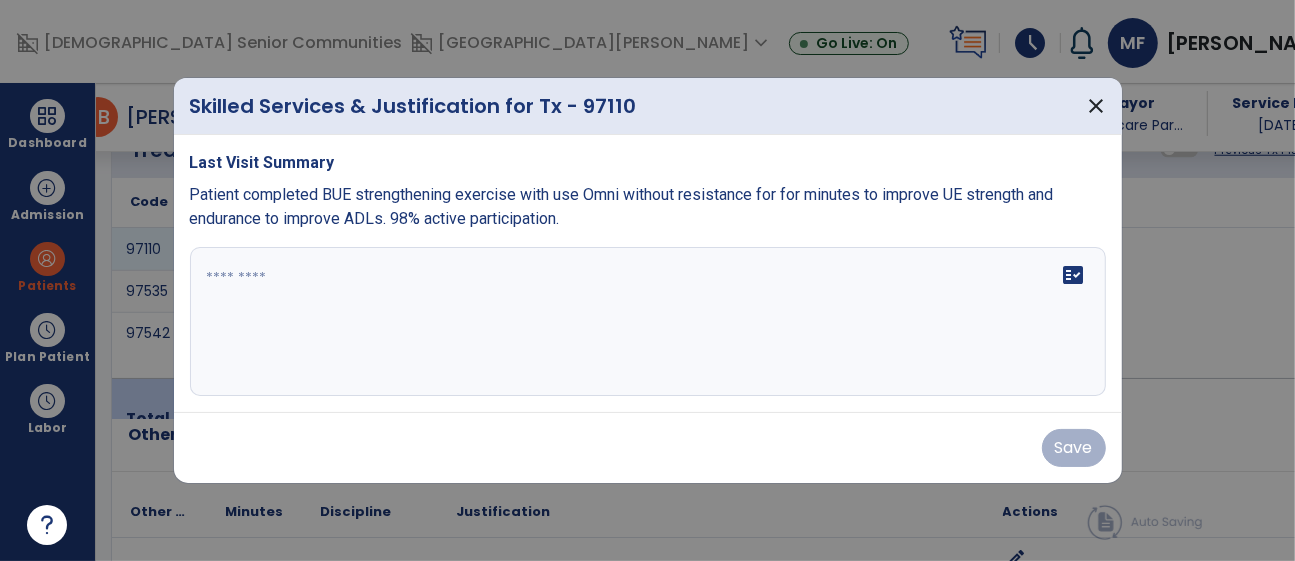 scroll, scrollTop: 1288, scrollLeft: 0, axis: vertical 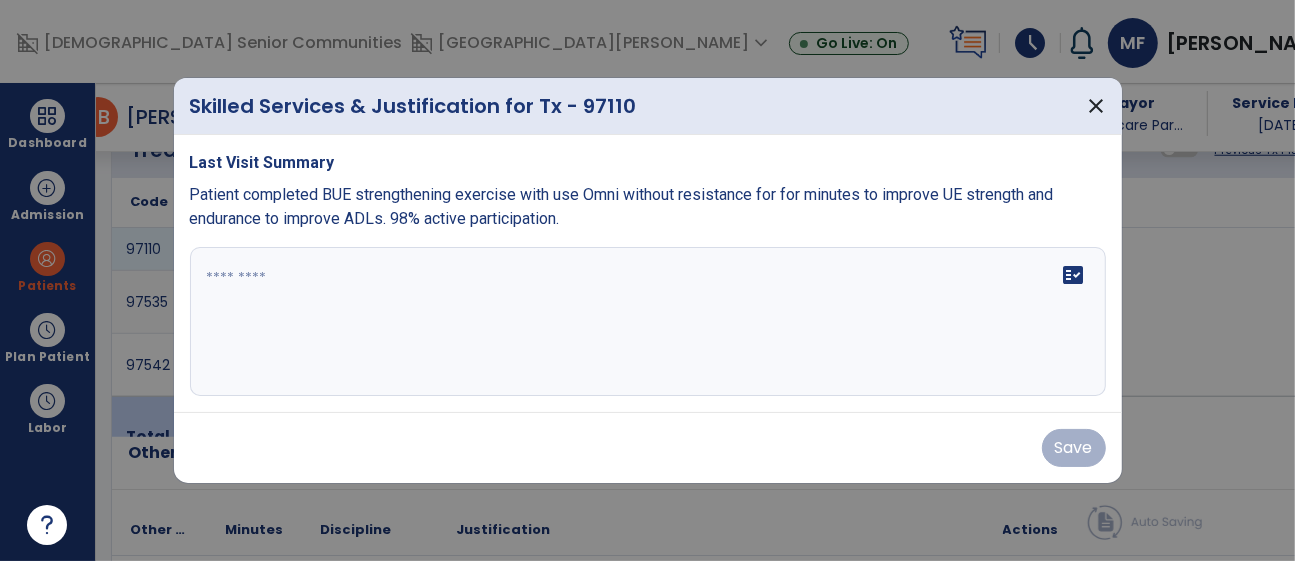 click on "Patient completed BUE strengthening exercise with use Omni without resistance for for minutes to improve UE strength and endurance to improve ADLs. 98% active participation." at bounding box center (622, 206) 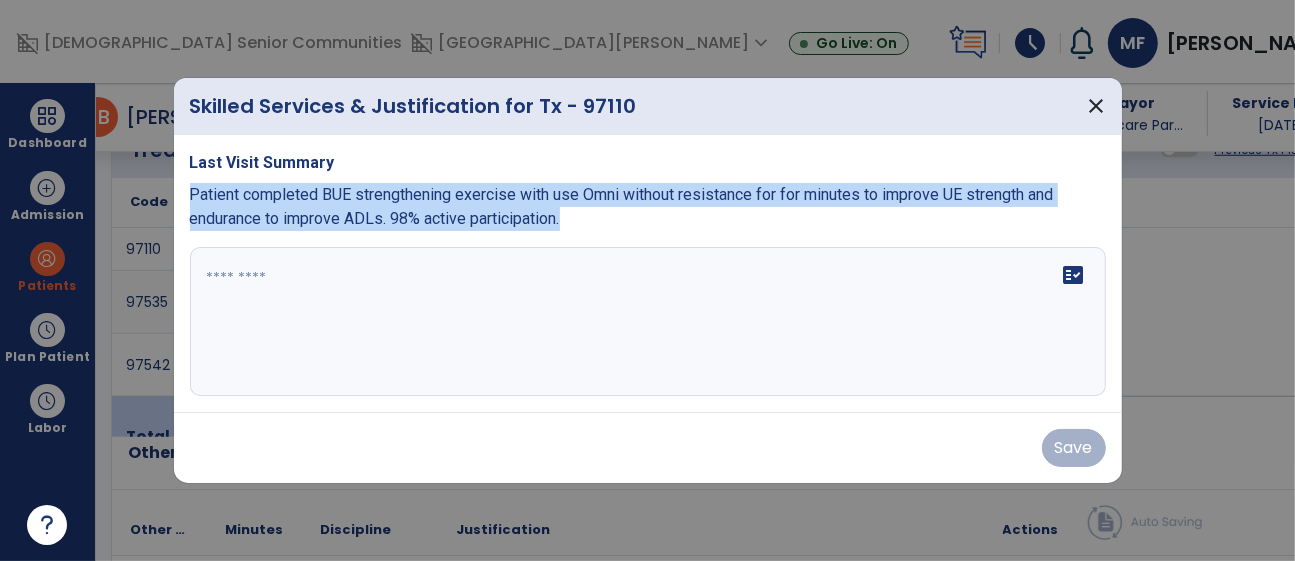 click on "Patient completed BUE strengthening exercise with use Omni without resistance for for minutes to improve UE strength and endurance to improve ADLs. 98% active participation." at bounding box center (648, 207) 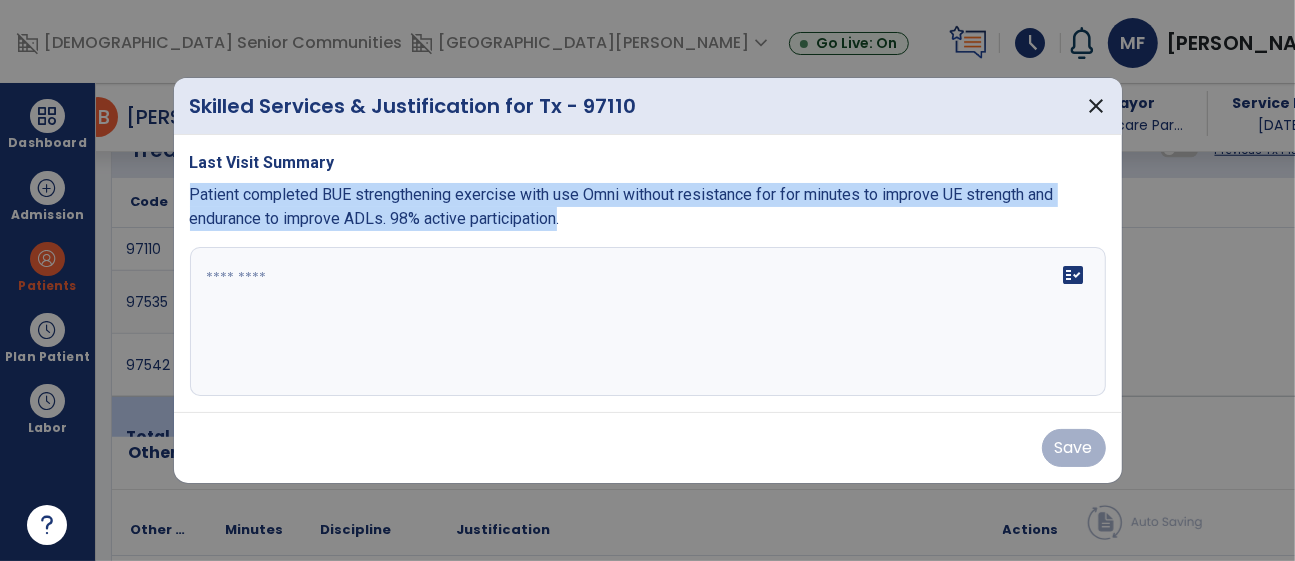 copy on "Patient completed BUE strengthening exercise with use Omni without resistance for for minutes to improve UE strength and endurance to improve ADLs. 98% active participation" 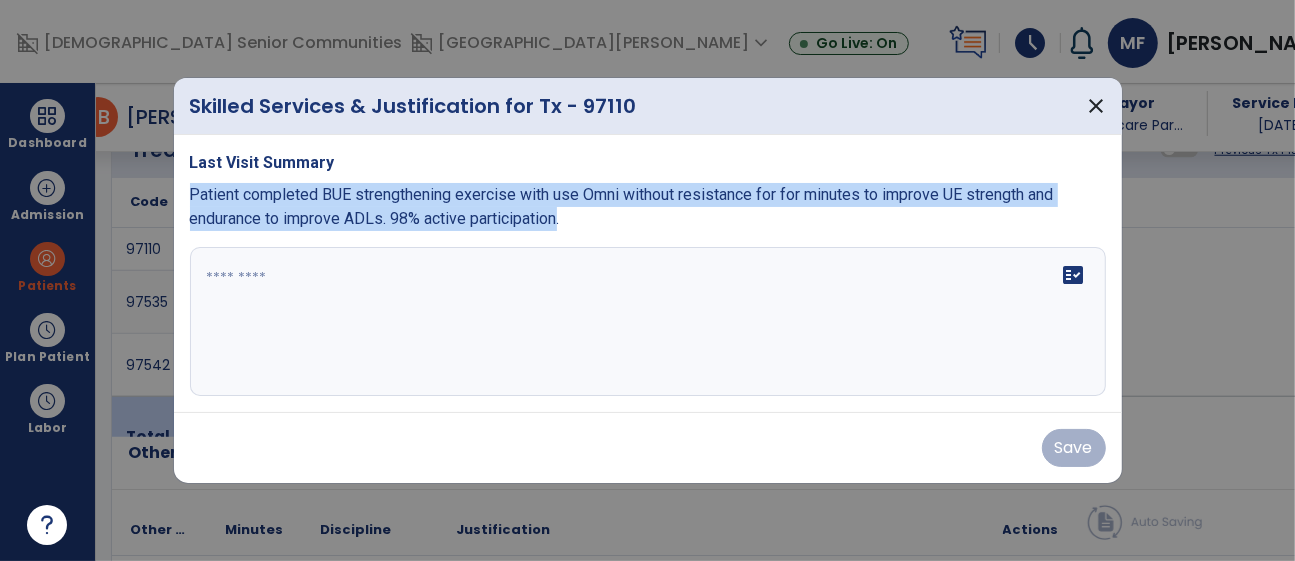 click at bounding box center (648, 322) 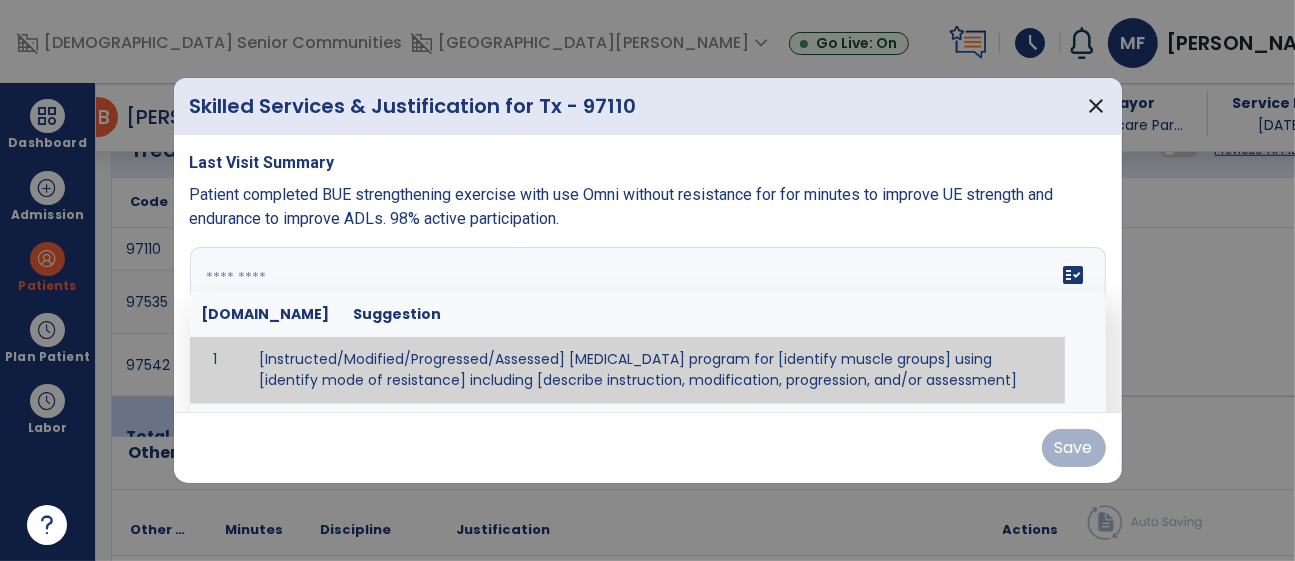 type on "*" 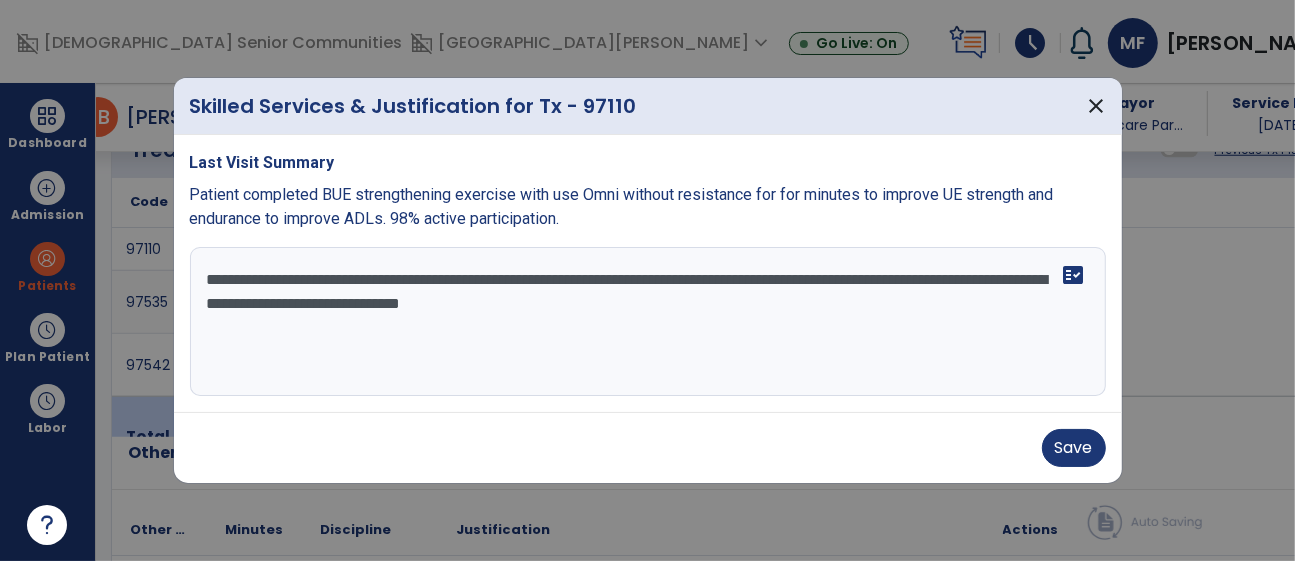 click on "**********" at bounding box center [648, 322] 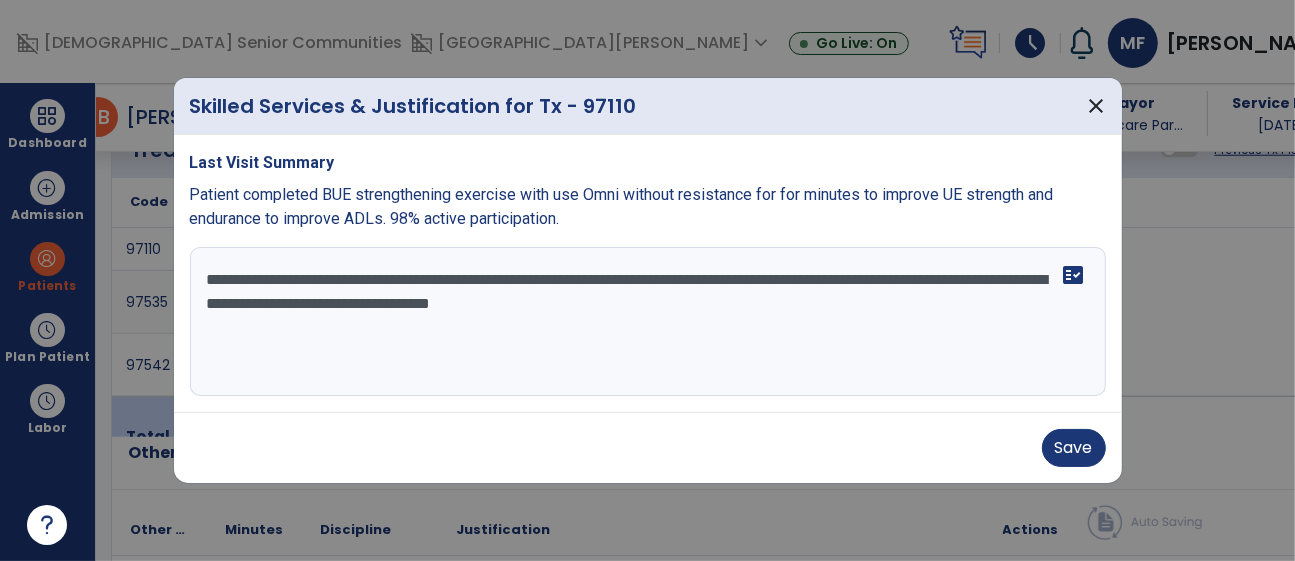 type on "**********" 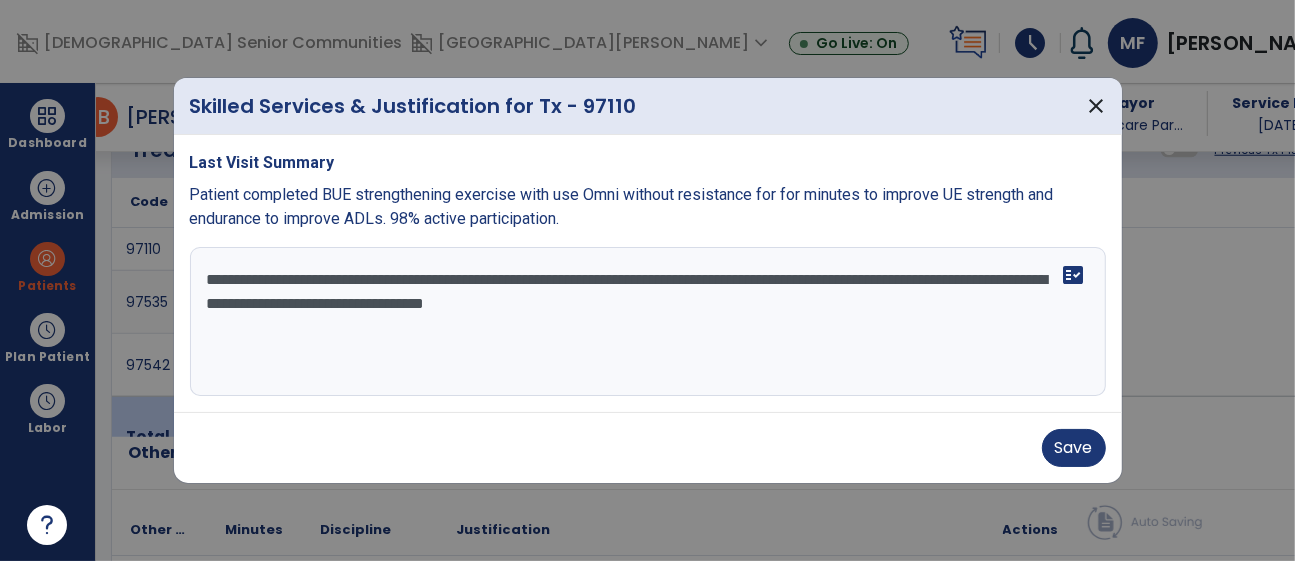 click on "**********" at bounding box center [648, 322] 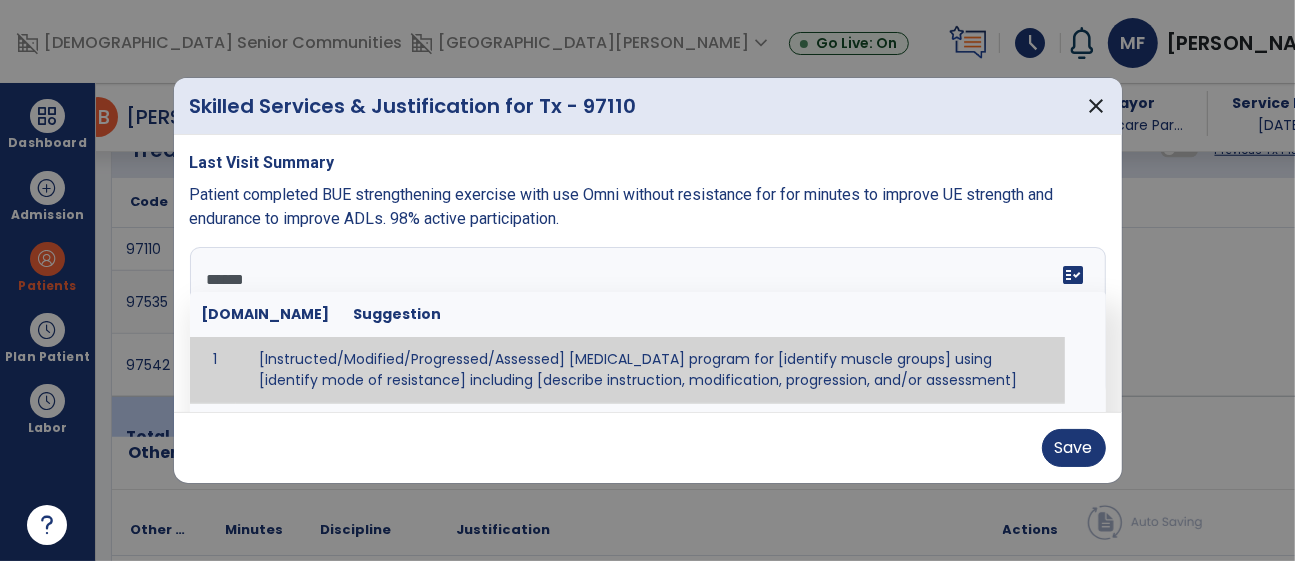 type on "*******" 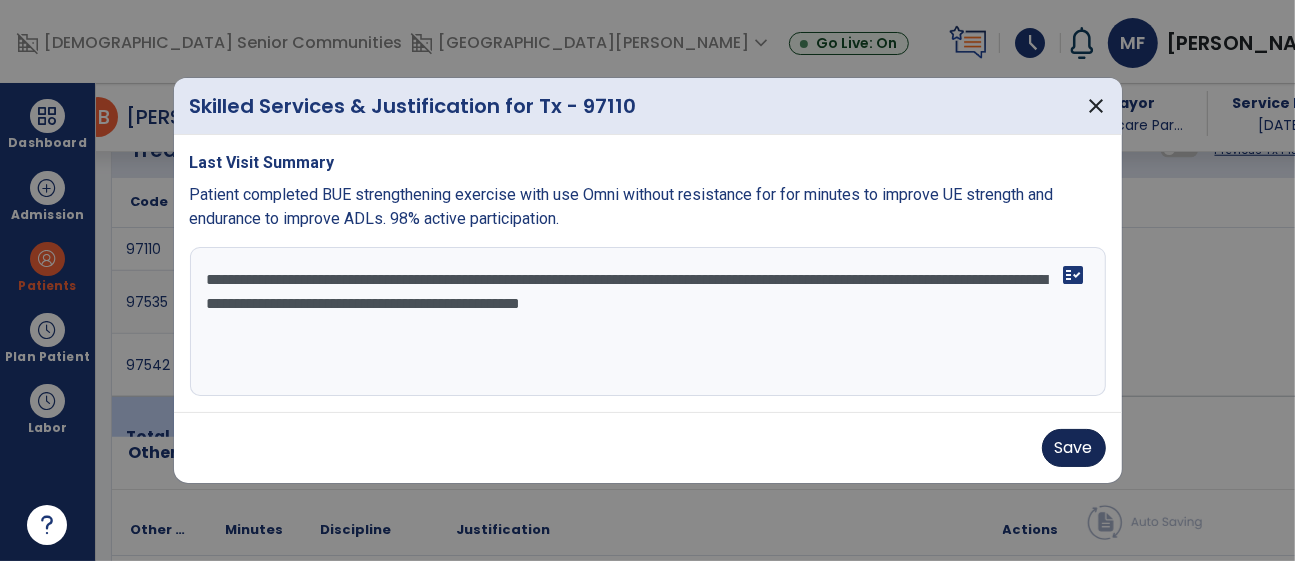 type on "**********" 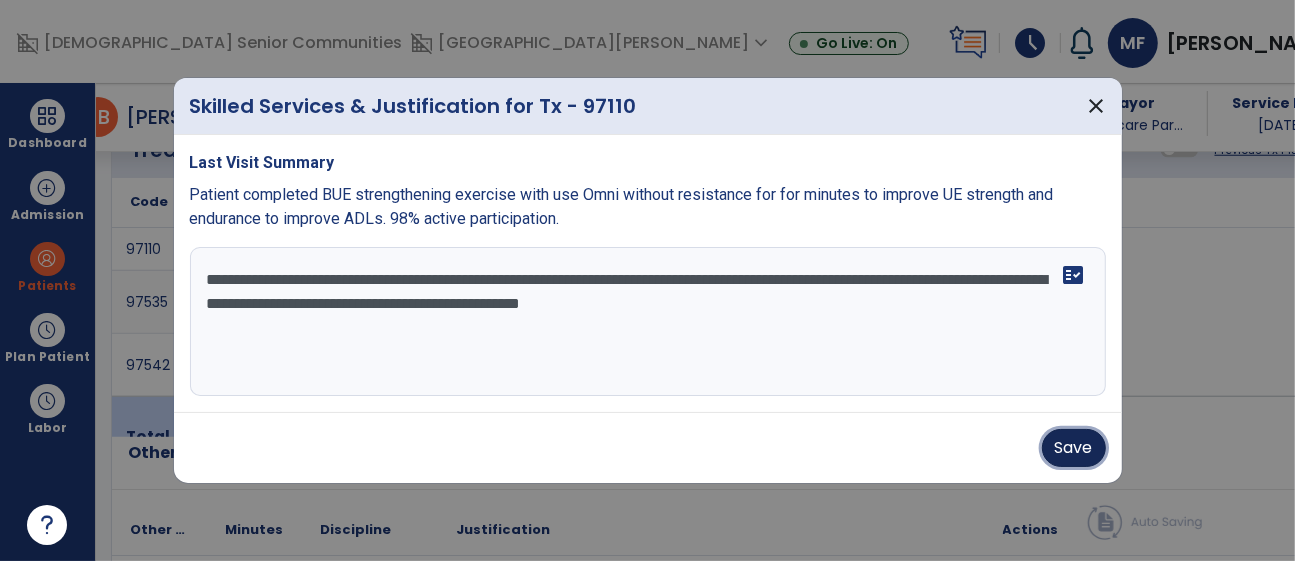 click on "Save" at bounding box center (1074, 448) 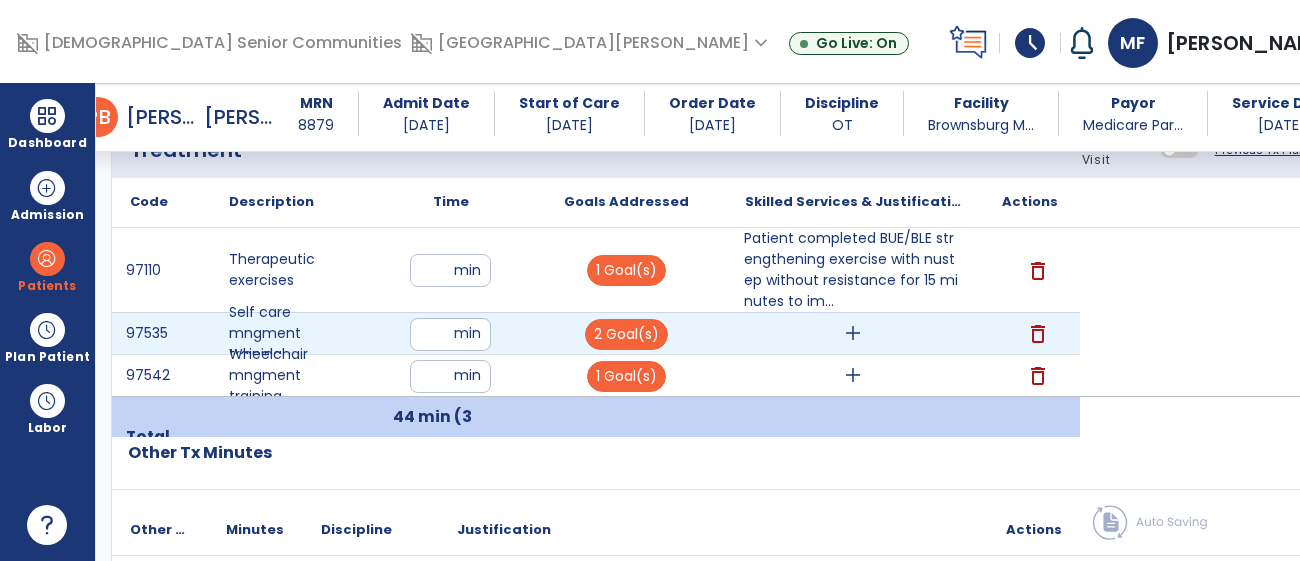 click on "add" at bounding box center (853, 333) 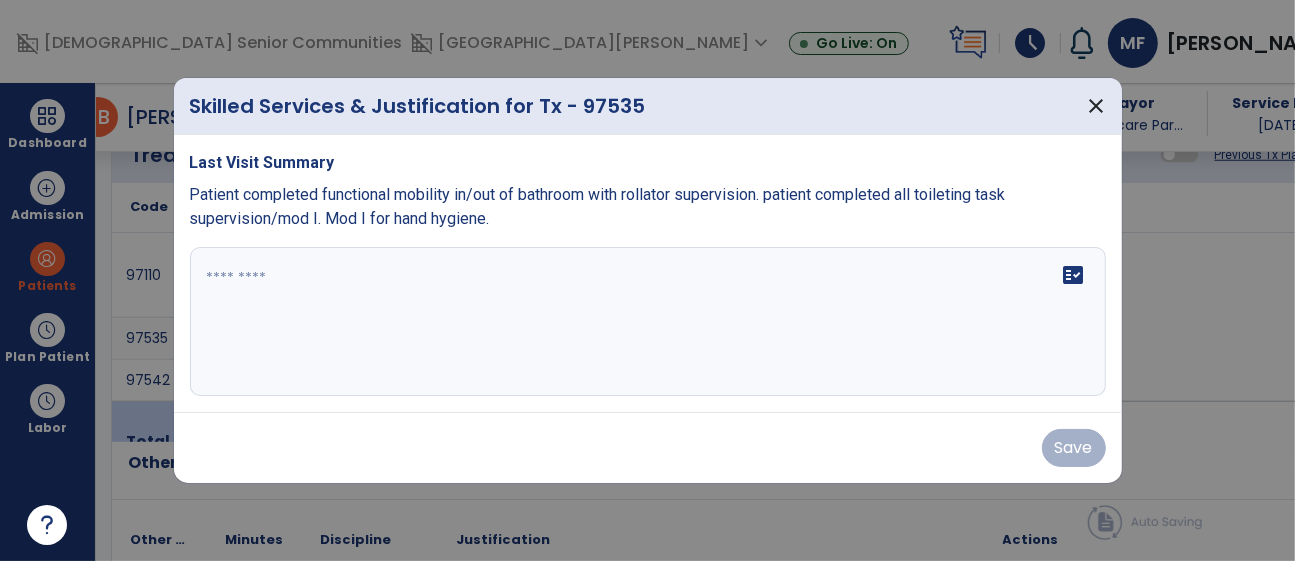 scroll, scrollTop: 1288, scrollLeft: 0, axis: vertical 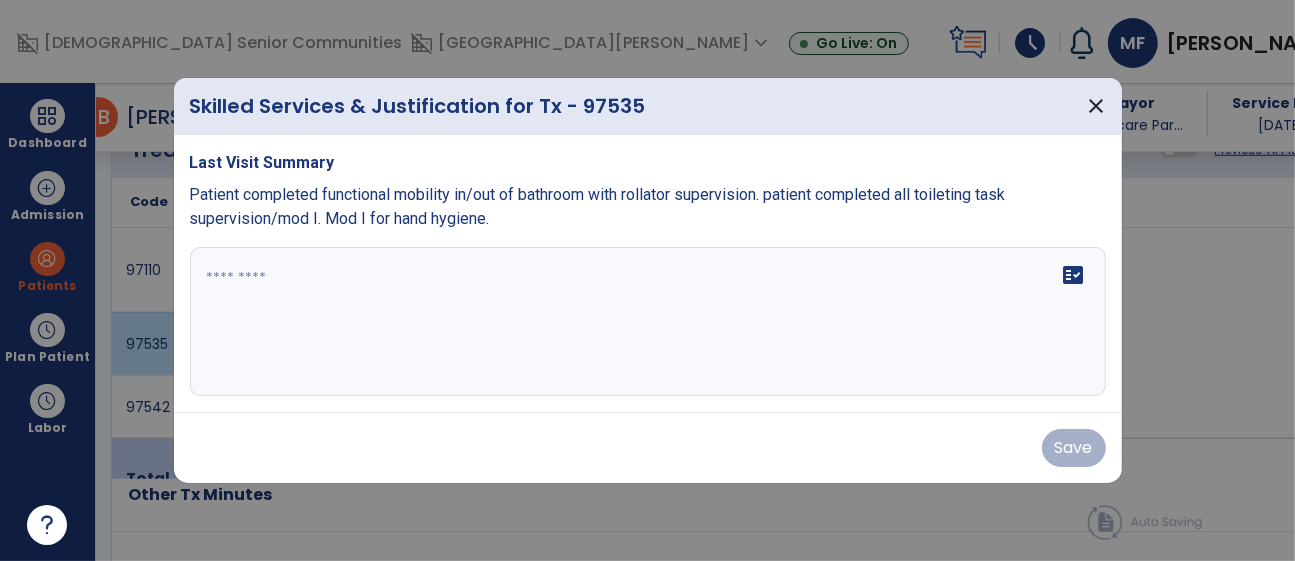 click on "fact_check" at bounding box center [648, 322] 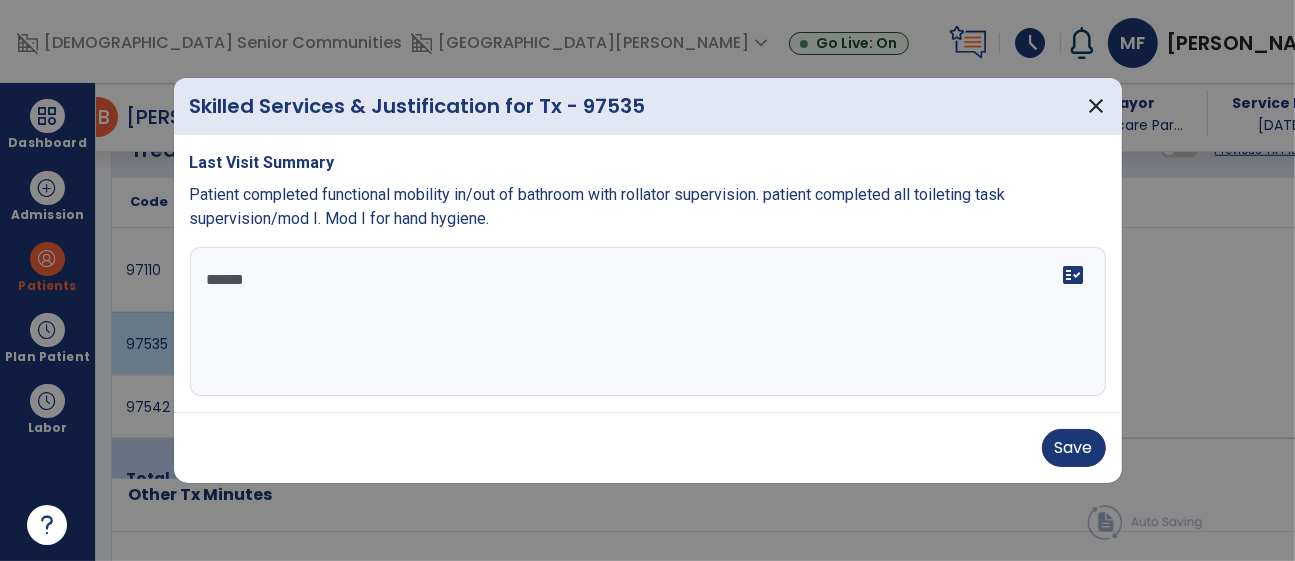 type on "*******" 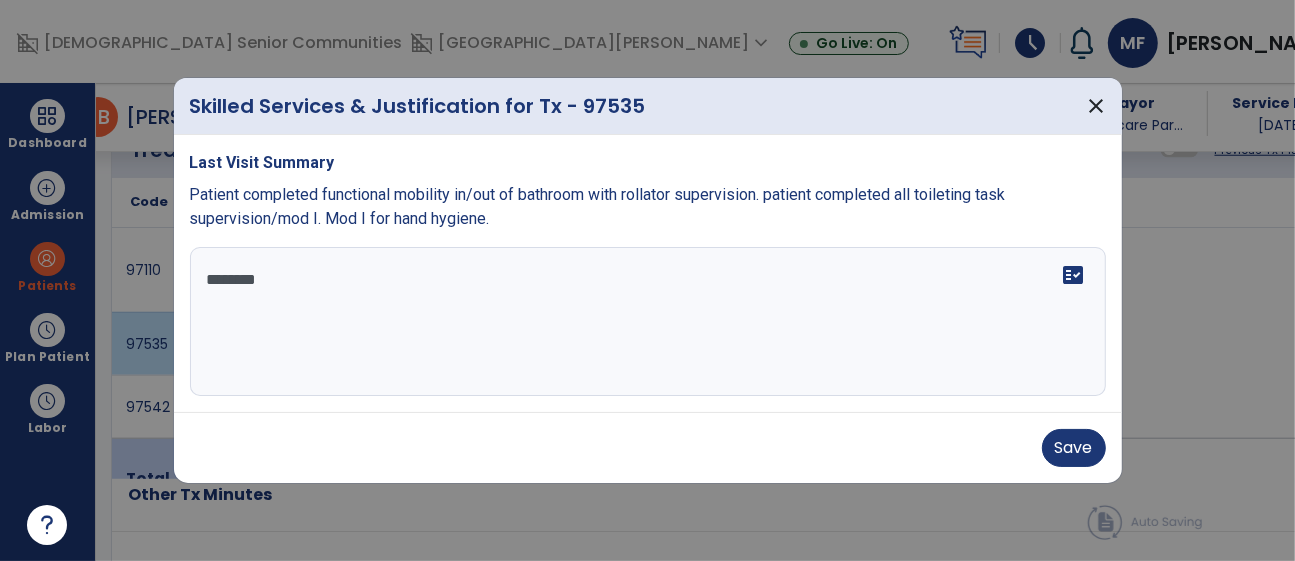 click on "*******" at bounding box center (648, 322) 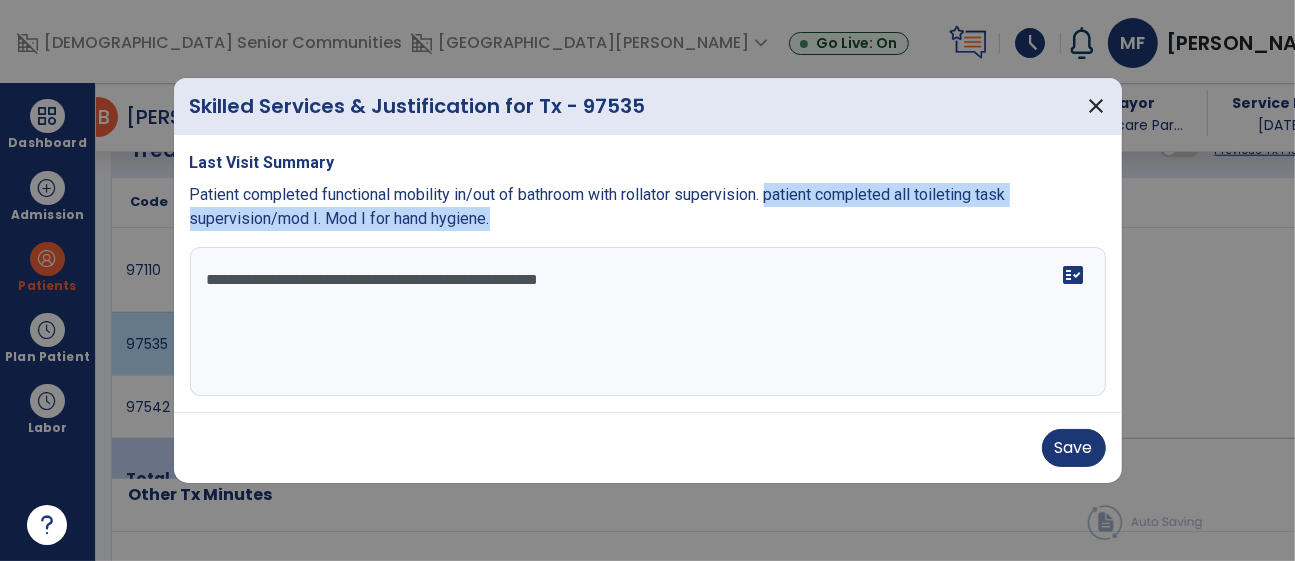 copy on "patient completed all toileting task supervision/mod I. Mod I for hand hygiene." 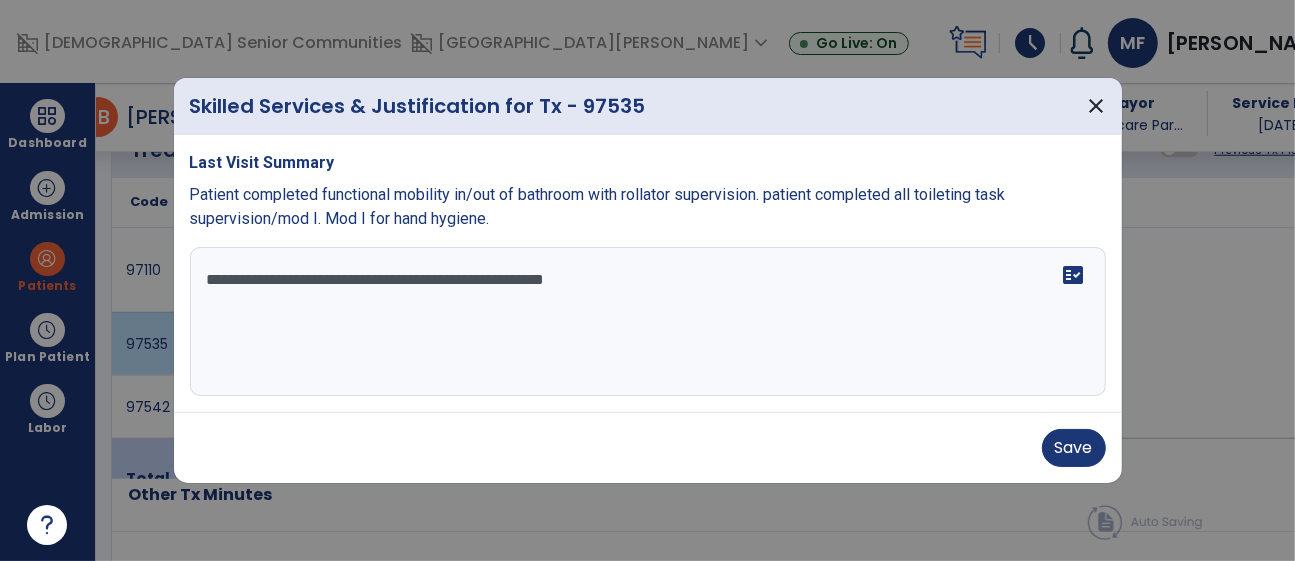 paste on "**********" 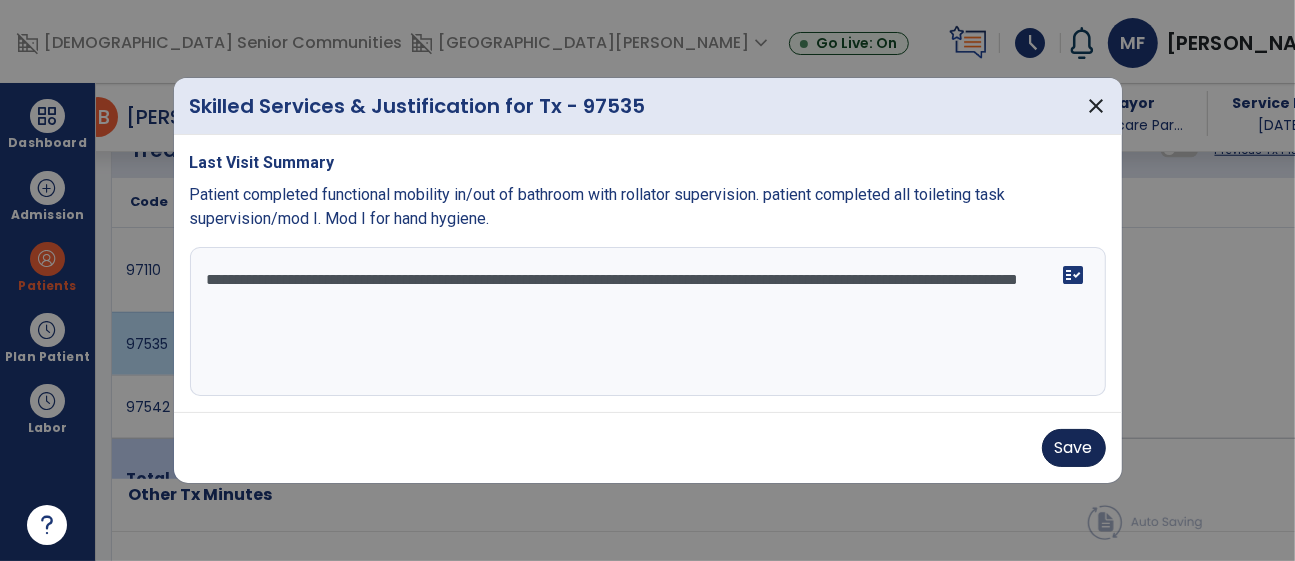 type on "**********" 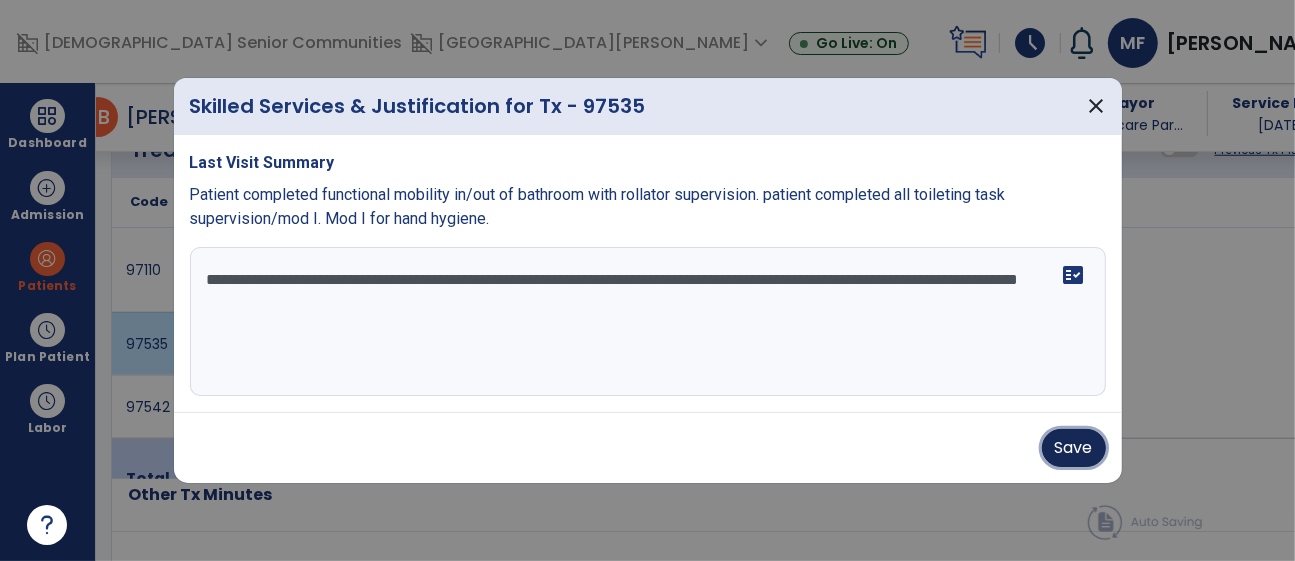 click on "Save" at bounding box center (1074, 448) 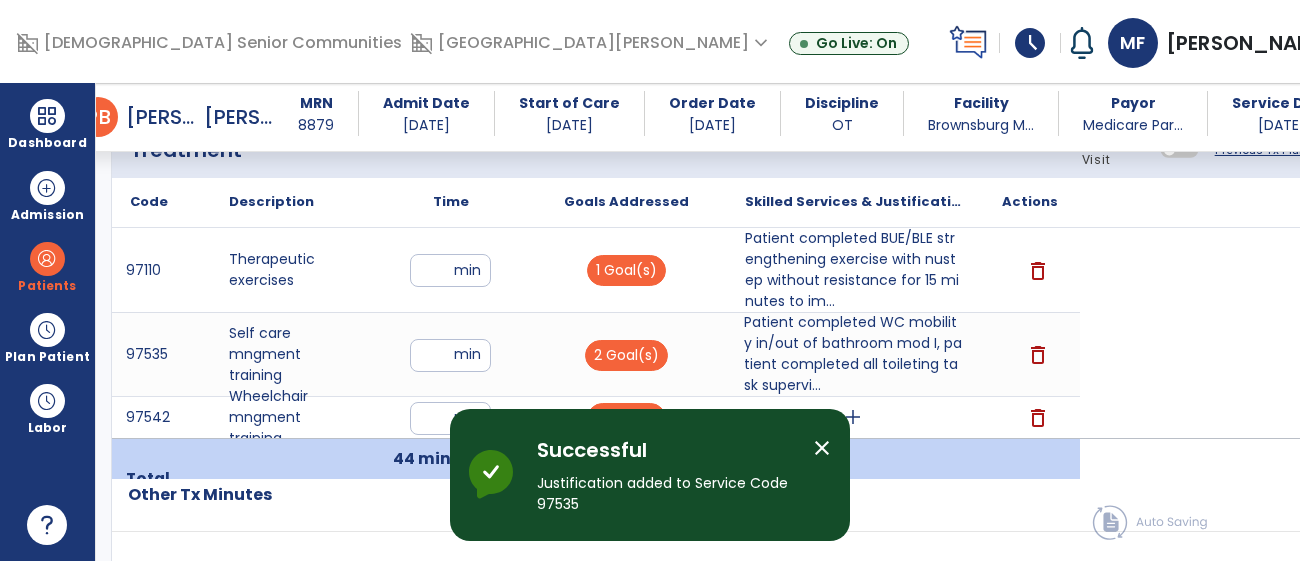 click on "add" at bounding box center (853, 417) 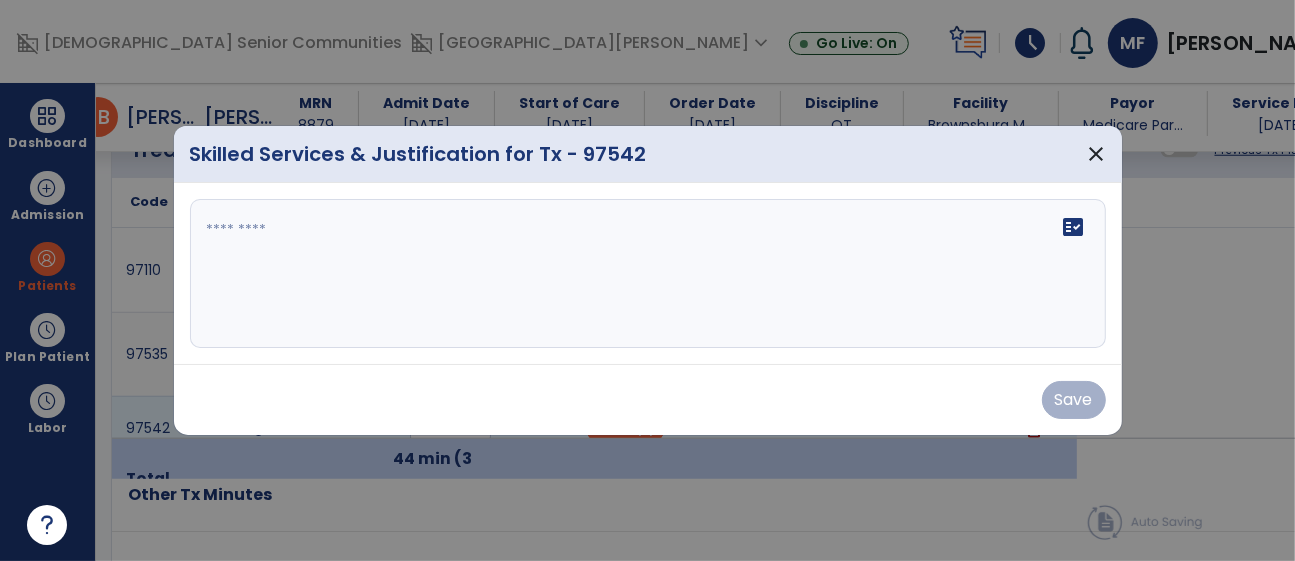scroll, scrollTop: 1288, scrollLeft: 0, axis: vertical 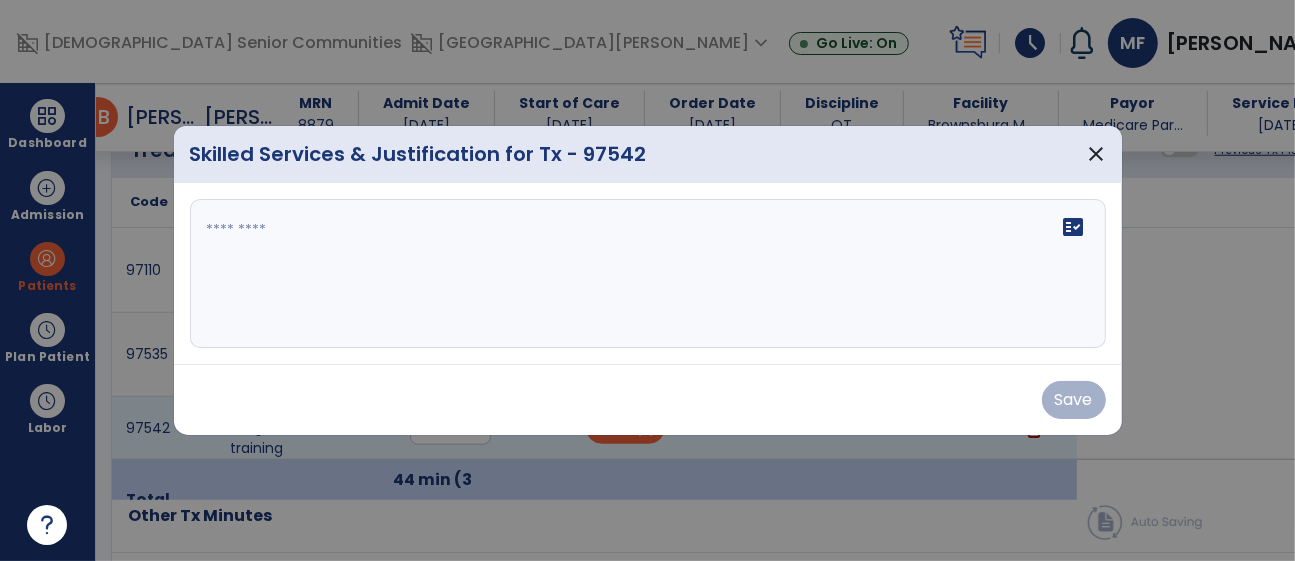 click on "fact_check" at bounding box center (648, 274) 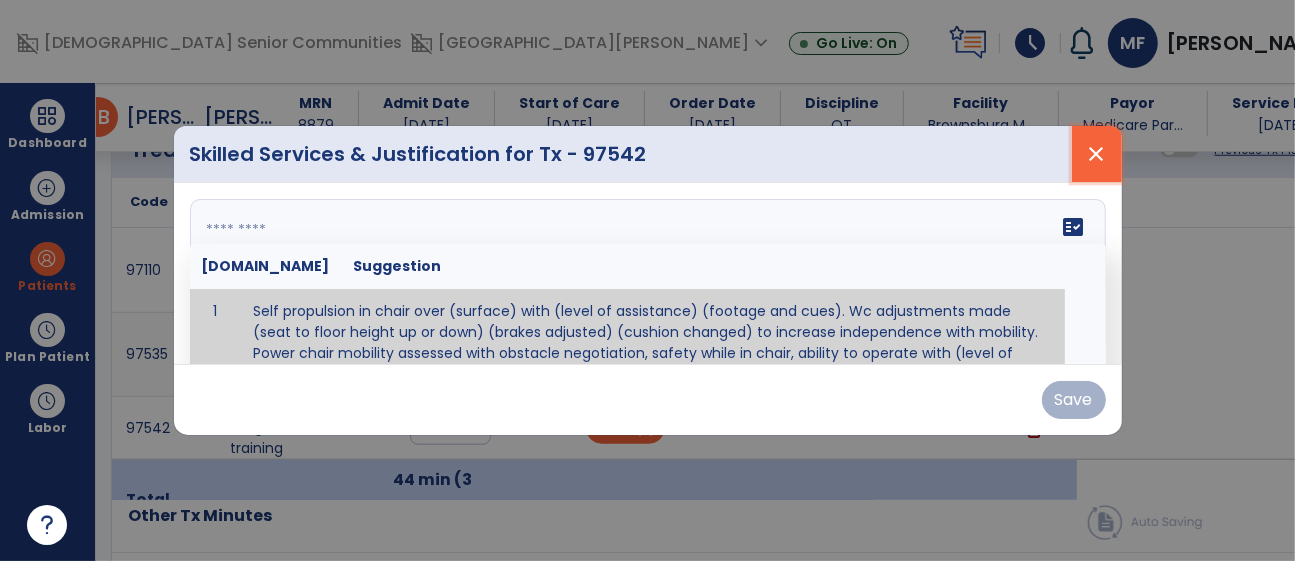 click on "close" at bounding box center (1097, 154) 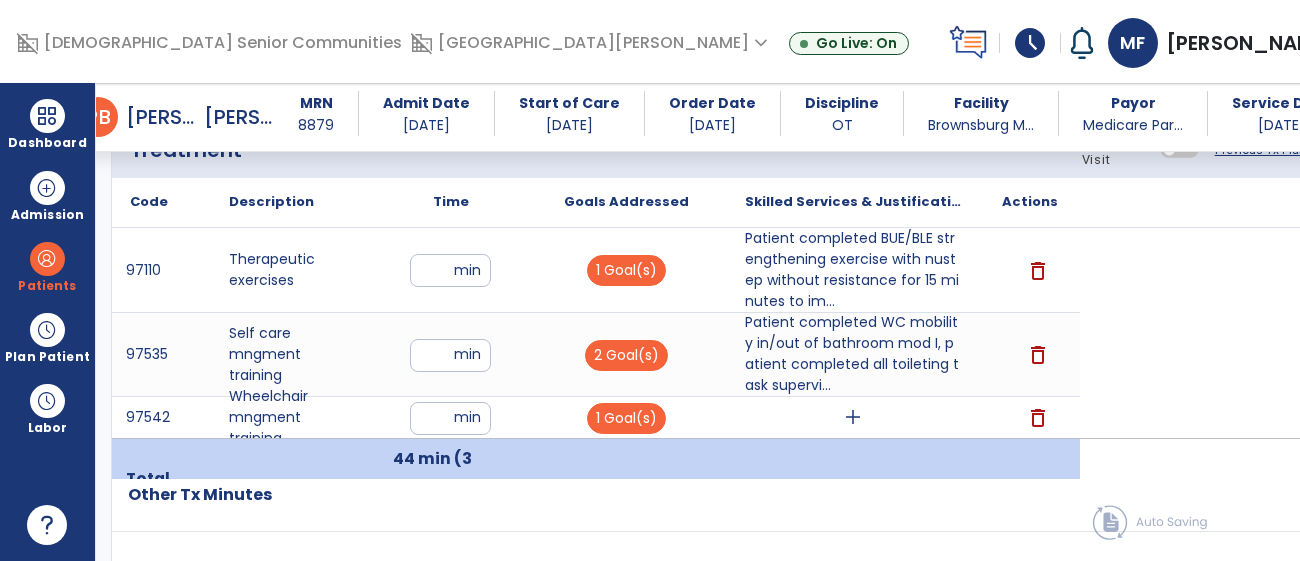 click on "add" at bounding box center [853, 417] 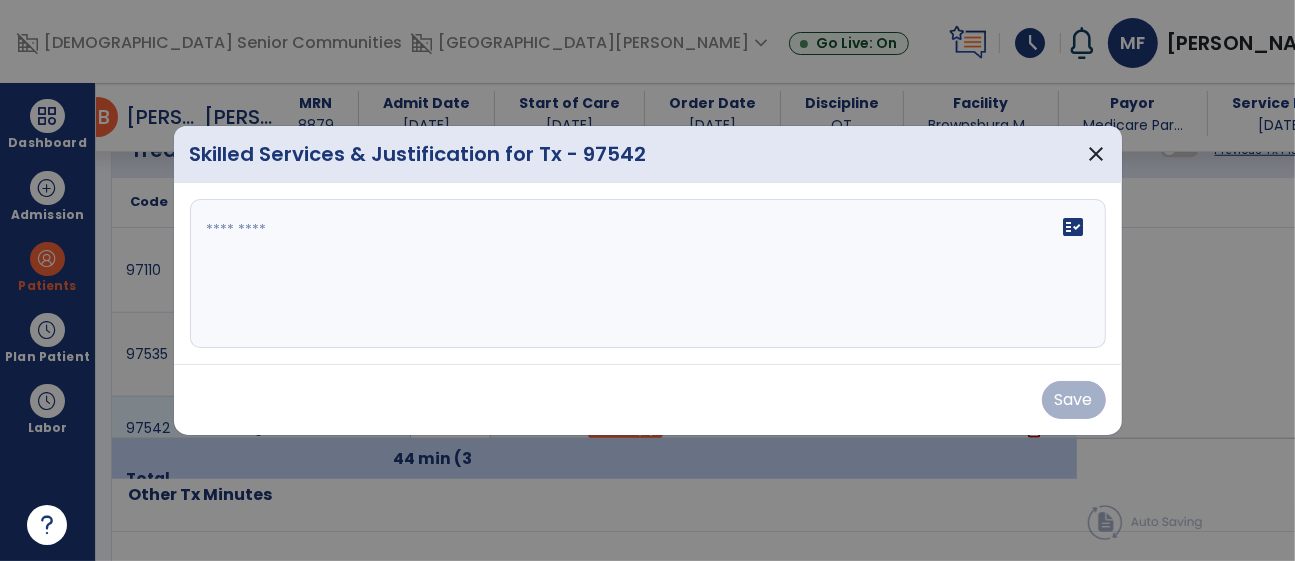 scroll, scrollTop: 1288, scrollLeft: 0, axis: vertical 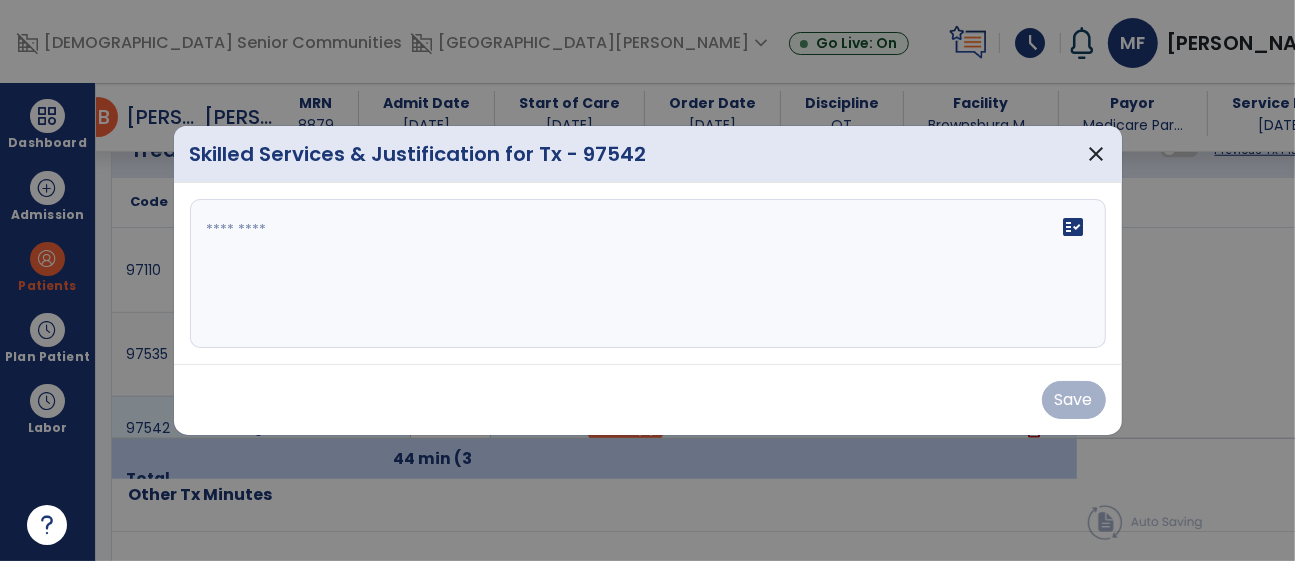 click at bounding box center [648, 274] 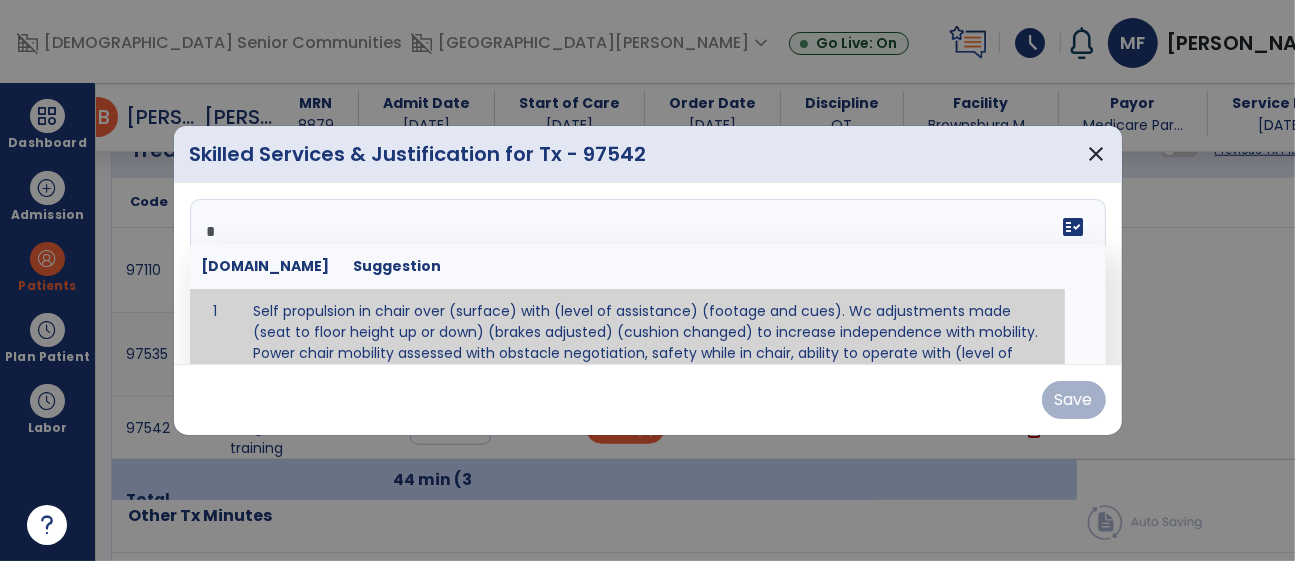 scroll, scrollTop: 40, scrollLeft: 0, axis: vertical 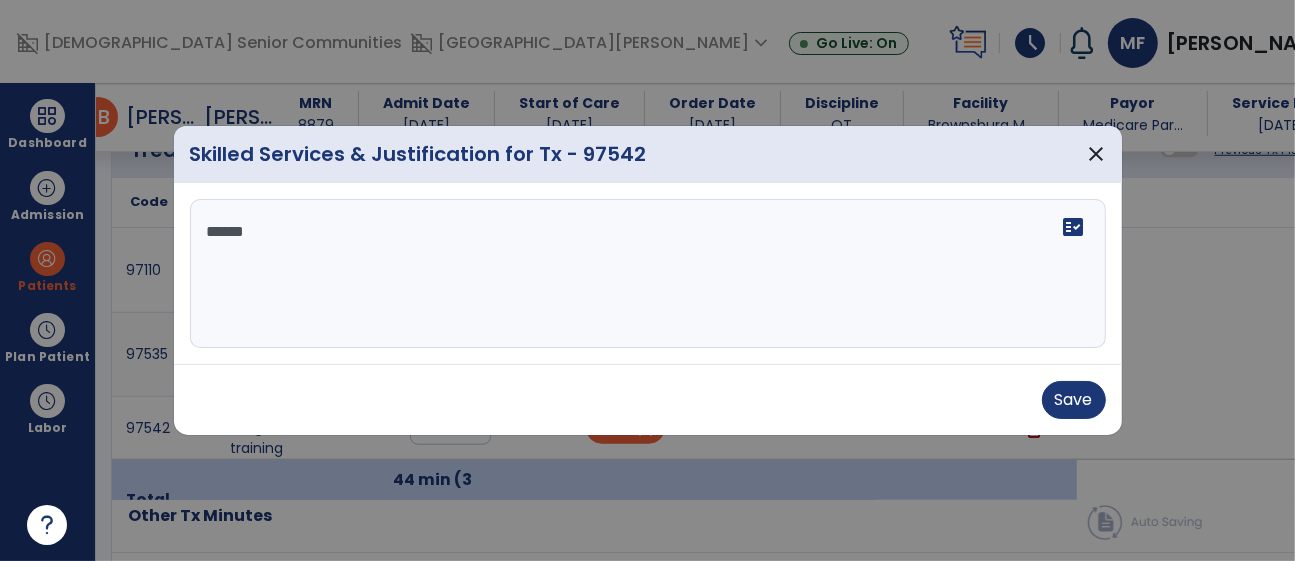 type on "*******" 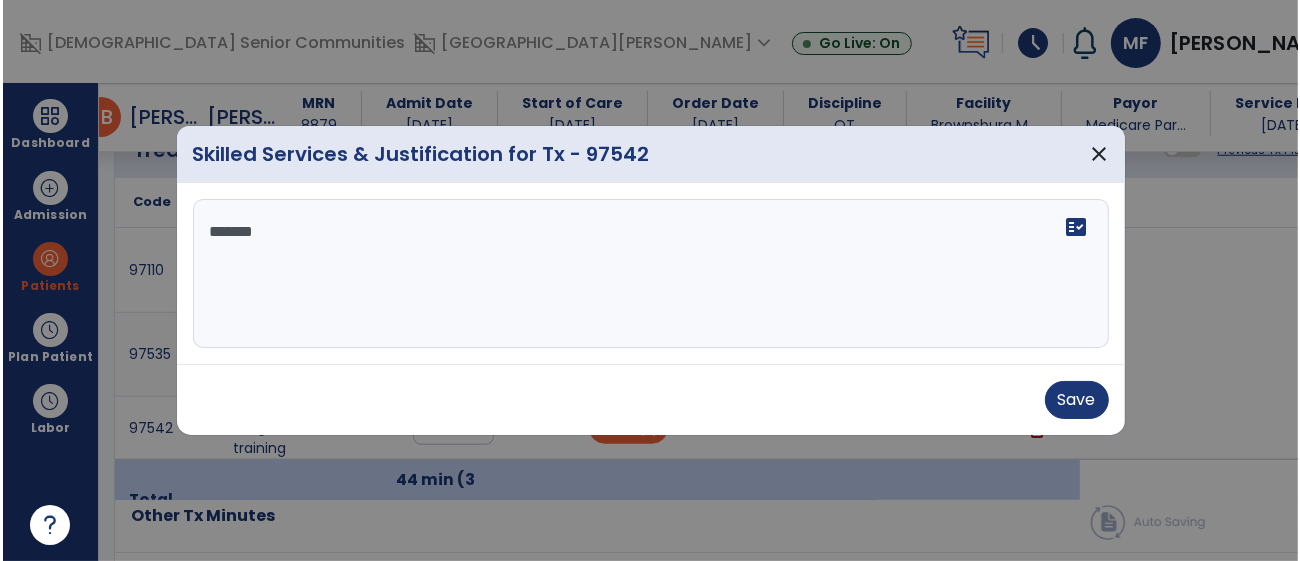 scroll, scrollTop: 0, scrollLeft: 0, axis: both 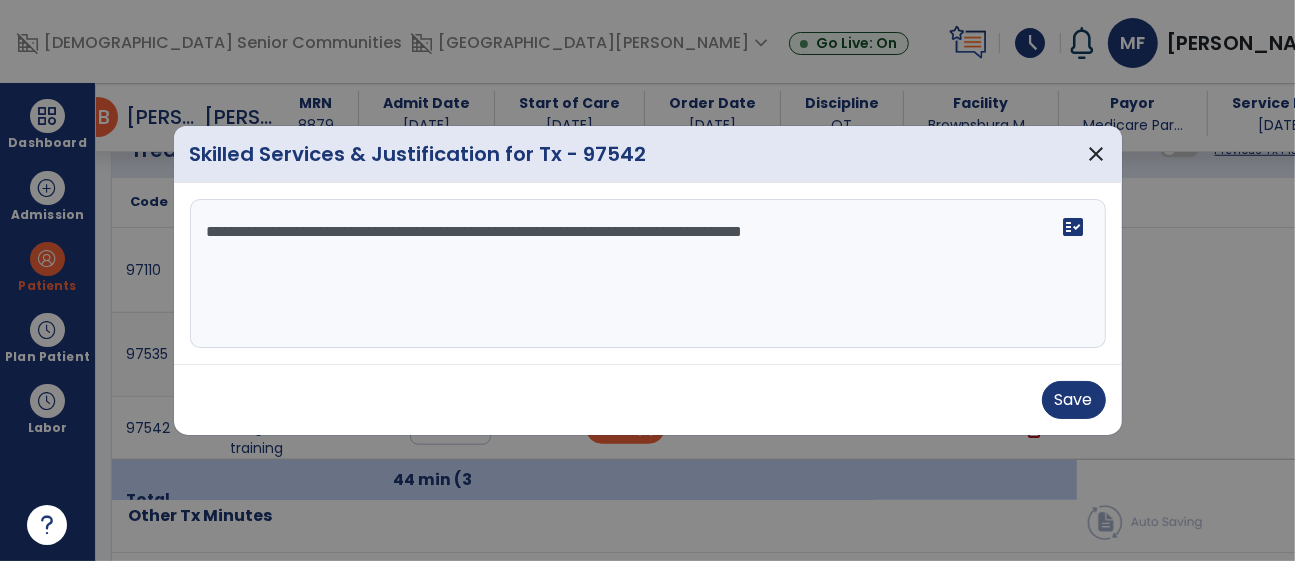 type on "**********" 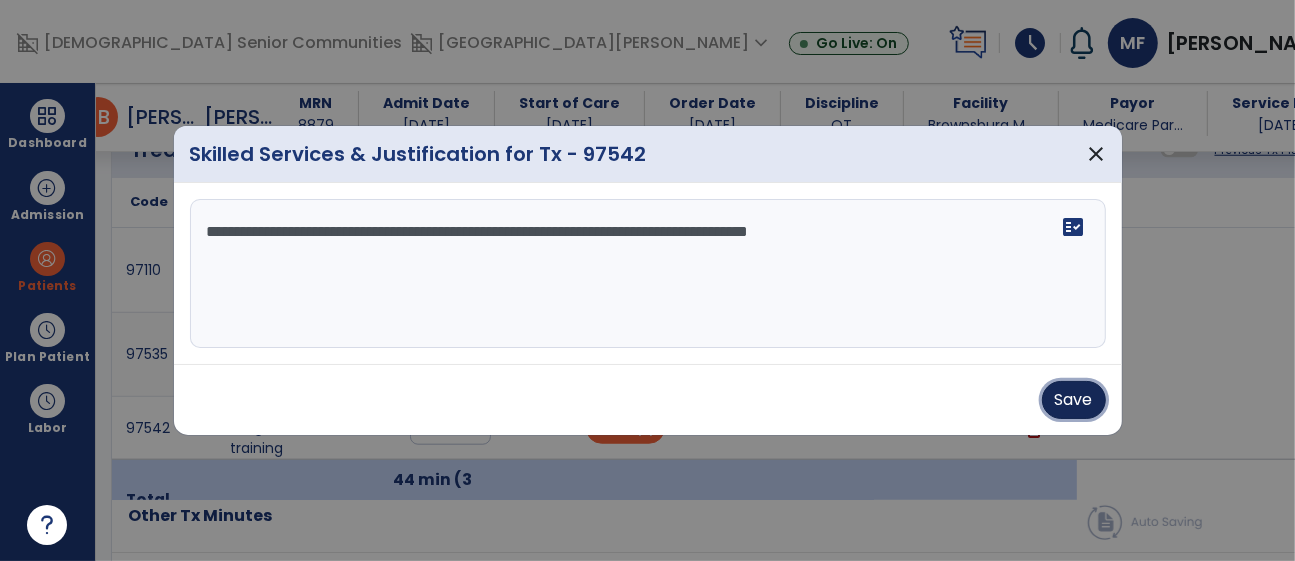 click on "Save" at bounding box center (1074, 400) 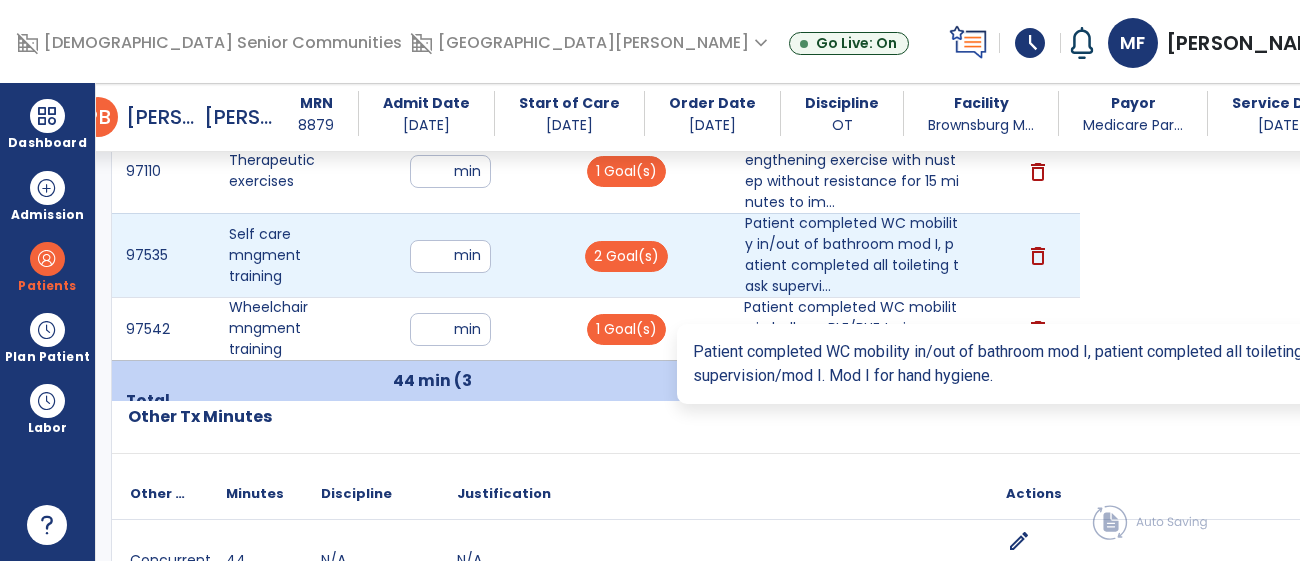 scroll, scrollTop: 1364, scrollLeft: 0, axis: vertical 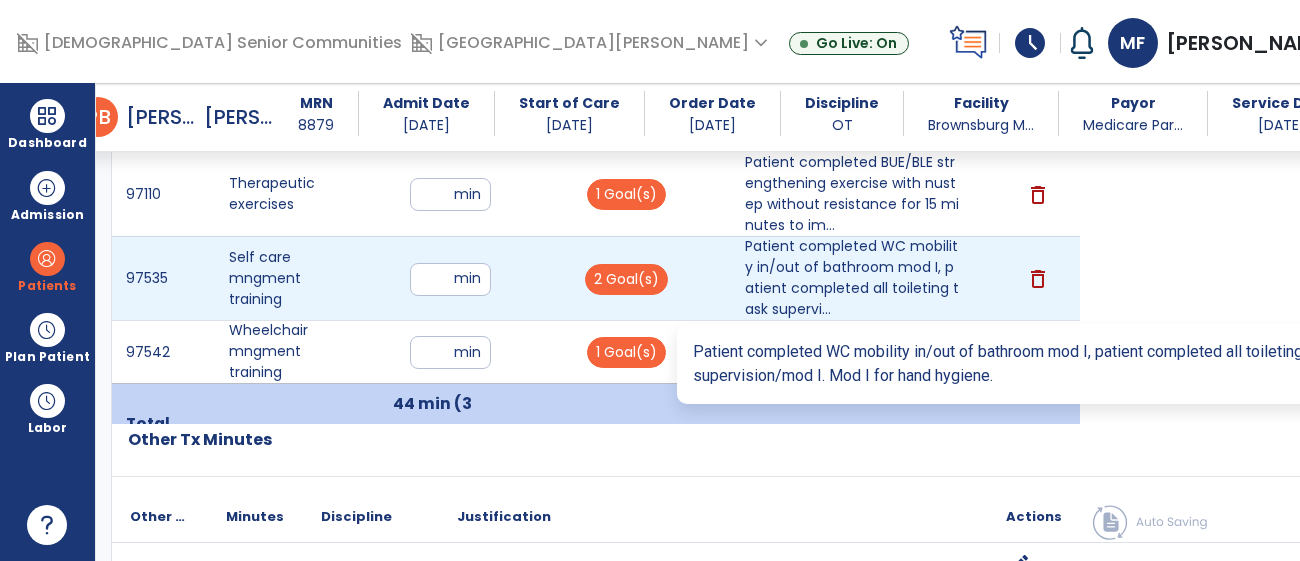 click on "**" at bounding box center [450, 279] 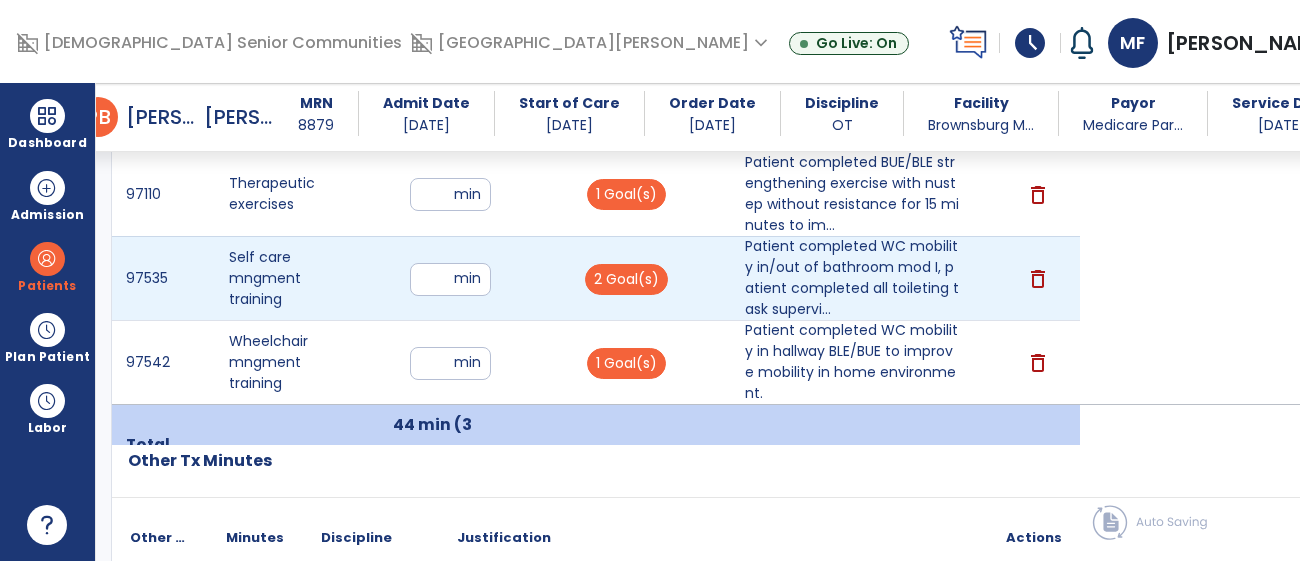 type on "**" 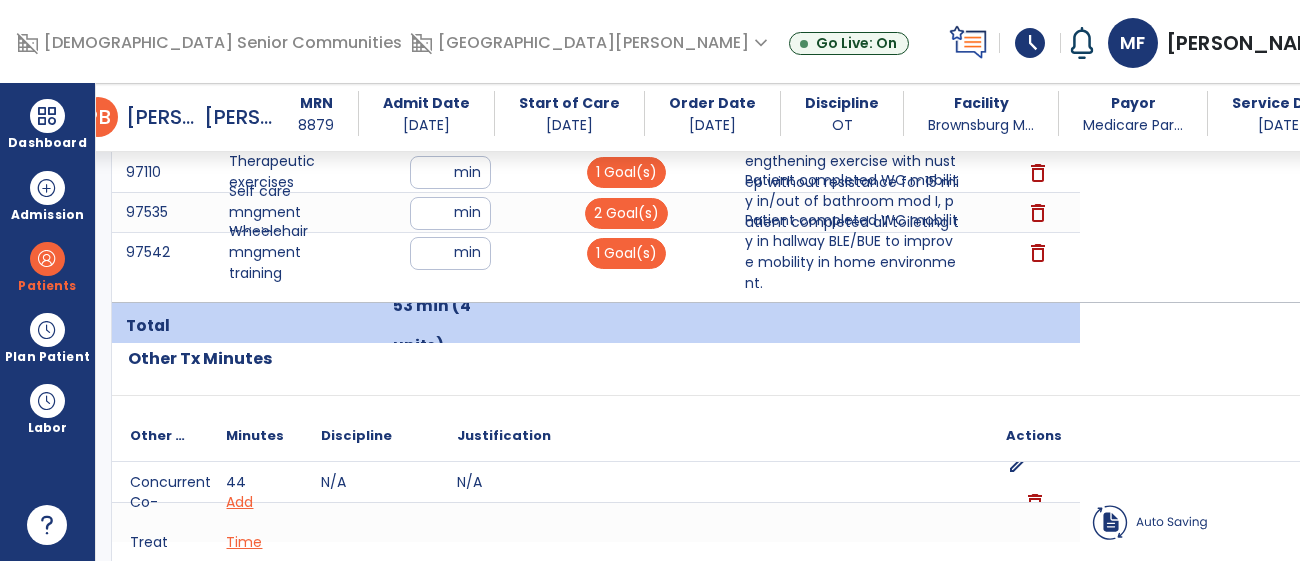 click on "Code
Description
Time" 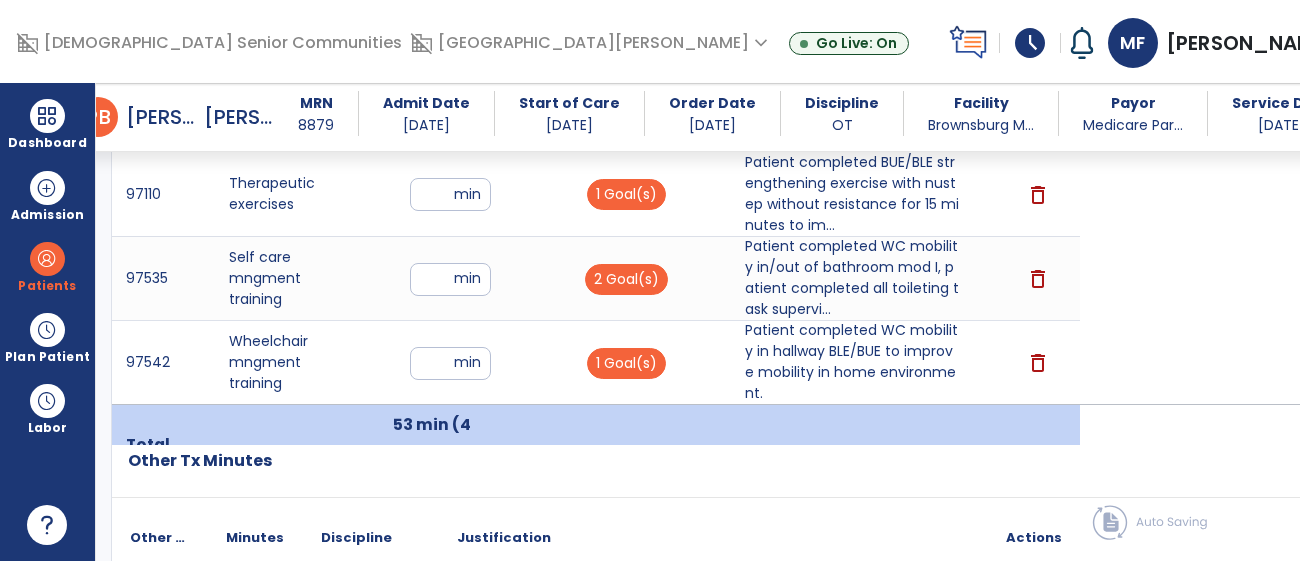 click on "**" at bounding box center [450, 363] 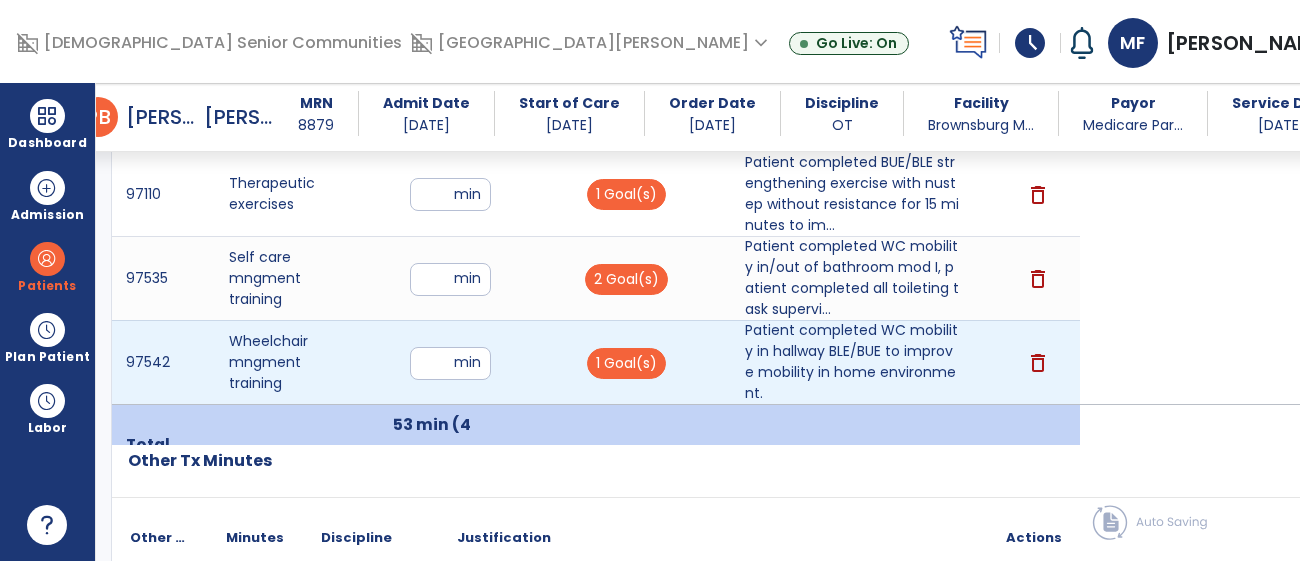 type on "**" 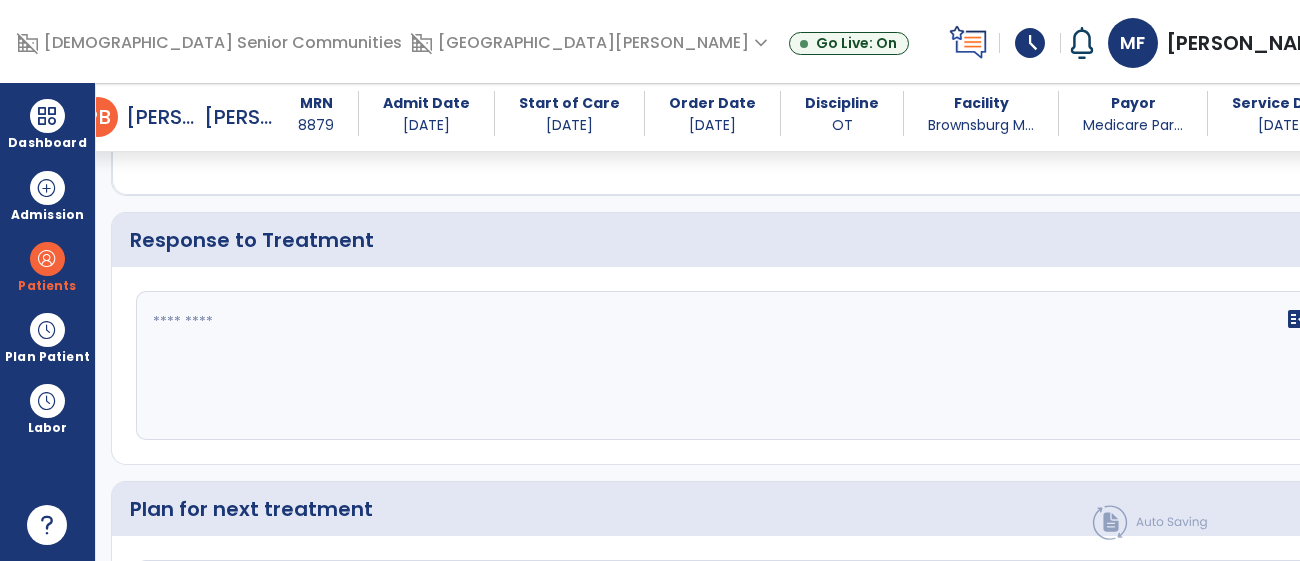 scroll, scrollTop: 2729, scrollLeft: 0, axis: vertical 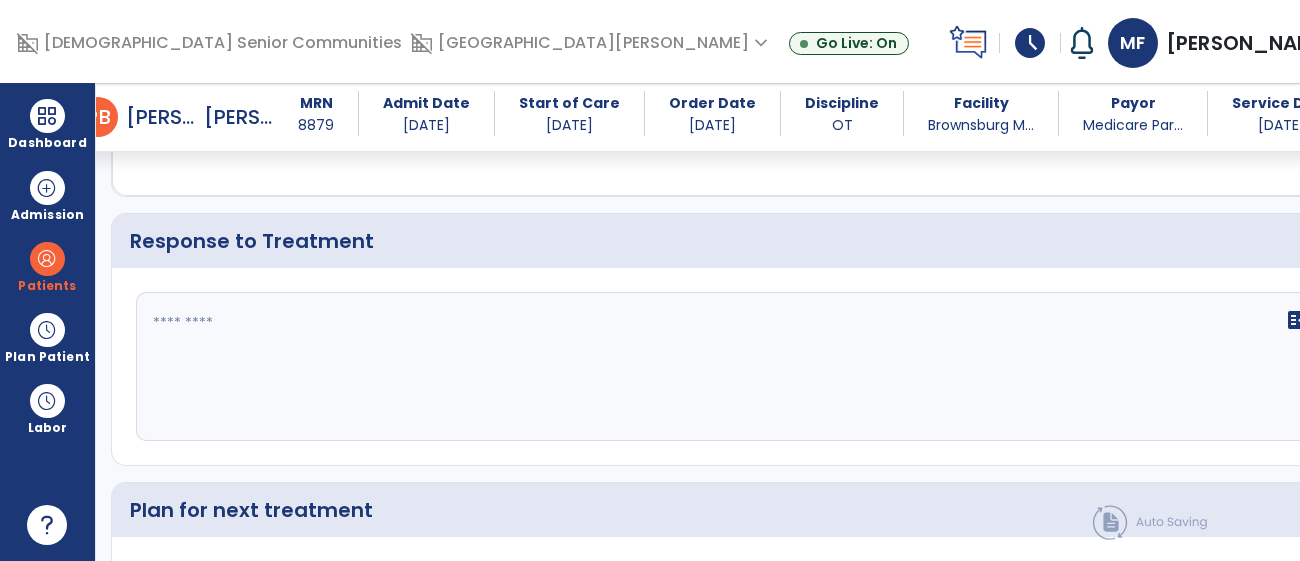 click 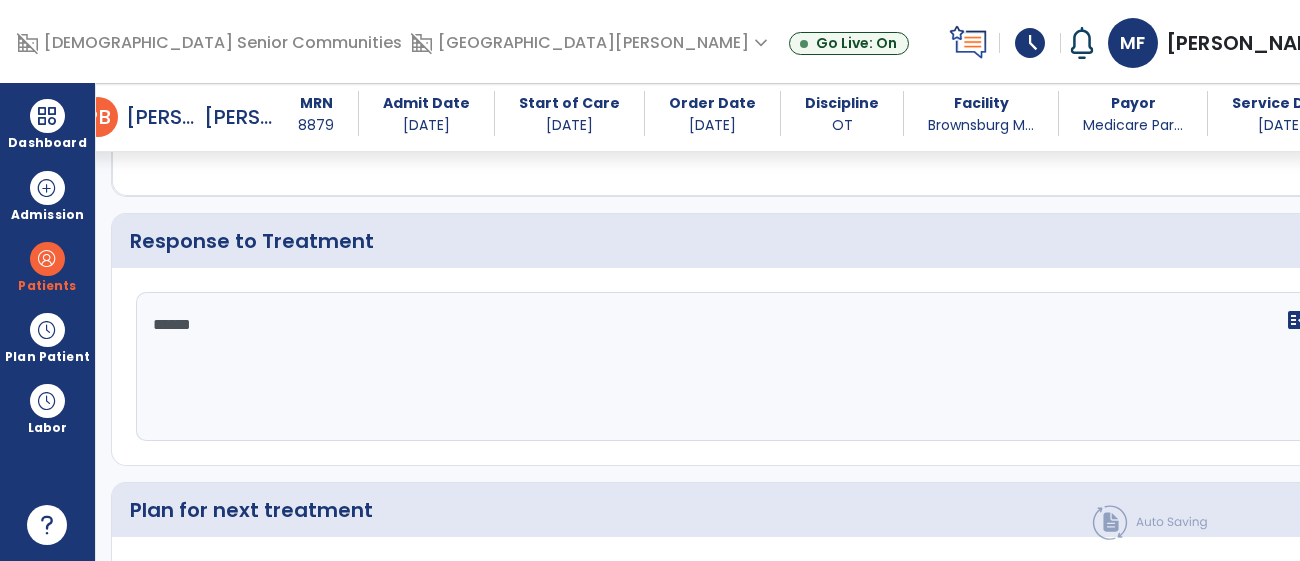 type on "*******" 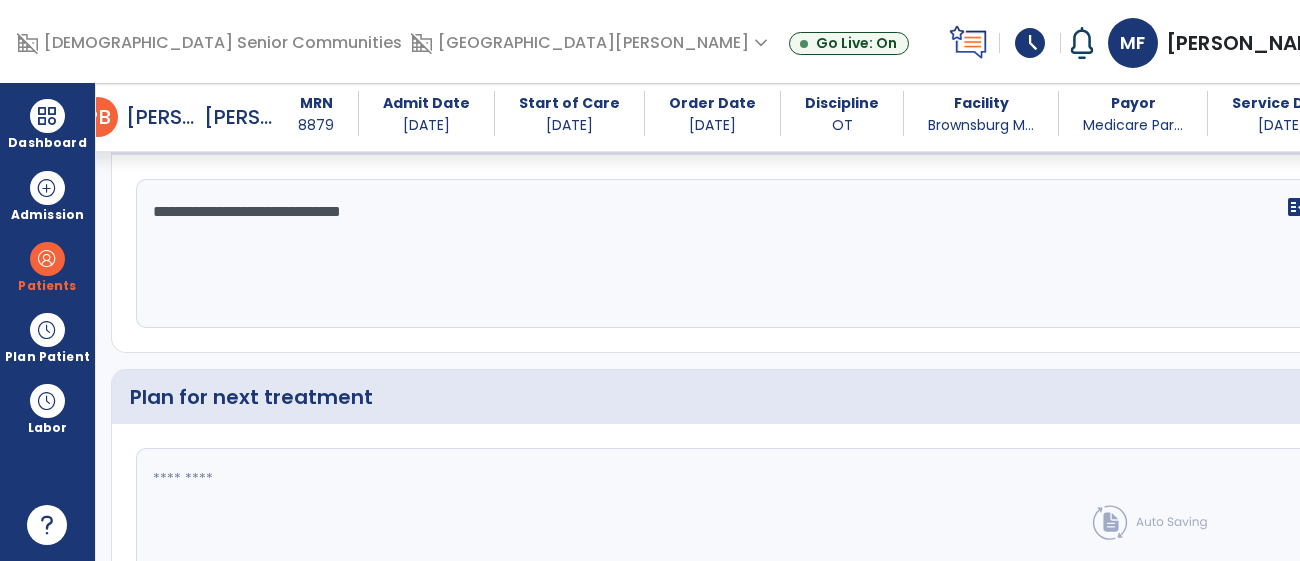scroll, scrollTop: 3032, scrollLeft: 0, axis: vertical 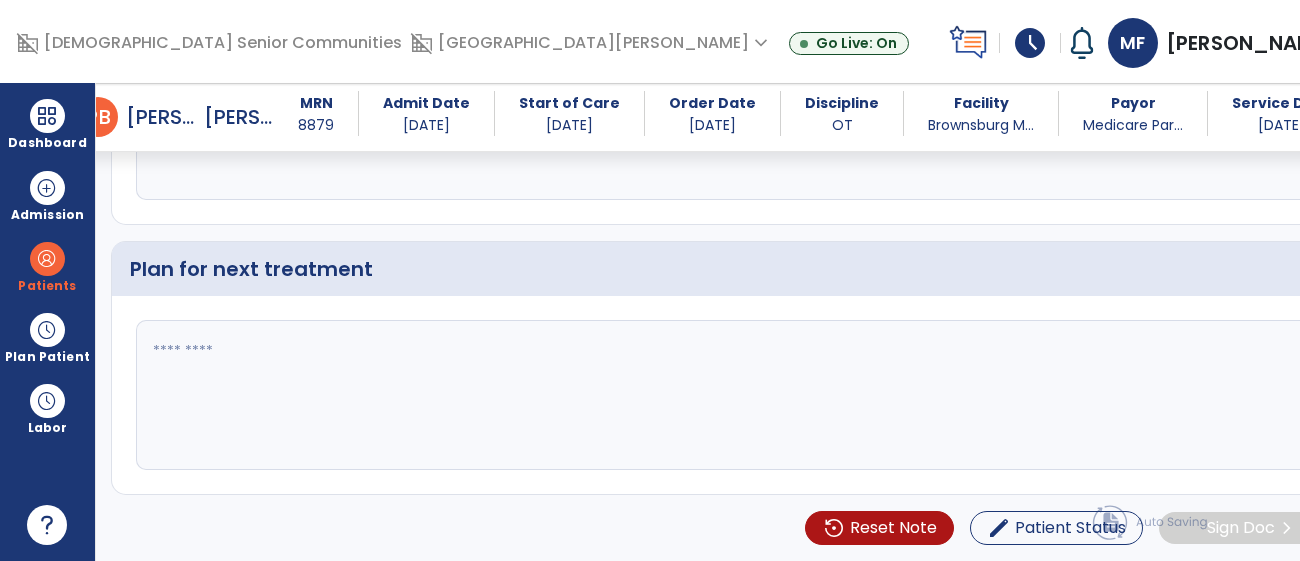 type on "**********" 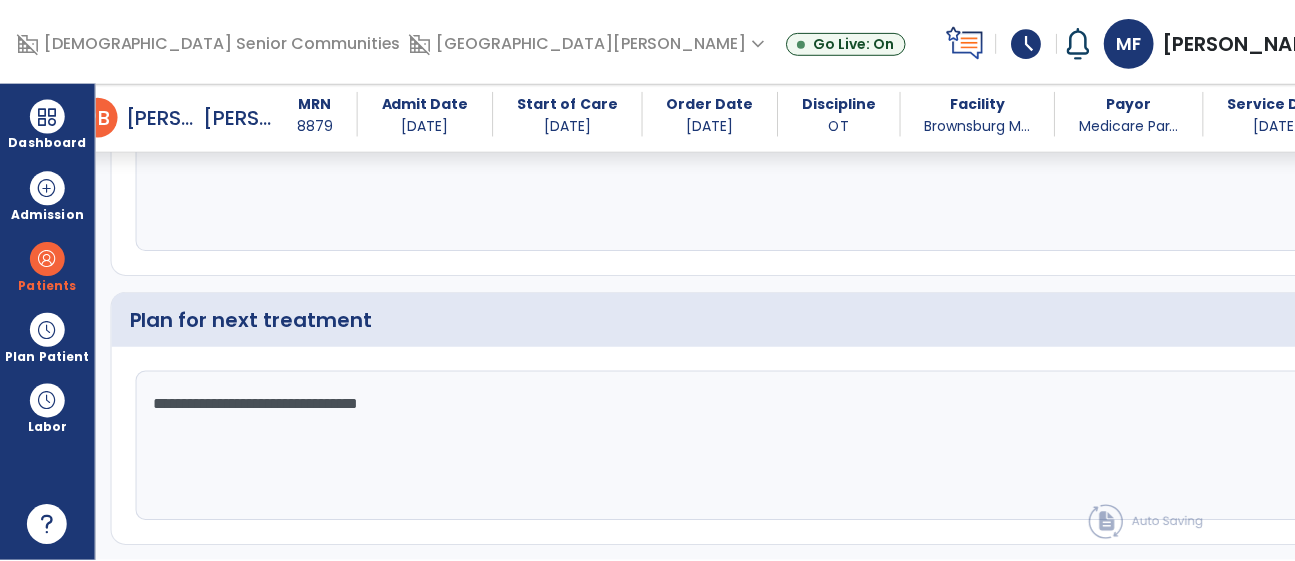 scroll, scrollTop: 3032, scrollLeft: 0, axis: vertical 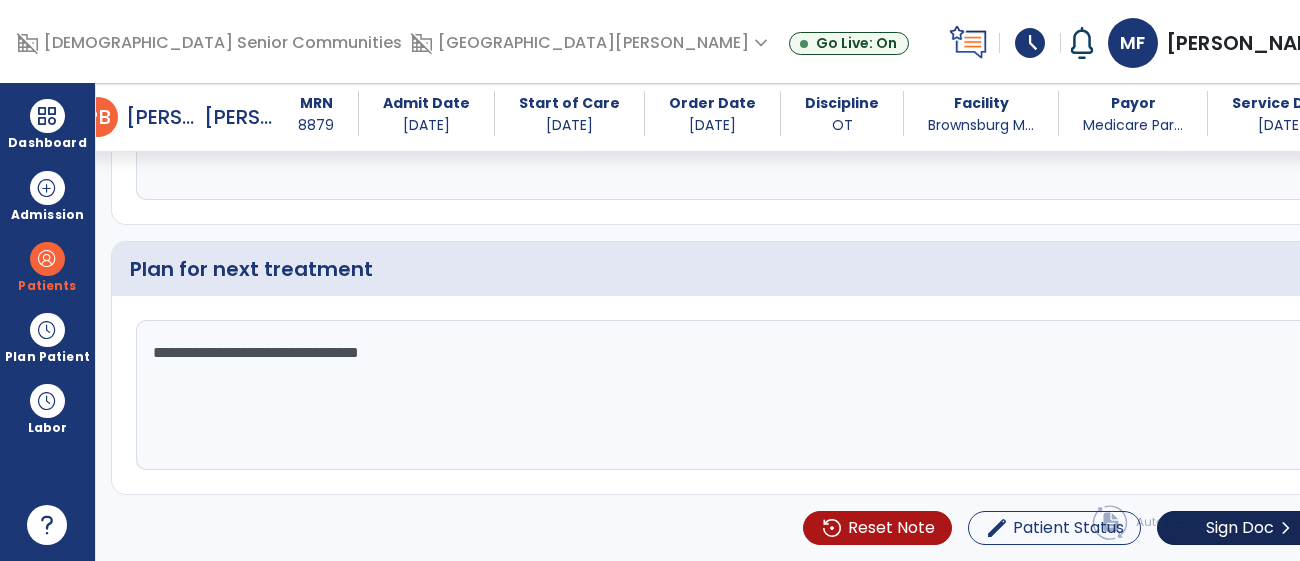 type on "**********" 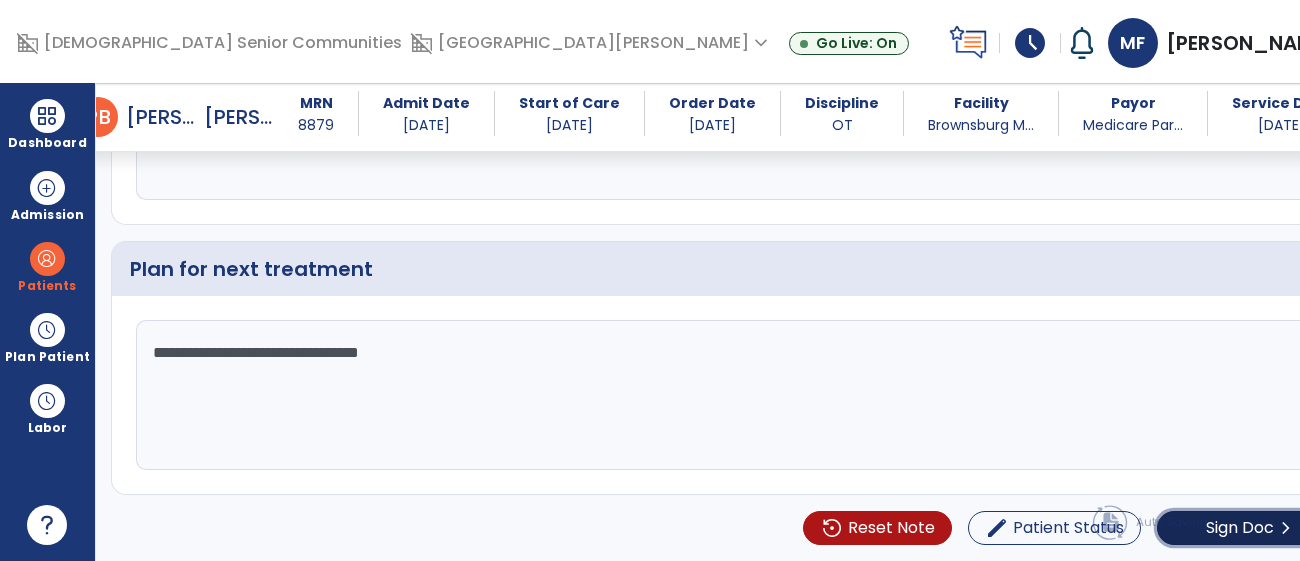 click on "Sign Doc" 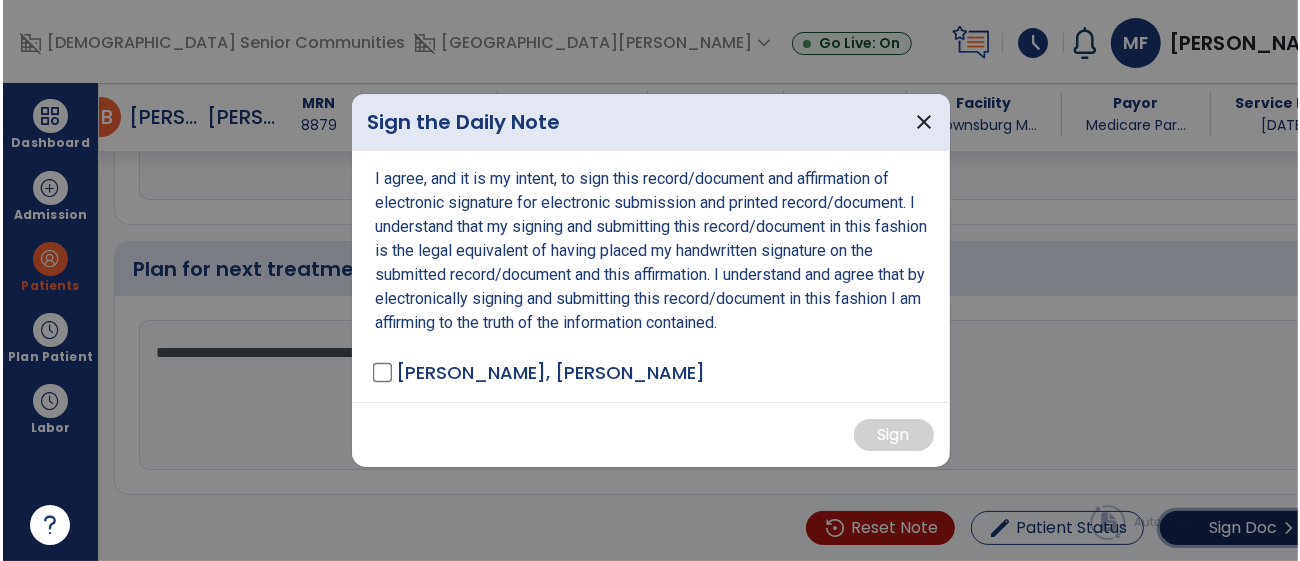 scroll, scrollTop: 3032, scrollLeft: 0, axis: vertical 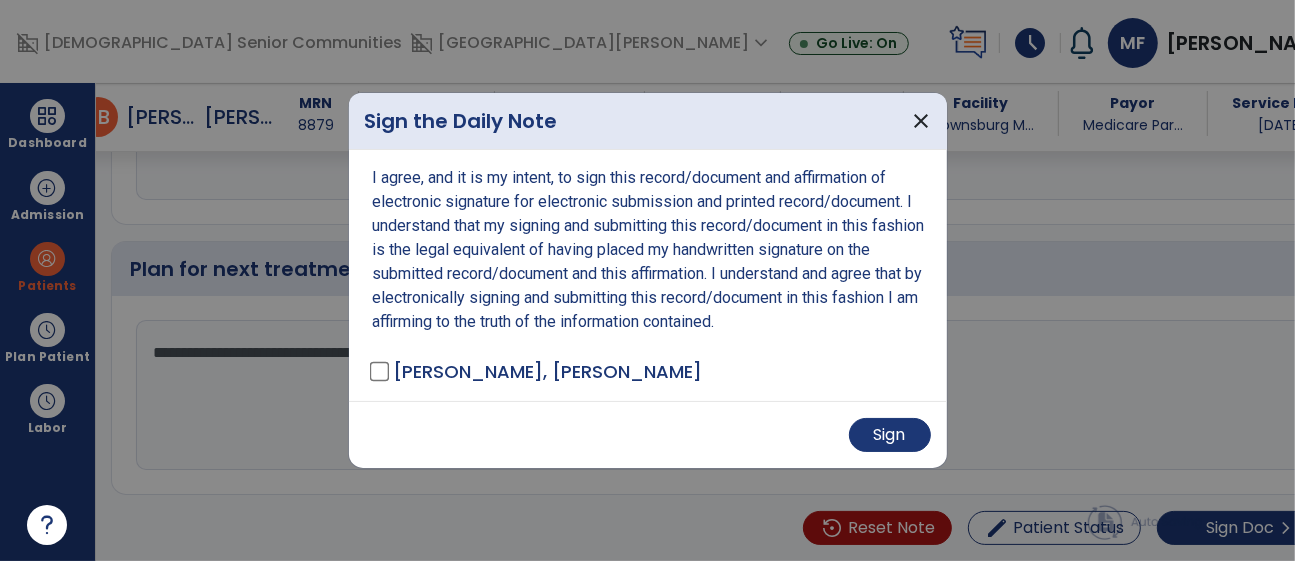 click on "Sign" at bounding box center [648, 434] 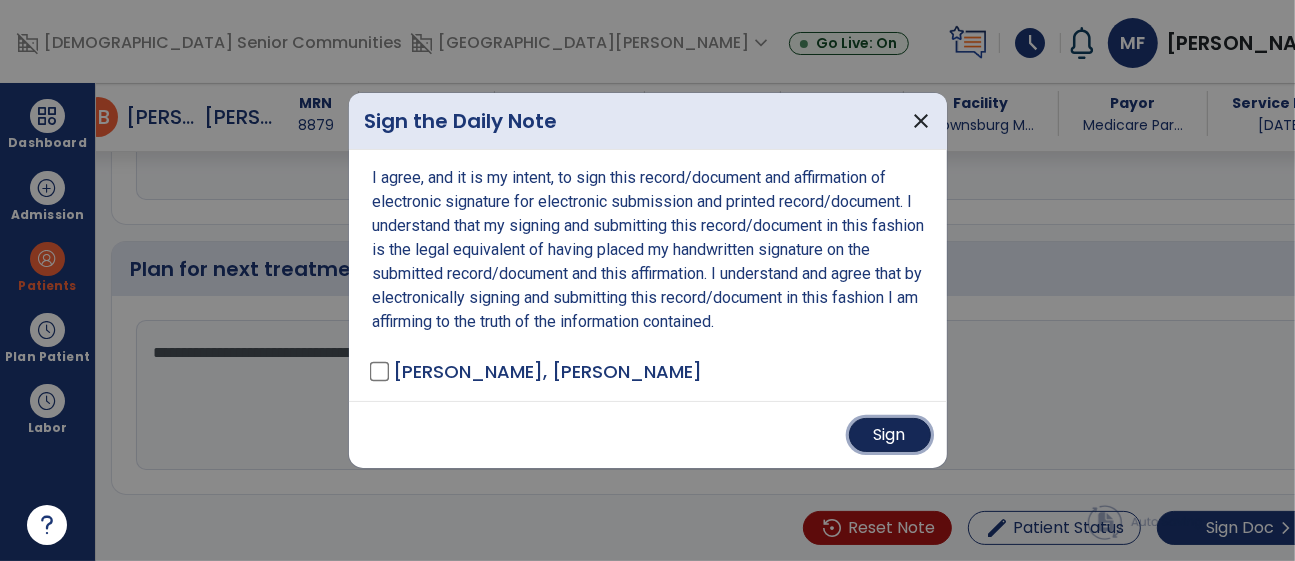 click on "Sign" at bounding box center (890, 435) 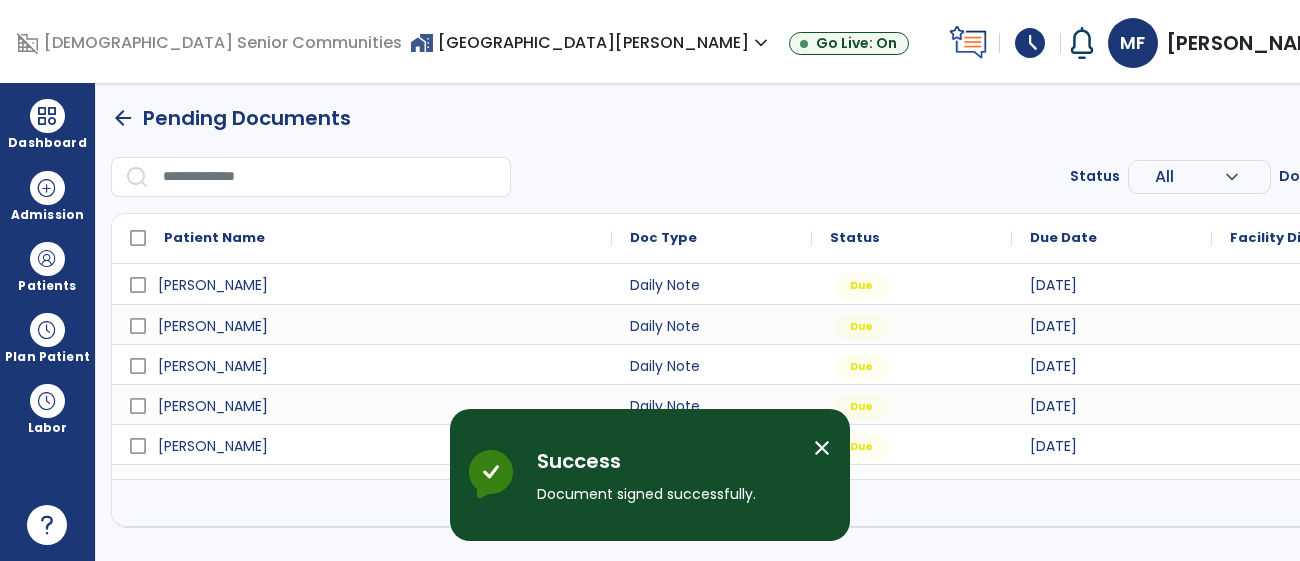 scroll, scrollTop: 0, scrollLeft: 0, axis: both 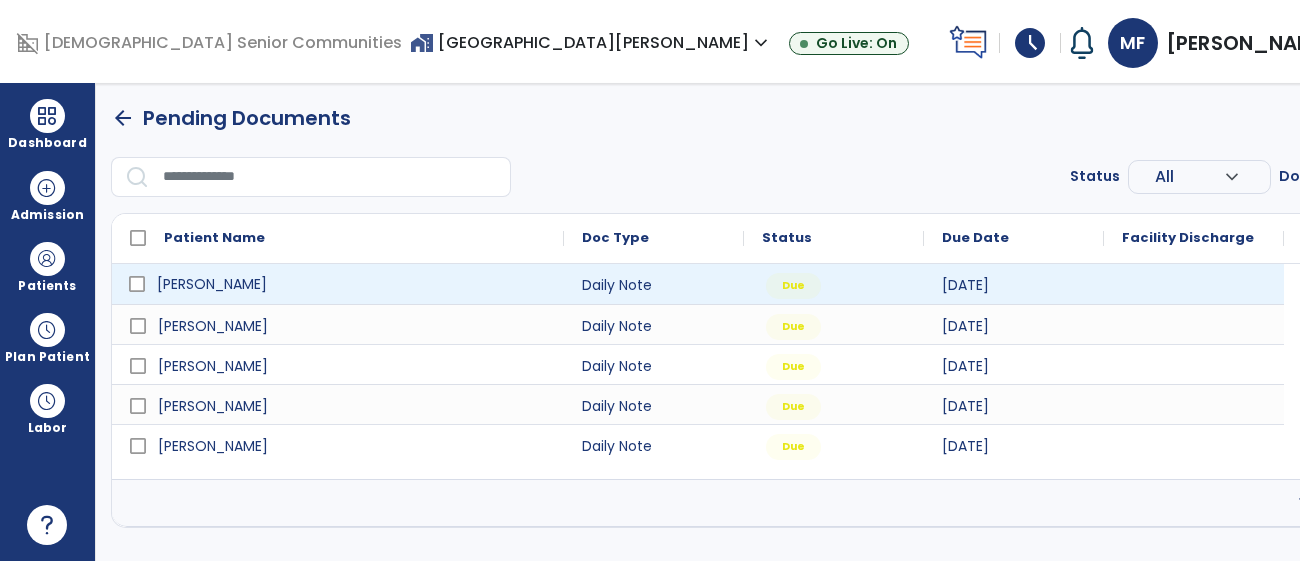 click on "[PERSON_NAME]" at bounding box center (352, 284) 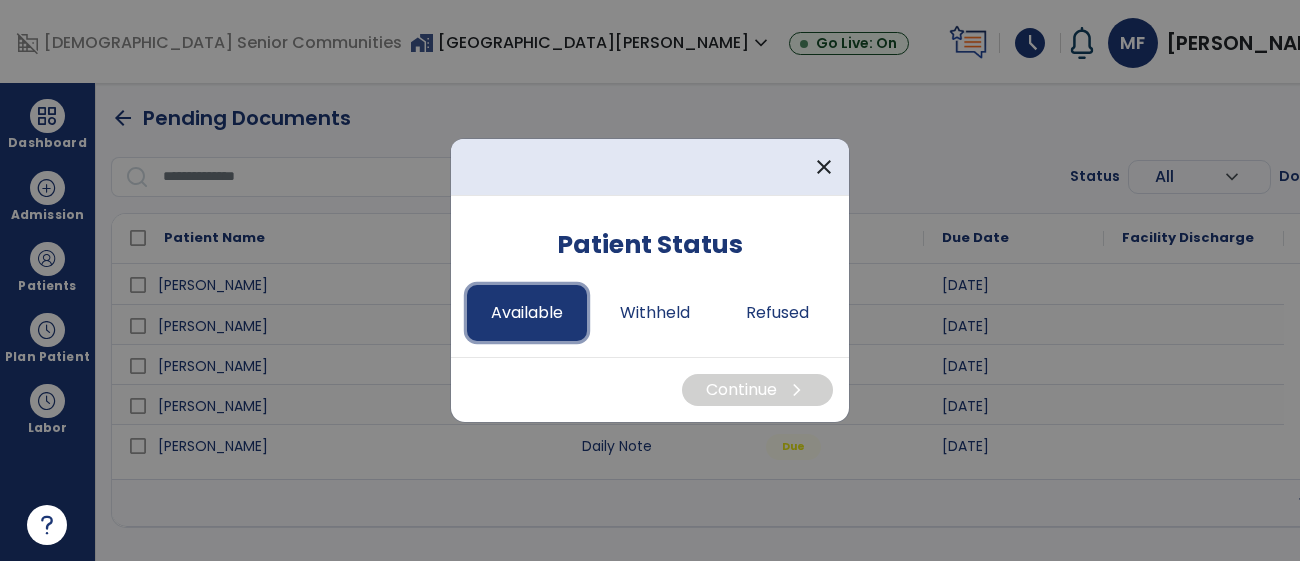 click on "Available" at bounding box center [527, 313] 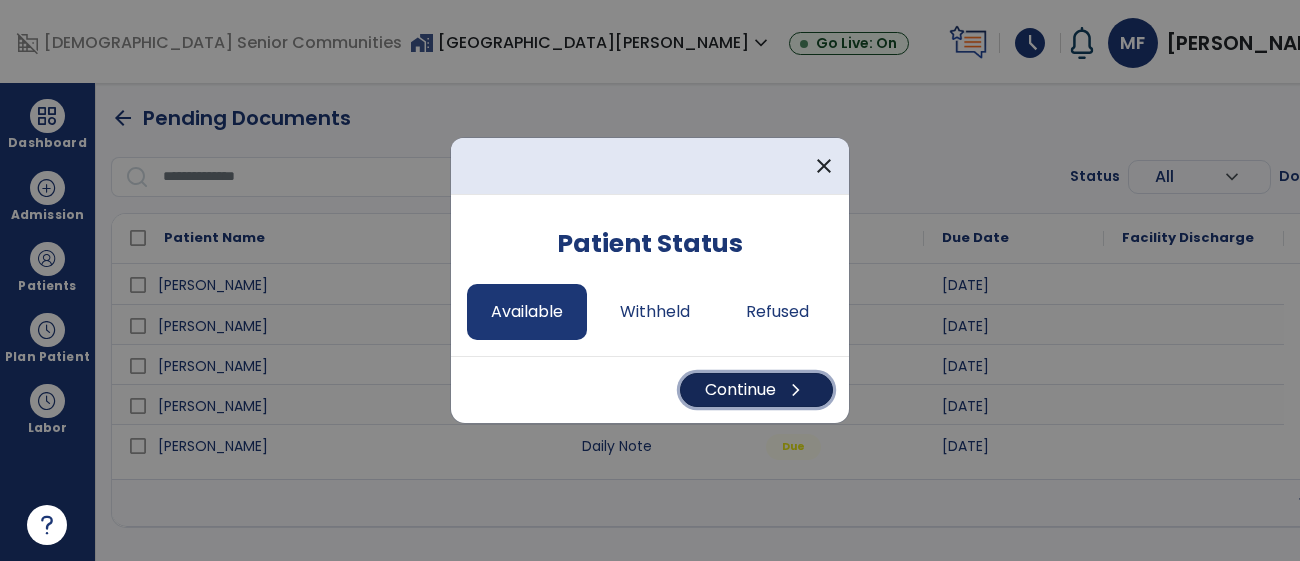 click on "Continue   chevron_right" at bounding box center [756, 390] 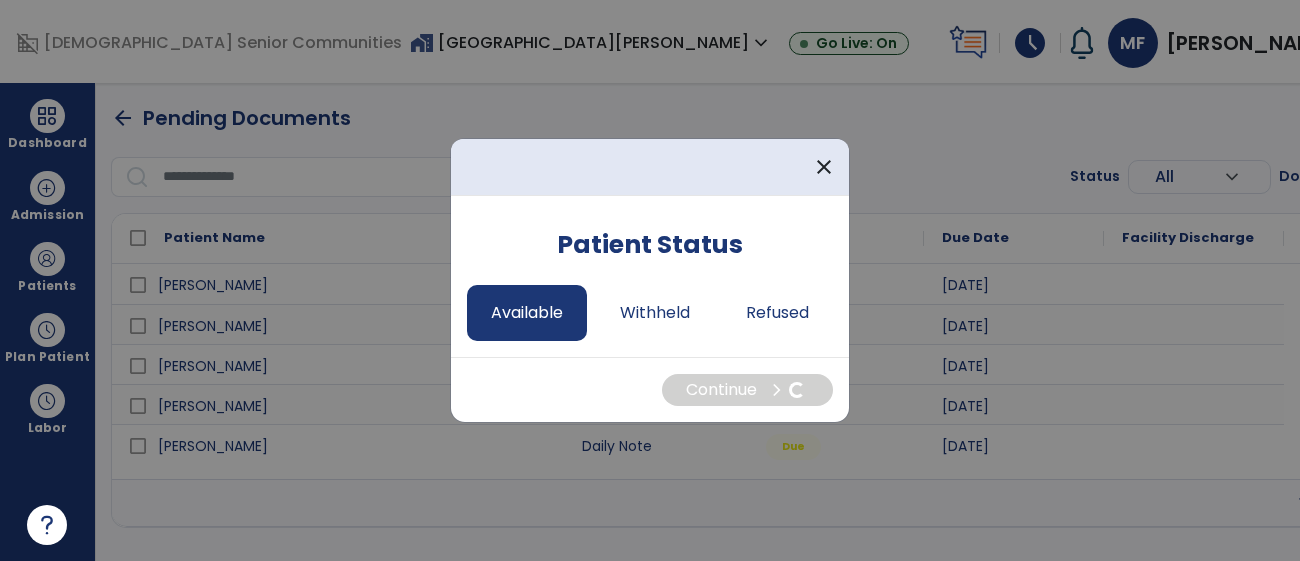 select on "*" 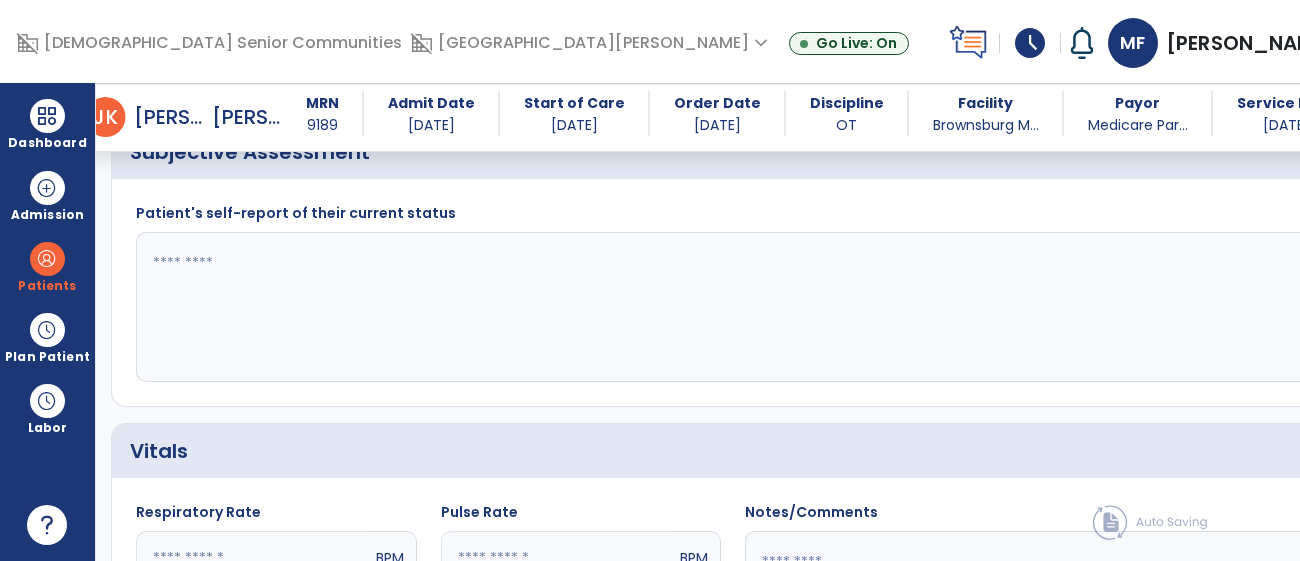 scroll, scrollTop: 516, scrollLeft: 0, axis: vertical 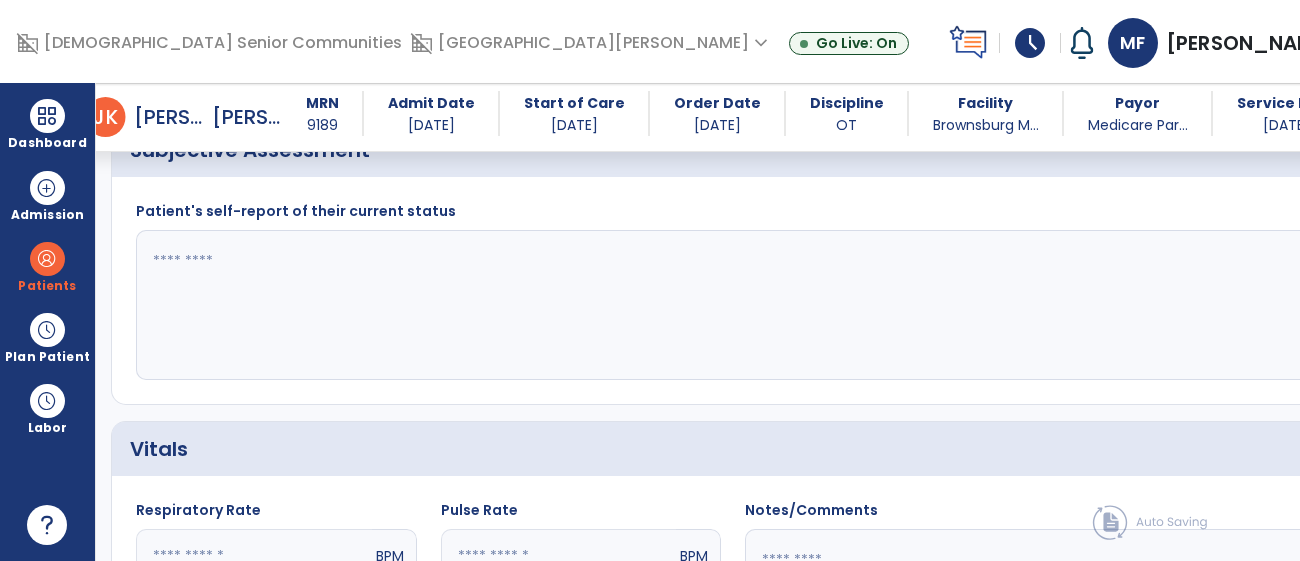 click 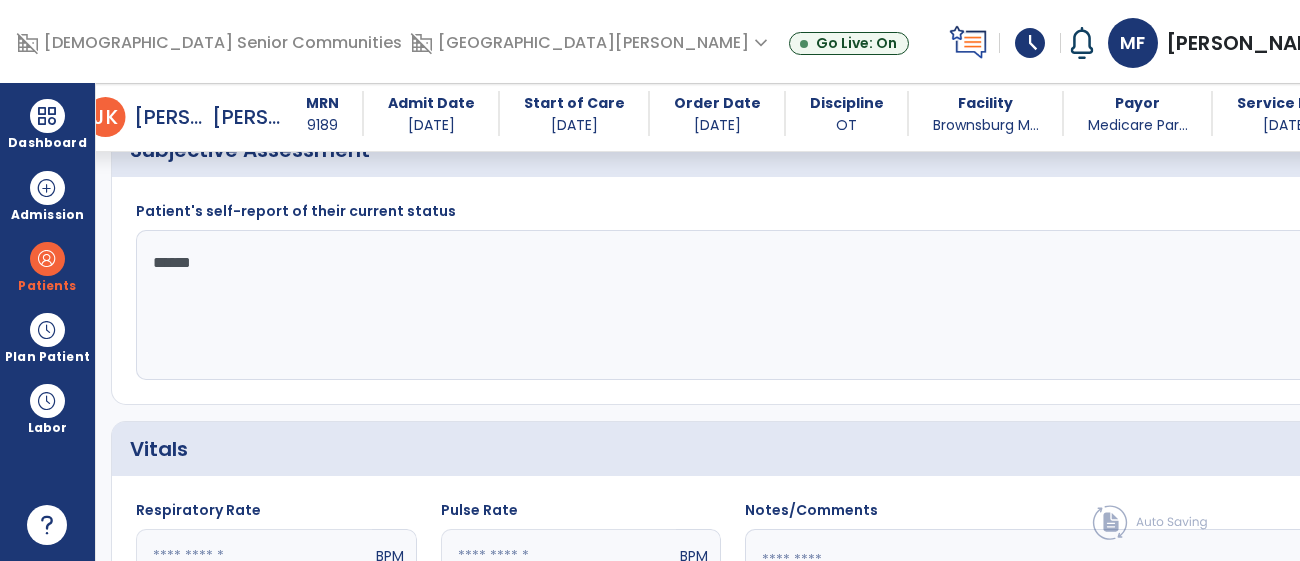 type on "*******" 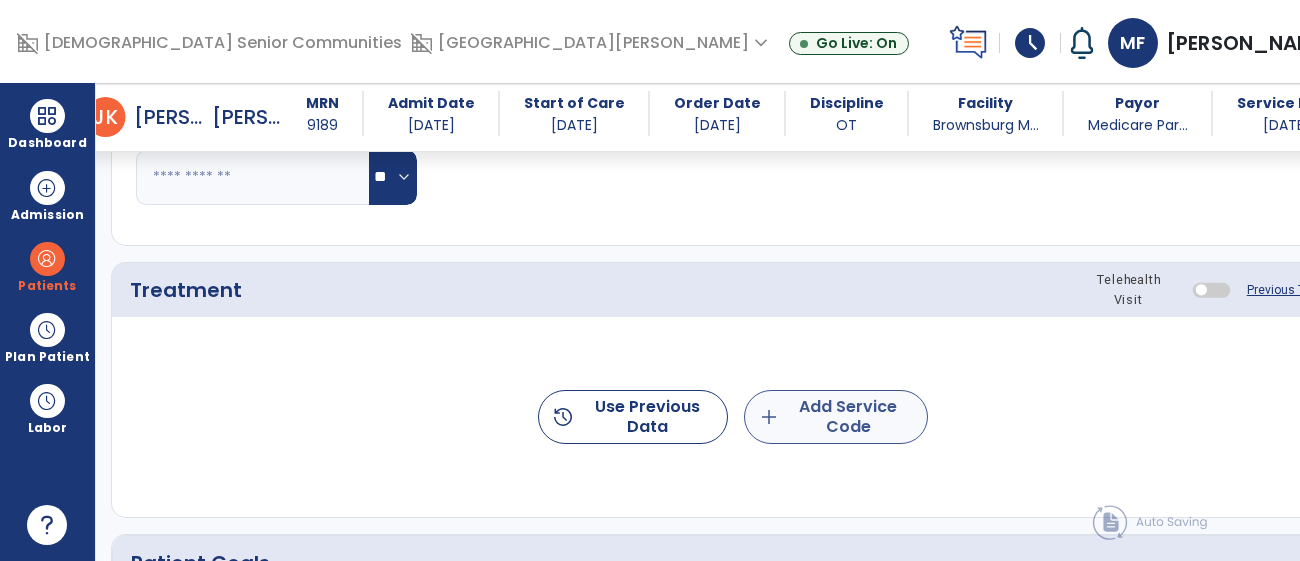 type on "**********" 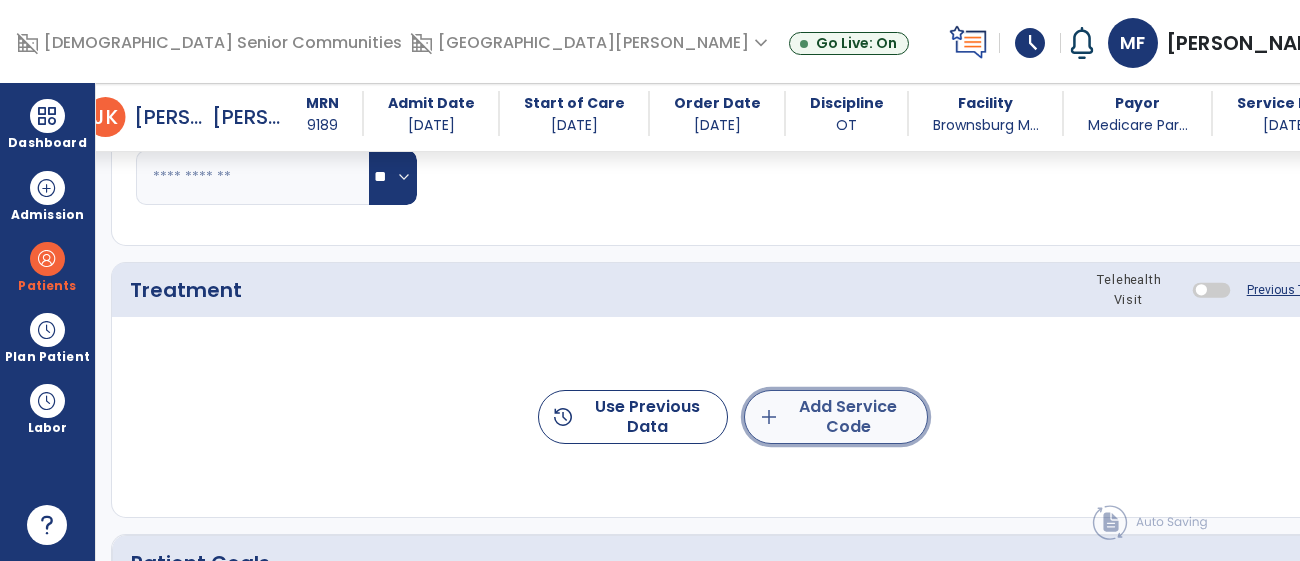 click on "add  Add Service Code" 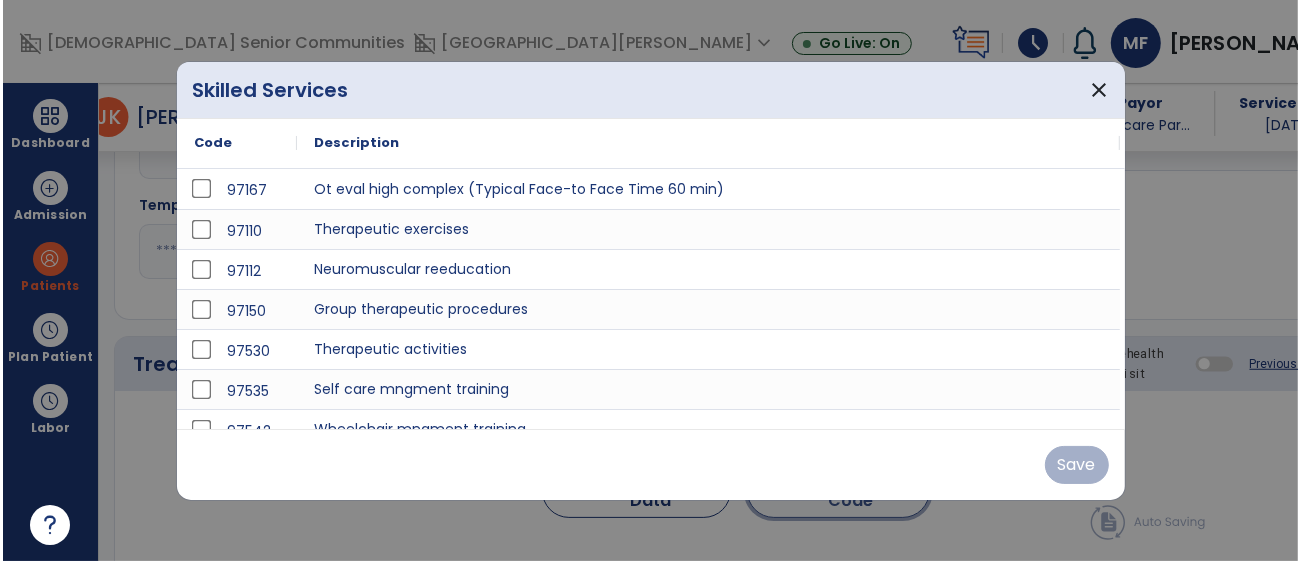 scroll, scrollTop: 1023, scrollLeft: 0, axis: vertical 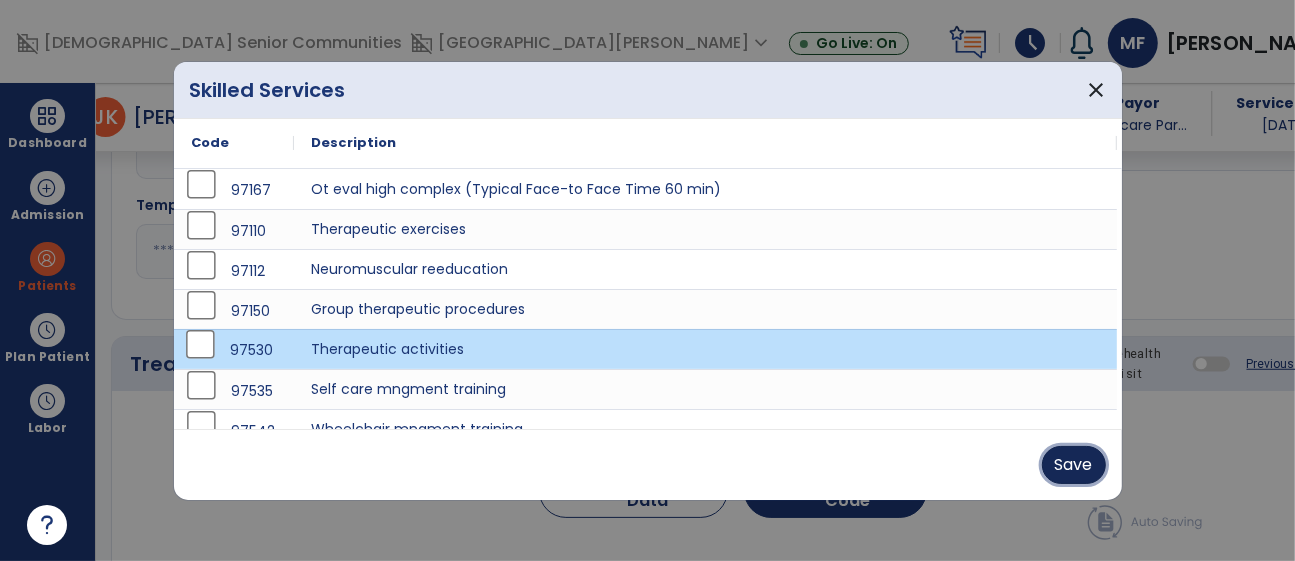 click on "Save" at bounding box center [1074, 465] 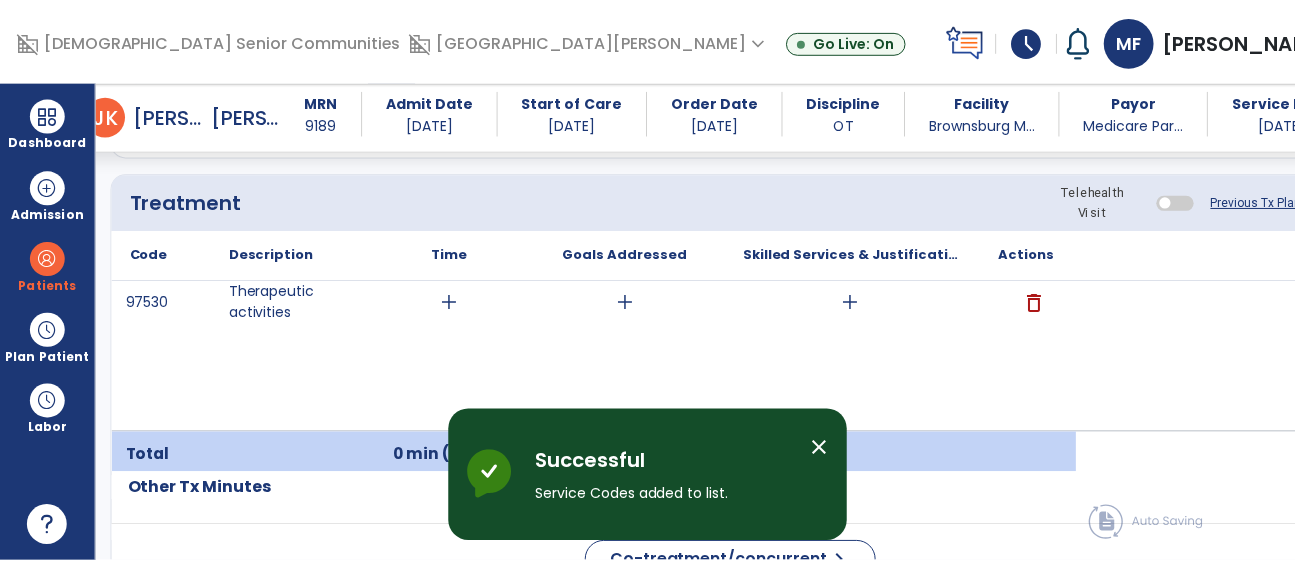 scroll, scrollTop: 1197, scrollLeft: 0, axis: vertical 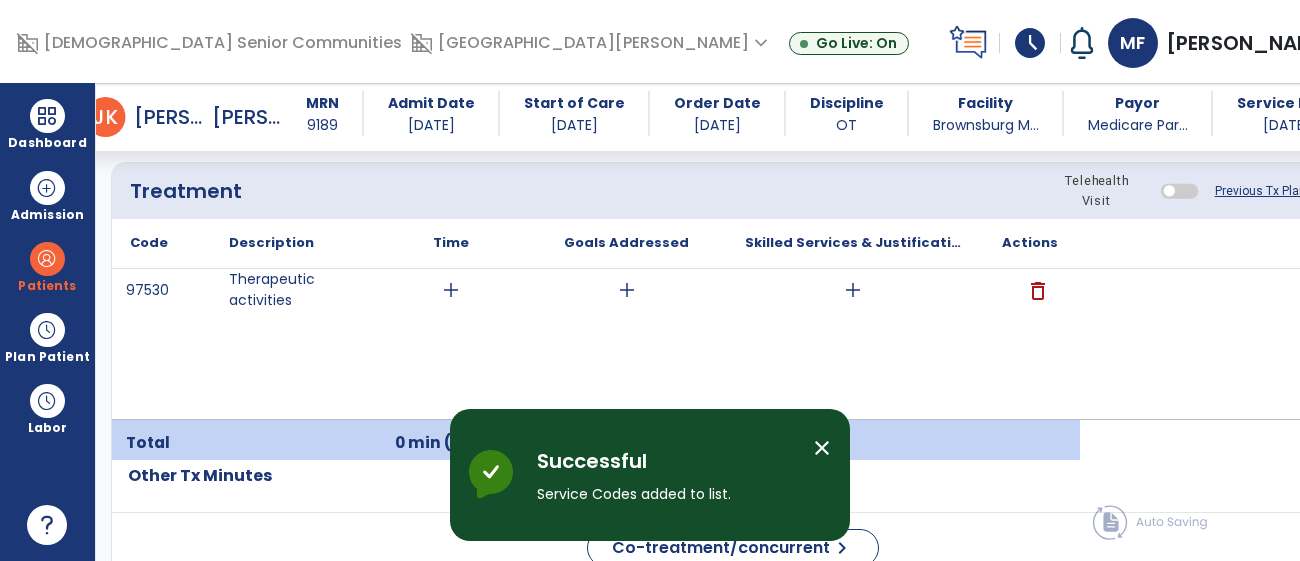 click on "add" at bounding box center (451, 290) 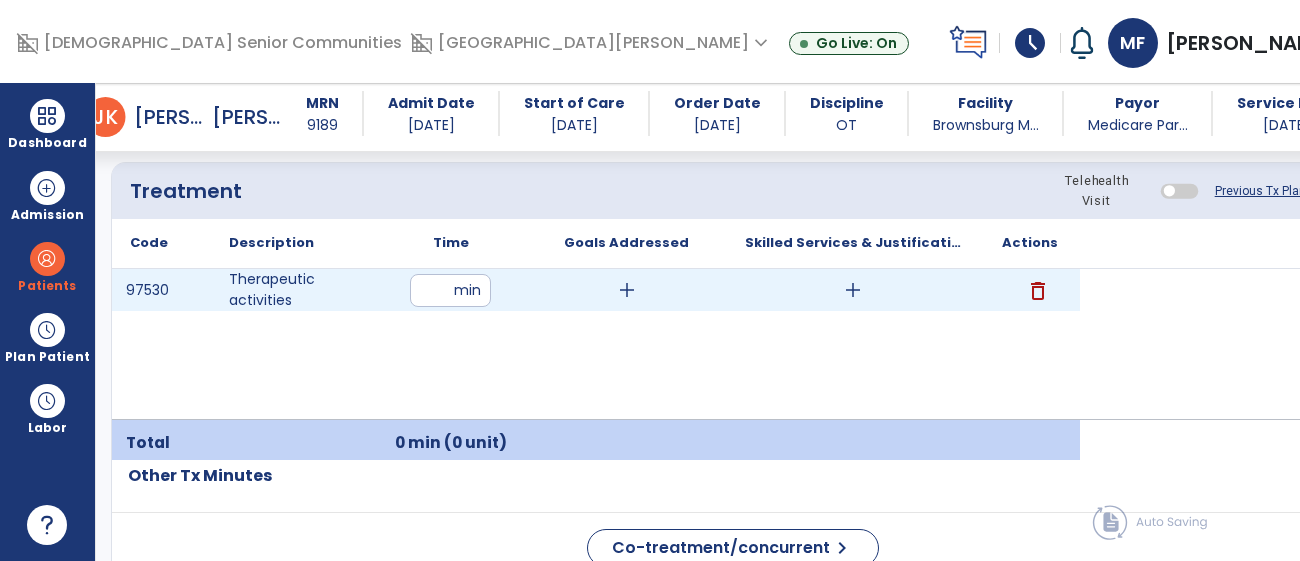 type on "**" 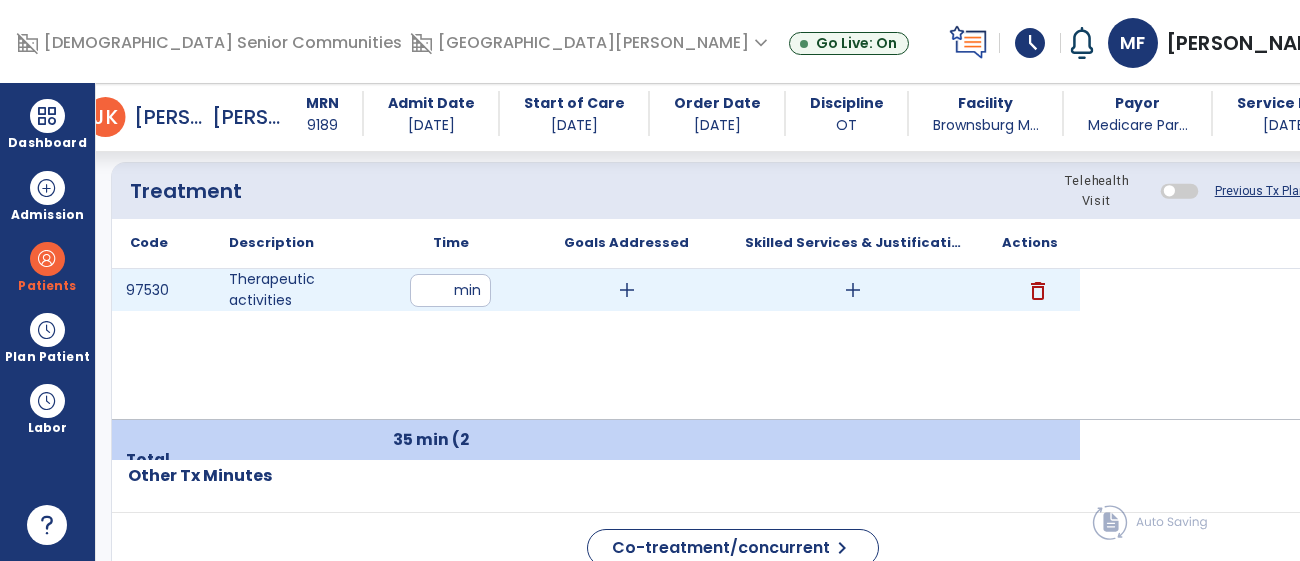 click on "add" at bounding box center (627, 290) 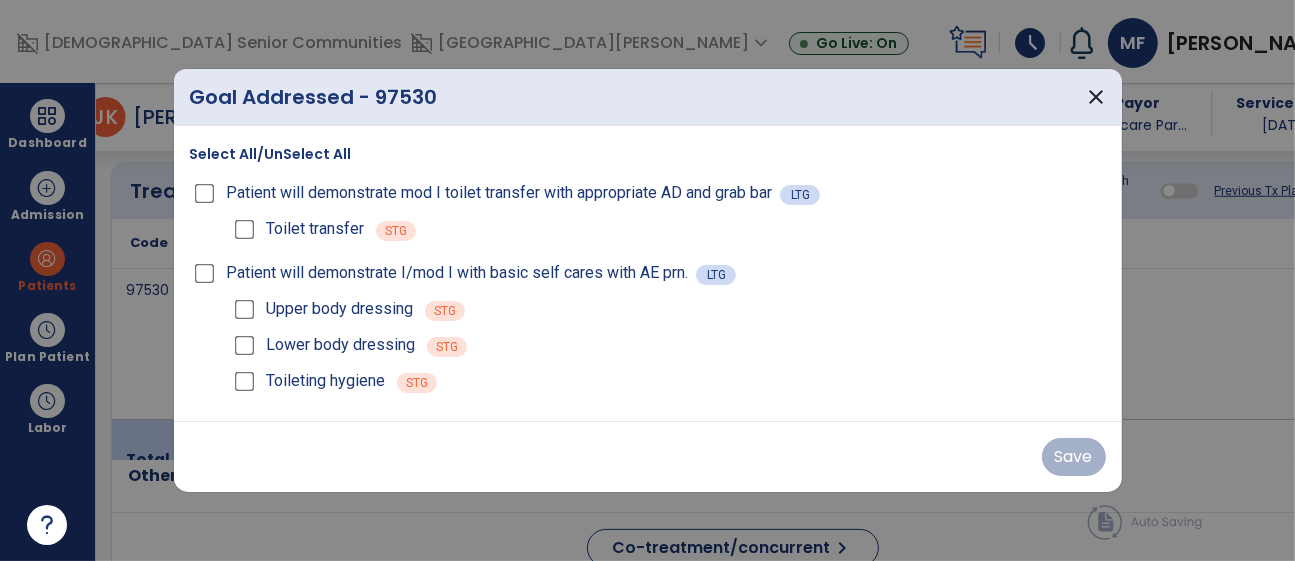 scroll, scrollTop: 1197, scrollLeft: 0, axis: vertical 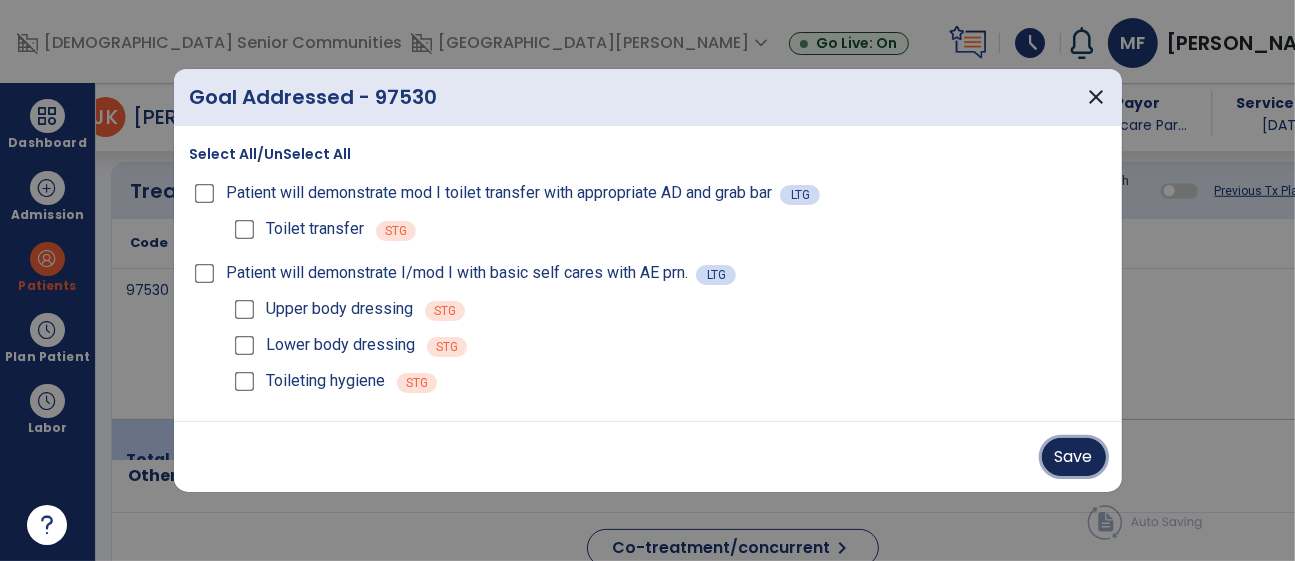 click on "Save" at bounding box center (1074, 457) 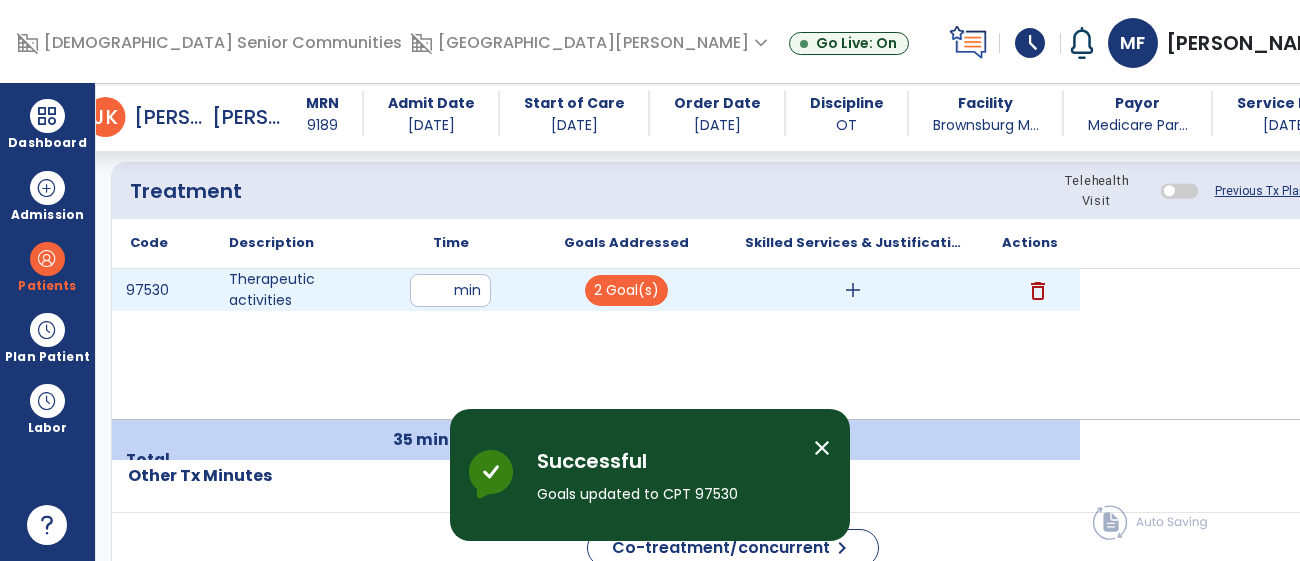 click on "add" at bounding box center (853, 290) 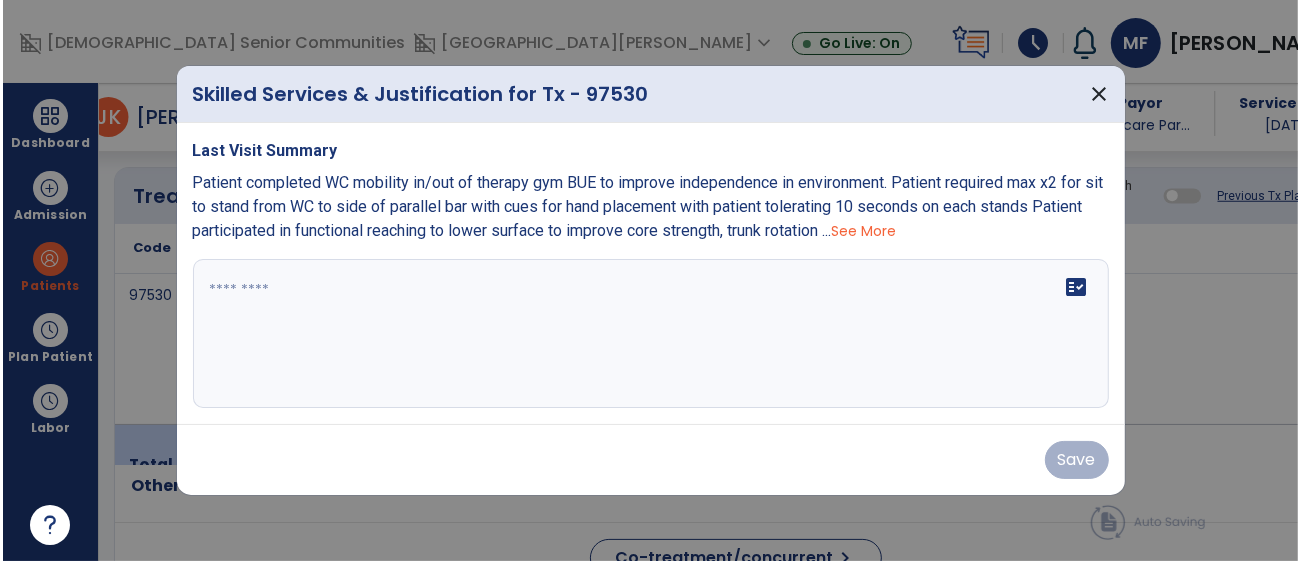 scroll, scrollTop: 1197, scrollLeft: 0, axis: vertical 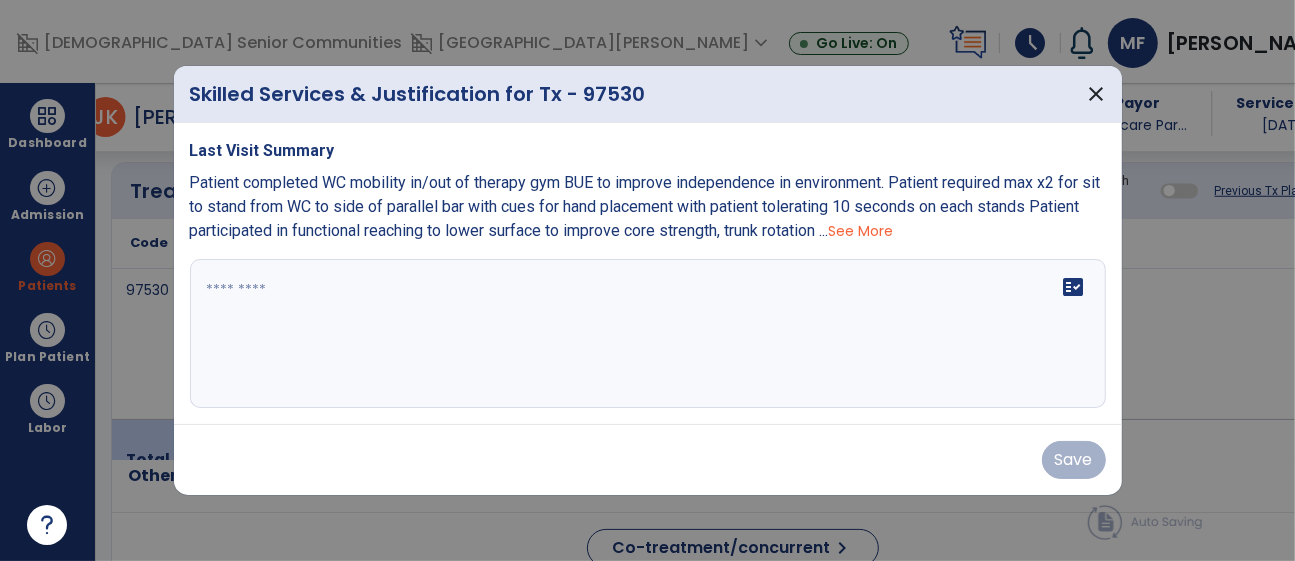 click on "See More" at bounding box center (861, 231) 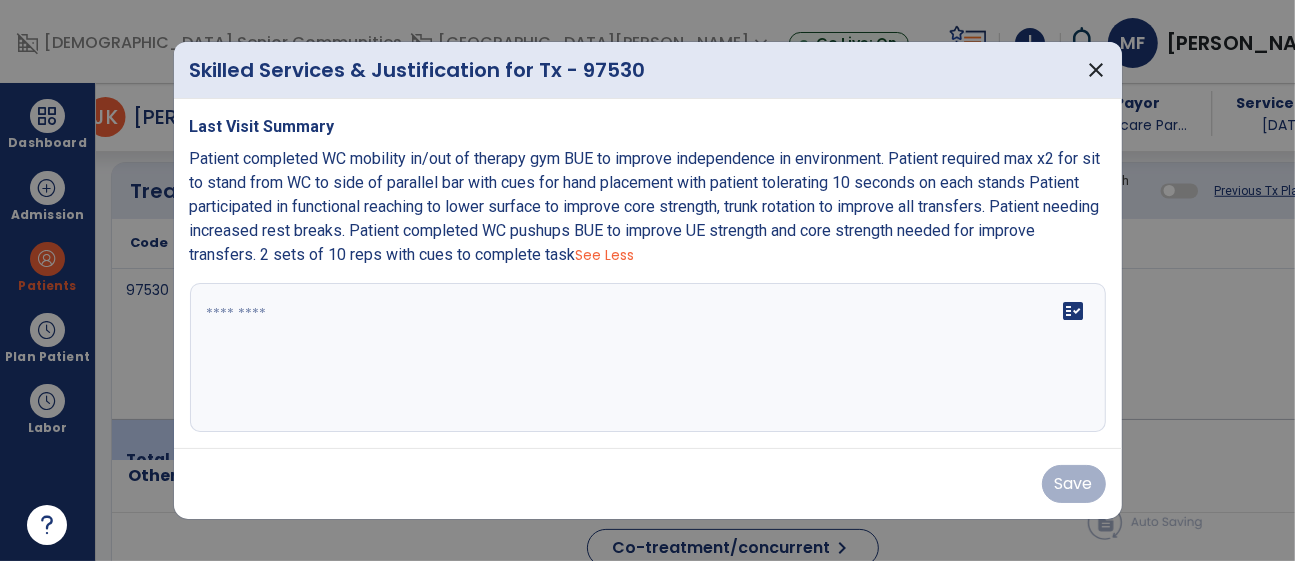 click on "fact_check" at bounding box center (648, 358) 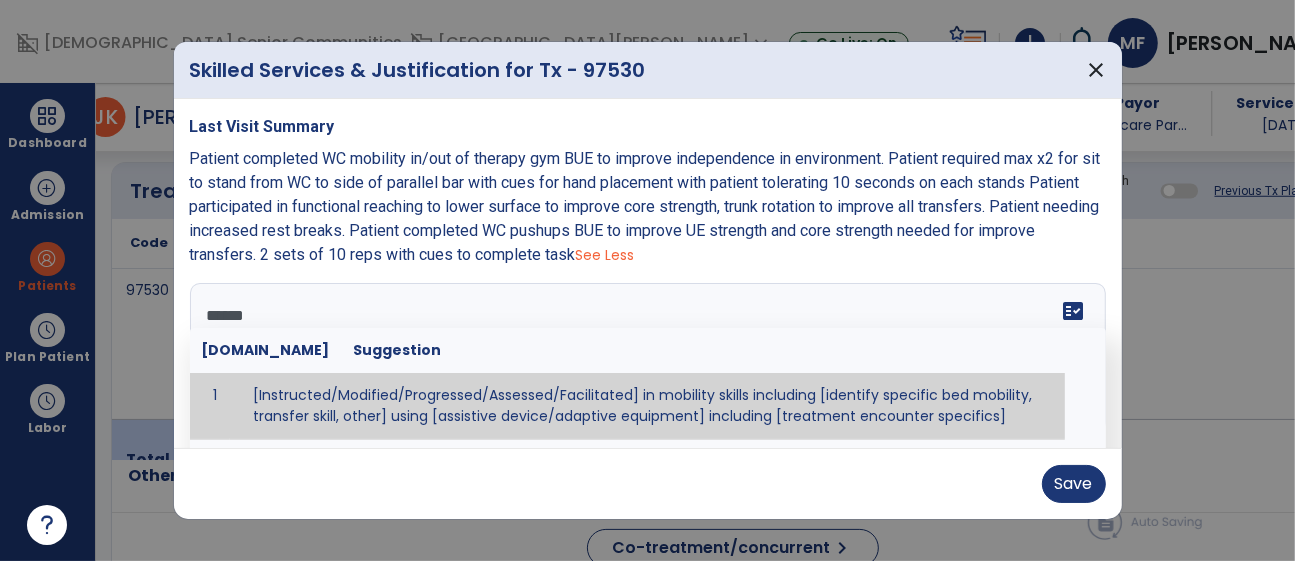 type on "*******" 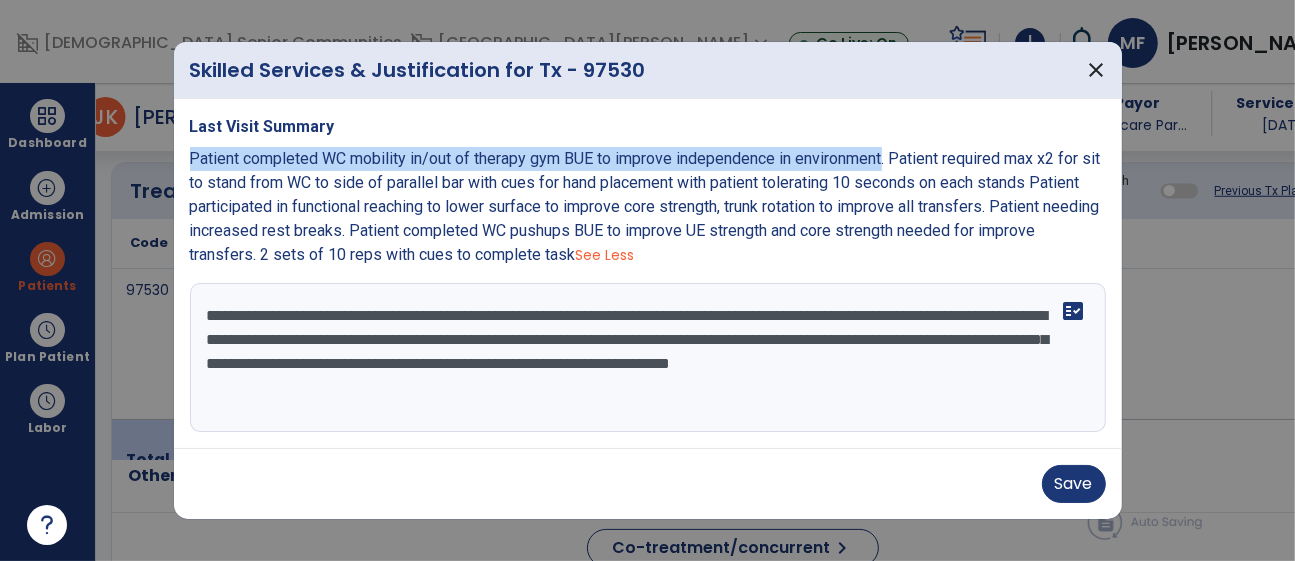 copy on "Patient completed WC mobility in/out of therapy gym BUE to improve independence in environment" 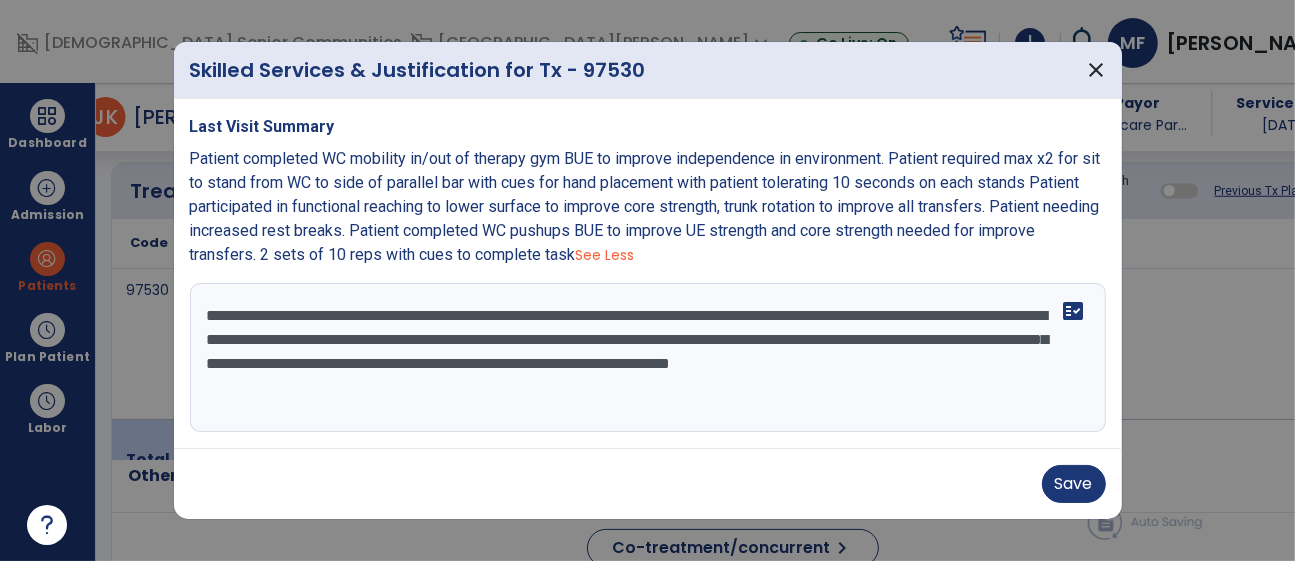 paste on "**********" 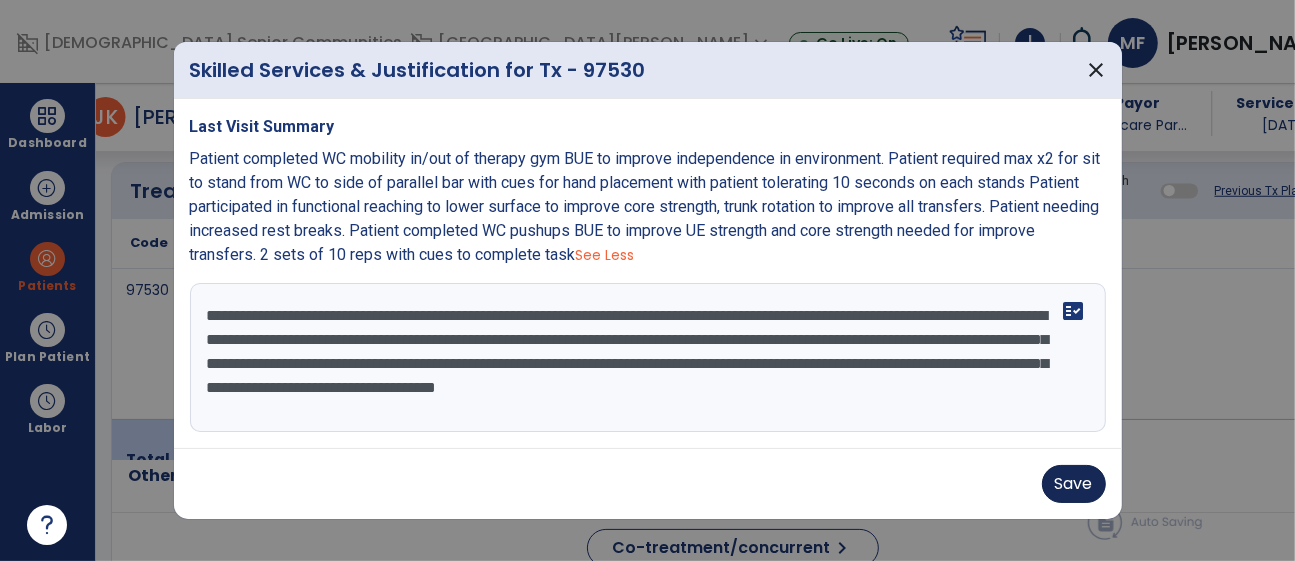 type on "**********" 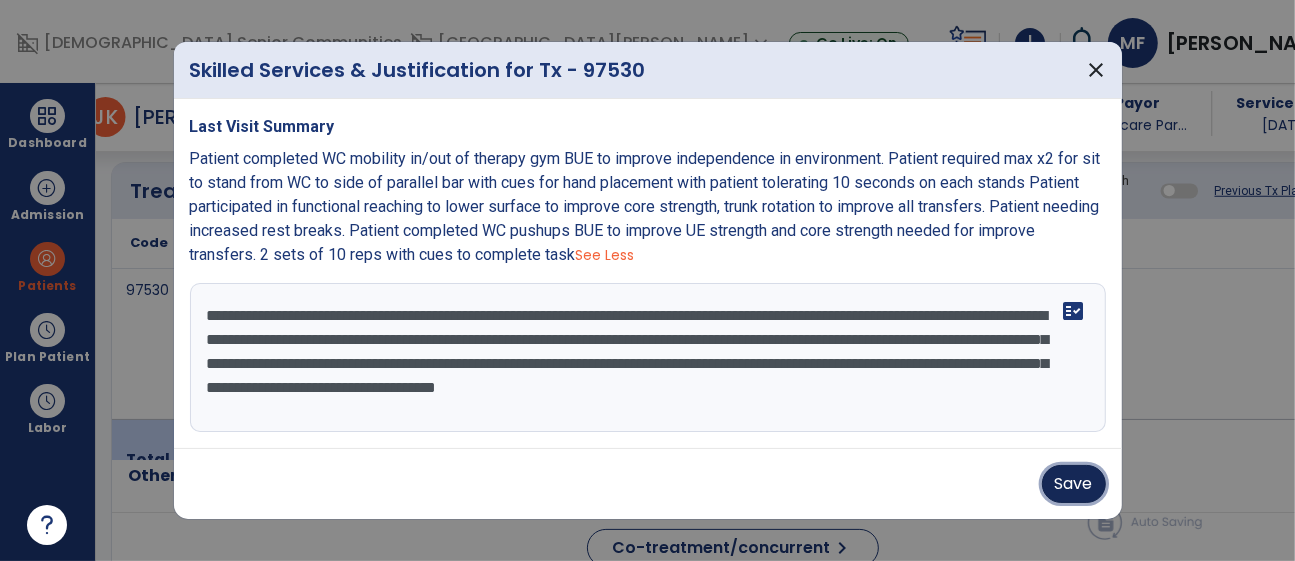 click on "Save" at bounding box center [1074, 484] 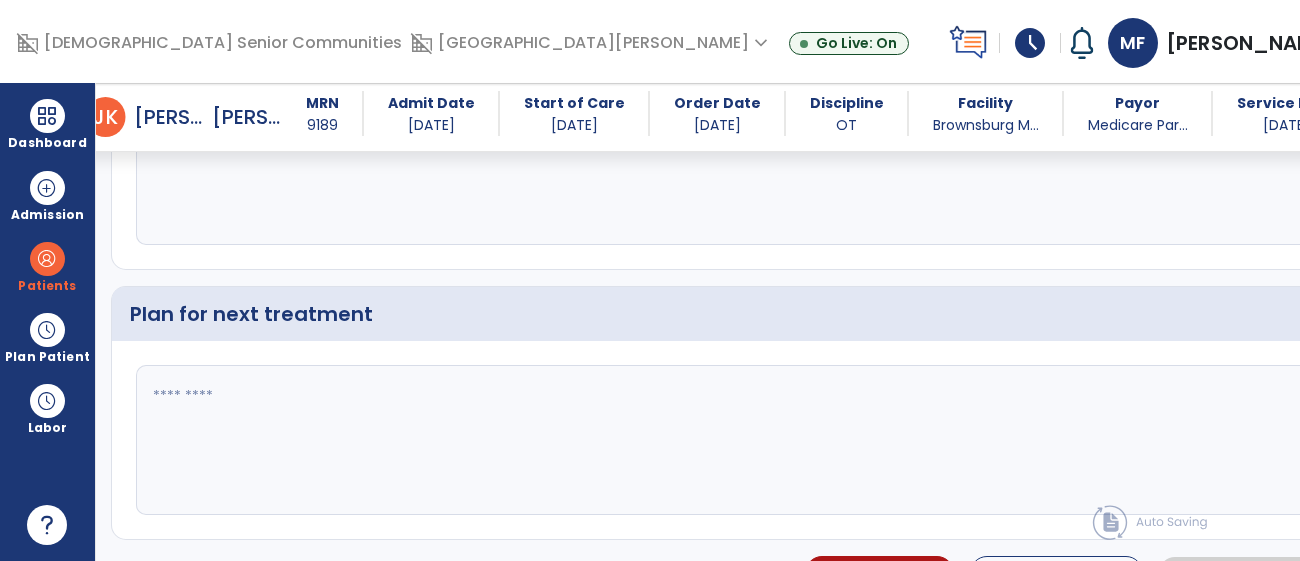 scroll, scrollTop: 2682, scrollLeft: 0, axis: vertical 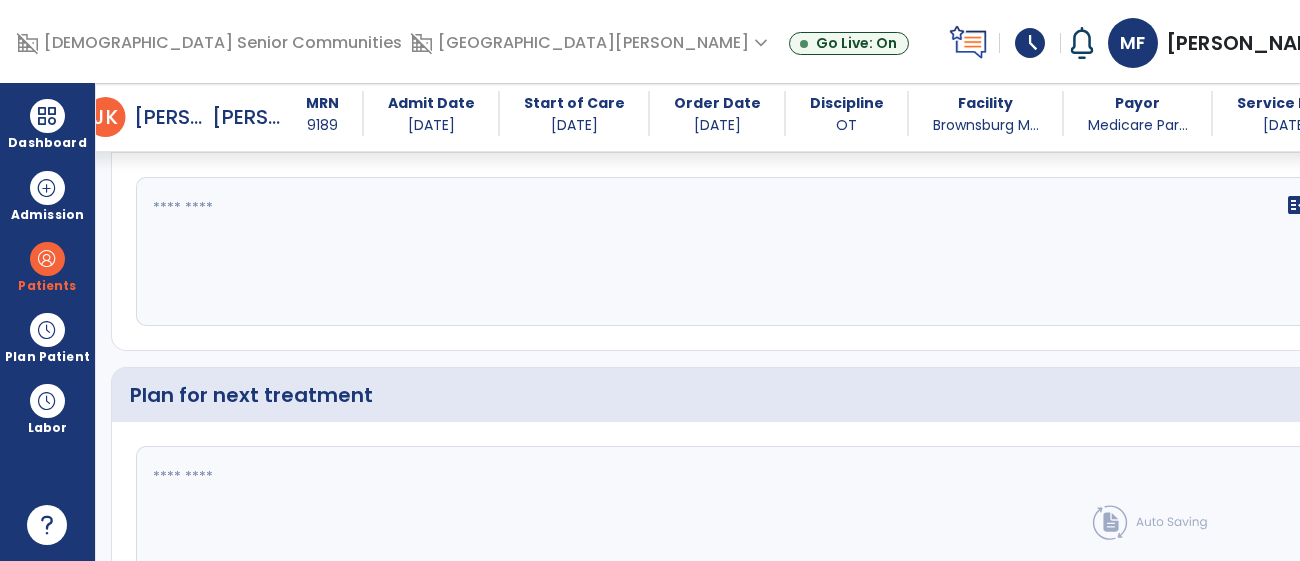 click on "fact_check" 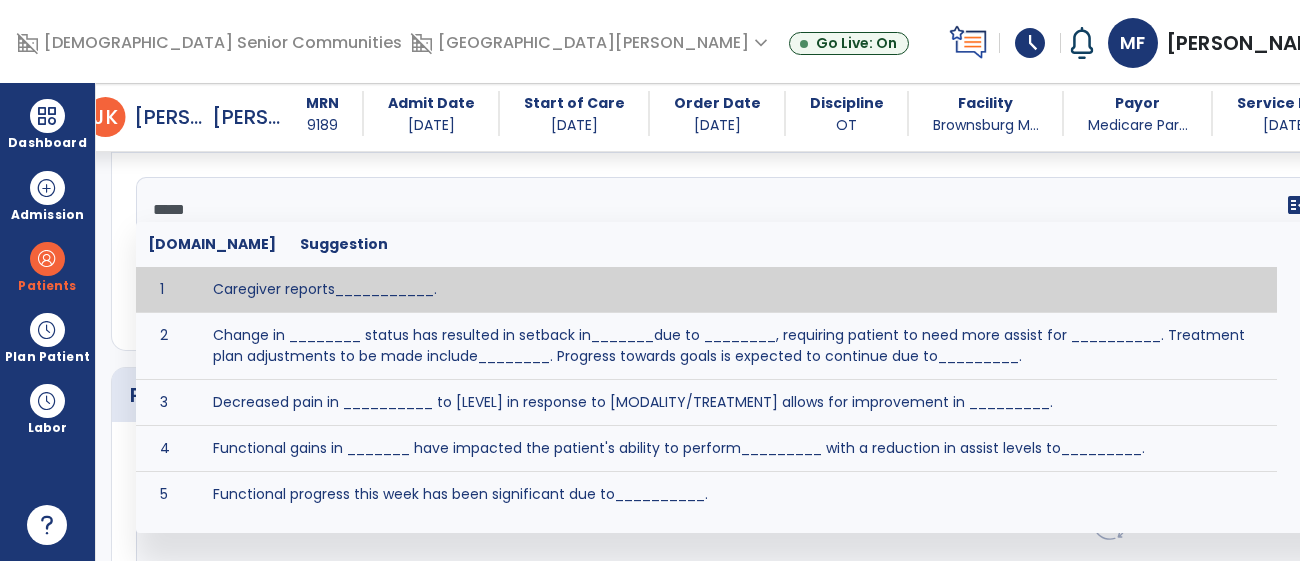 type on "******" 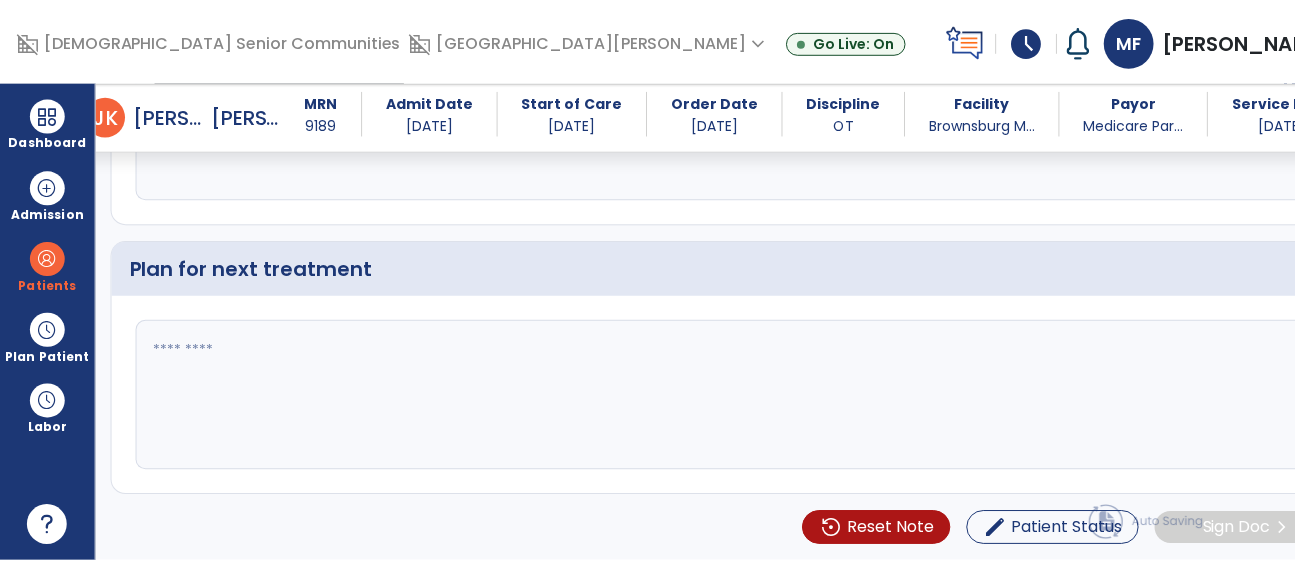 scroll, scrollTop: 2867, scrollLeft: 0, axis: vertical 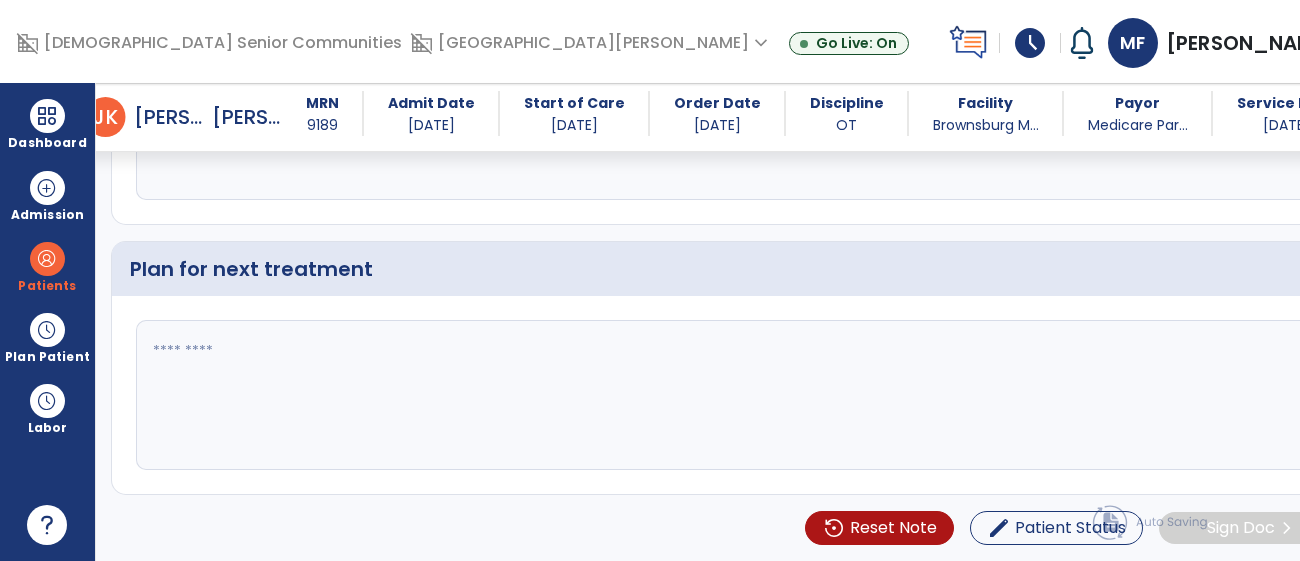 type on "**********" 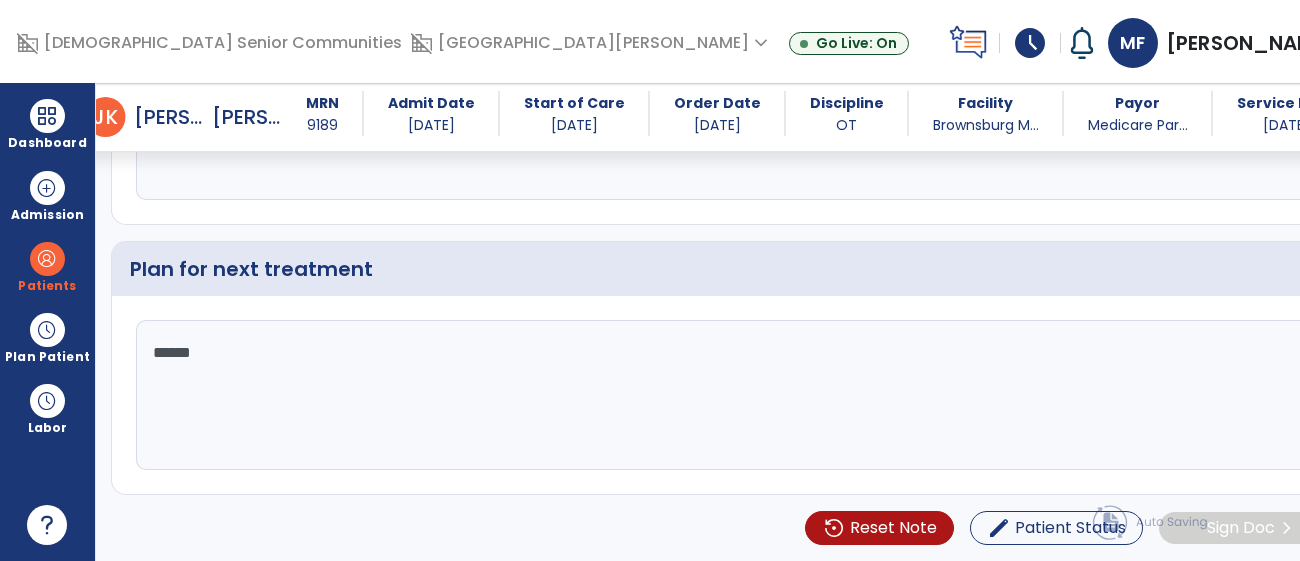 type on "*******" 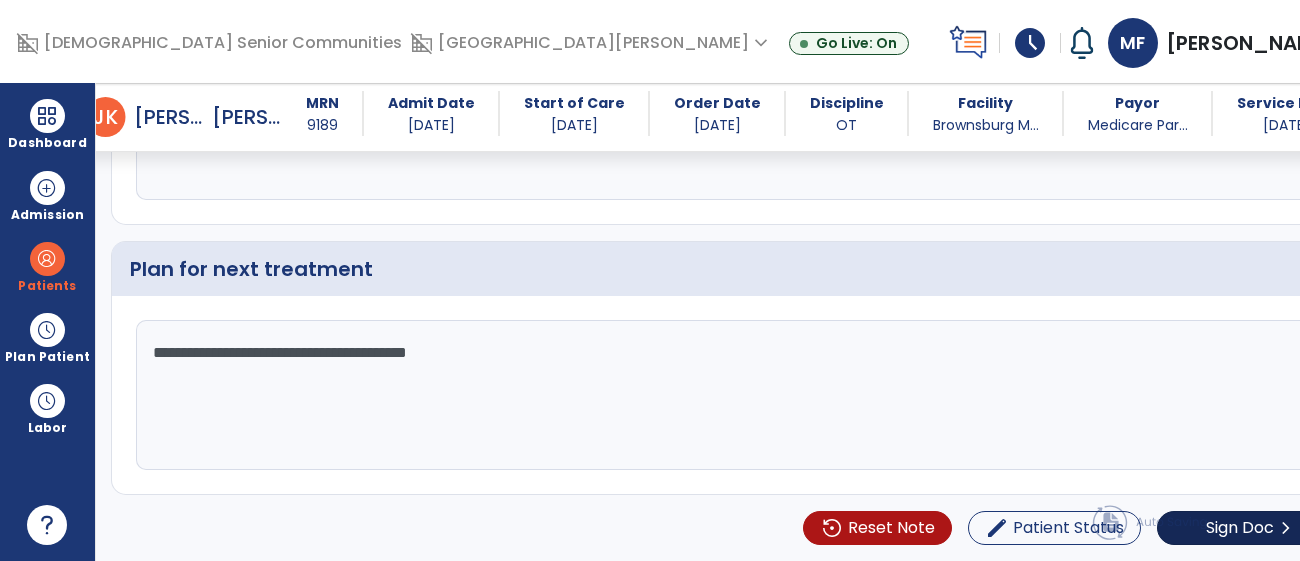 type on "**********" 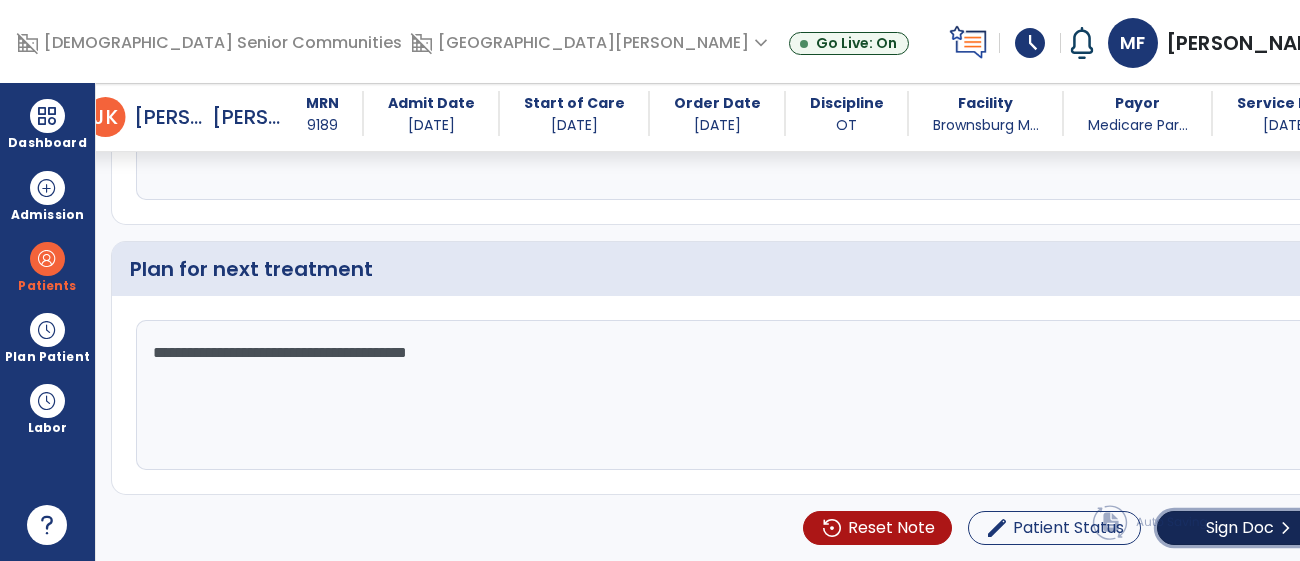 click on "Sign Doc" 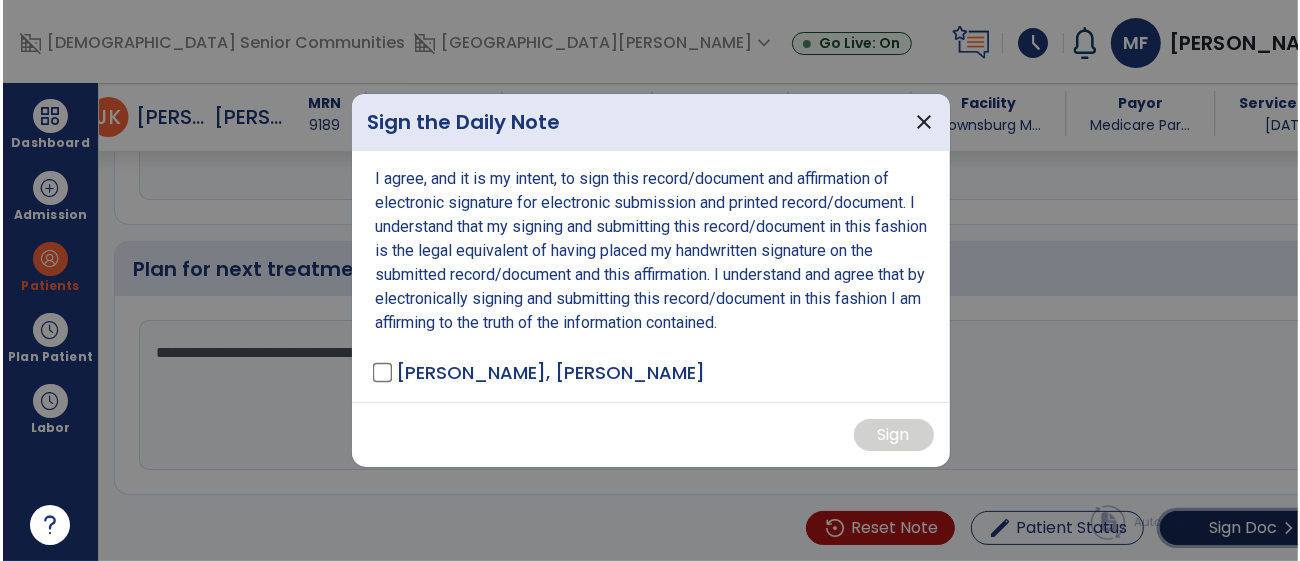 scroll, scrollTop: 2869, scrollLeft: 0, axis: vertical 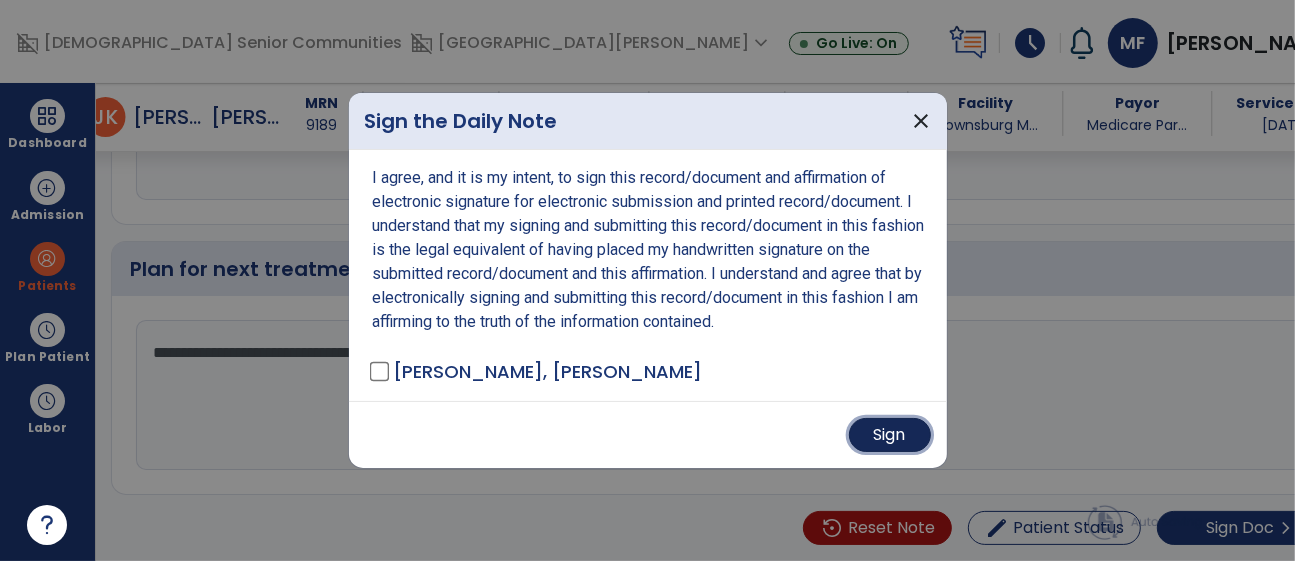 click on "Sign" at bounding box center (890, 435) 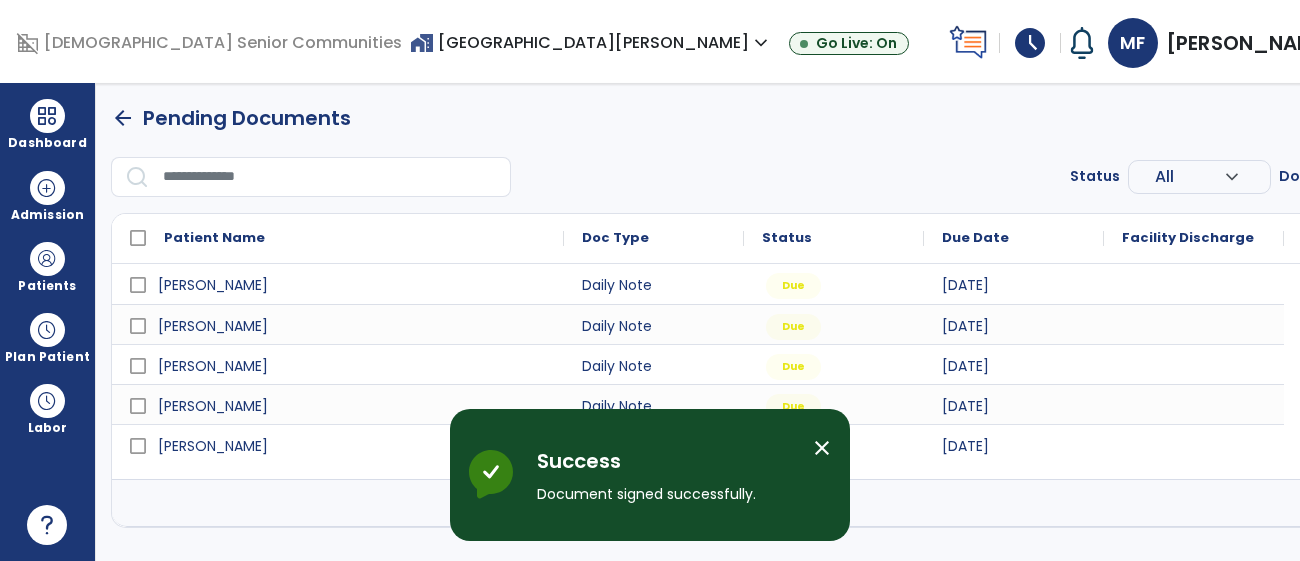 scroll, scrollTop: 0, scrollLeft: 0, axis: both 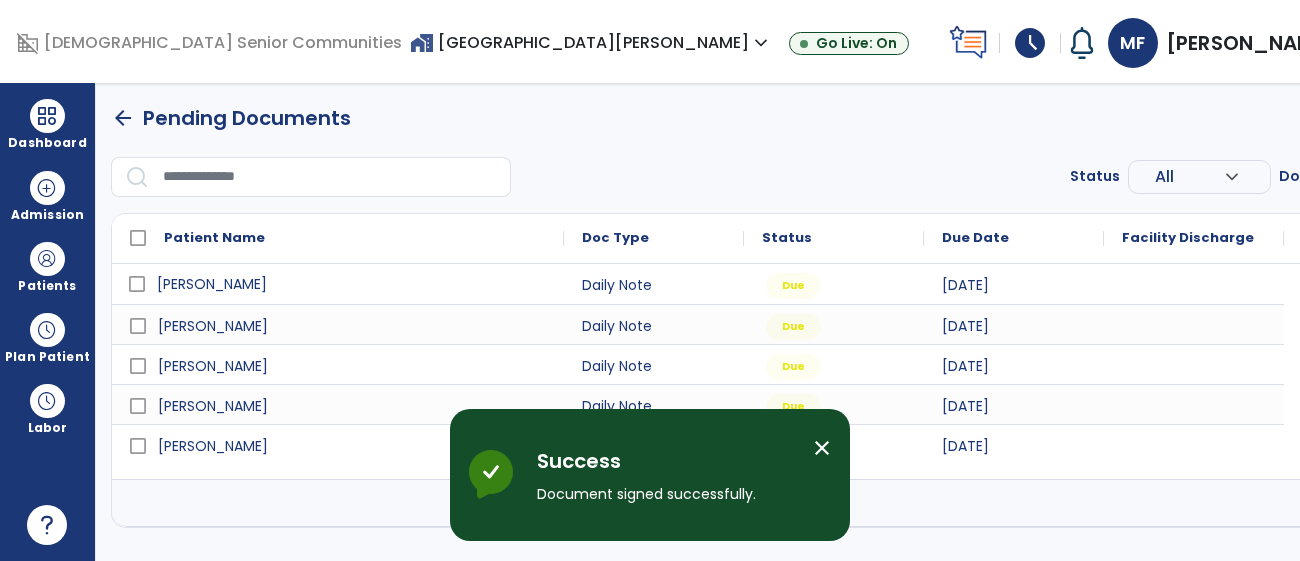click on "[PERSON_NAME]" at bounding box center [352, 284] 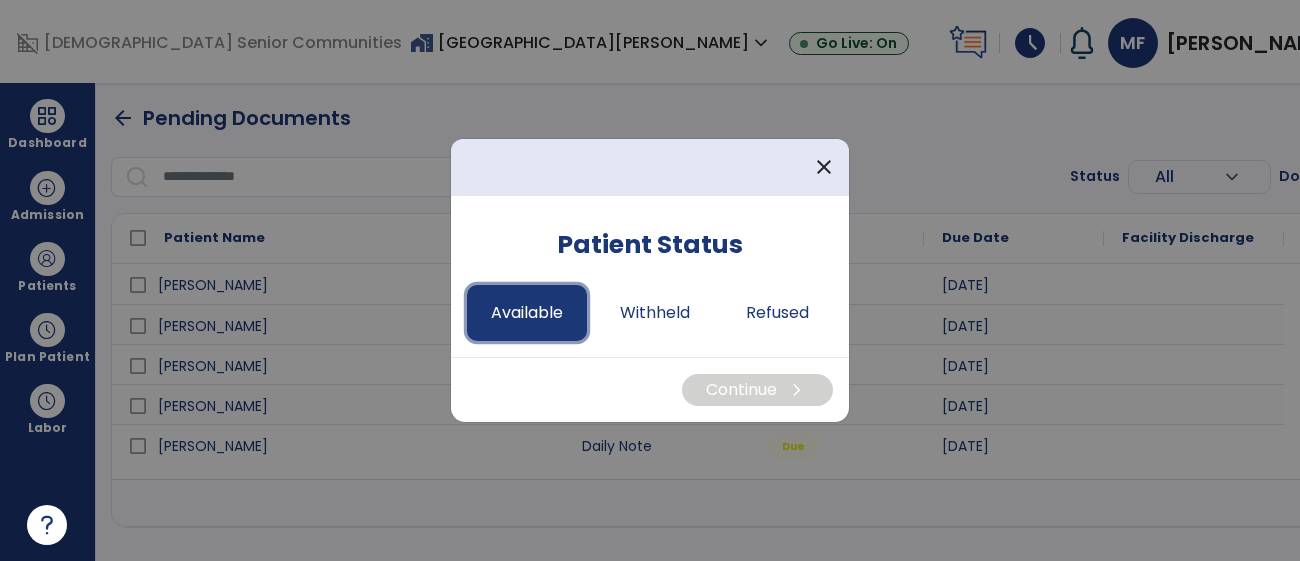 click on "Available" at bounding box center (527, 313) 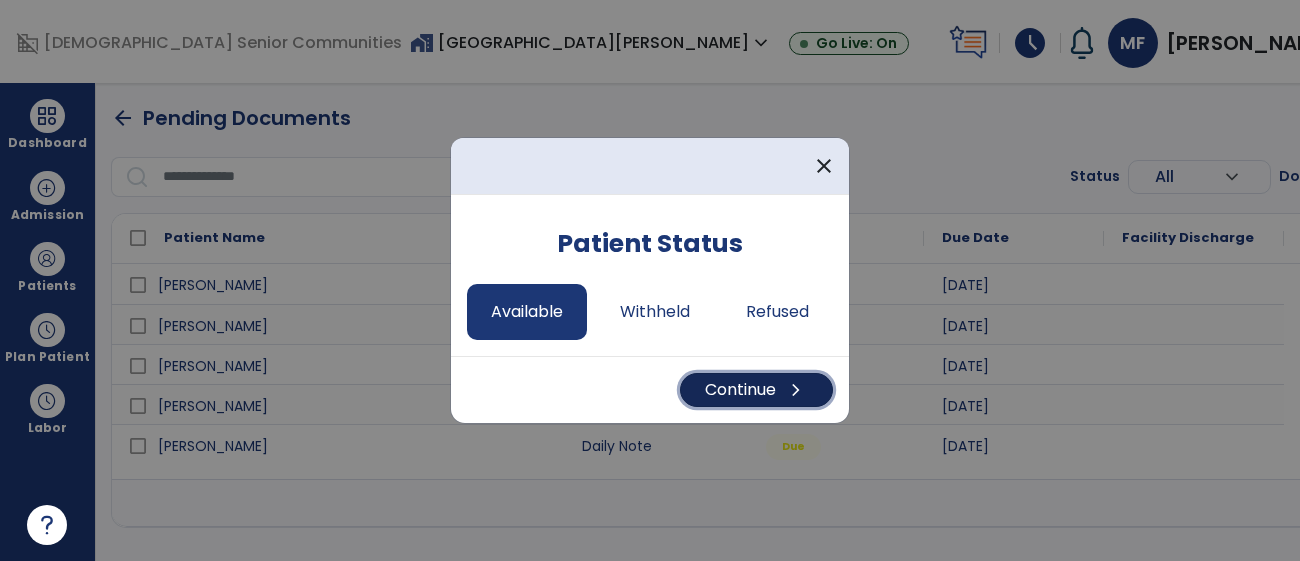 click on "Continue   chevron_right" at bounding box center [756, 390] 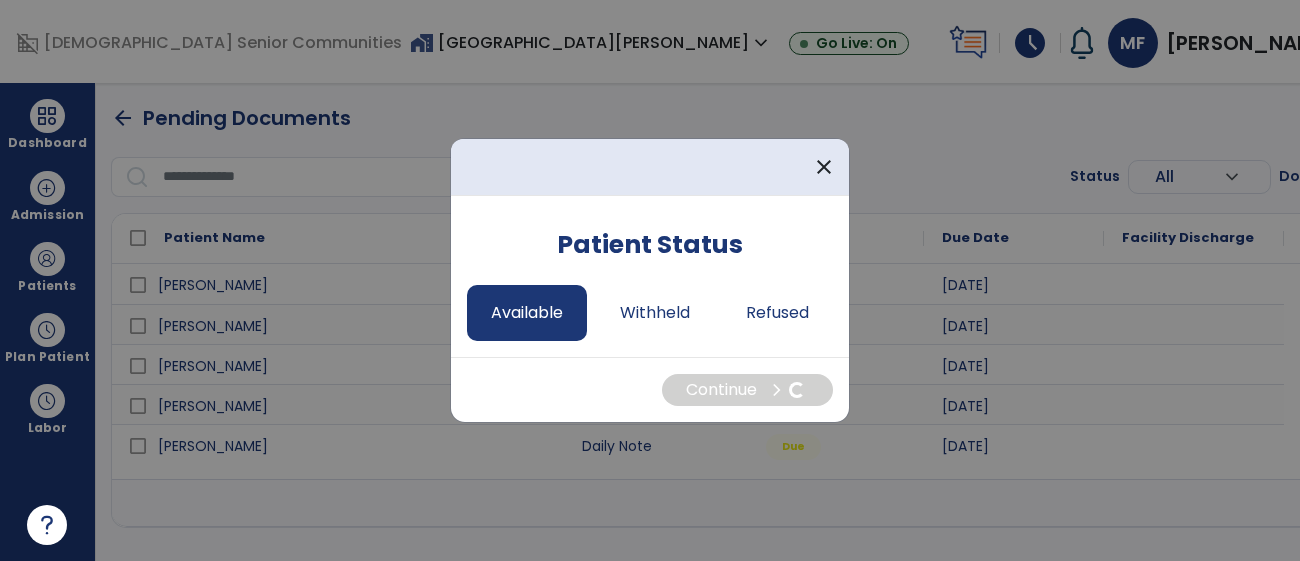 select on "*" 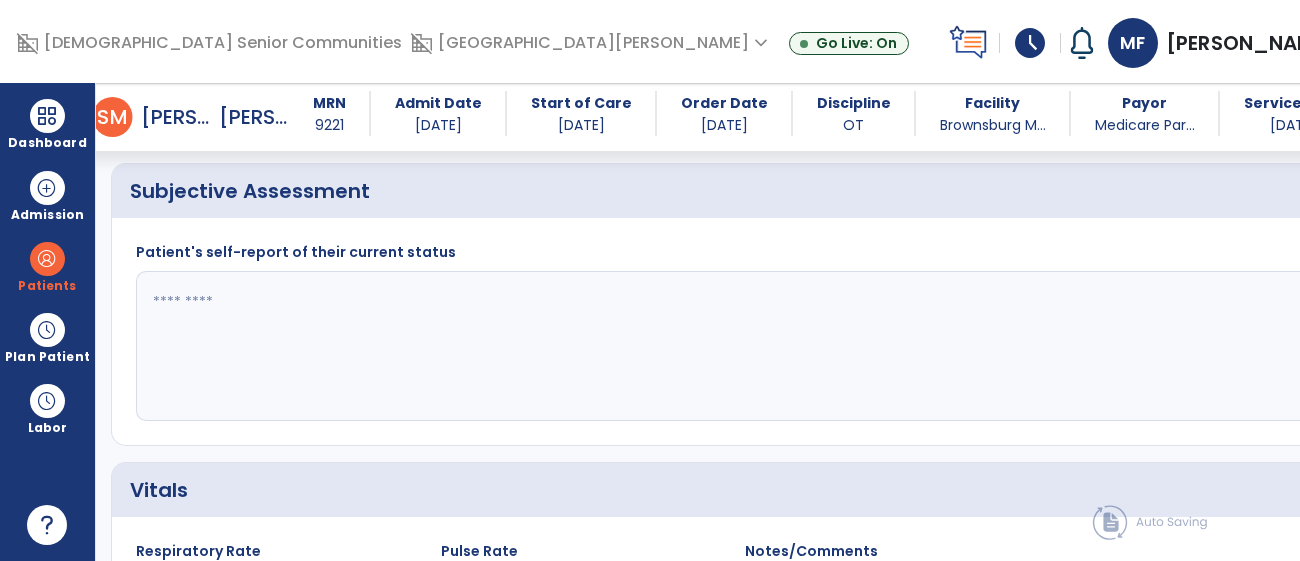 scroll, scrollTop: 472, scrollLeft: 0, axis: vertical 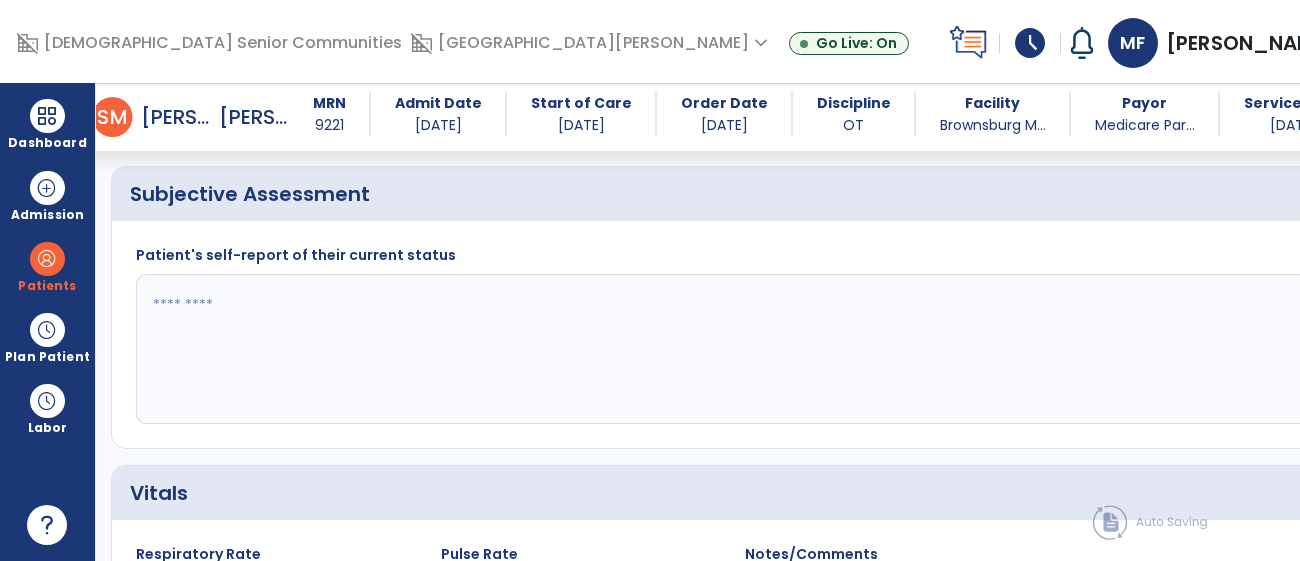 click 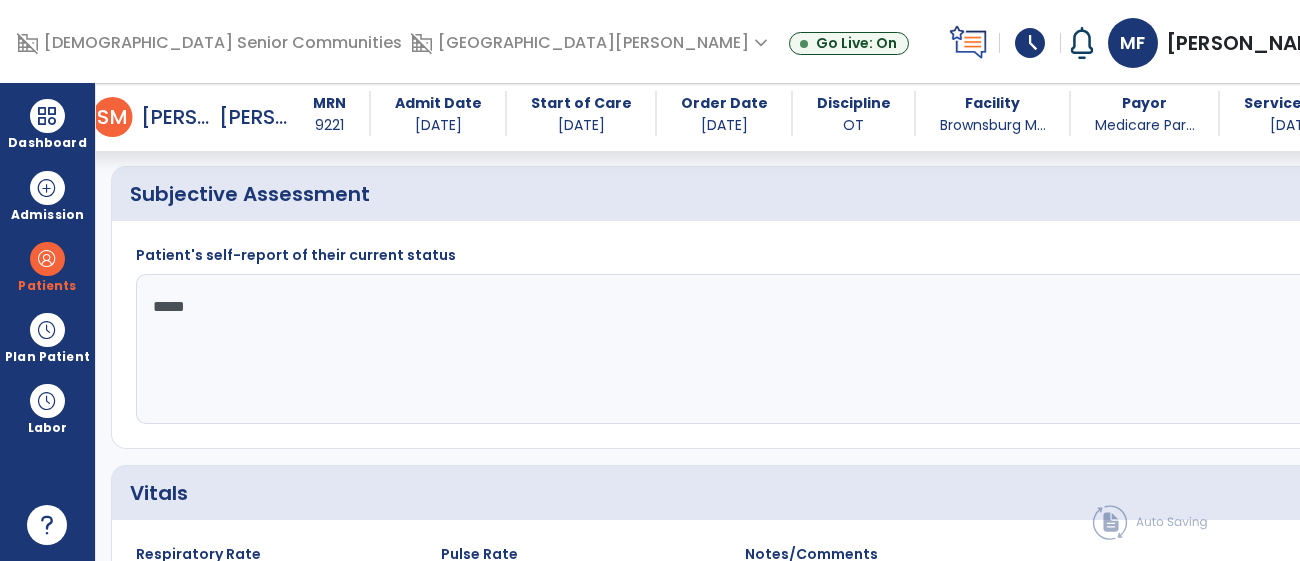 type on "******" 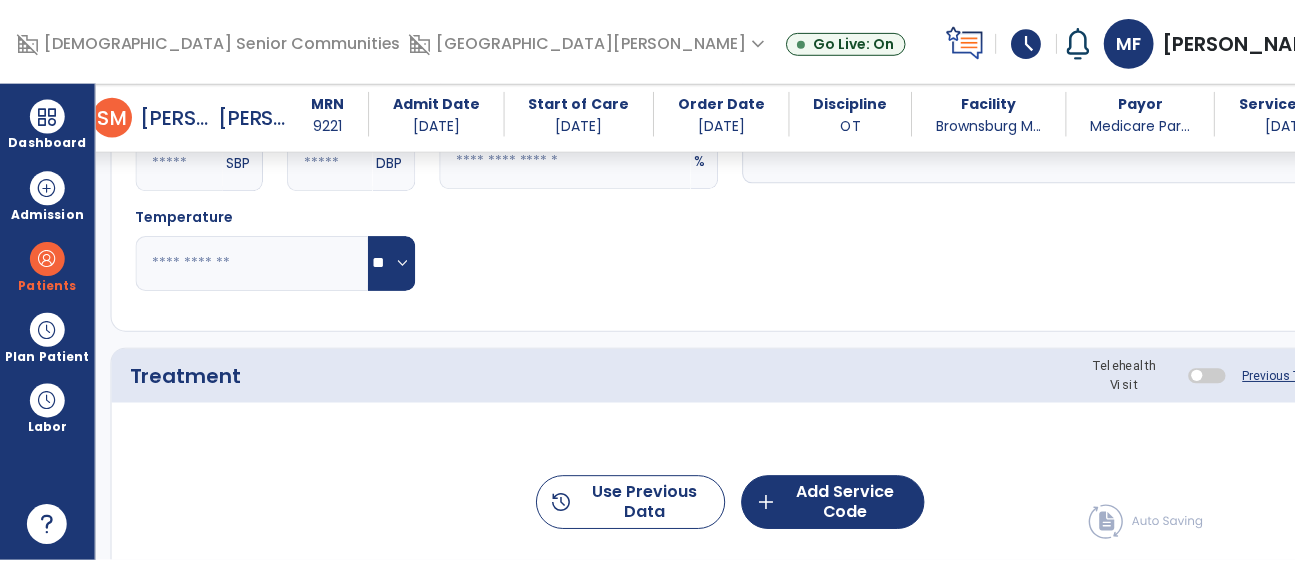 scroll, scrollTop: 1013, scrollLeft: 0, axis: vertical 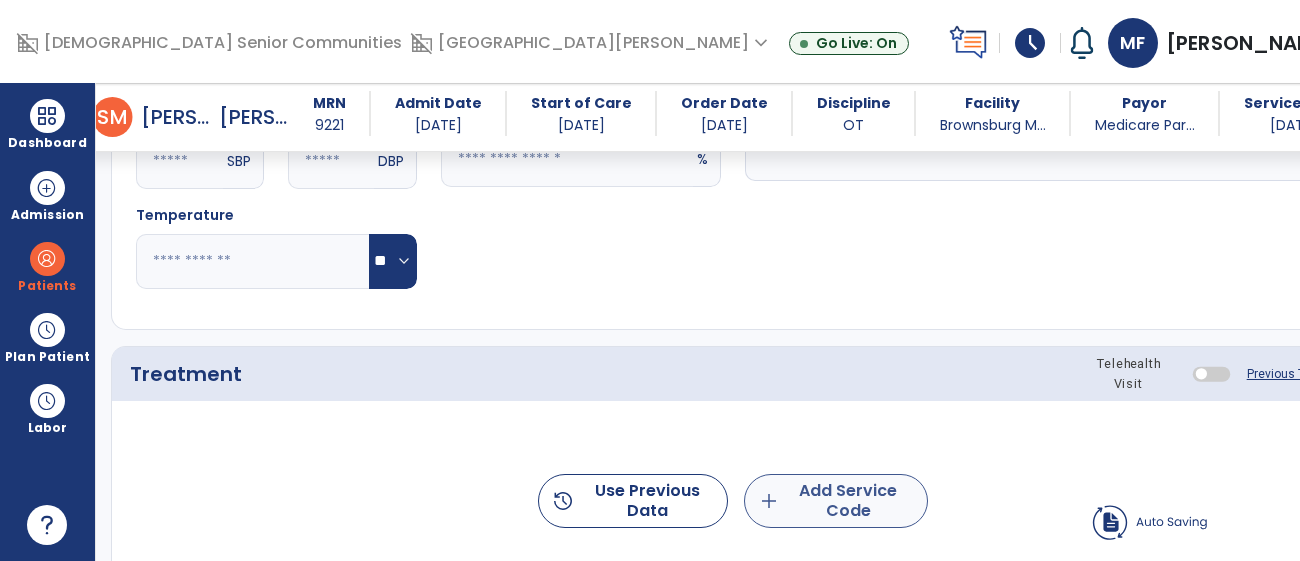 type on "**********" 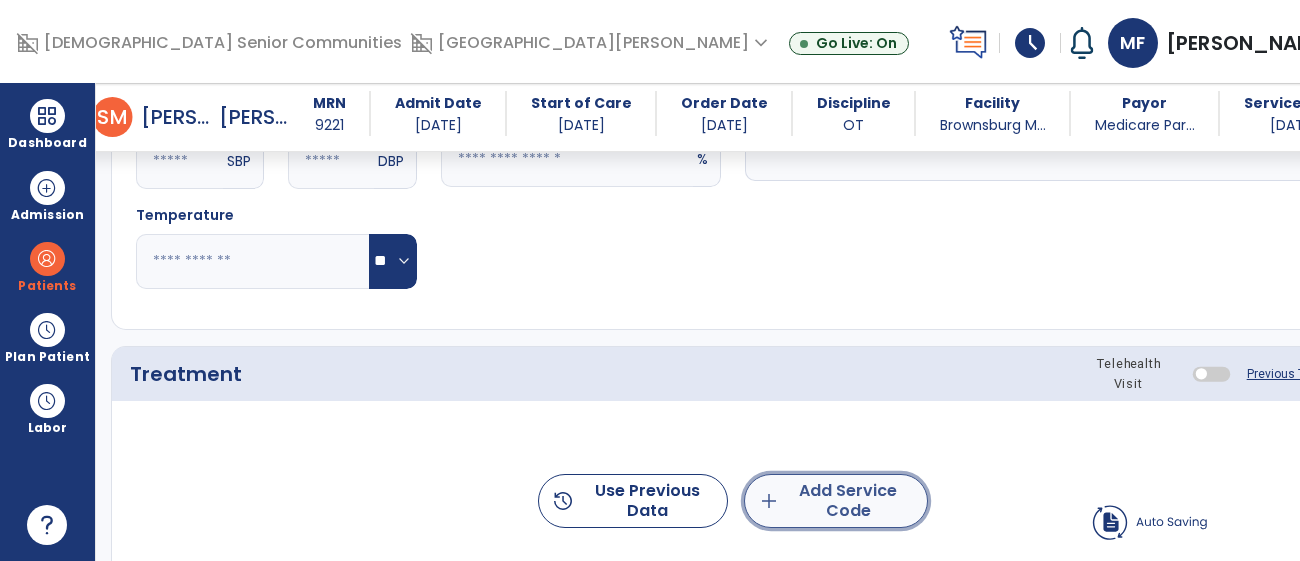 click on "add  Add Service Code" 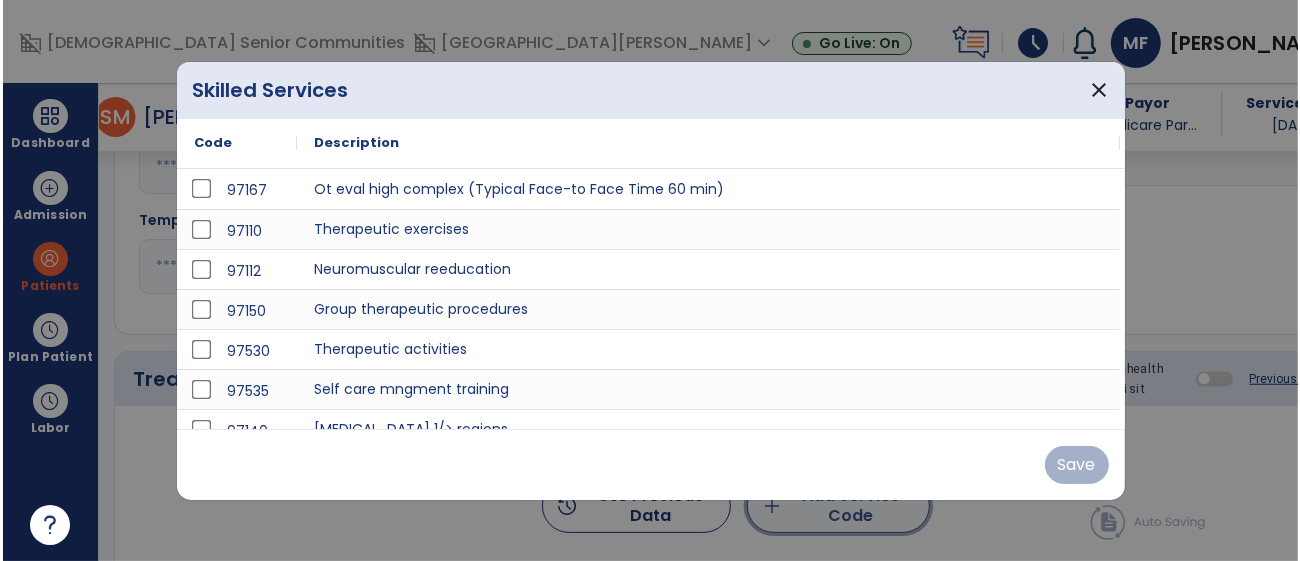scroll, scrollTop: 1013, scrollLeft: 0, axis: vertical 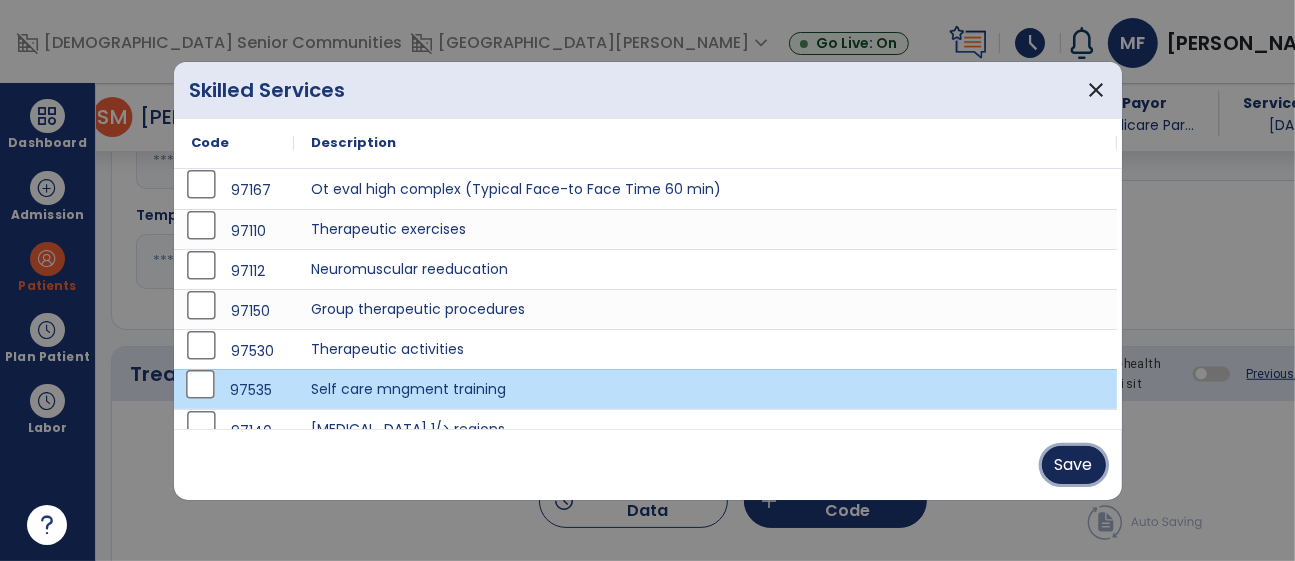 click on "Save" at bounding box center [1074, 465] 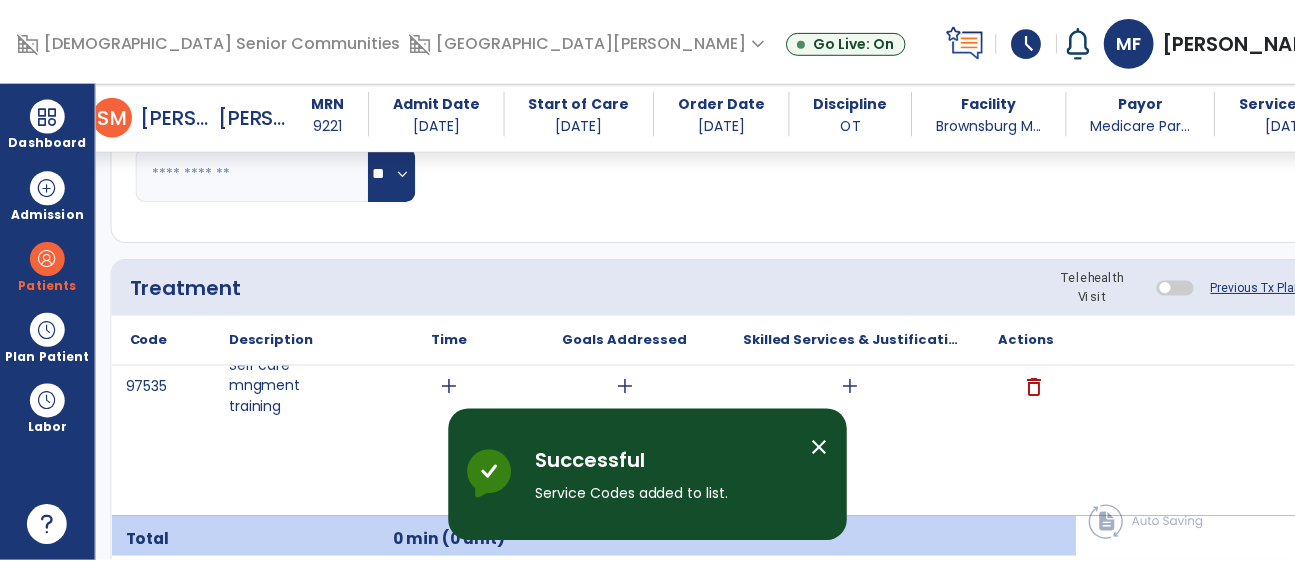 scroll, scrollTop: 1136, scrollLeft: 0, axis: vertical 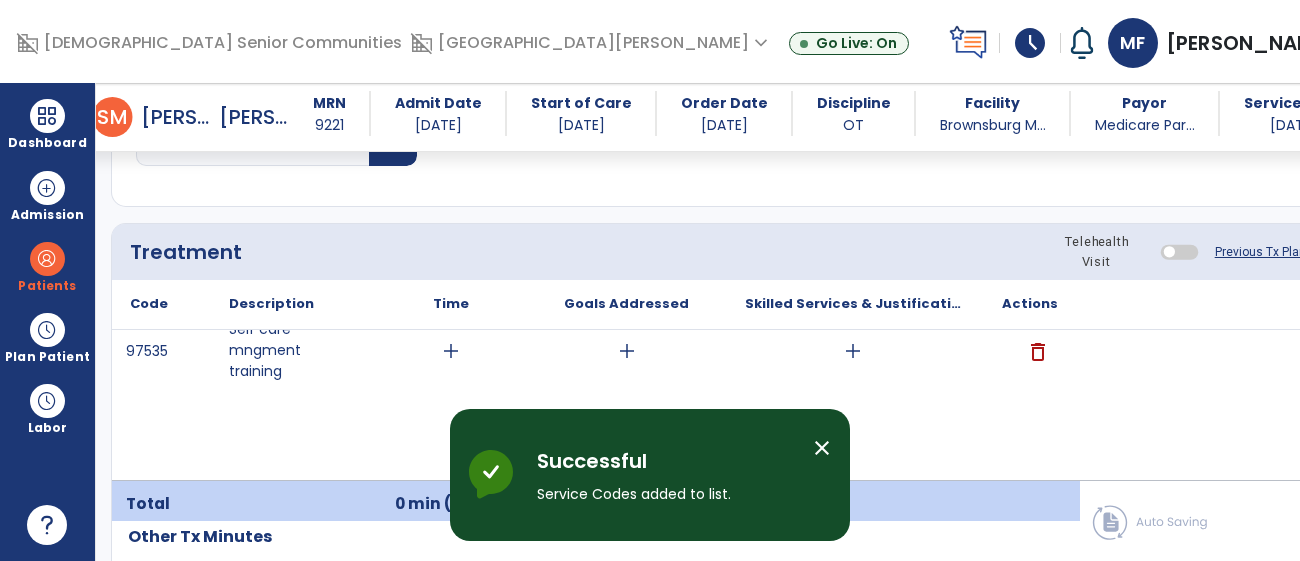 click on "add" at bounding box center [451, 351] 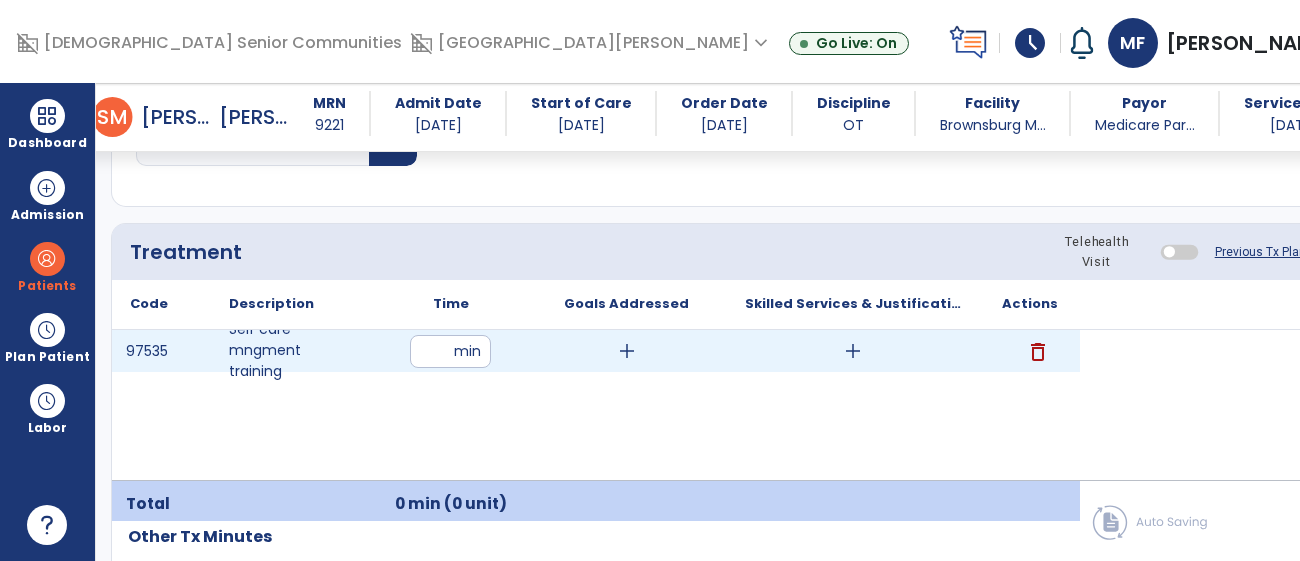 type on "*" 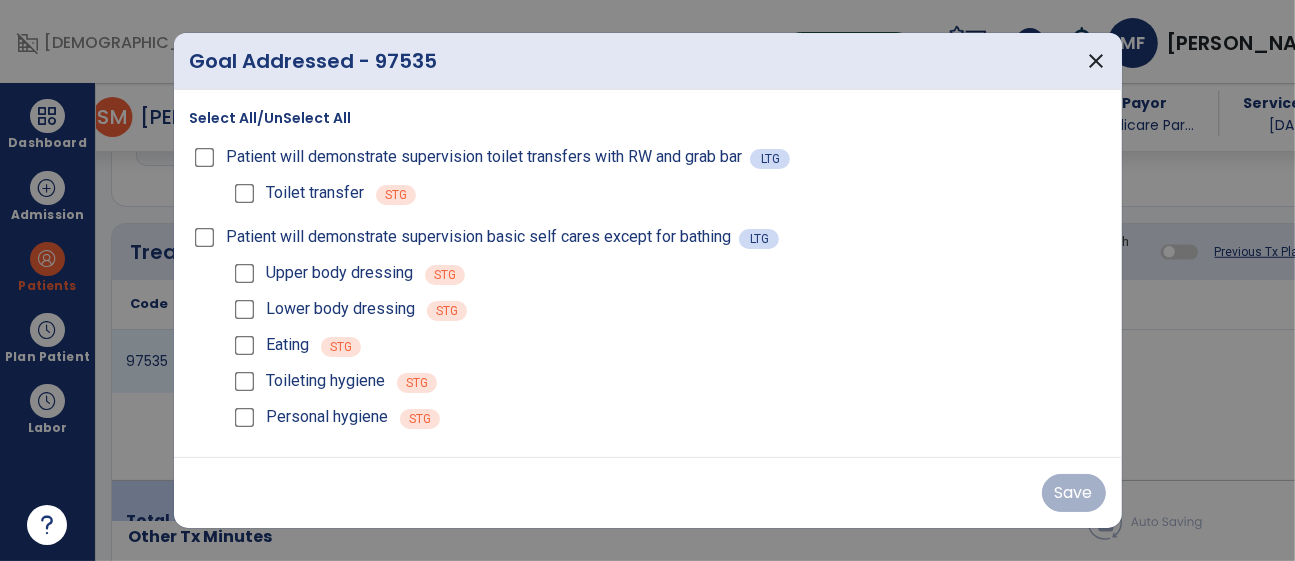 scroll, scrollTop: 1136, scrollLeft: 0, axis: vertical 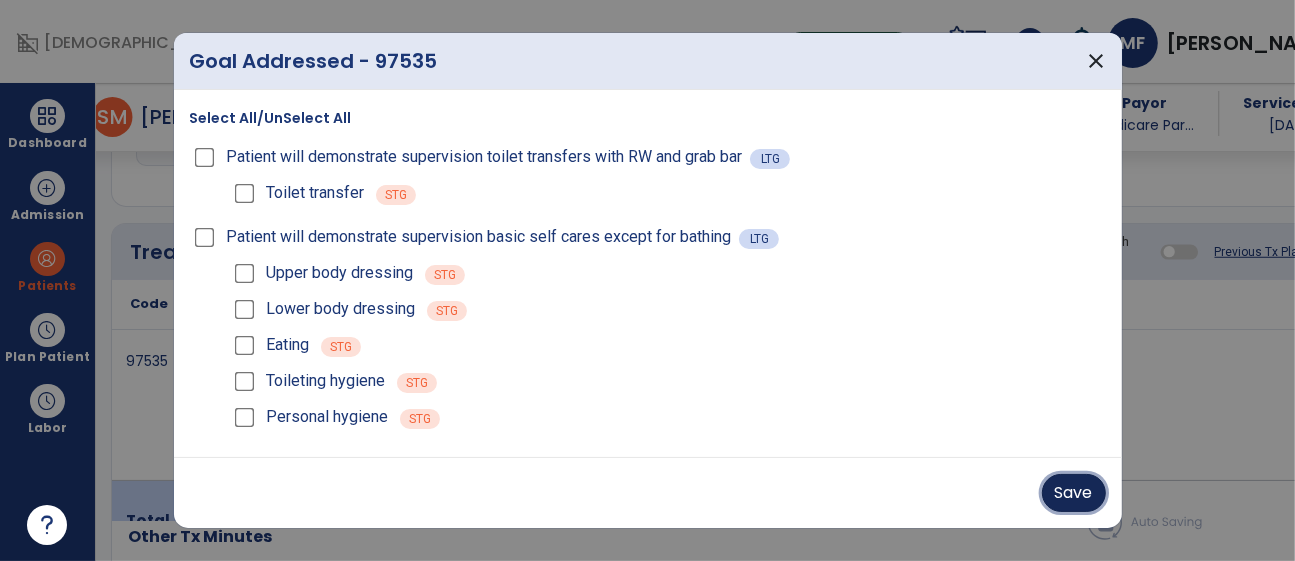 click on "Save" at bounding box center (1074, 493) 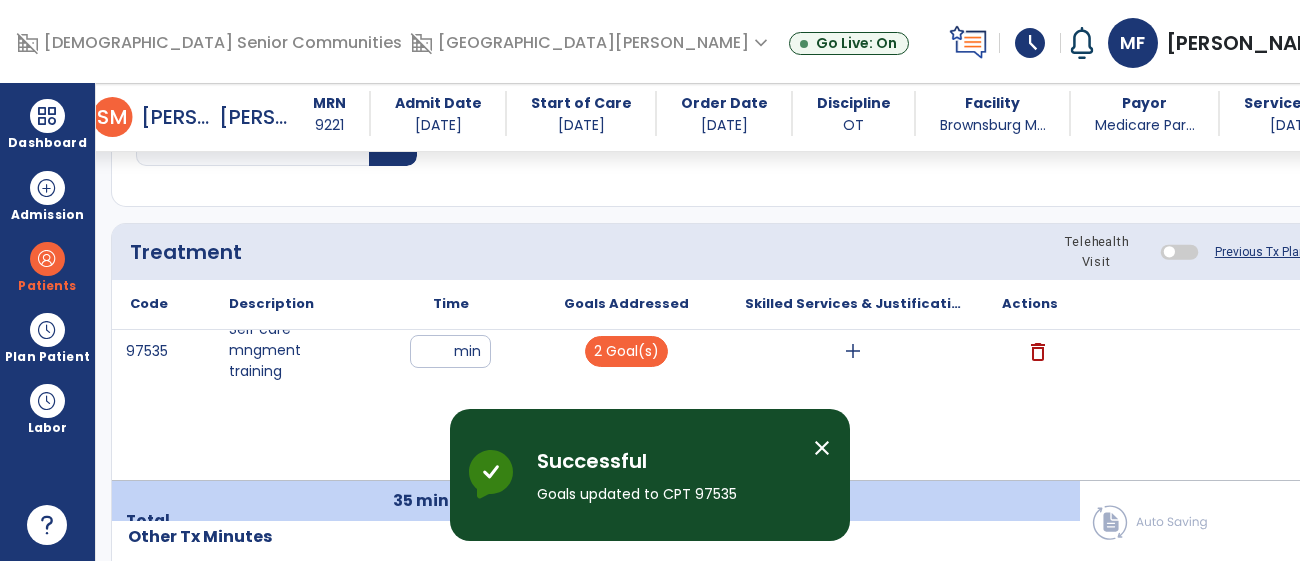 click on "add" at bounding box center (853, 351) 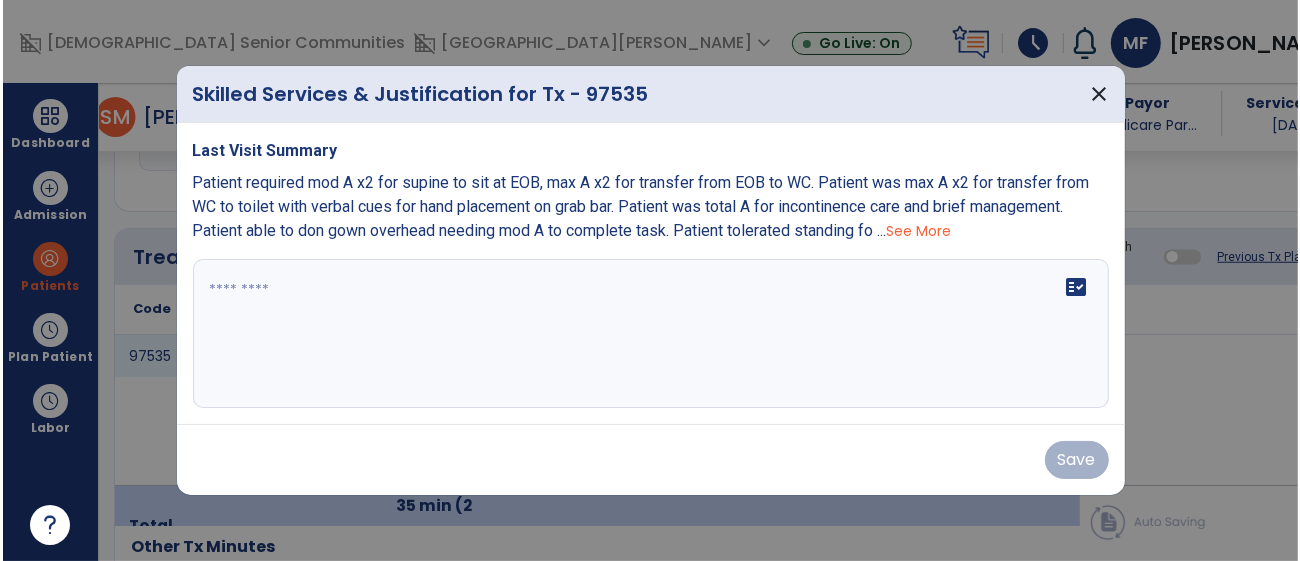 scroll, scrollTop: 1136, scrollLeft: 0, axis: vertical 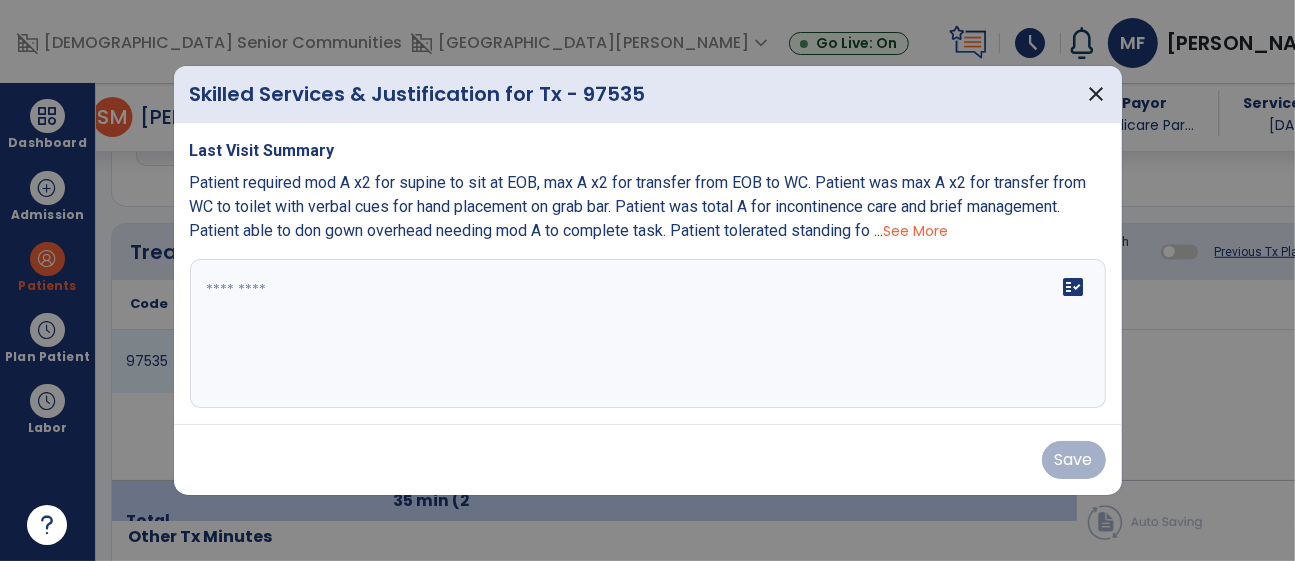 click on "fact_check" at bounding box center (648, 334) 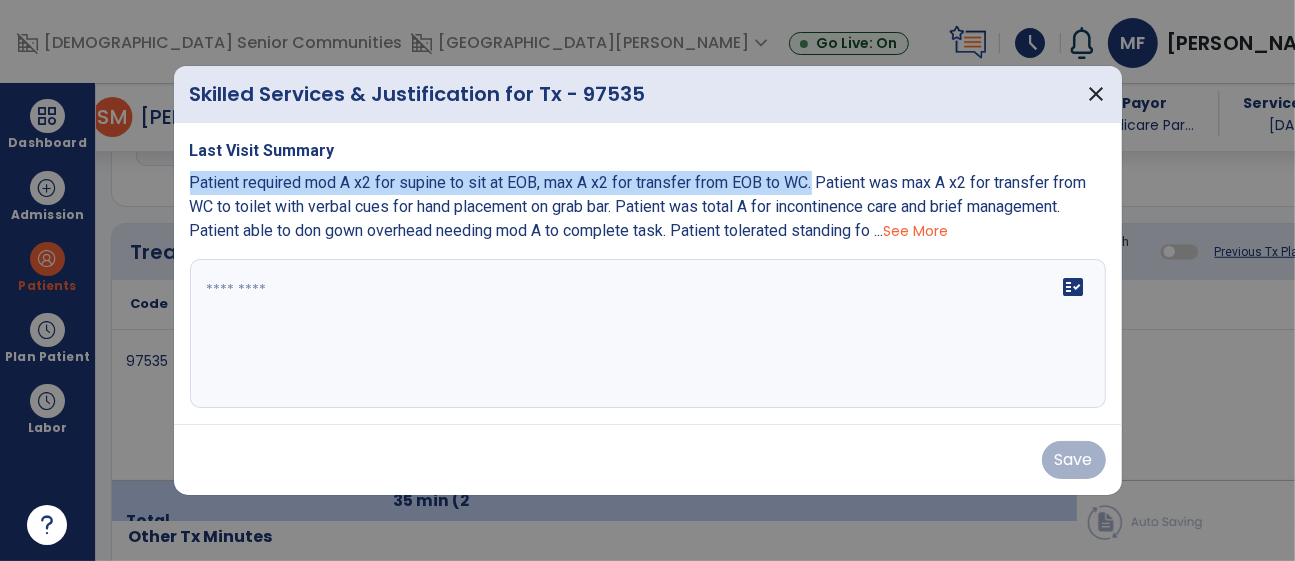 copy on "Patient required mod A x2 for supine to sit at EOB, max A x2 for transfer from EOB to WC." 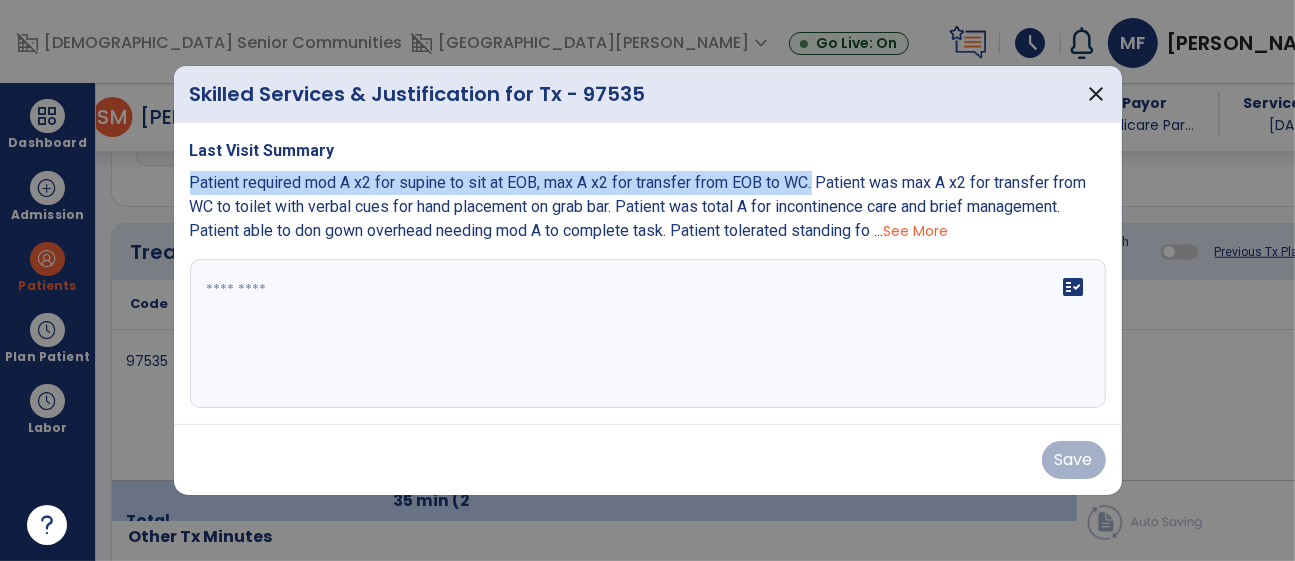 click at bounding box center [648, 334] 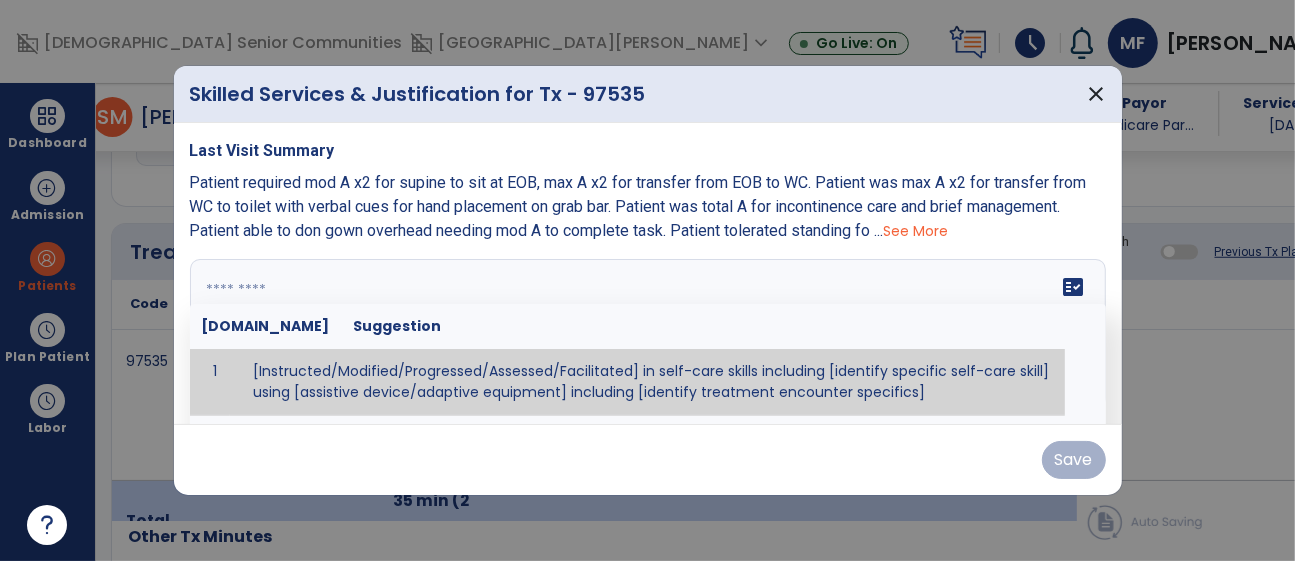 paste on "**********" 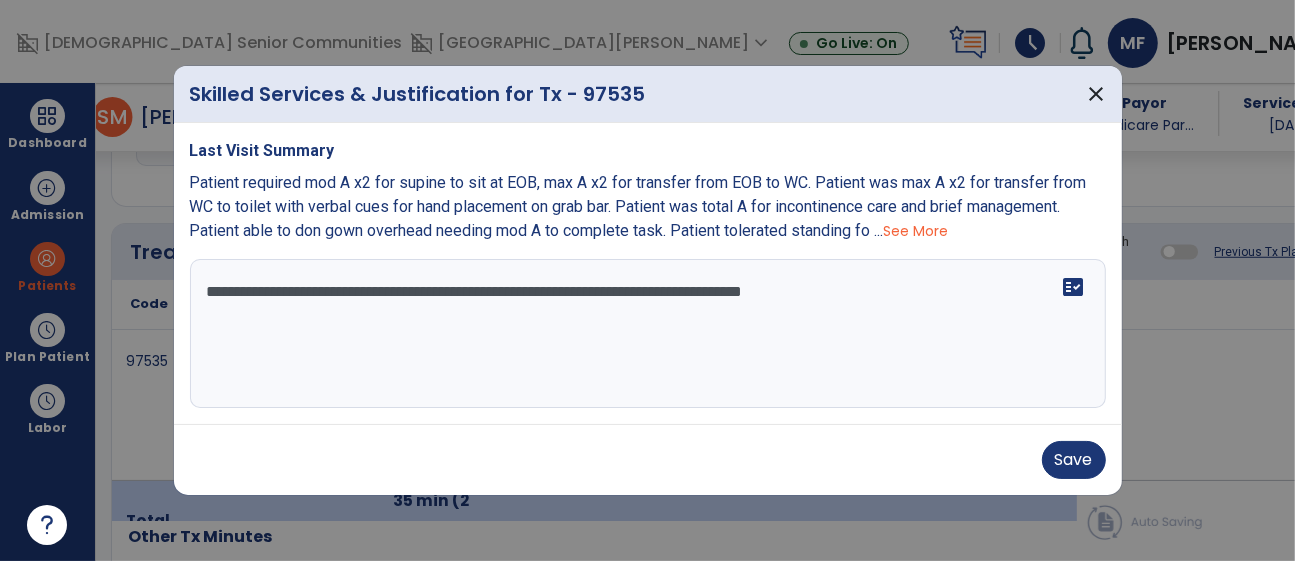click on "**********" at bounding box center [648, 334] 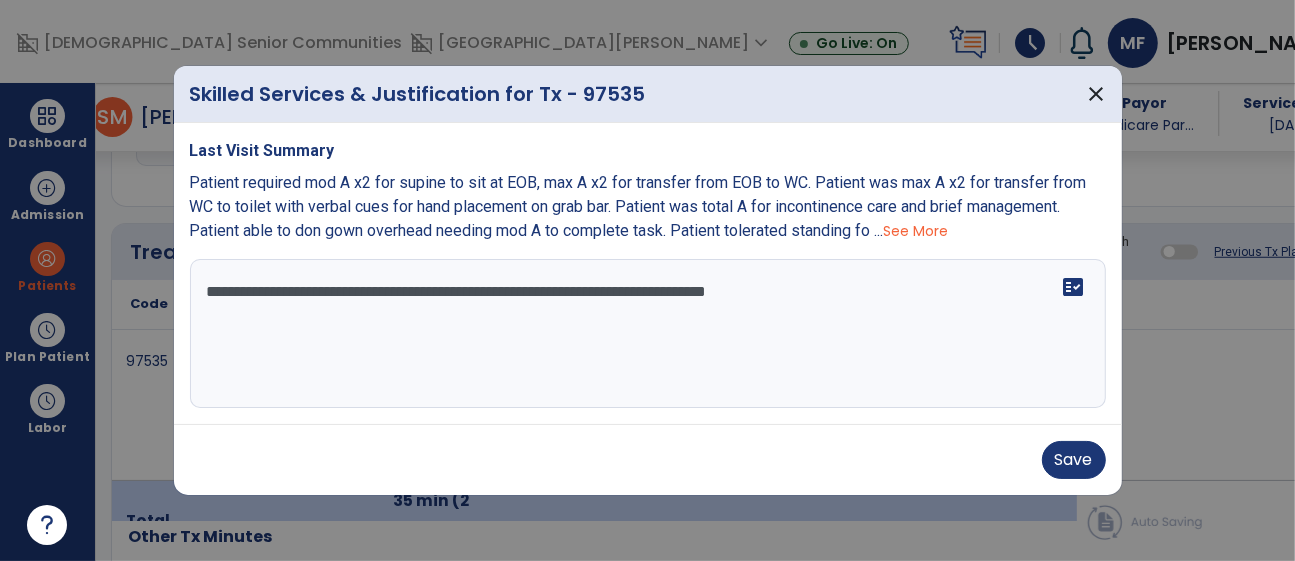 click on "**********" at bounding box center [648, 334] 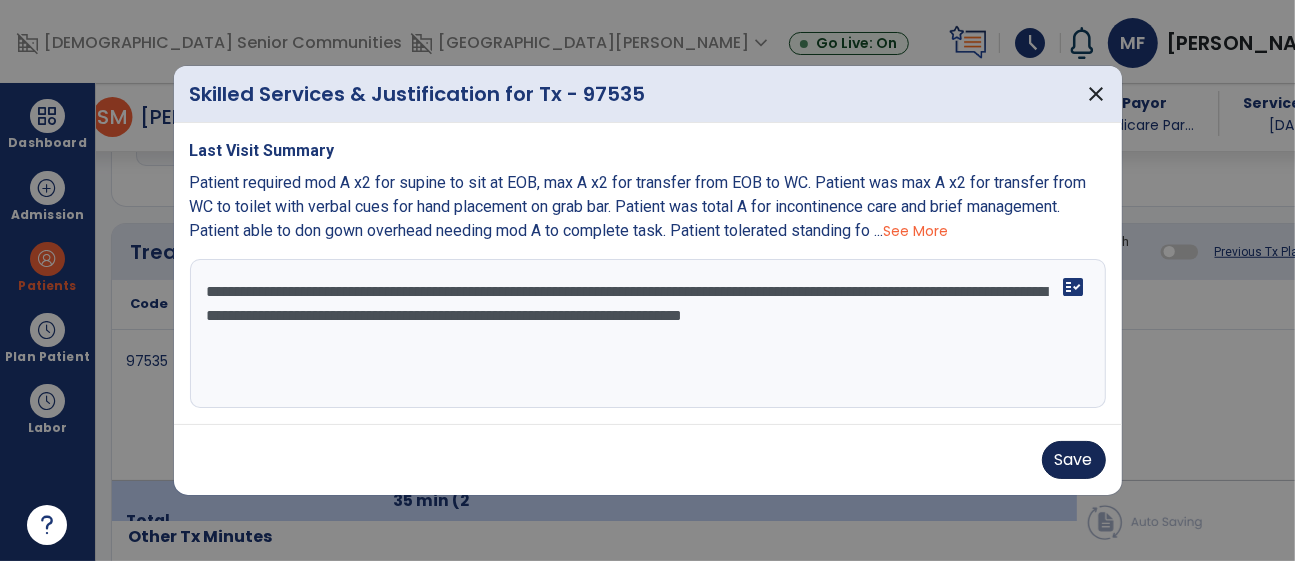 type on "**********" 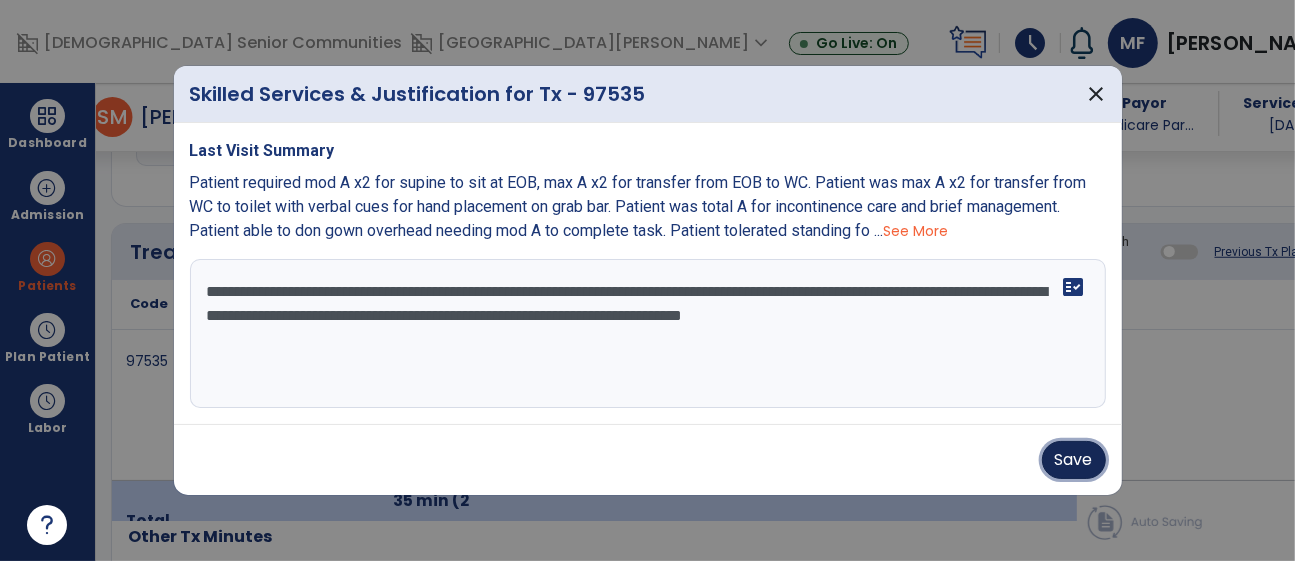 click on "Save" at bounding box center (1074, 460) 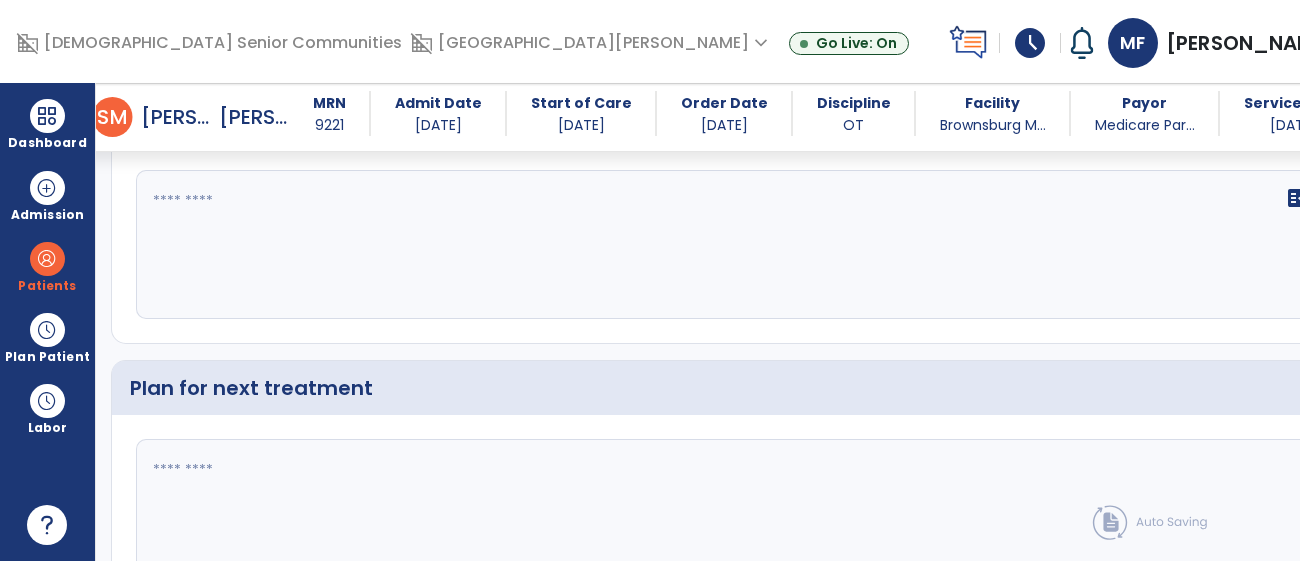 scroll, scrollTop: 2927, scrollLeft: 0, axis: vertical 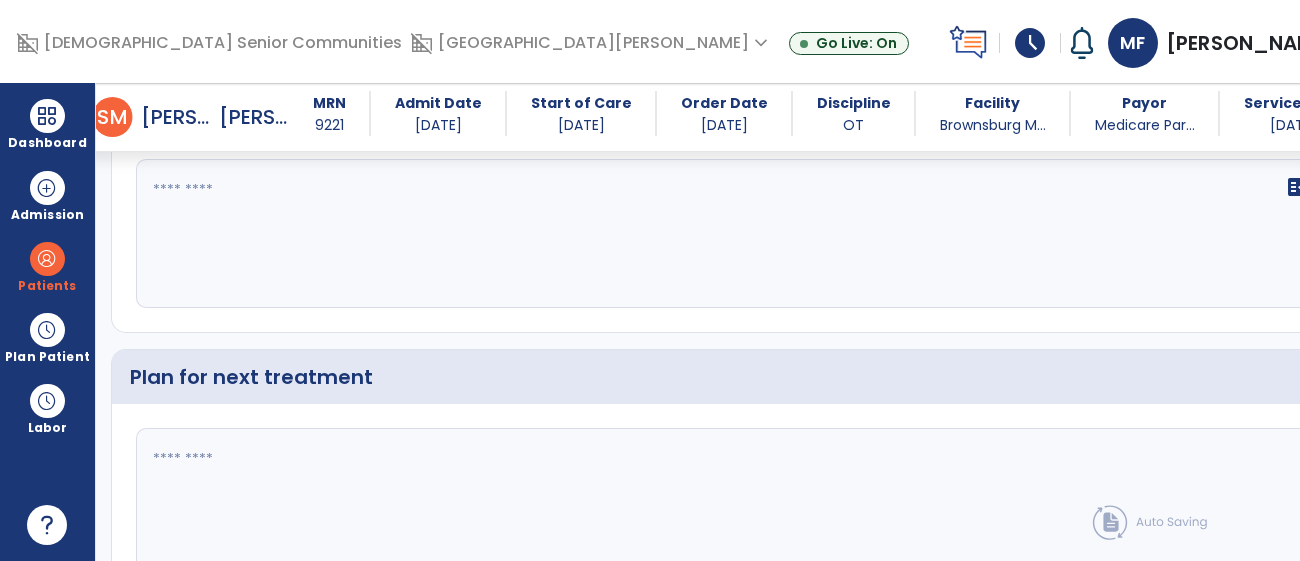 click 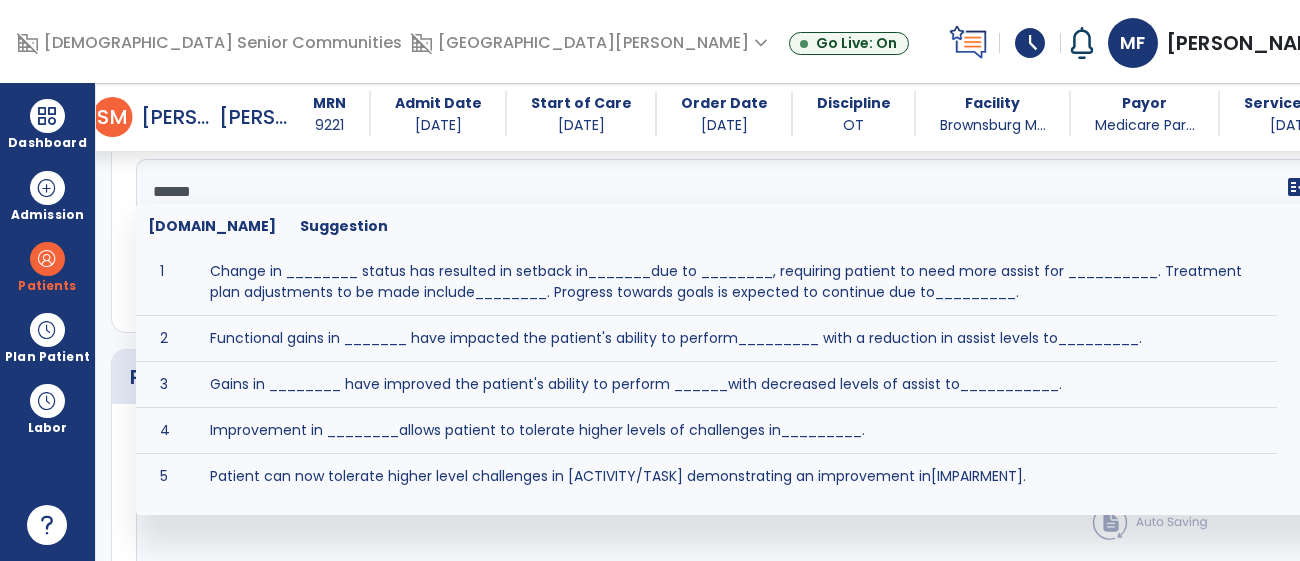 type on "*******" 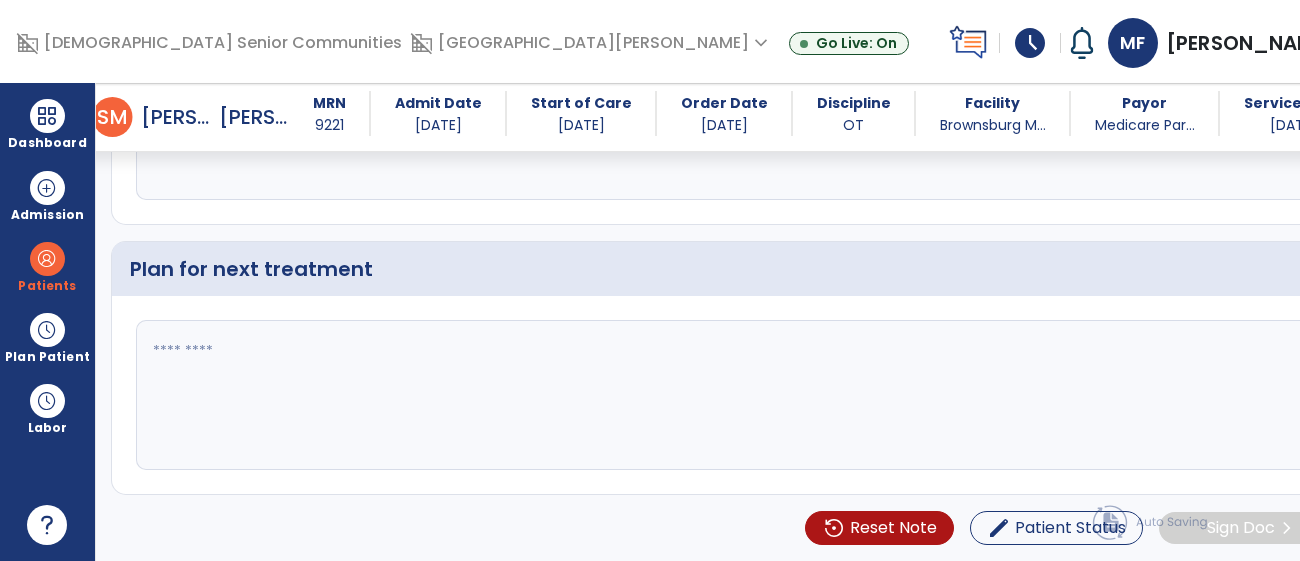 scroll, scrollTop: 3157, scrollLeft: 0, axis: vertical 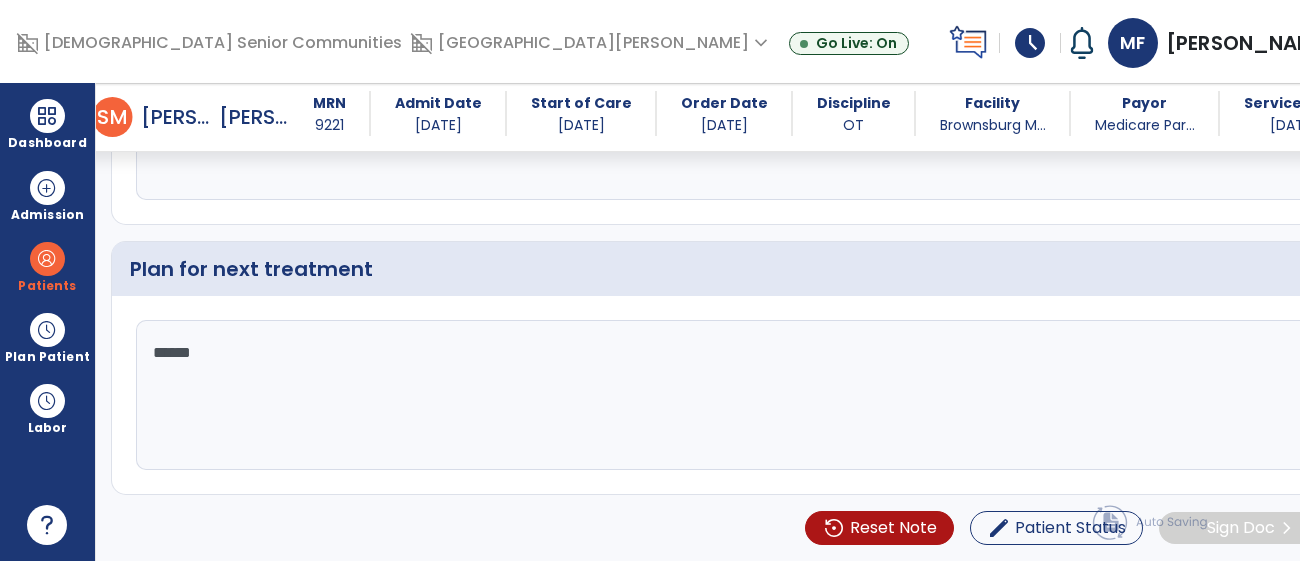 type on "*******" 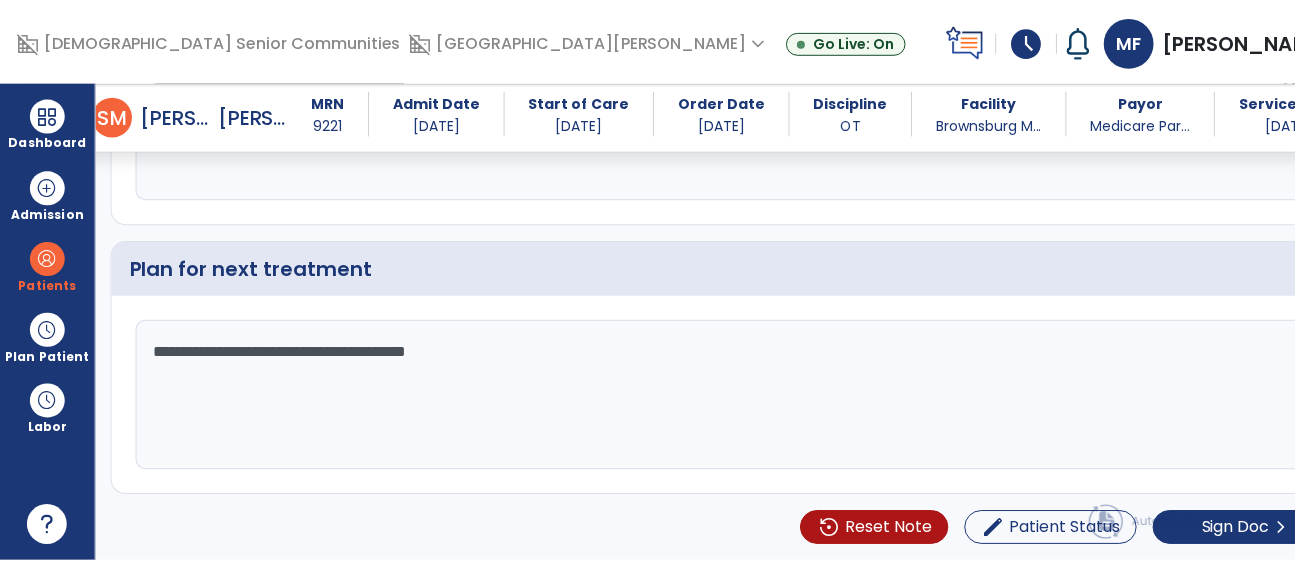scroll, scrollTop: 3157, scrollLeft: 0, axis: vertical 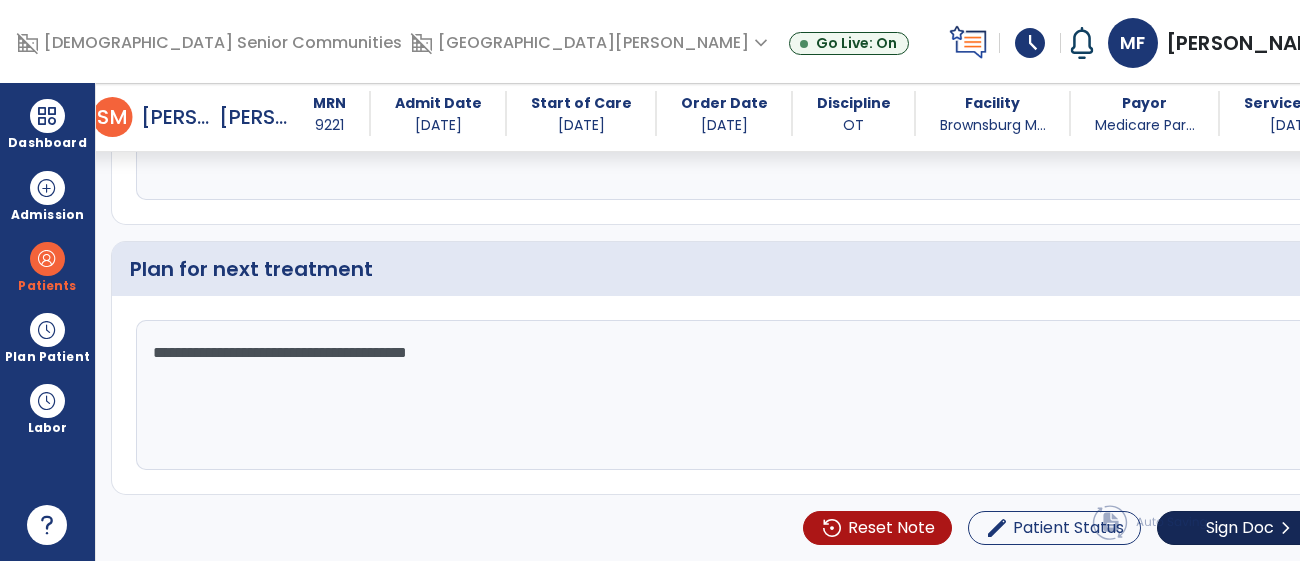 type on "**********" 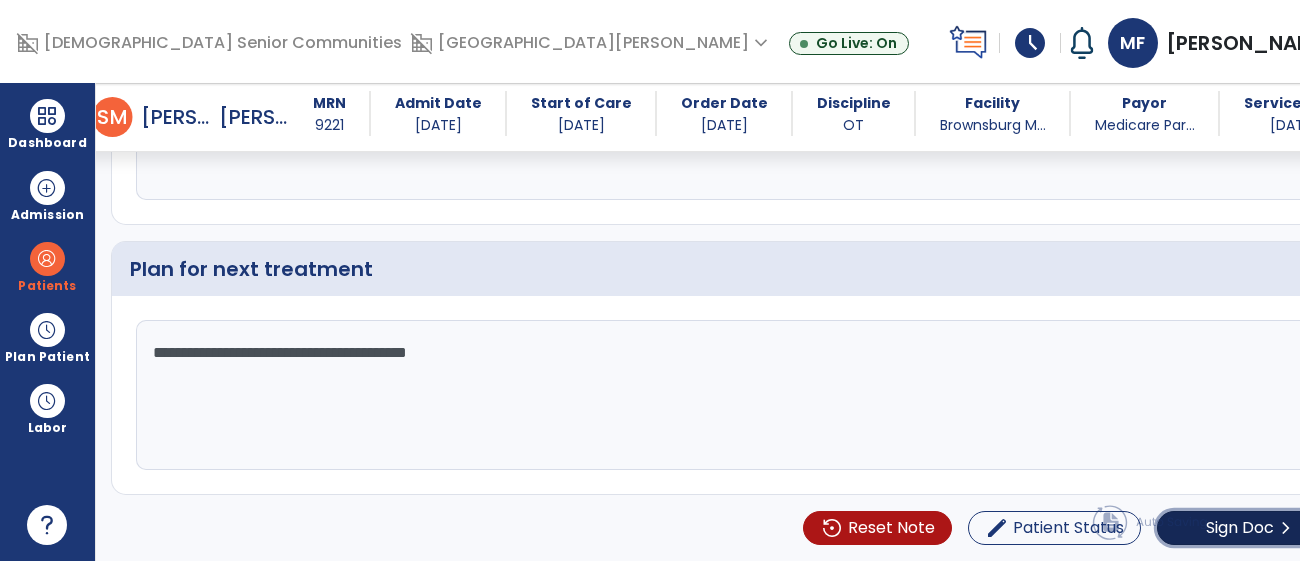 click on "chevron_right" 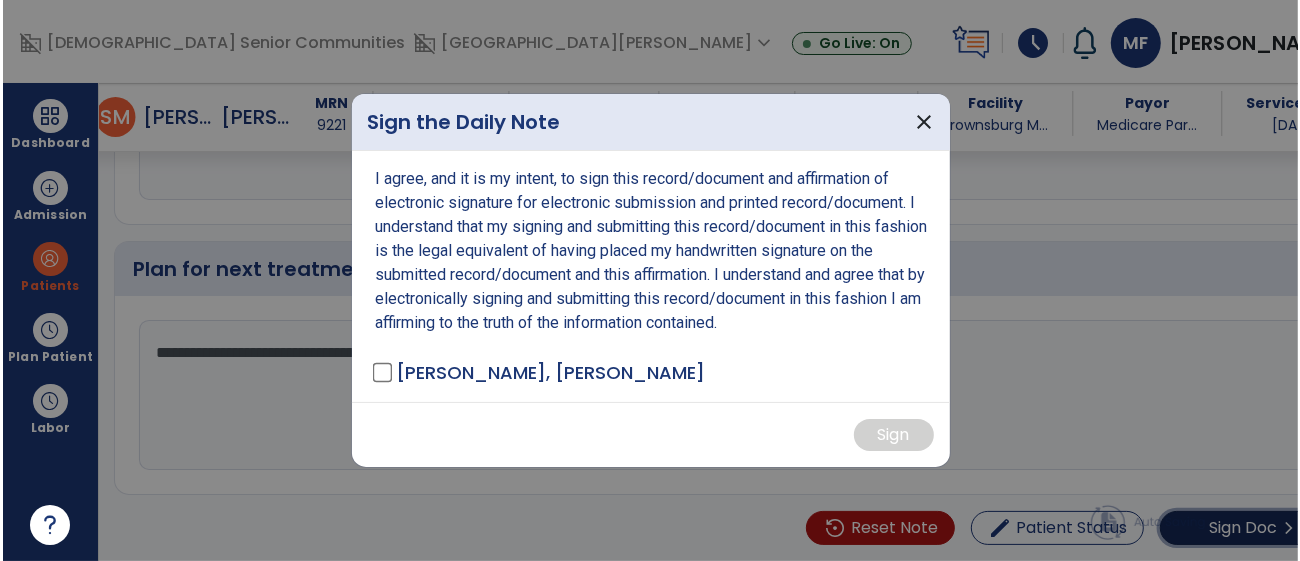 scroll, scrollTop: 3157, scrollLeft: 0, axis: vertical 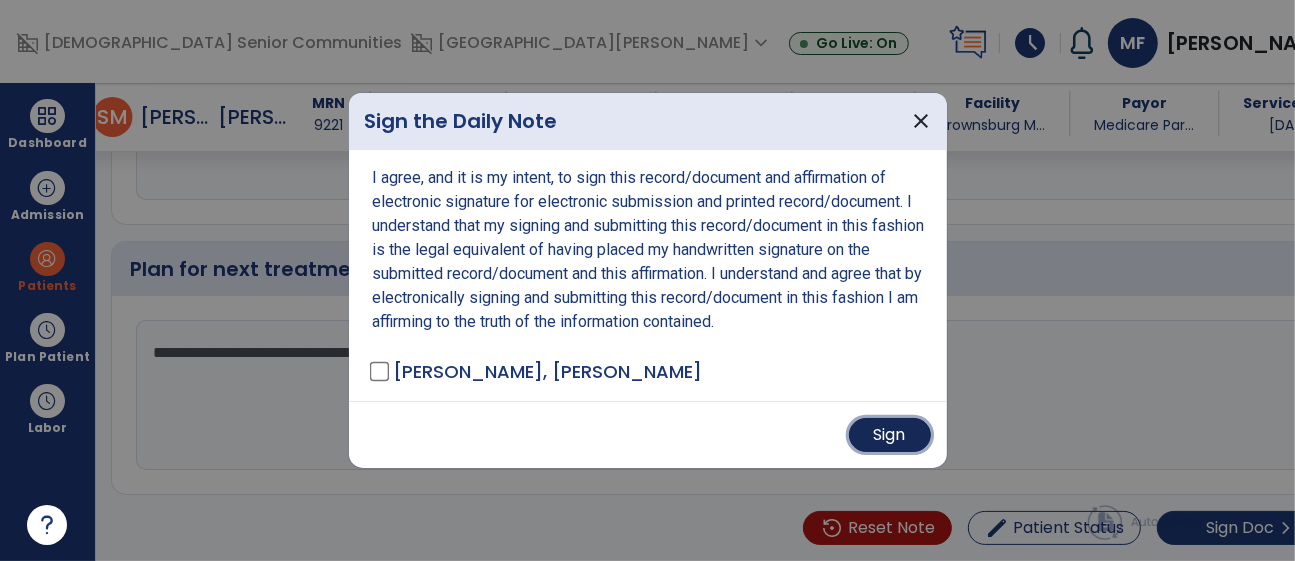 click on "Sign" at bounding box center [890, 435] 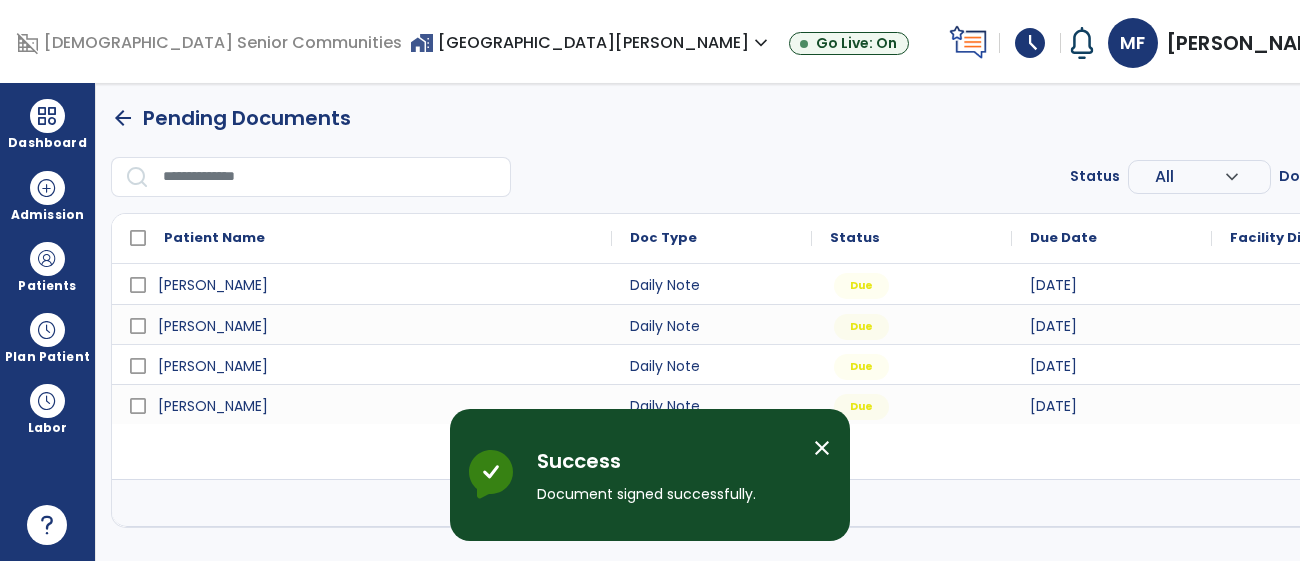 scroll, scrollTop: 0, scrollLeft: 0, axis: both 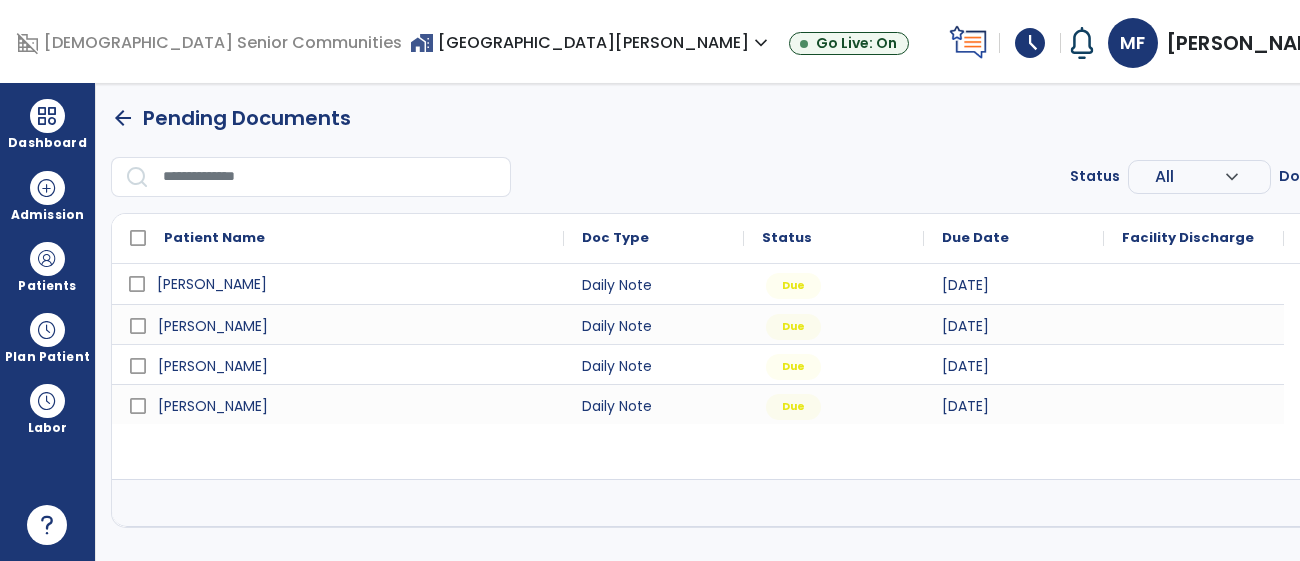 click on "[PERSON_NAME]" at bounding box center [352, 284] 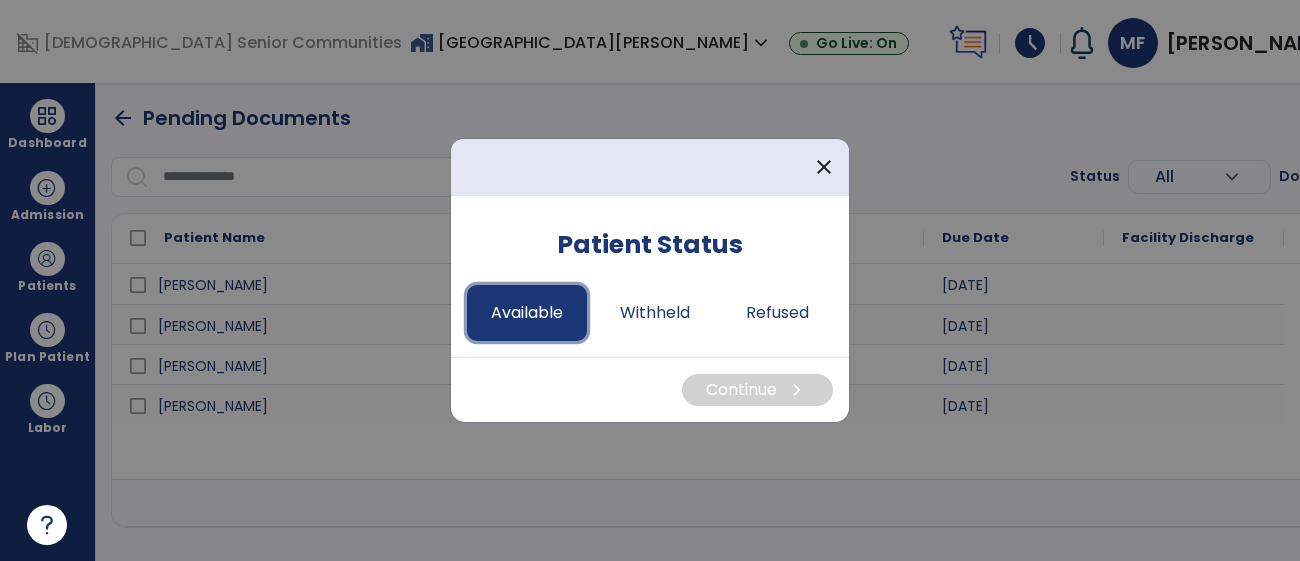 click on "Available" at bounding box center (527, 313) 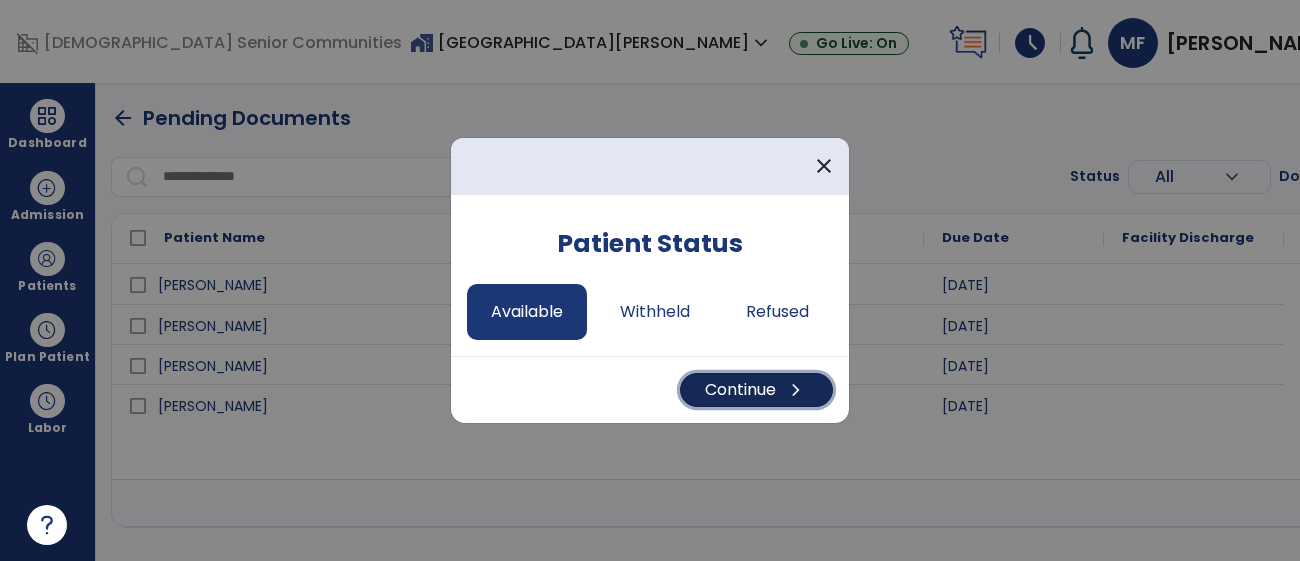 click on "Continue   chevron_right" at bounding box center (756, 390) 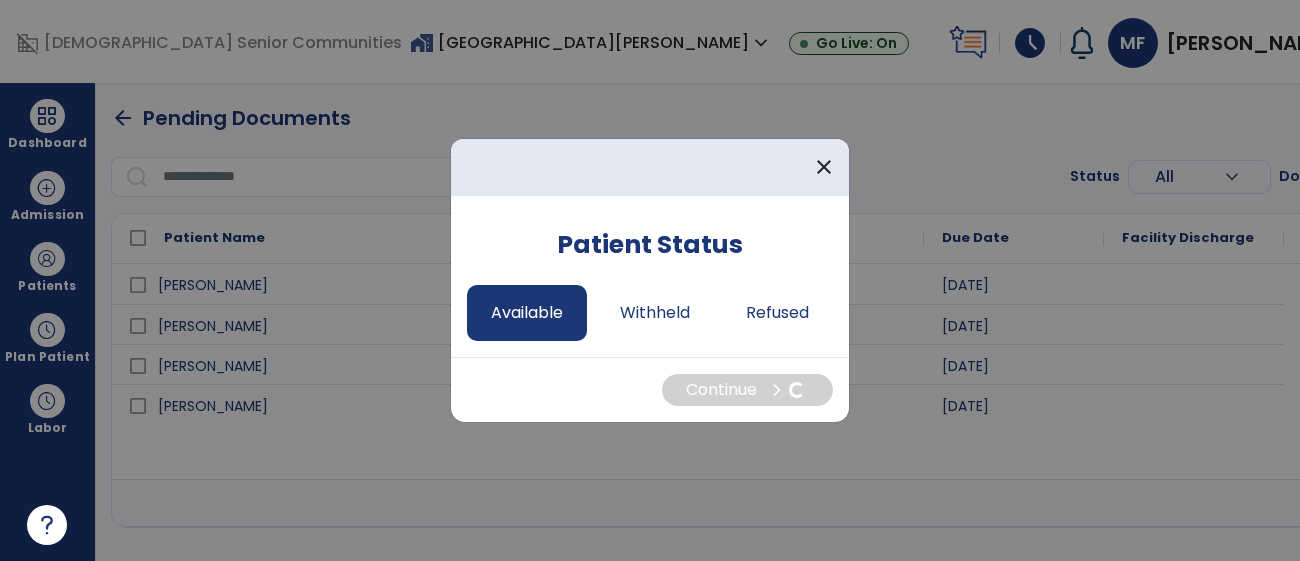 select on "*" 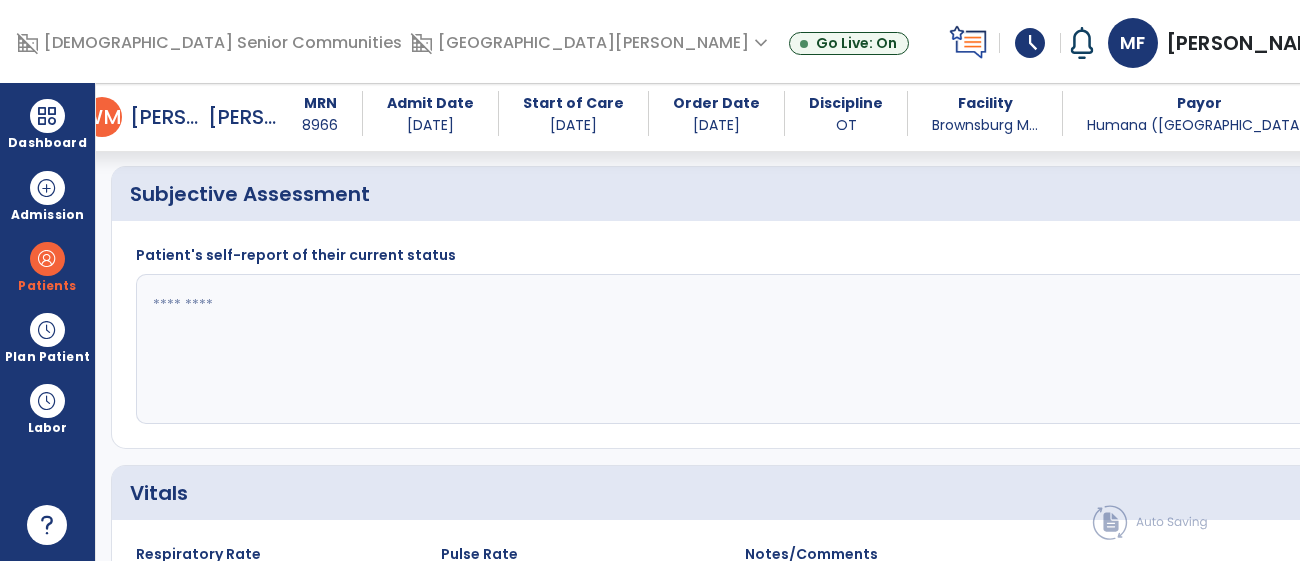 scroll, scrollTop: 472, scrollLeft: 0, axis: vertical 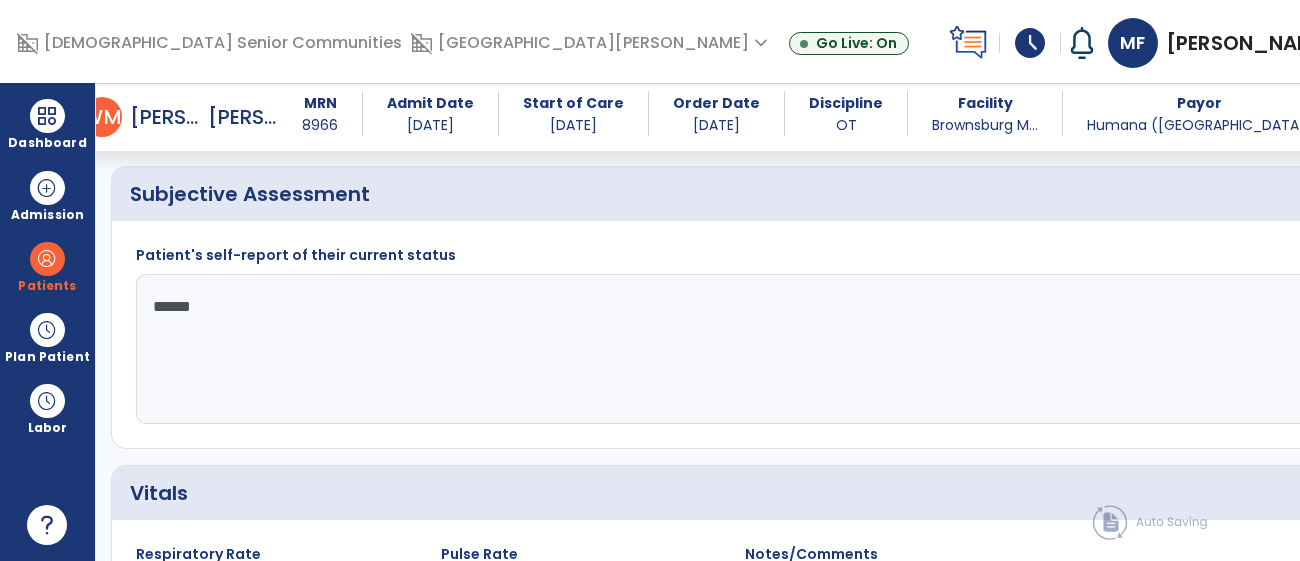 type on "*******" 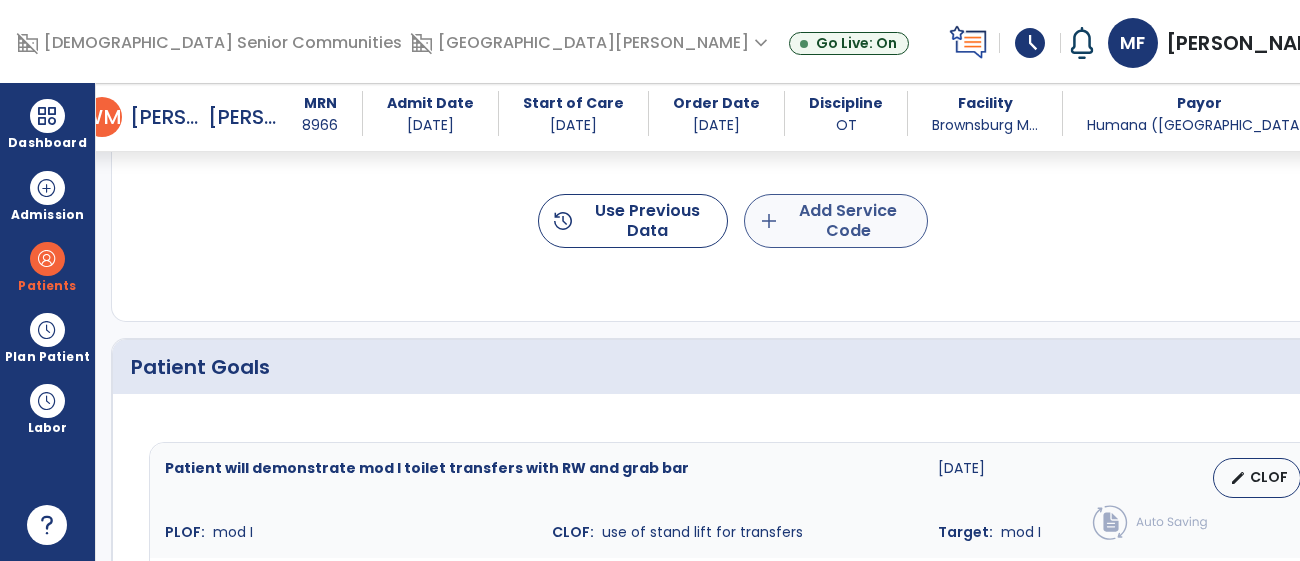 type on "**********" 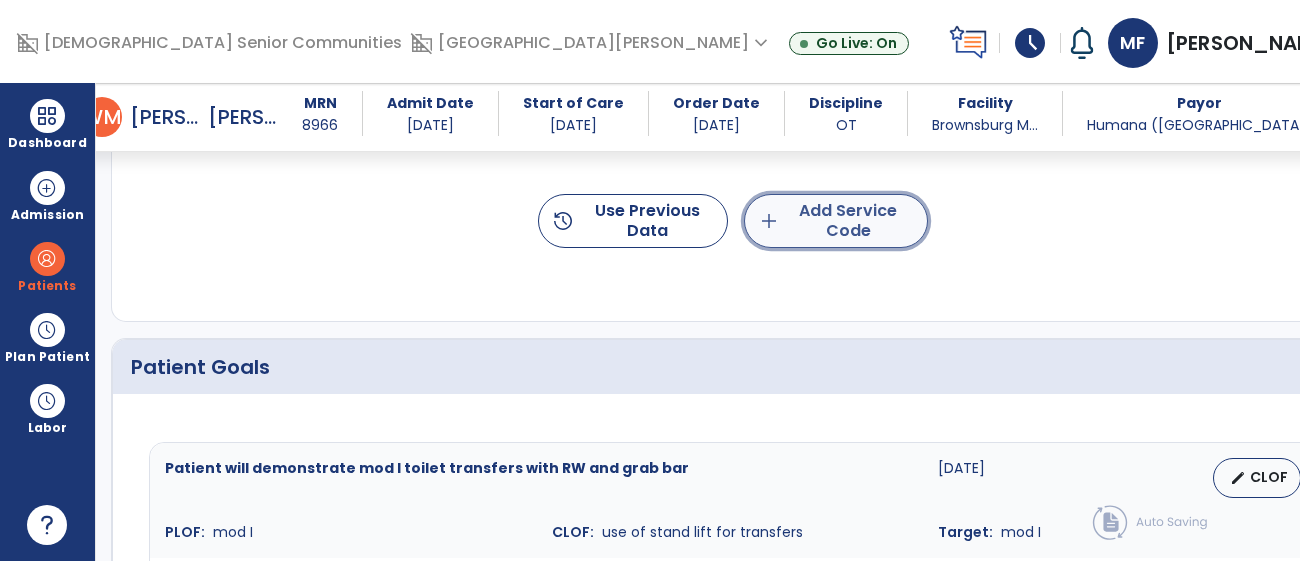 click on "add  Add Service Code" 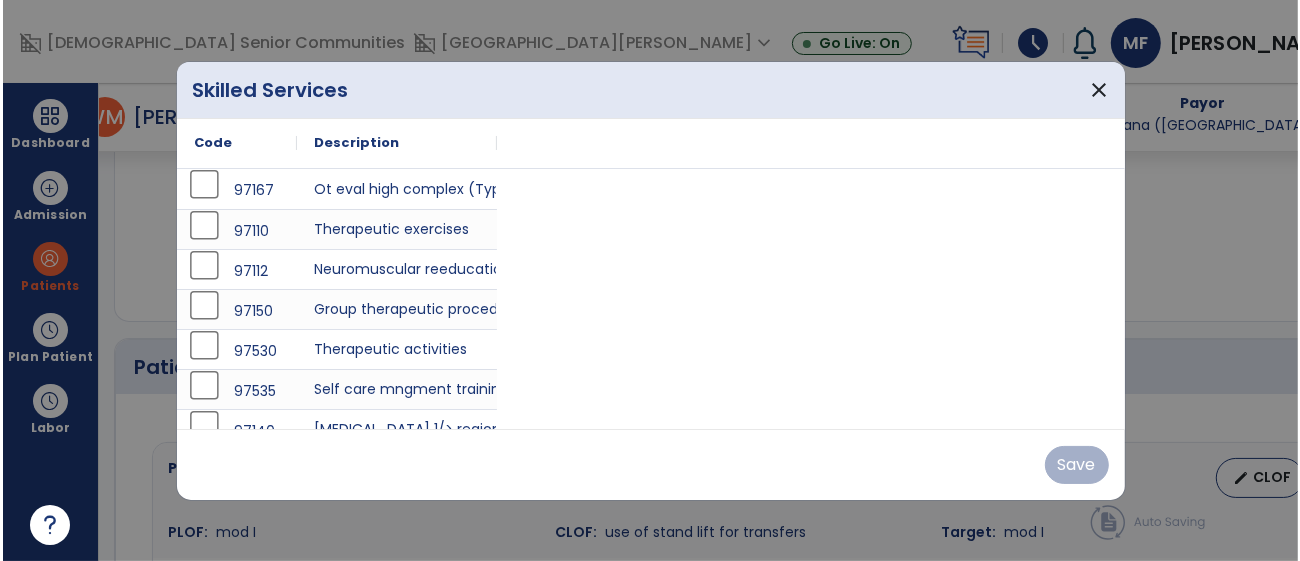 scroll, scrollTop: 1293, scrollLeft: 0, axis: vertical 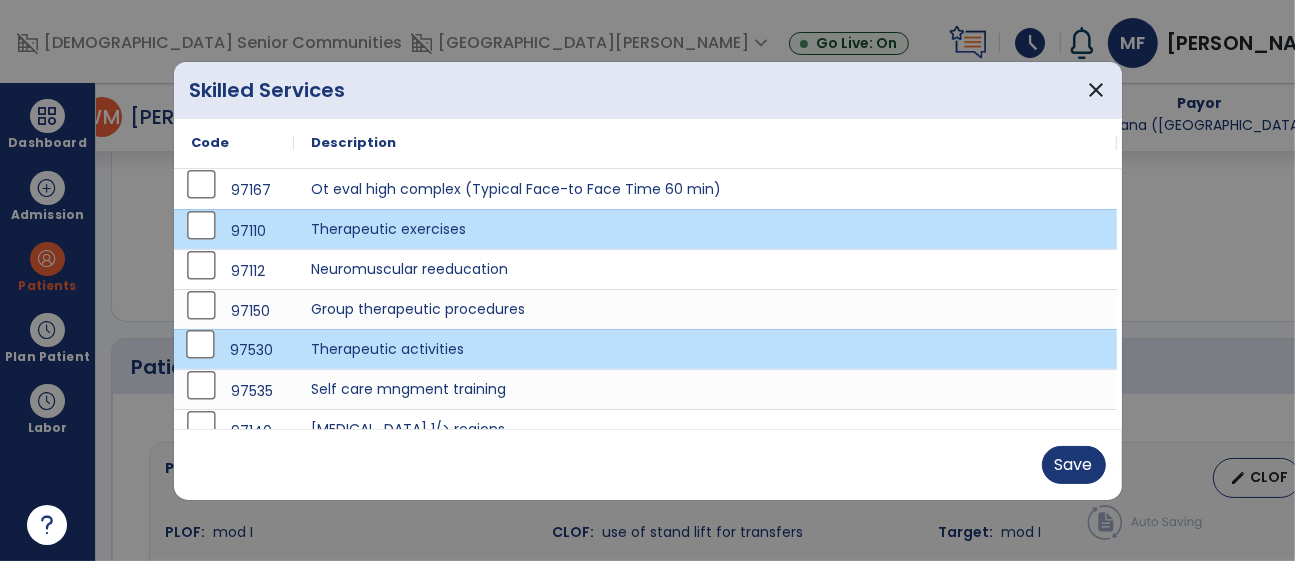 click on "Save" at bounding box center [648, 464] 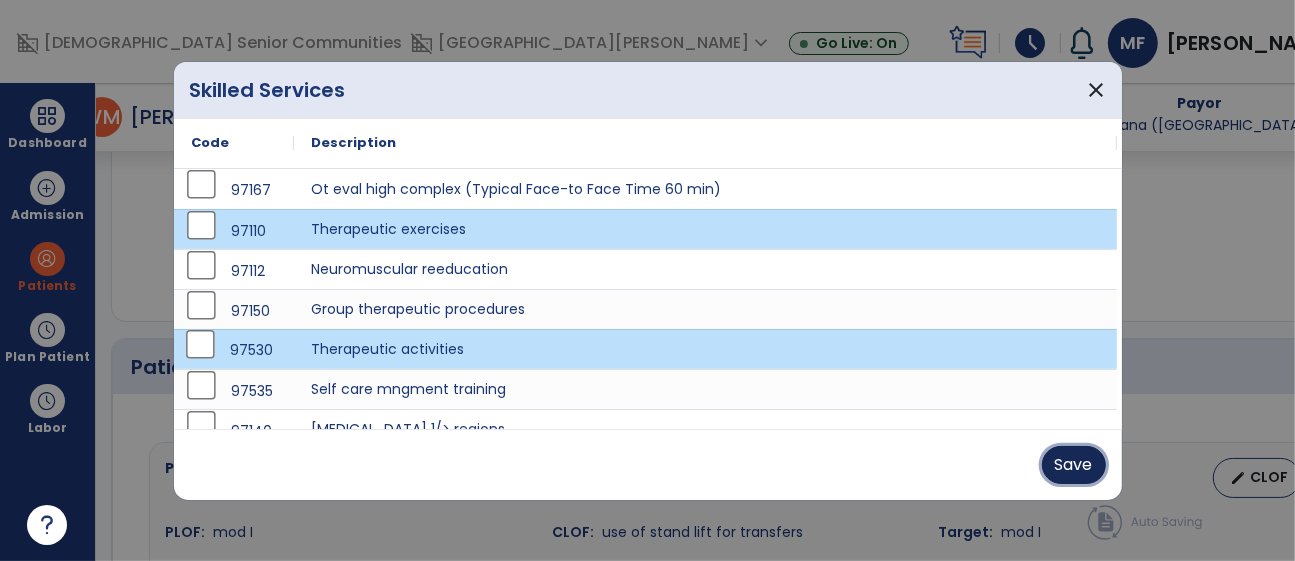 click on "Save" at bounding box center (1074, 465) 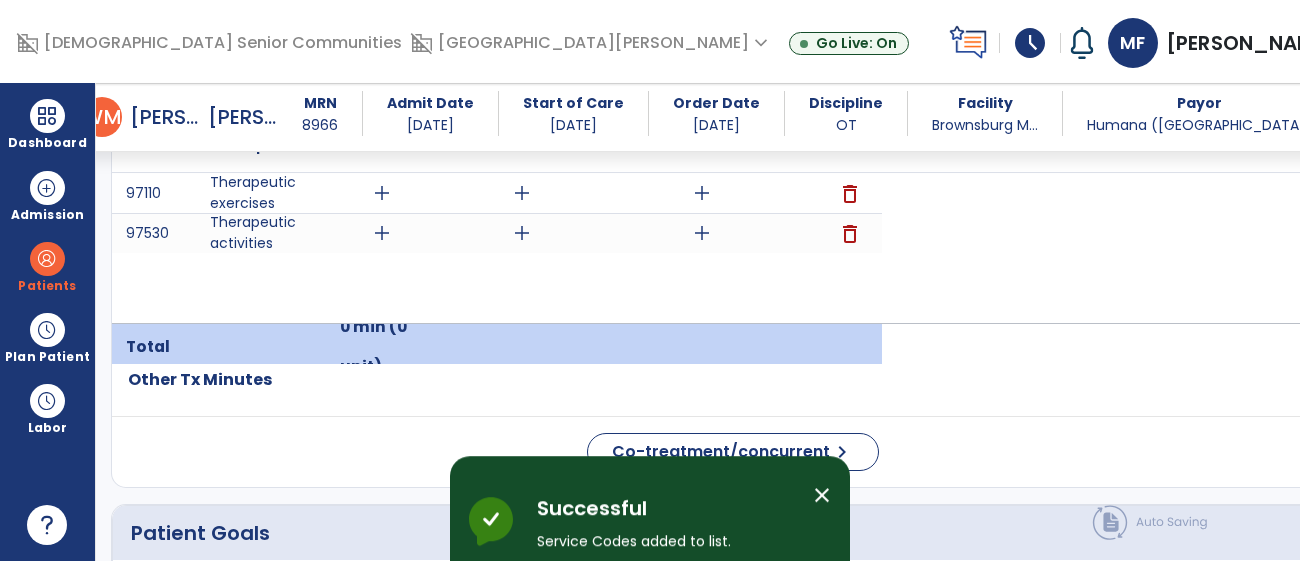 scroll, scrollTop: 1294, scrollLeft: 0, axis: vertical 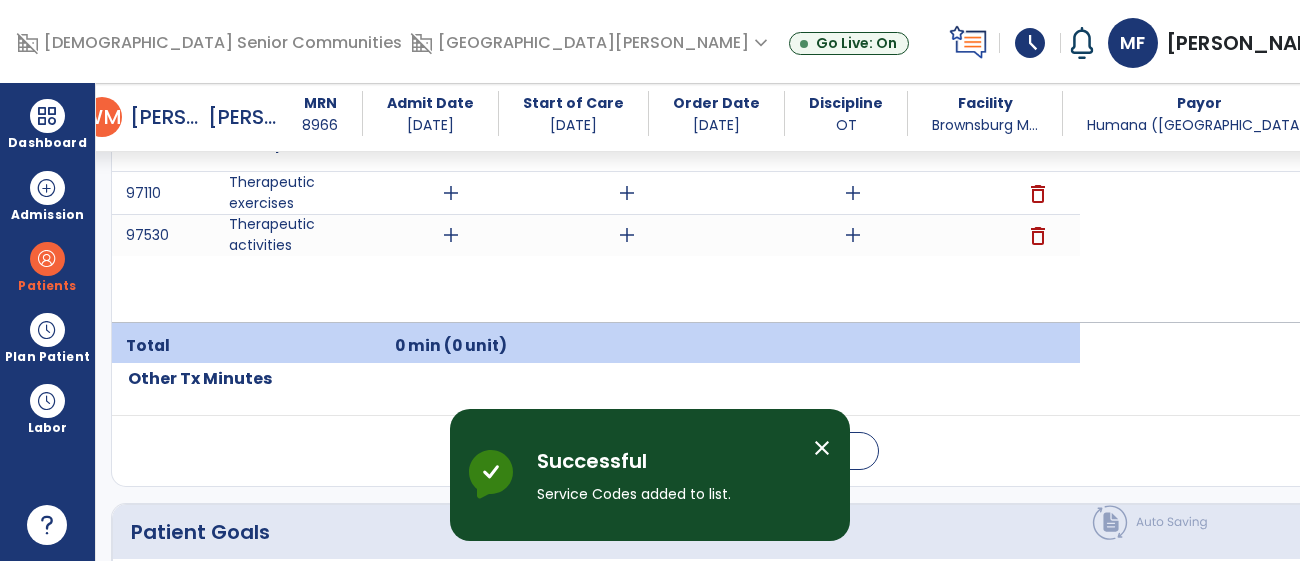 click on "add" at bounding box center (451, 193) 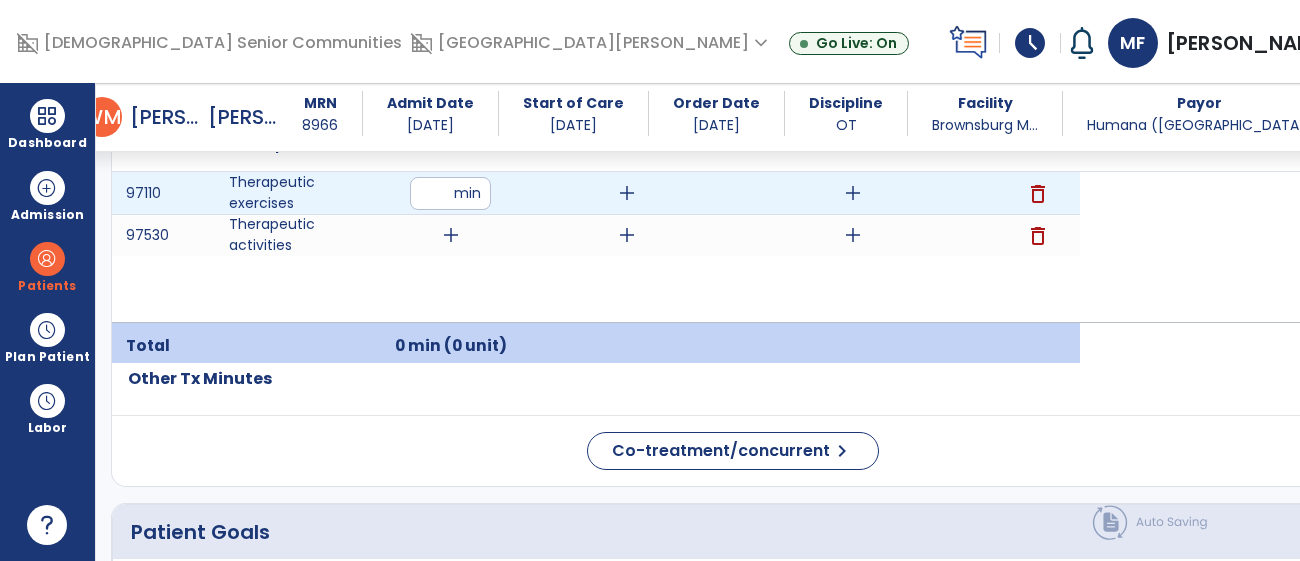 type on "**" 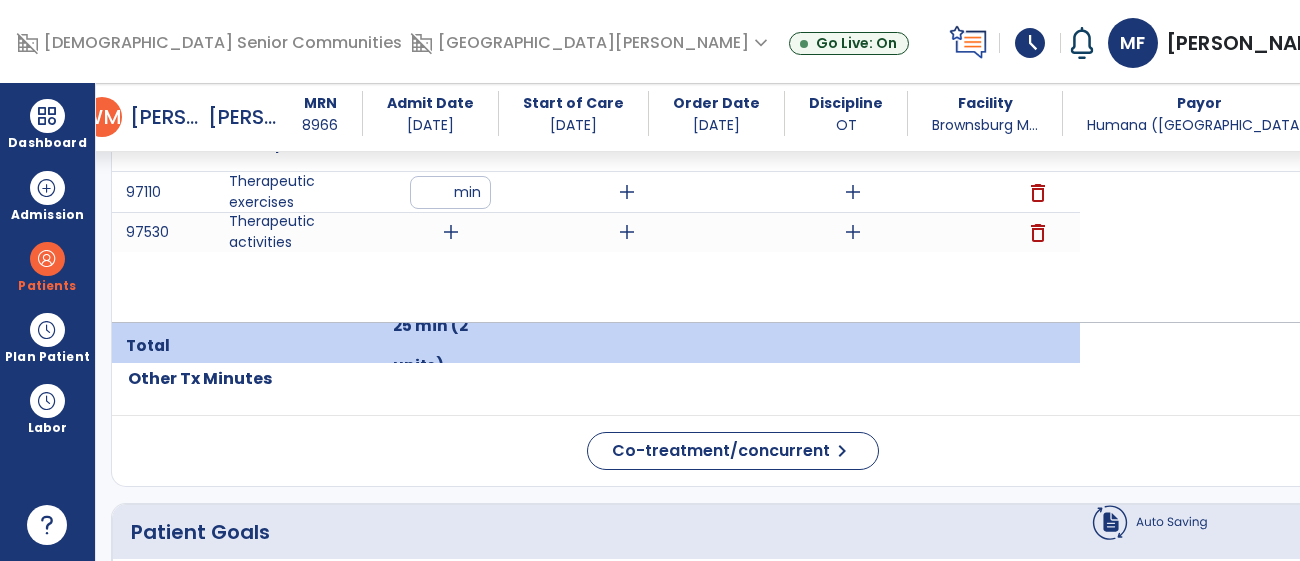 click on "add" at bounding box center (451, 232) 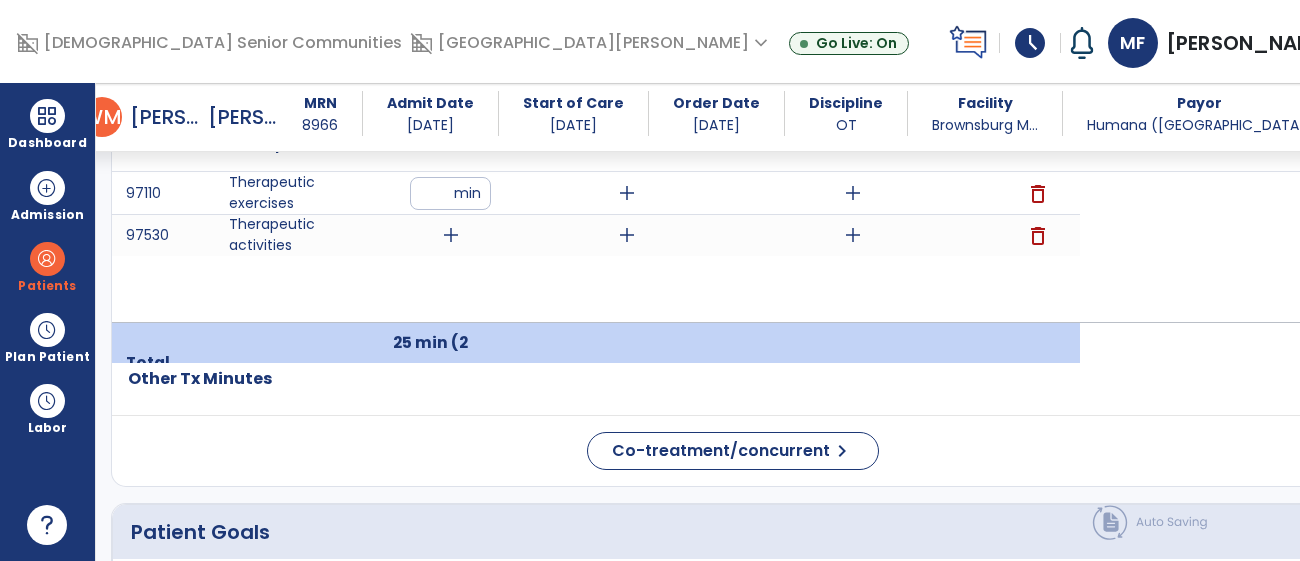 click on "add" at bounding box center (451, 235) 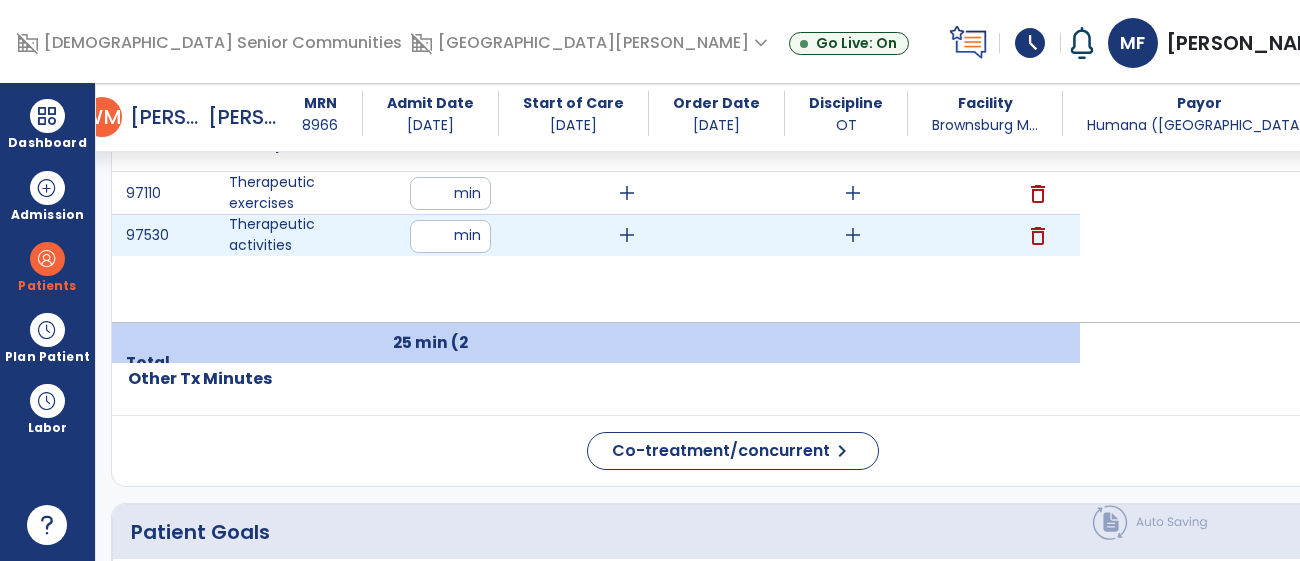 type on "**" 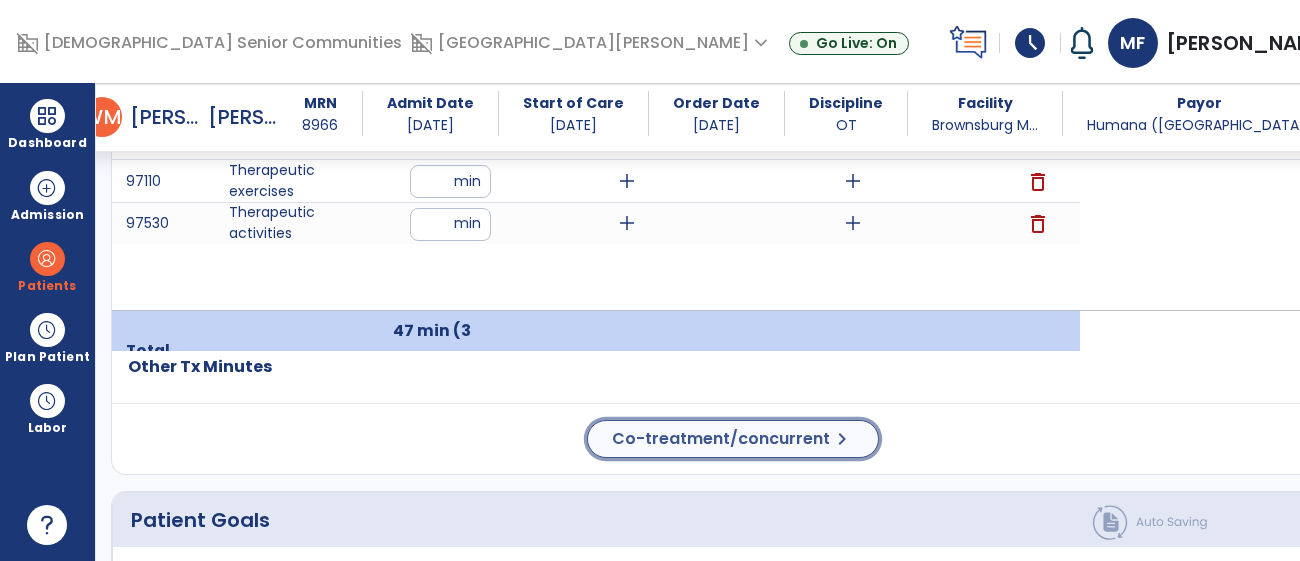 click on "Co-treatment/concurrent  chevron_right" 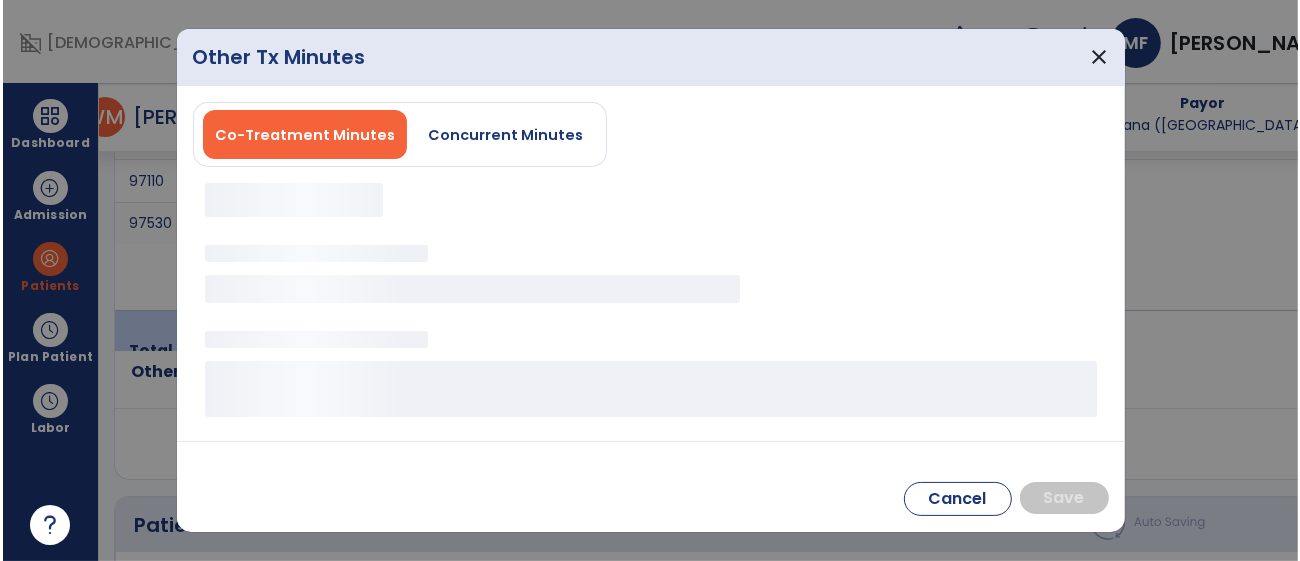 scroll, scrollTop: 1306, scrollLeft: 0, axis: vertical 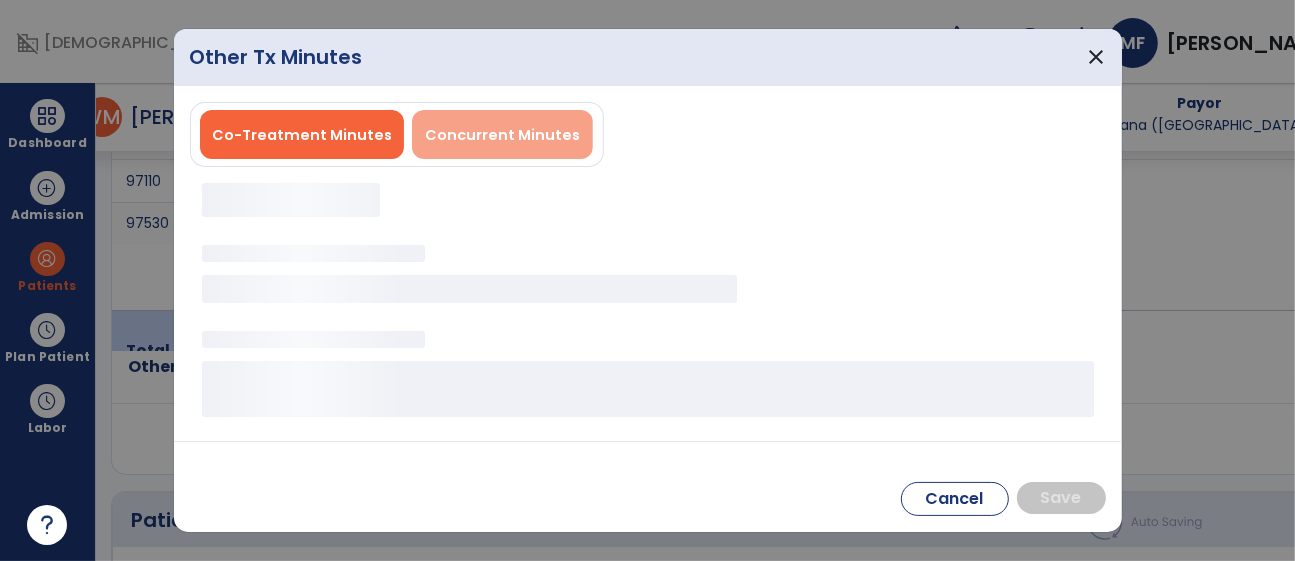 click on "Concurrent Minutes" at bounding box center [502, 135] 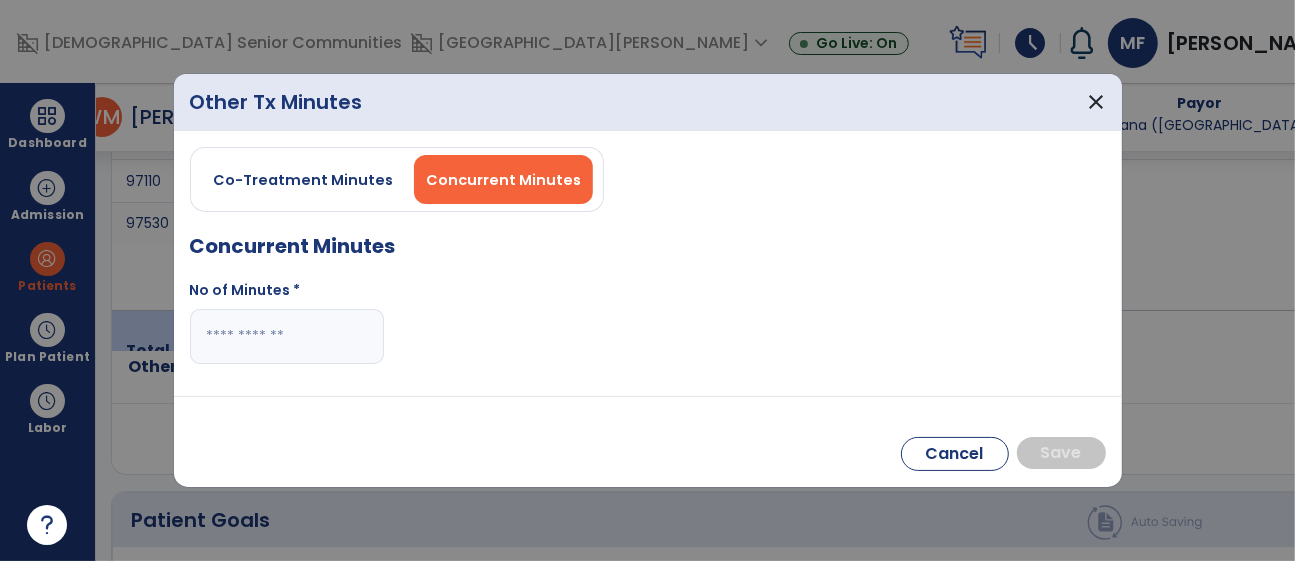 click at bounding box center (287, 336) 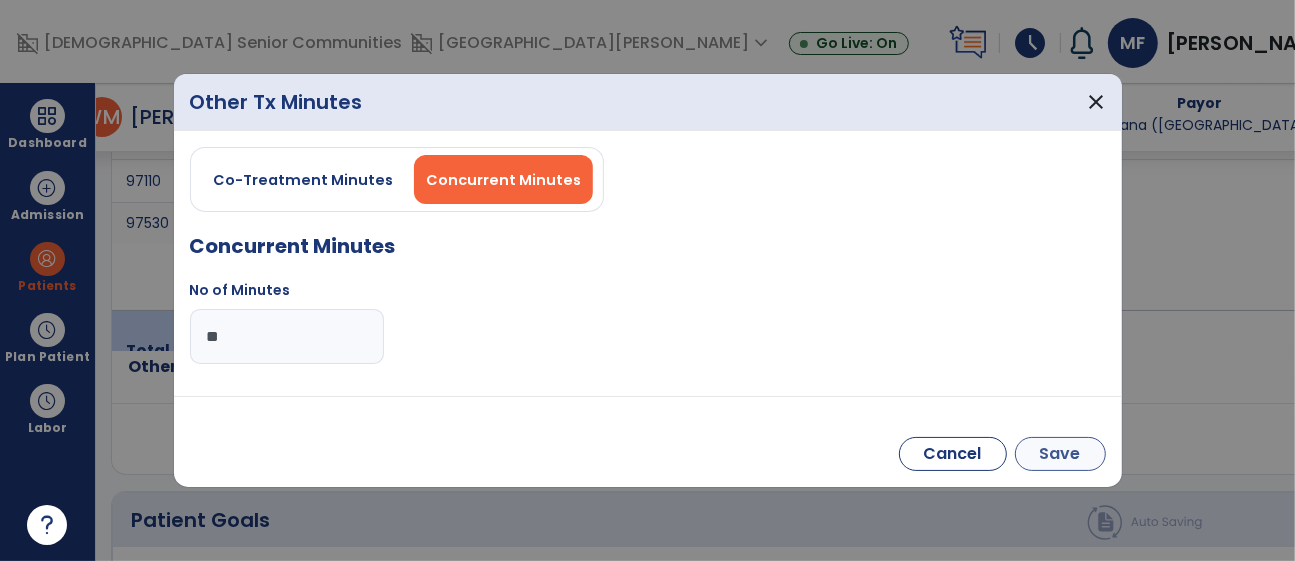 type on "**" 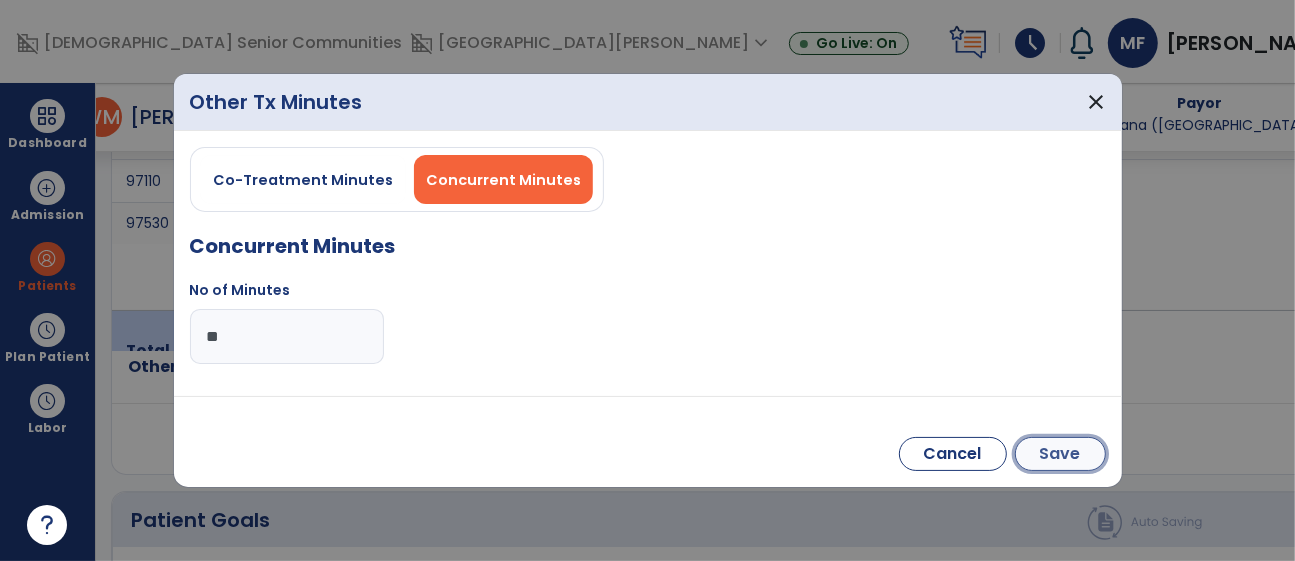 click on "Save" at bounding box center (1060, 454) 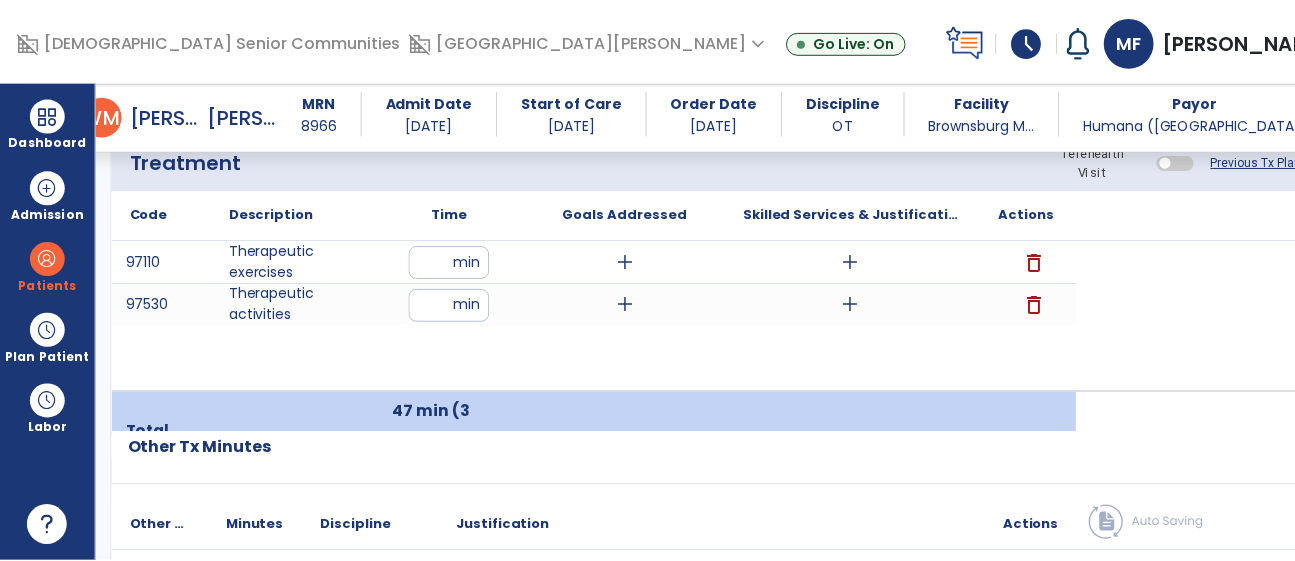 scroll, scrollTop: 1189, scrollLeft: 0, axis: vertical 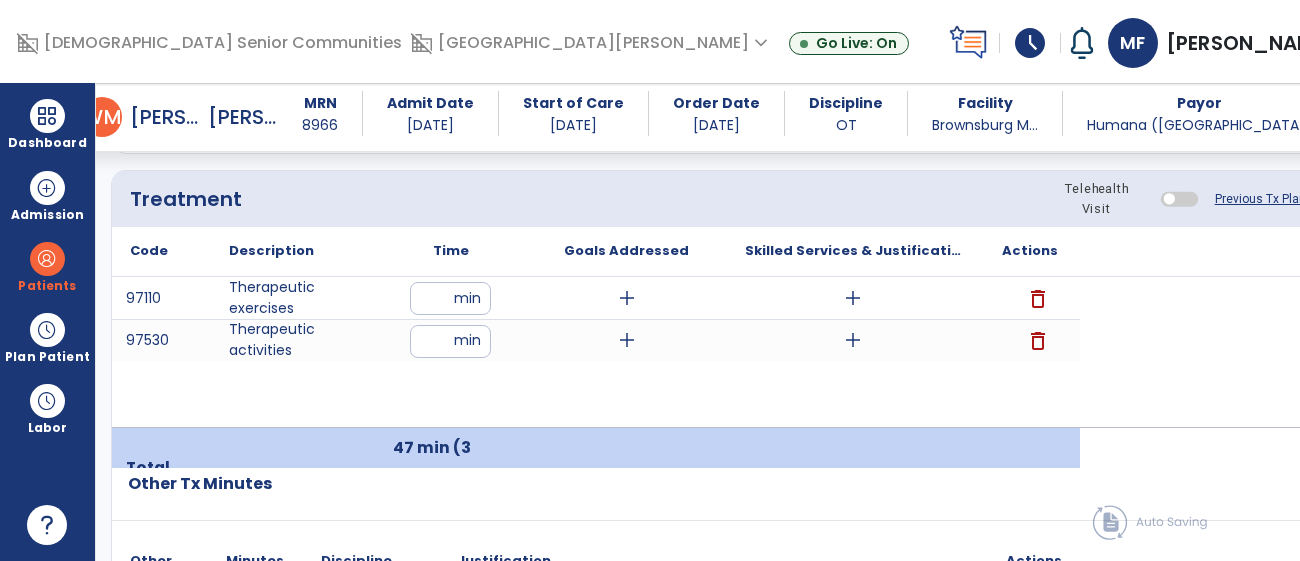 click on "add" at bounding box center [627, 298] 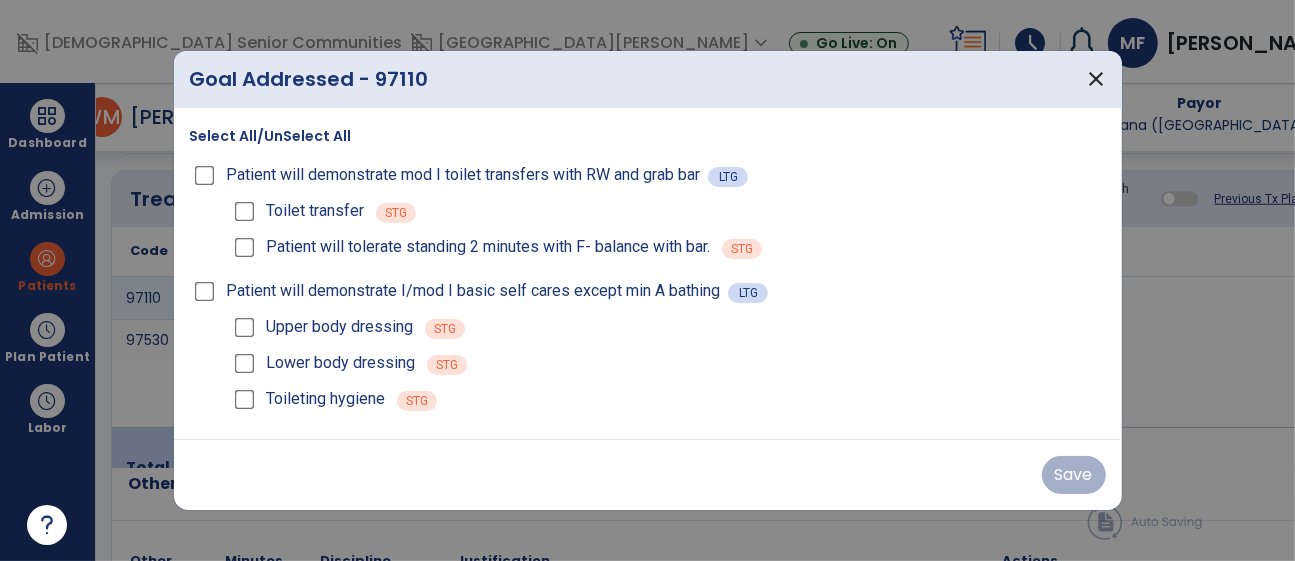 scroll, scrollTop: 1189, scrollLeft: 0, axis: vertical 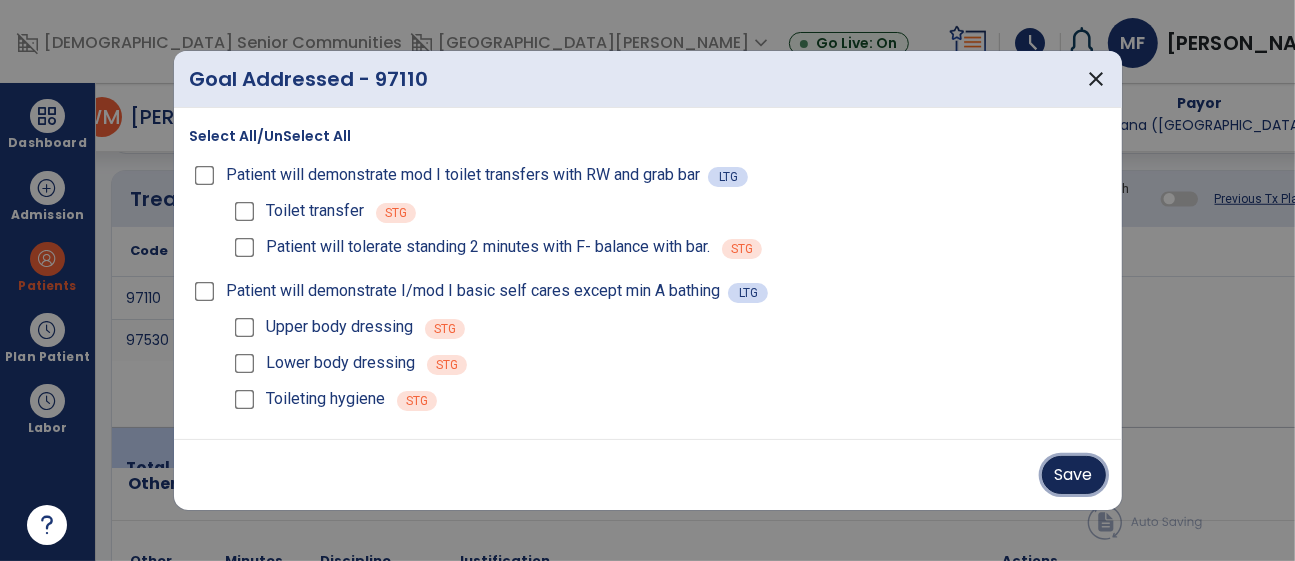 click on "Save" at bounding box center [1074, 475] 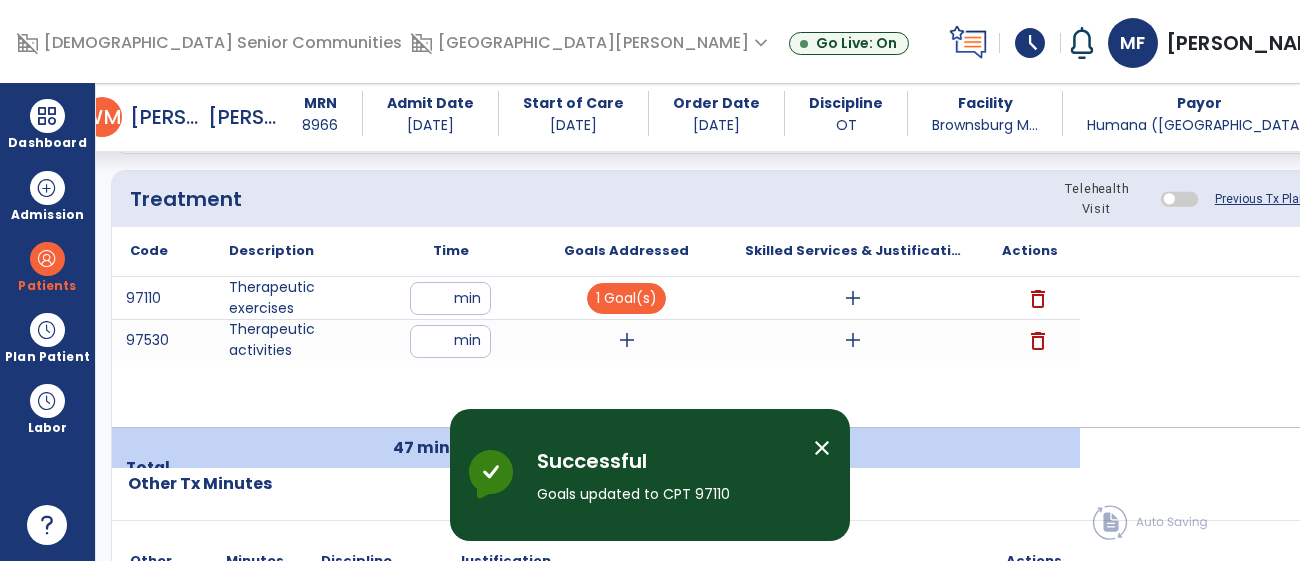 click on "add" at bounding box center (627, 340) 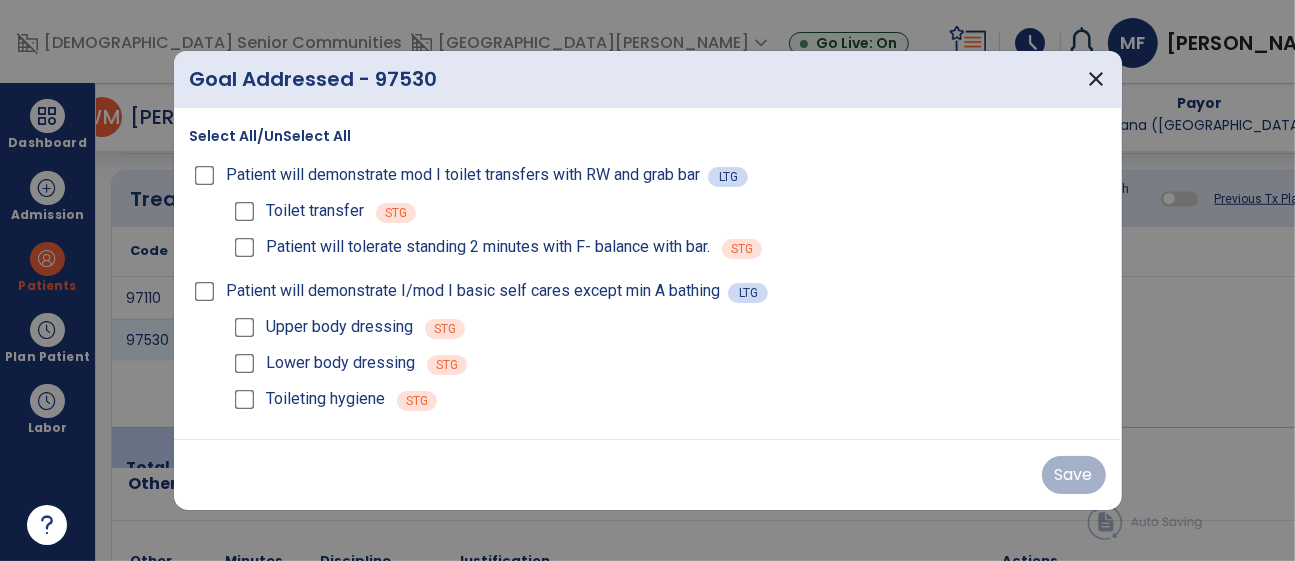 scroll, scrollTop: 1189, scrollLeft: 0, axis: vertical 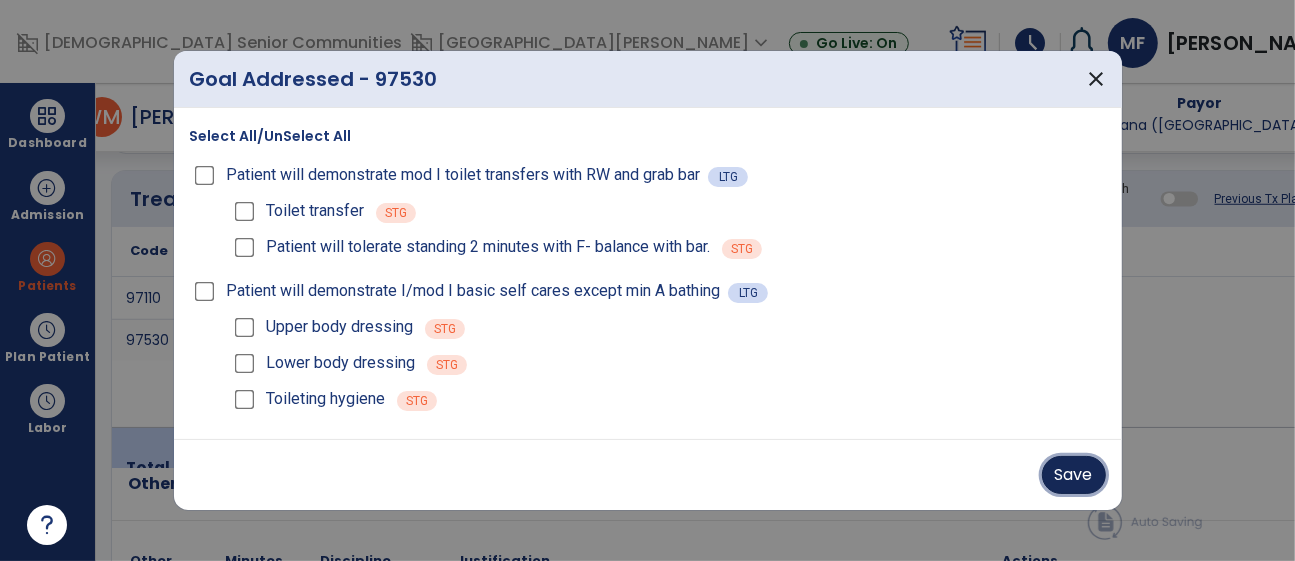 click on "Save" at bounding box center (1074, 475) 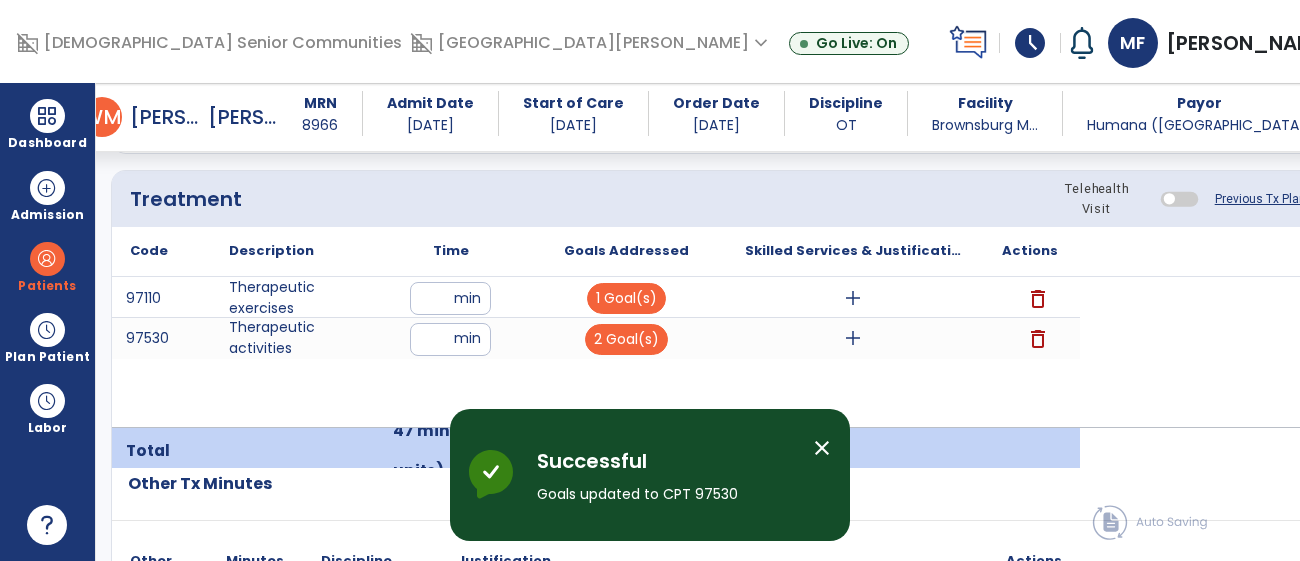 click on "add" at bounding box center (853, 298) 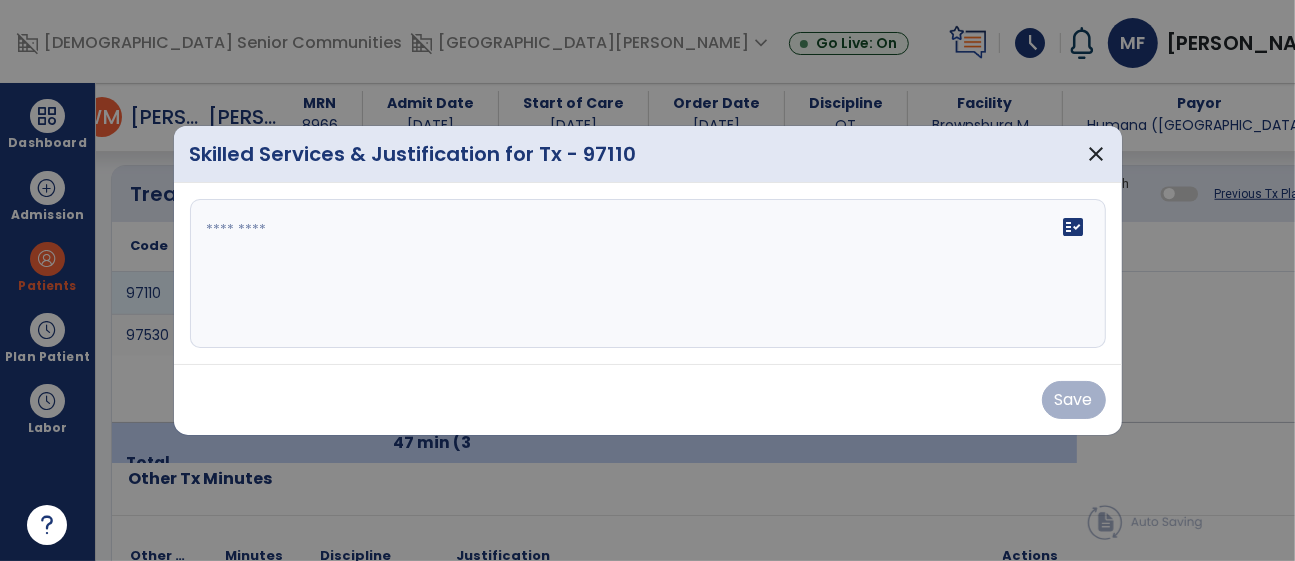 scroll, scrollTop: 1189, scrollLeft: 0, axis: vertical 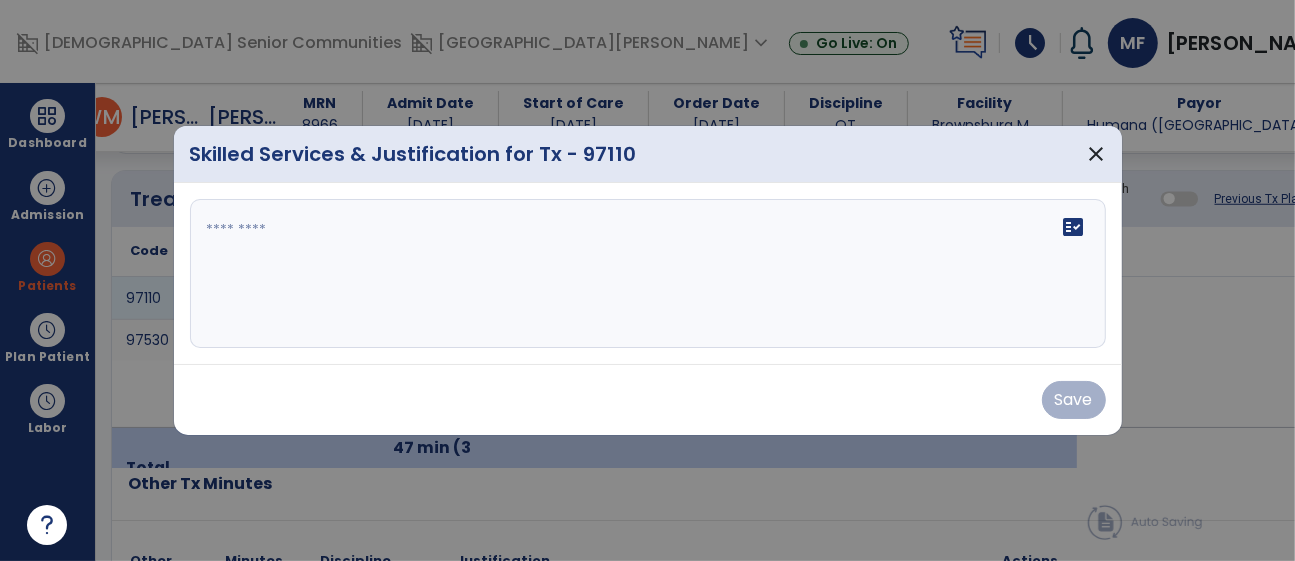 click at bounding box center [648, 274] 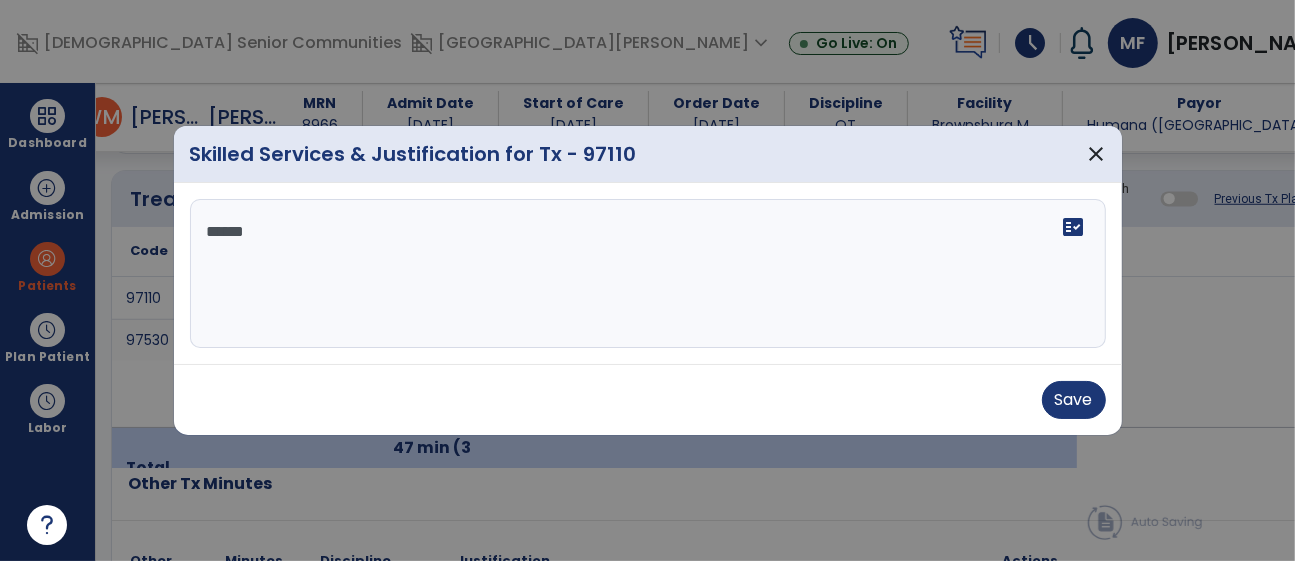 type on "*******" 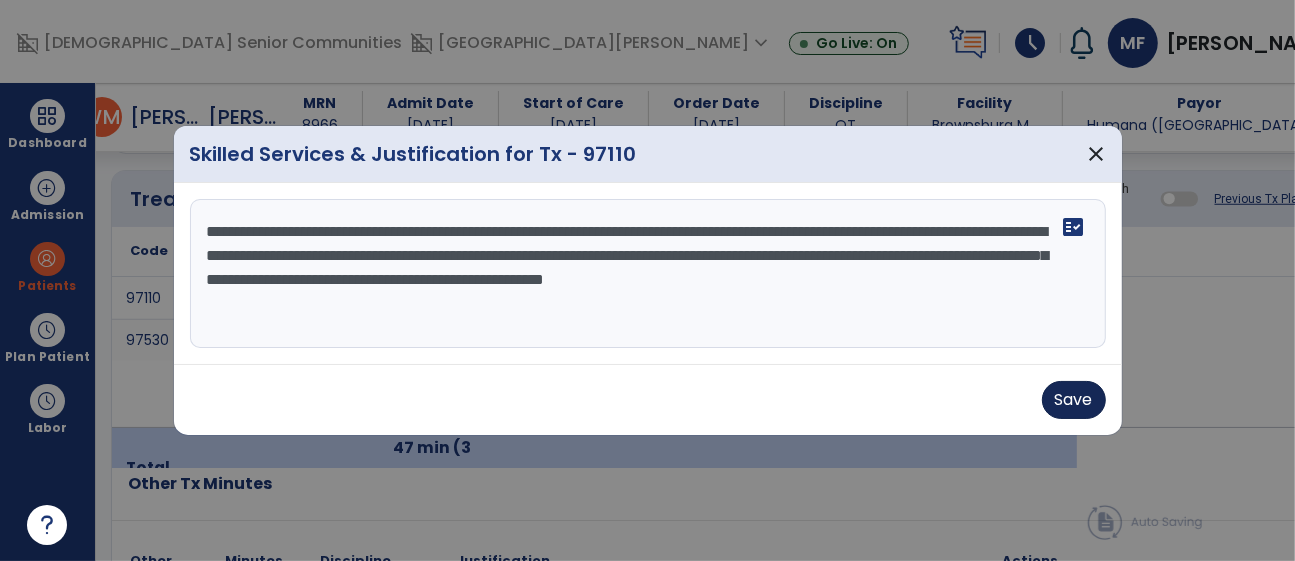 type on "**********" 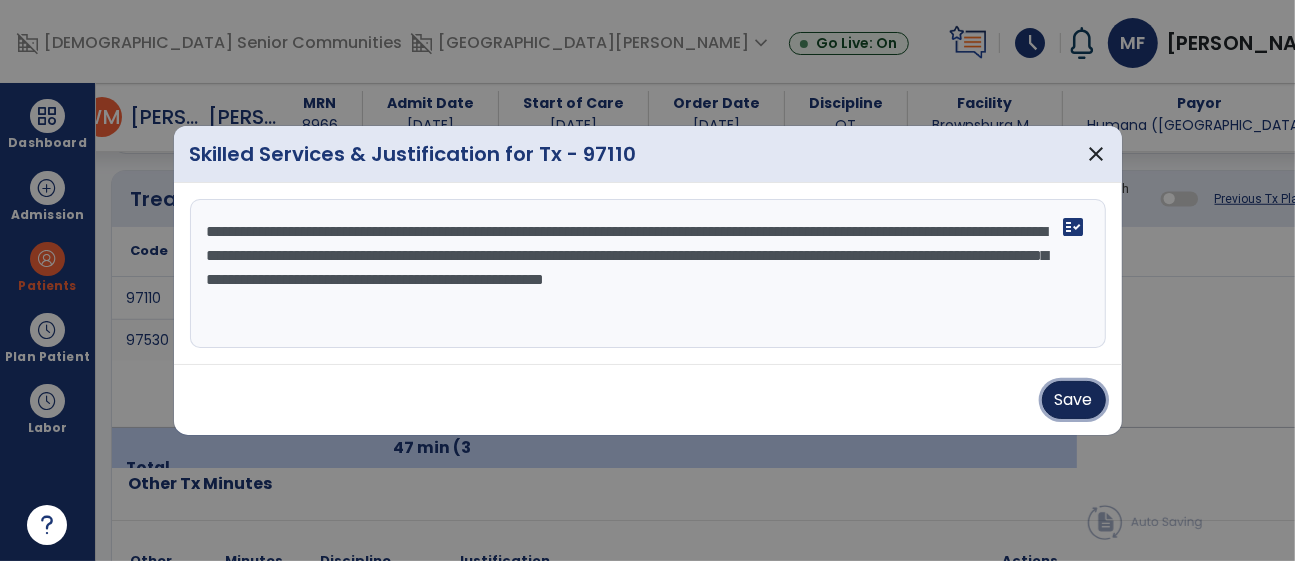 click on "Save" at bounding box center (1074, 400) 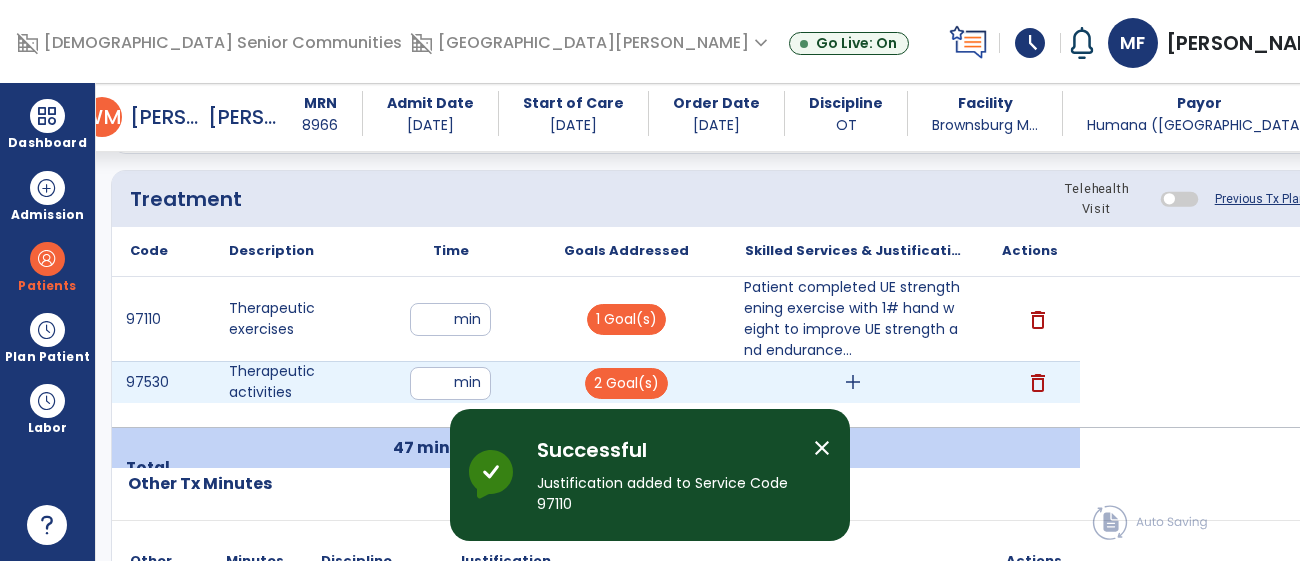 click on "add" at bounding box center [853, 382] 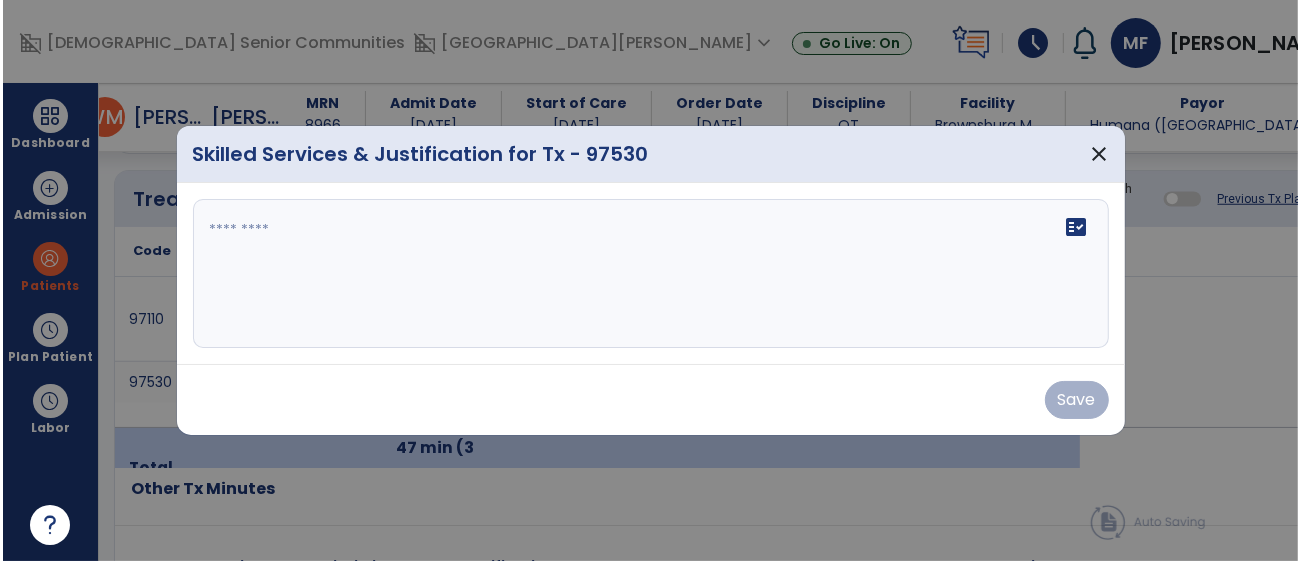 scroll, scrollTop: 1189, scrollLeft: 0, axis: vertical 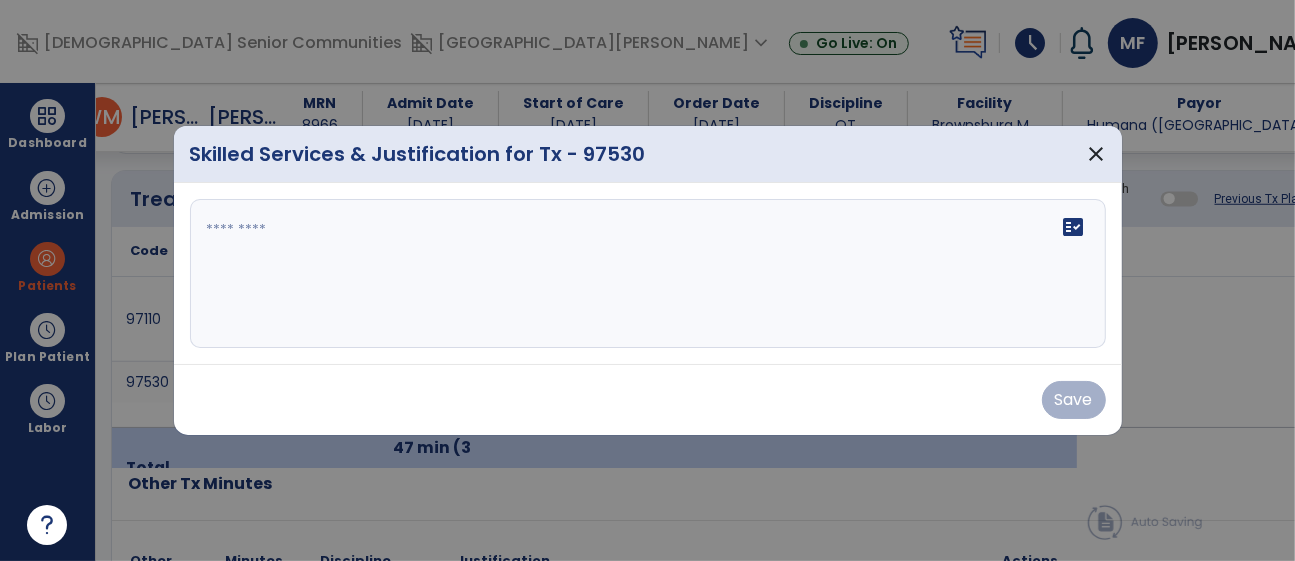 click at bounding box center [648, 274] 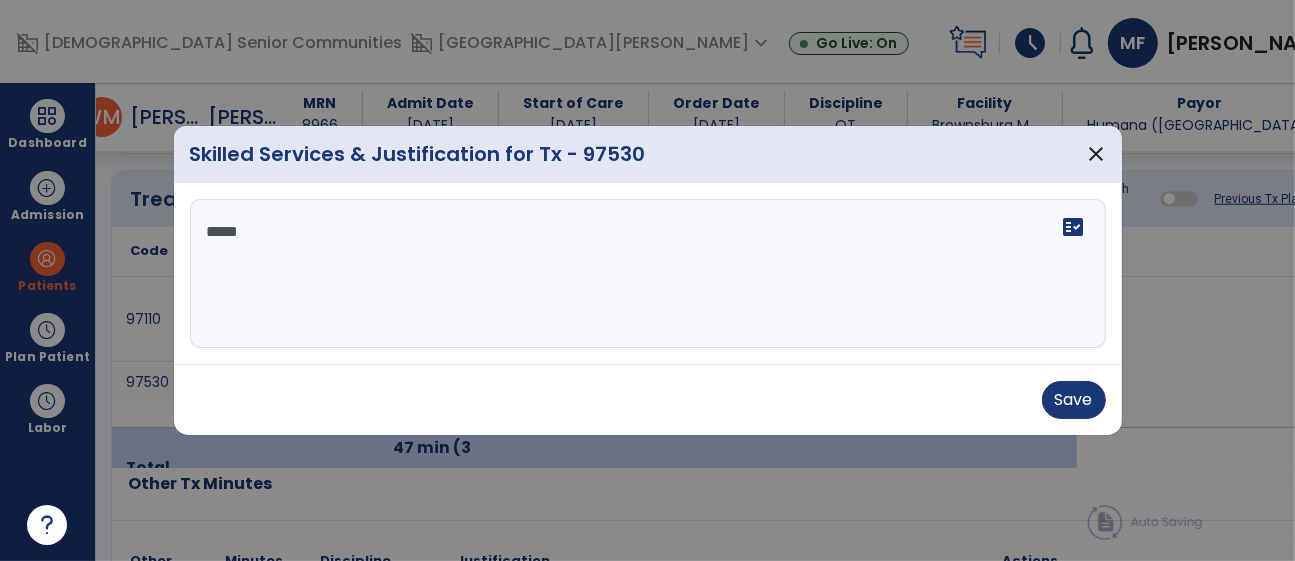 type on "******" 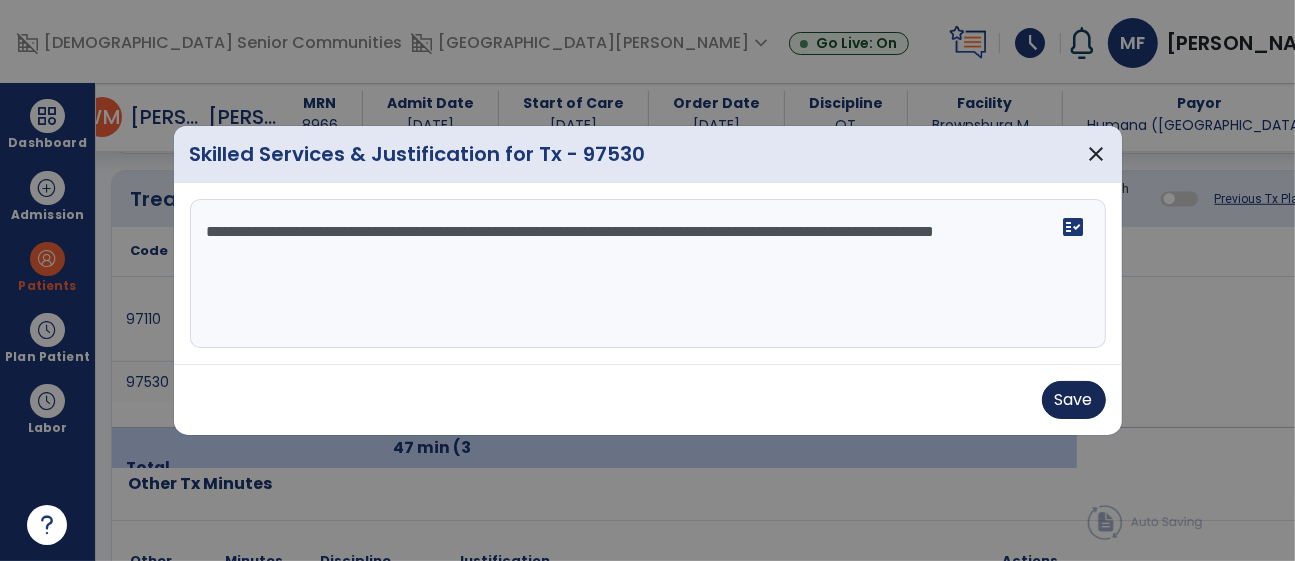 type on "**********" 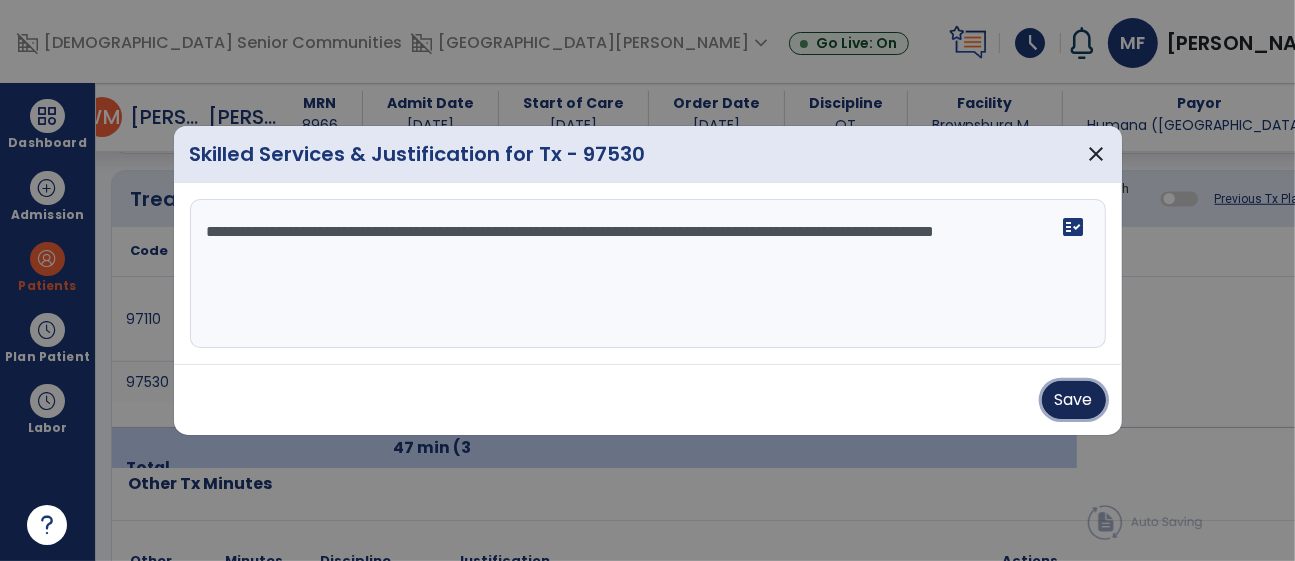 click on "Save" at bounding box center [1074, 400] 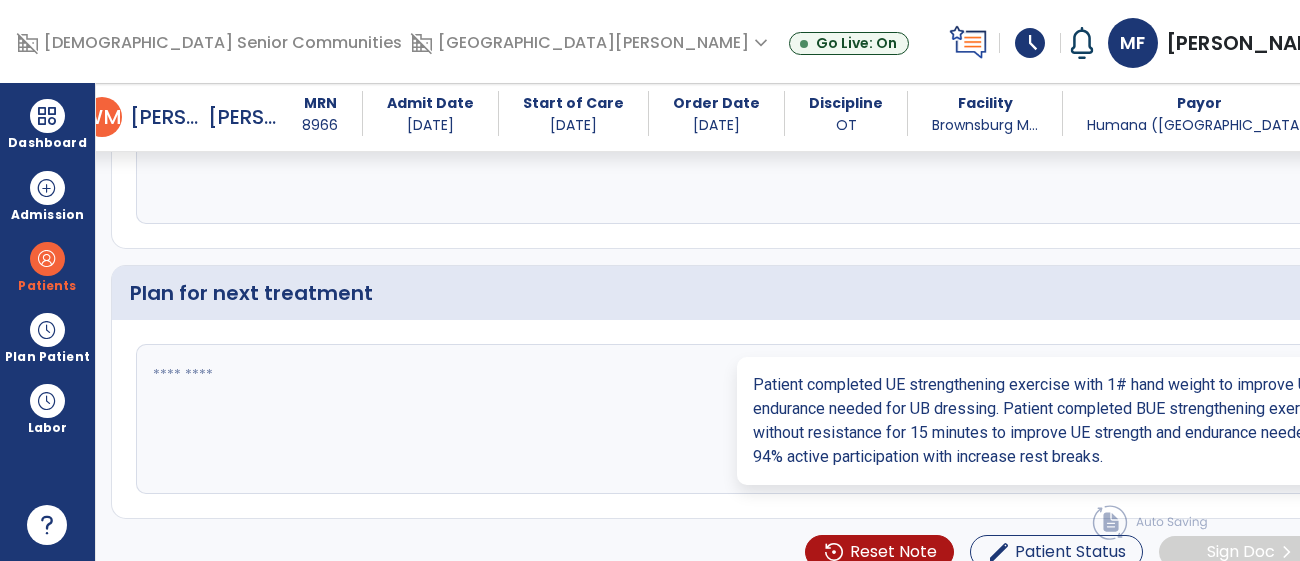 scroll, scrollTop: 3083, scrollLeft: 0, axis: vertical 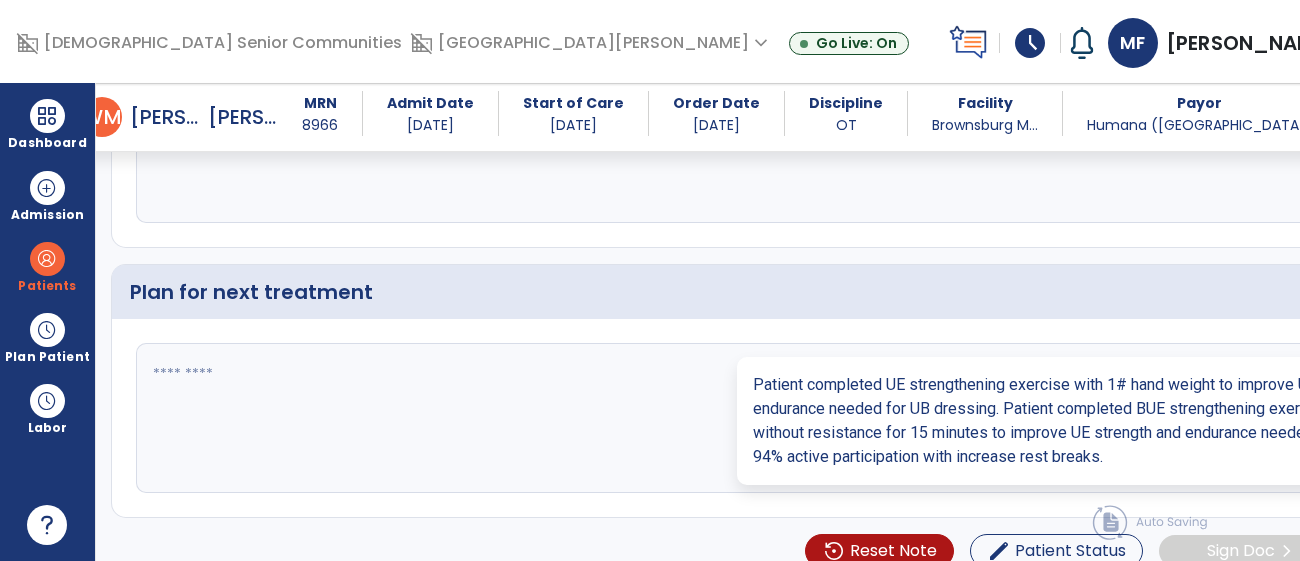 click 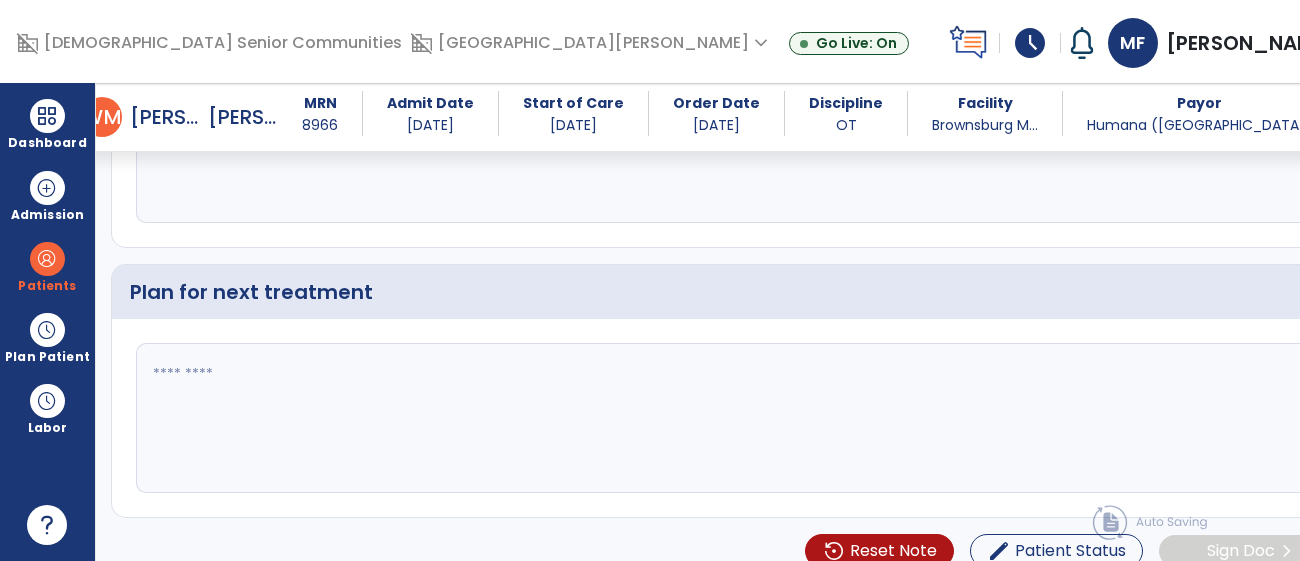 type on "*******" 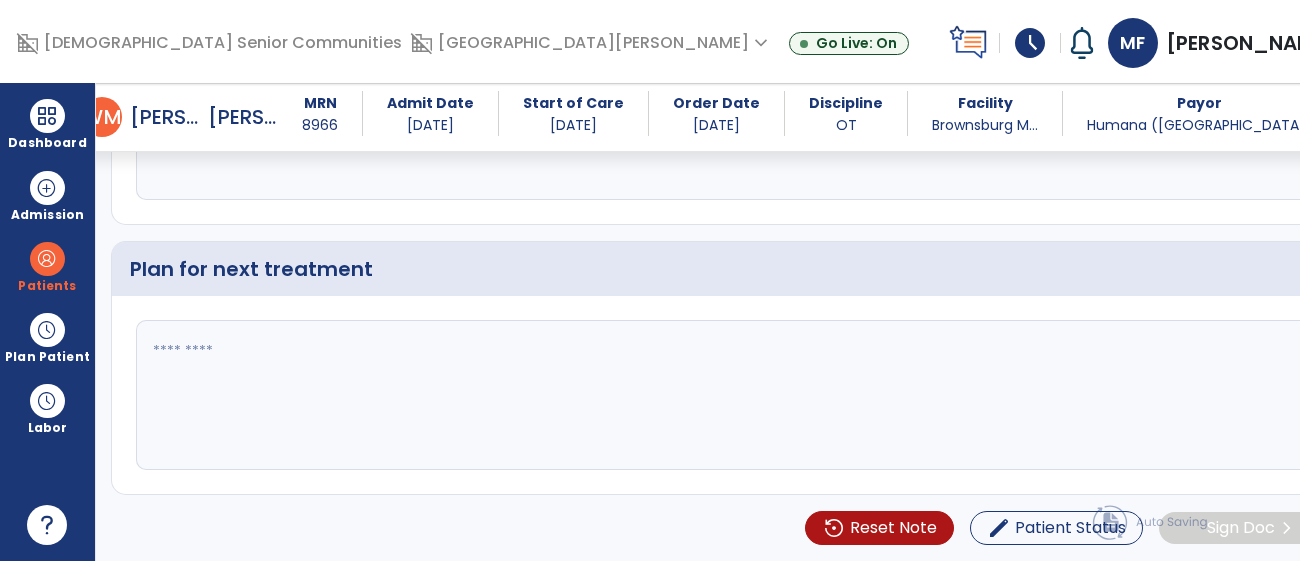 type on "**********" 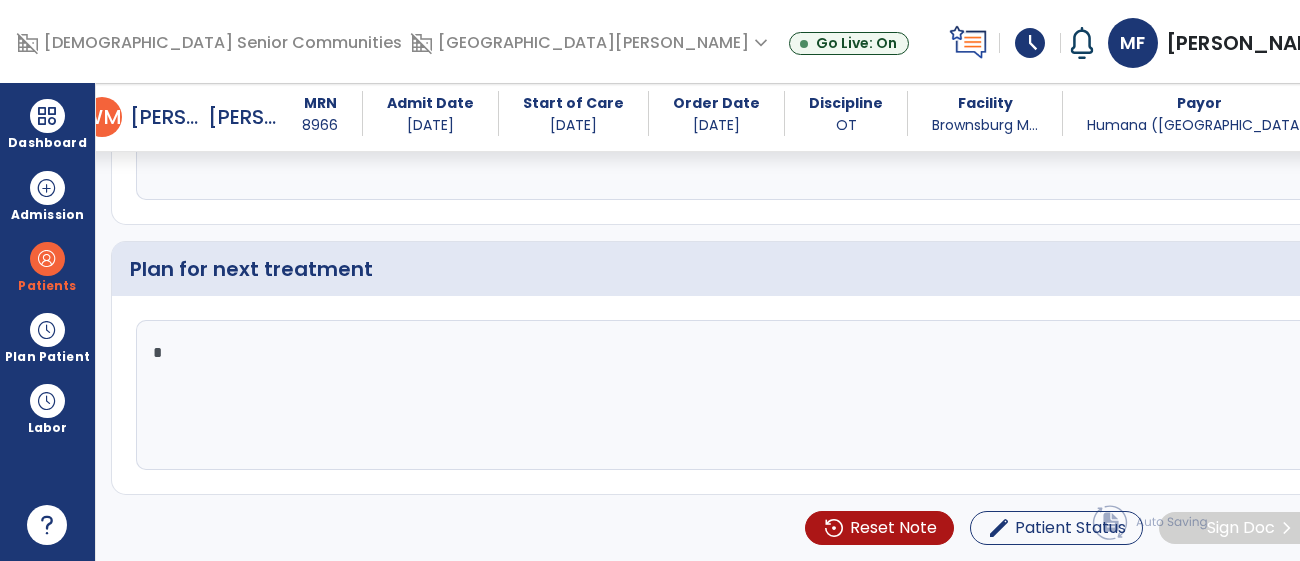 scroll, scrollTop: 3153, scrollLeft: 0, axis: vertical 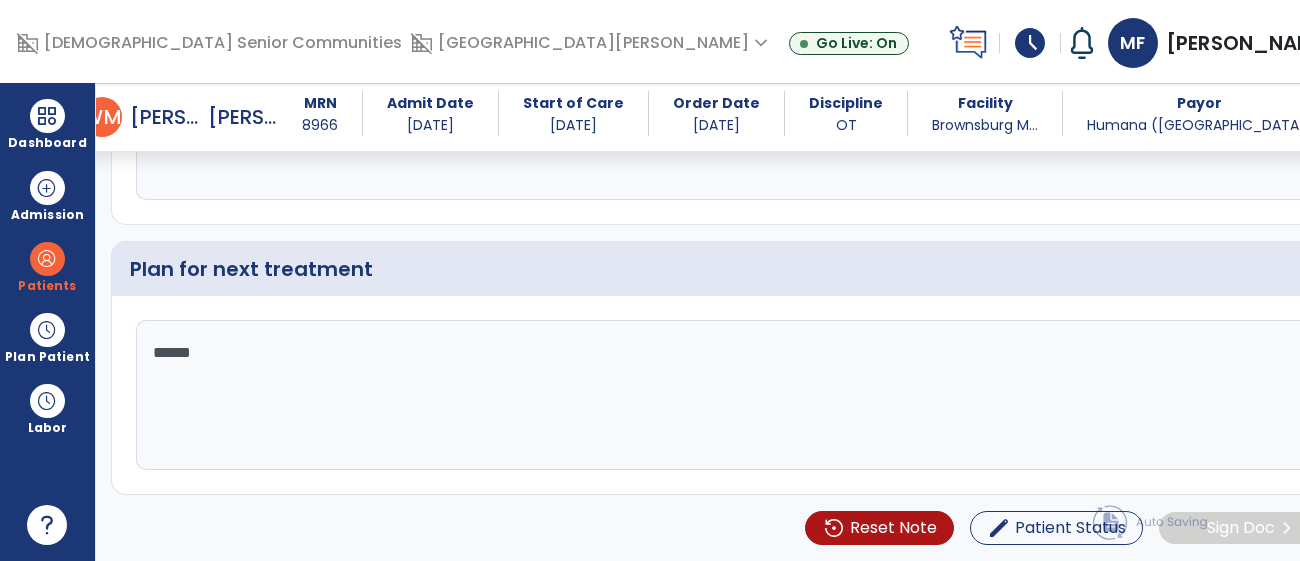 type on "*******" 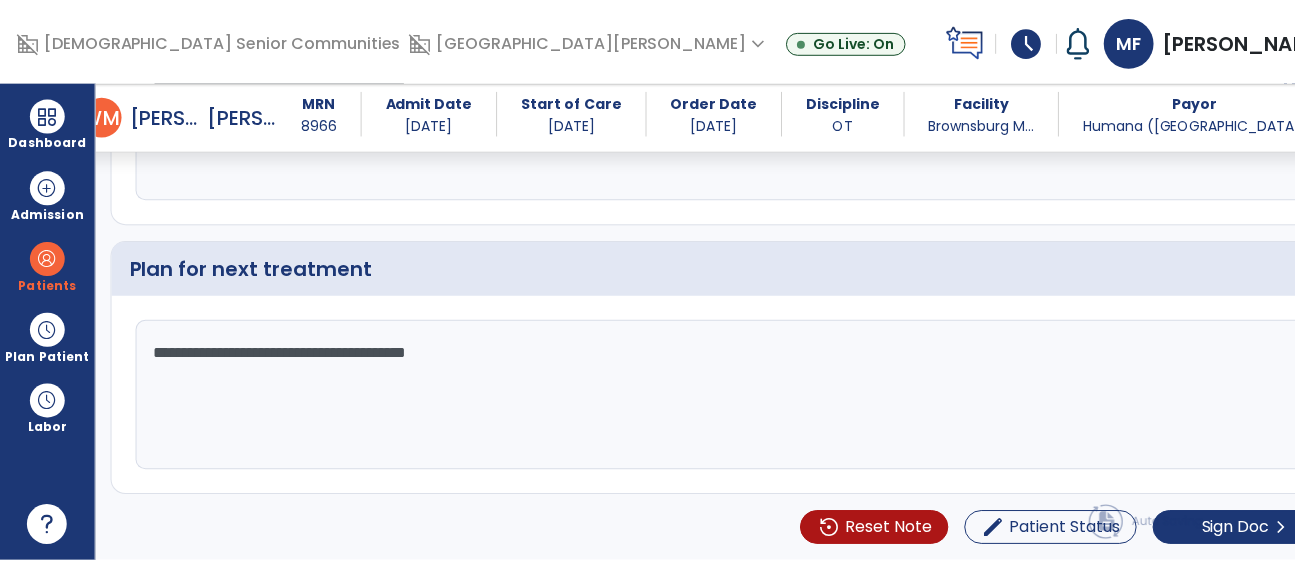 scroll, scrollTop: 3207, scrollLeft: 0, axis: vertical 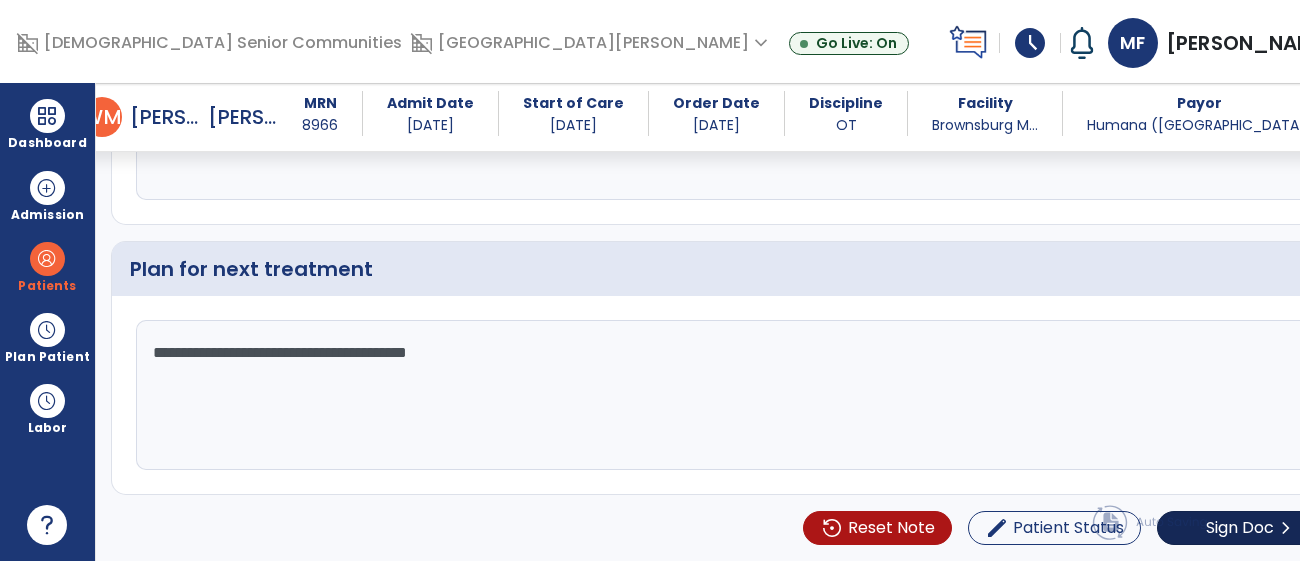 type on "**********" 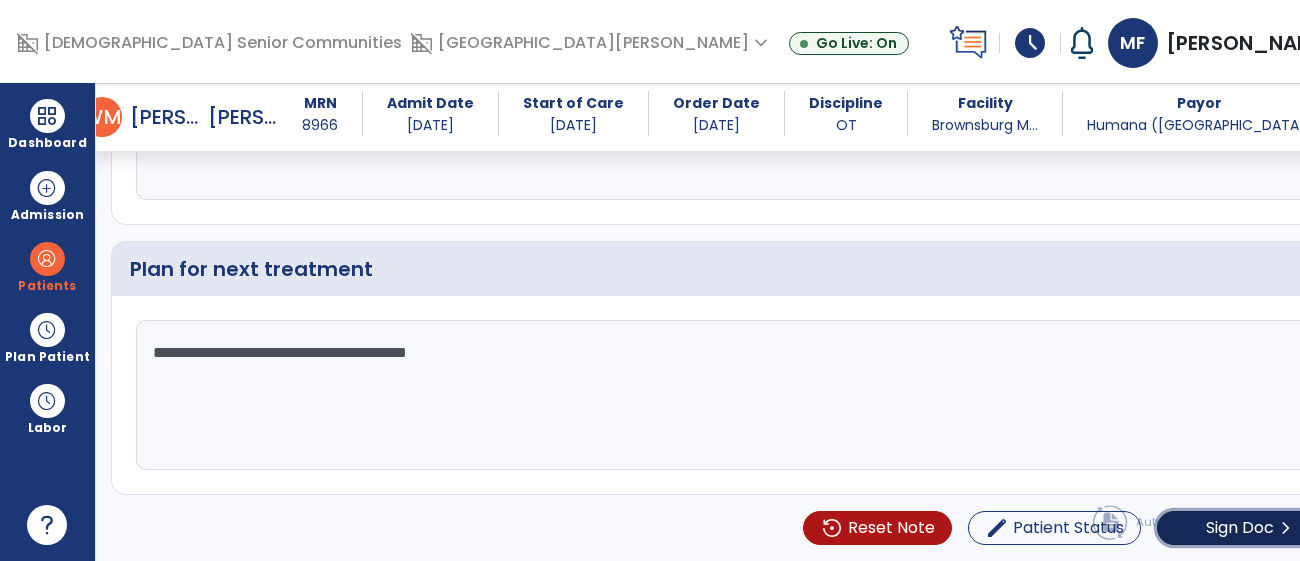 click on "Sign Doc" 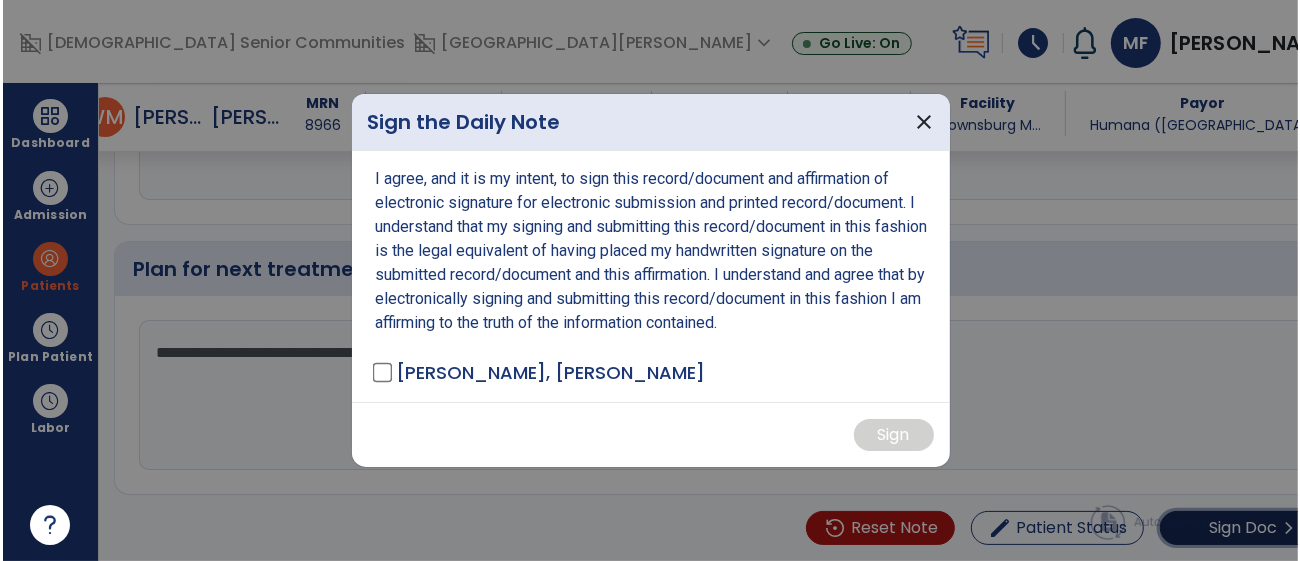 scroll, scrollTop: 3207, scrollLeft: 0, axis: vertical 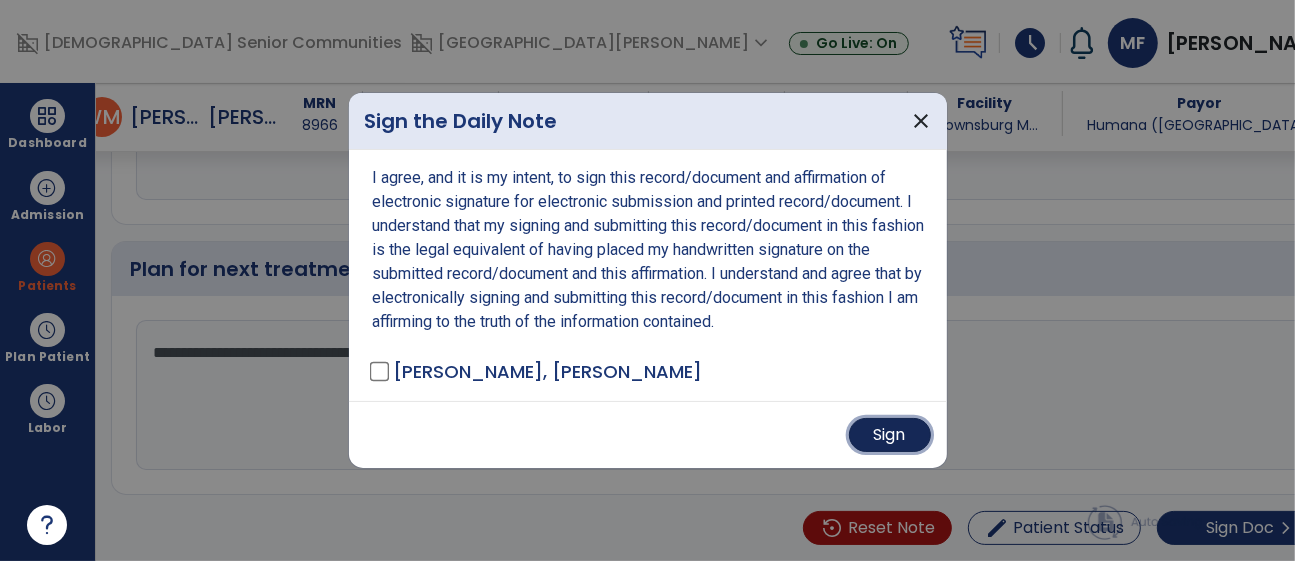 click on "Sign" at bounding box center [890, 435] 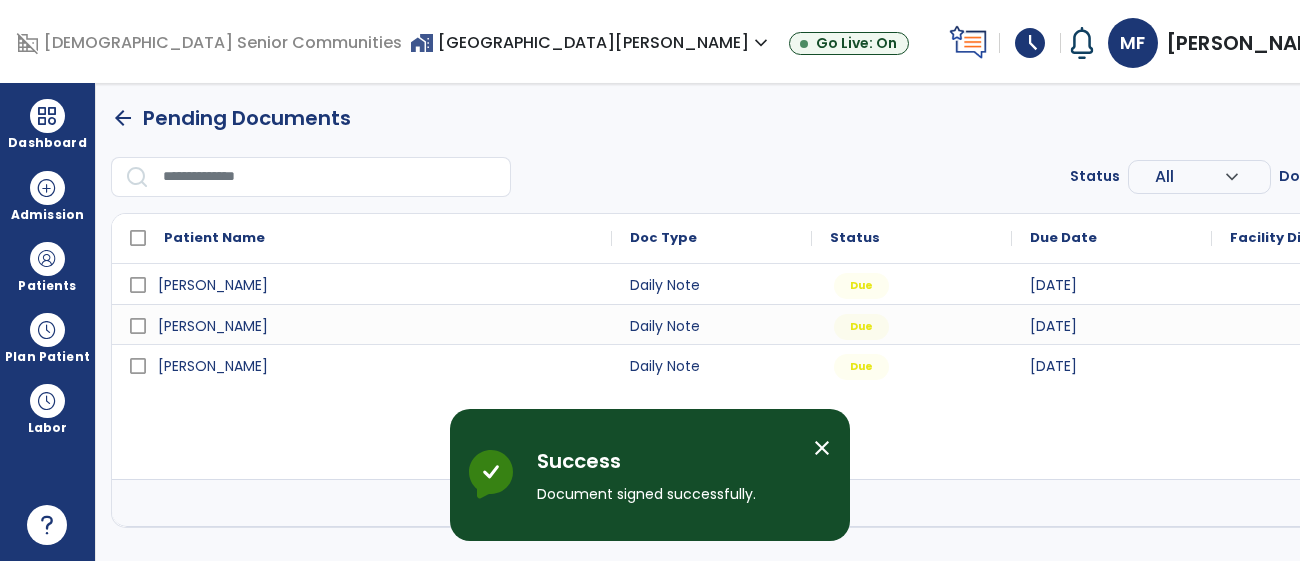 scroll, scrollTop: 0, scrollLeft: 0, axis: both 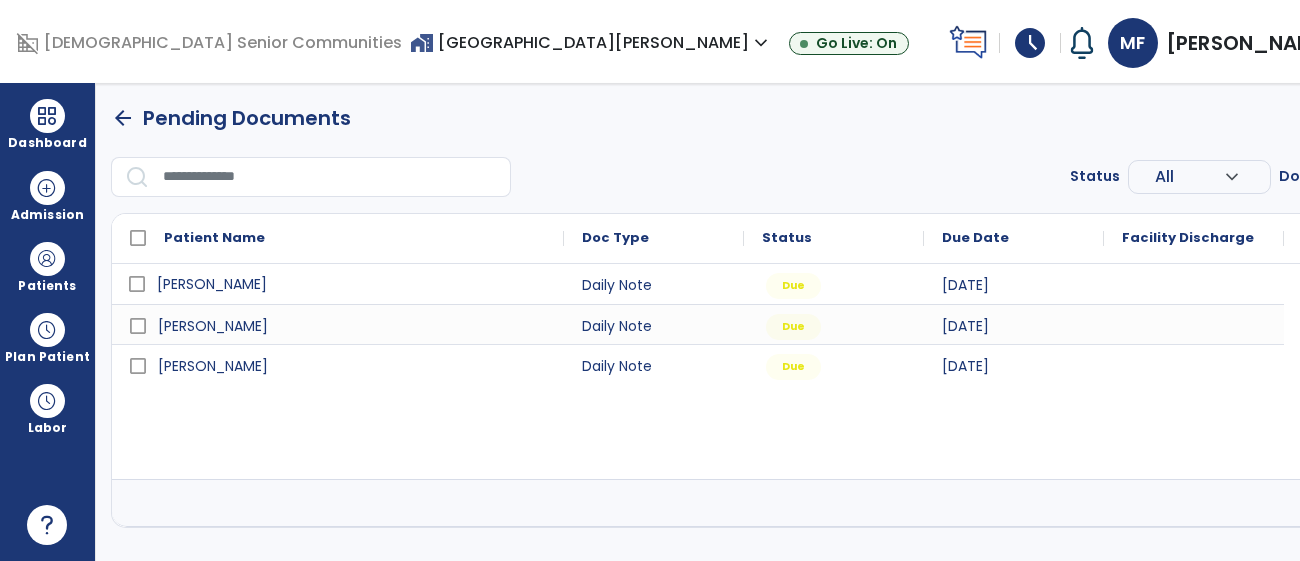 click on "[PERSON_NAME]" at bounding box center [212, 284] 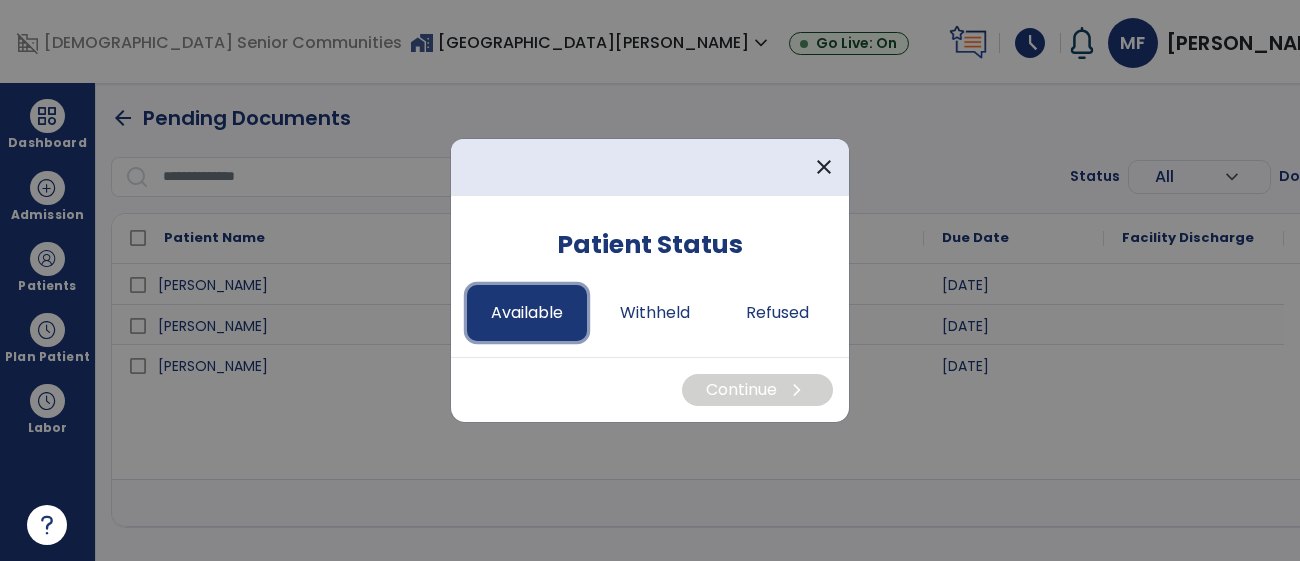 click on "Available" at bounding box center (527, 313) 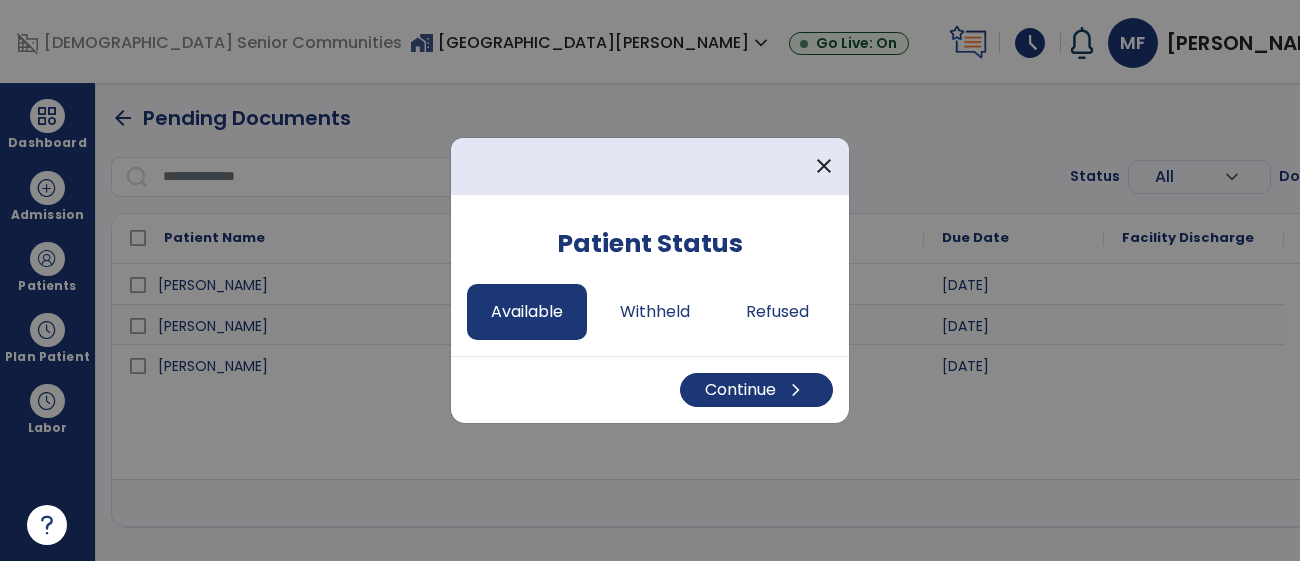 click on "Continue   chevron_right" at bounding box center [650, 389] 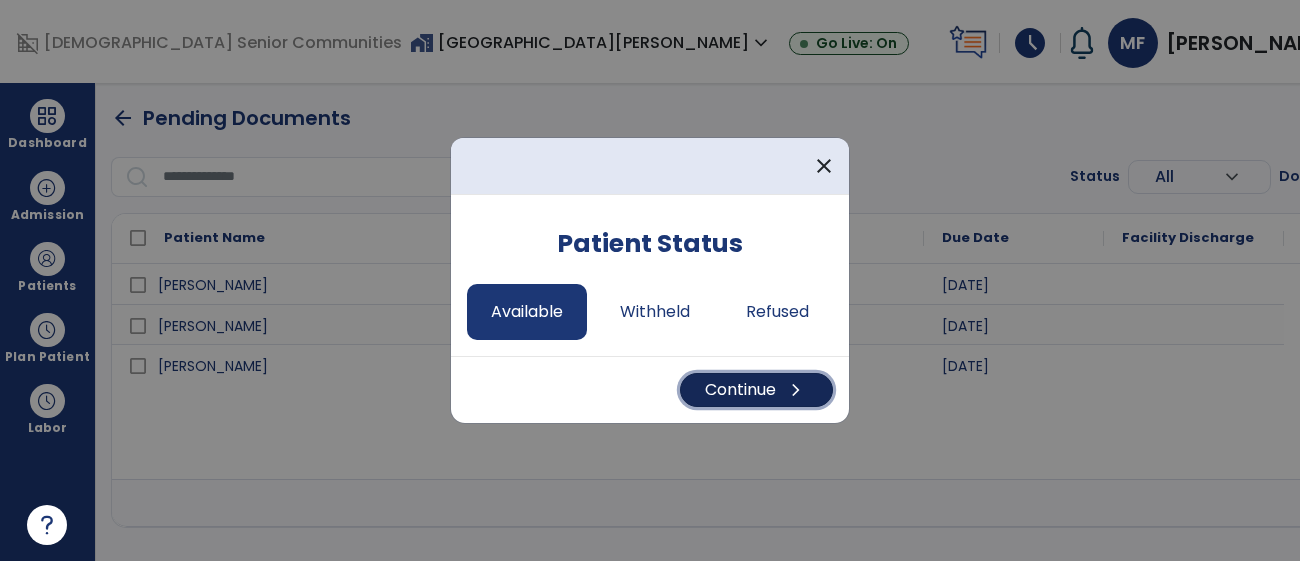 click on "Continue   chevron_right" at bounding box center [756, 390] 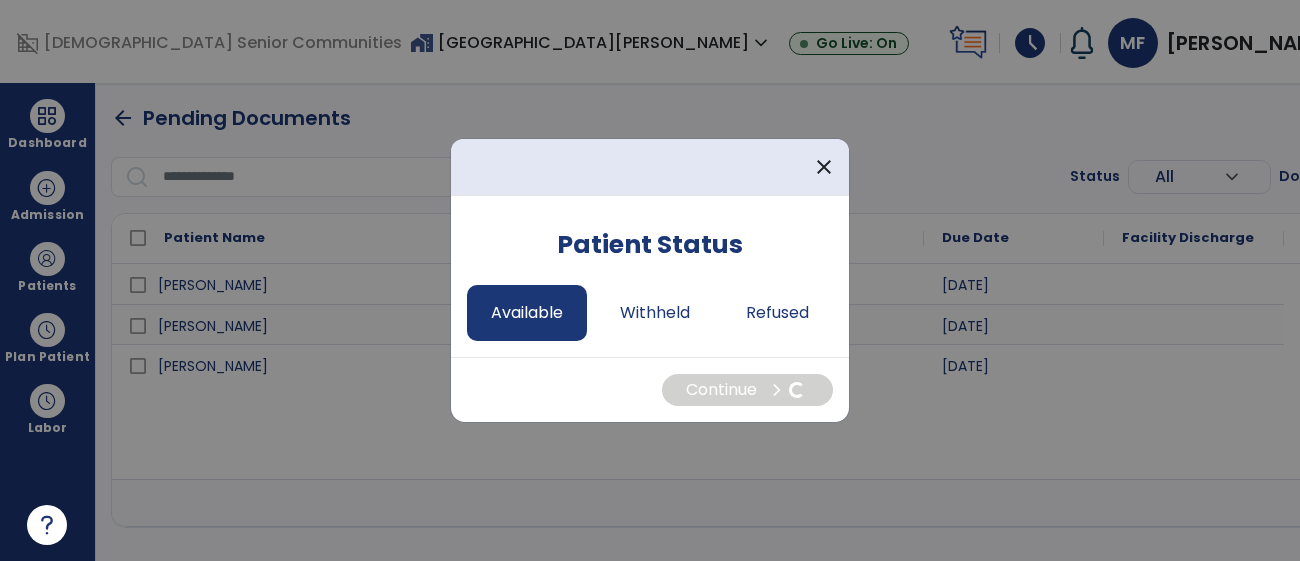 select on "*" 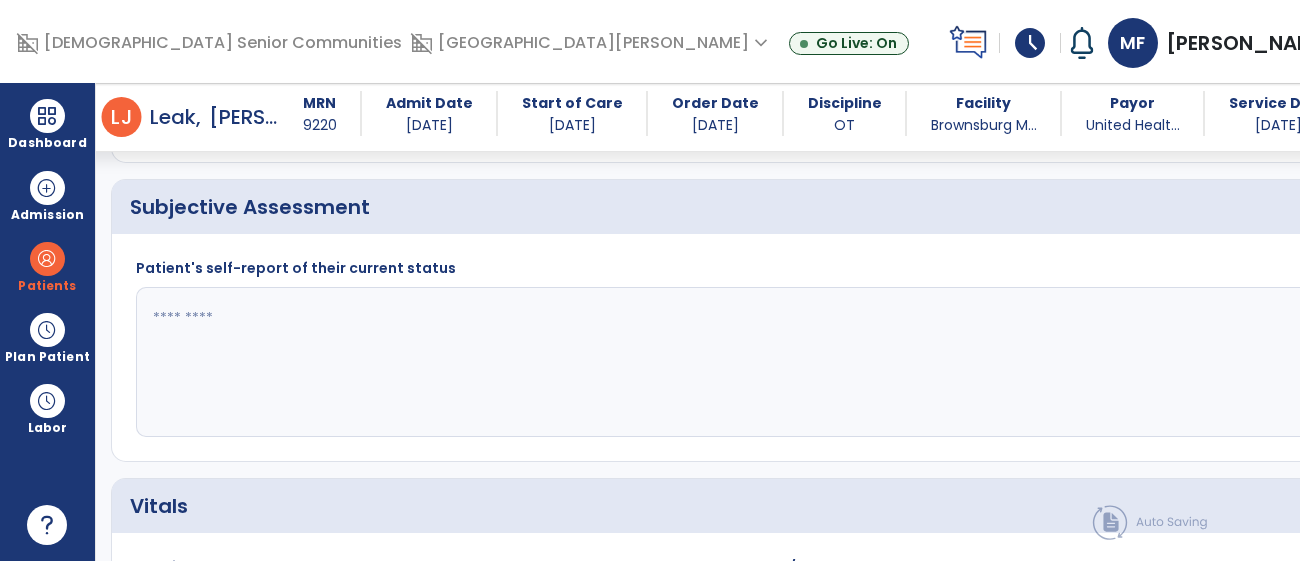 scroll, scrollTop: 433, scrollLeft: 0, axis: vertical 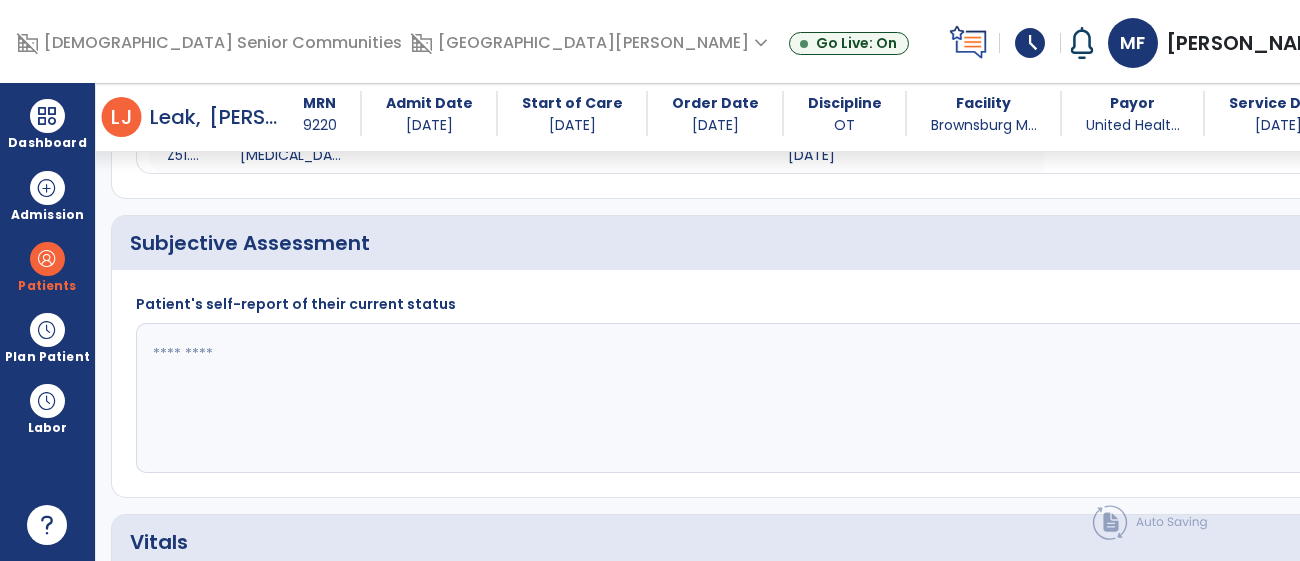 click 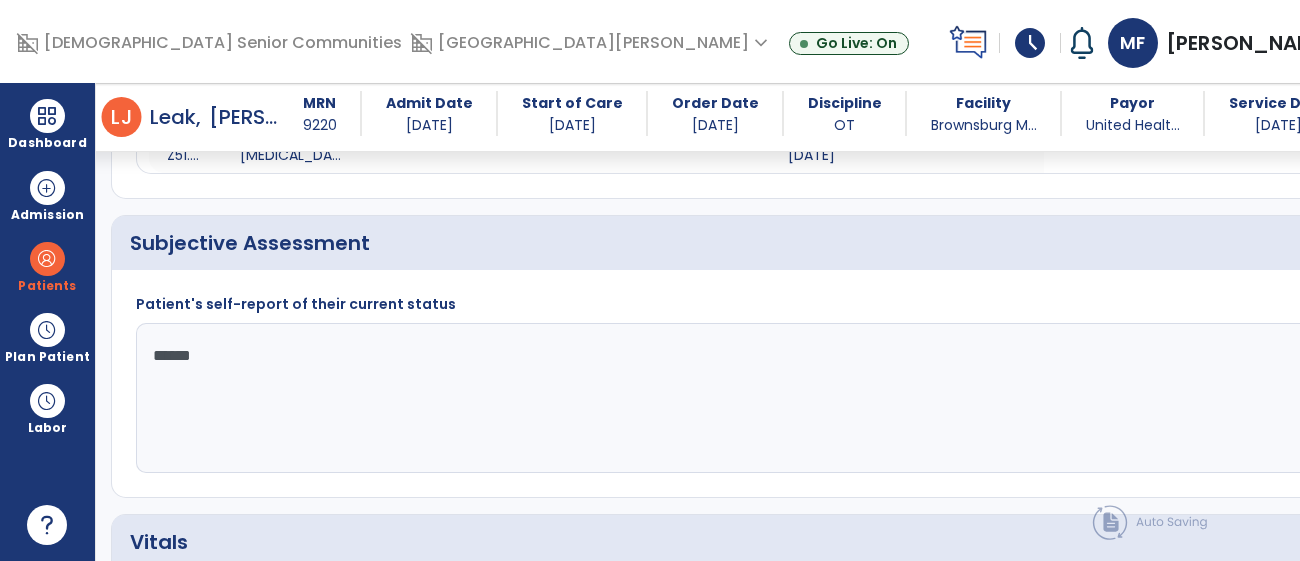 type on "*******" 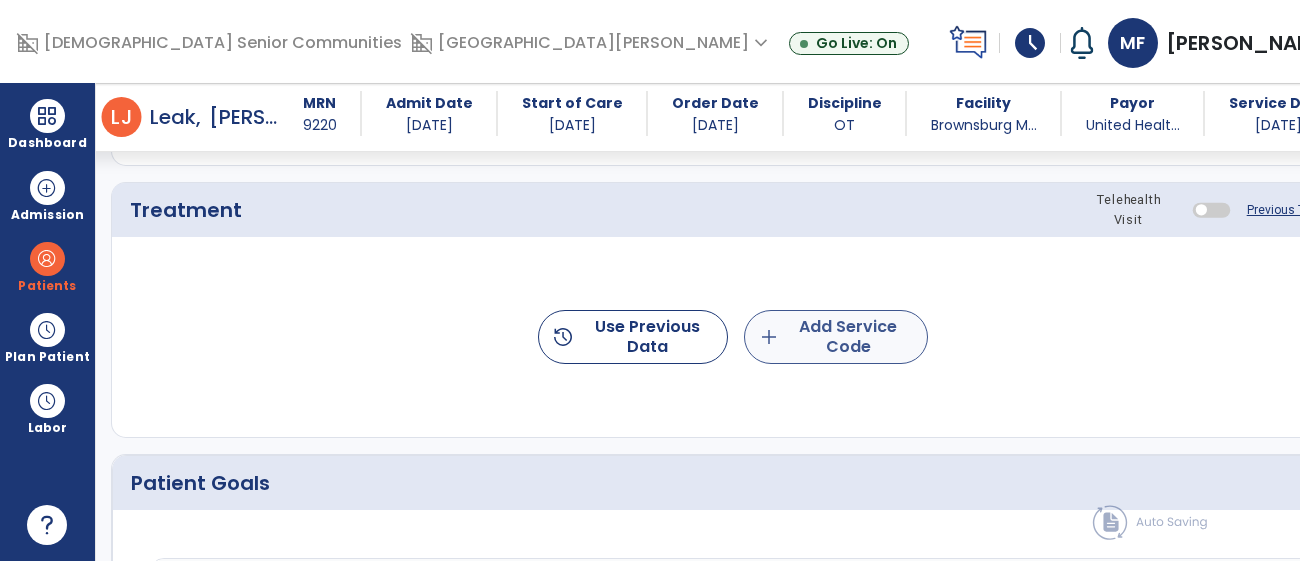 type on "**********" 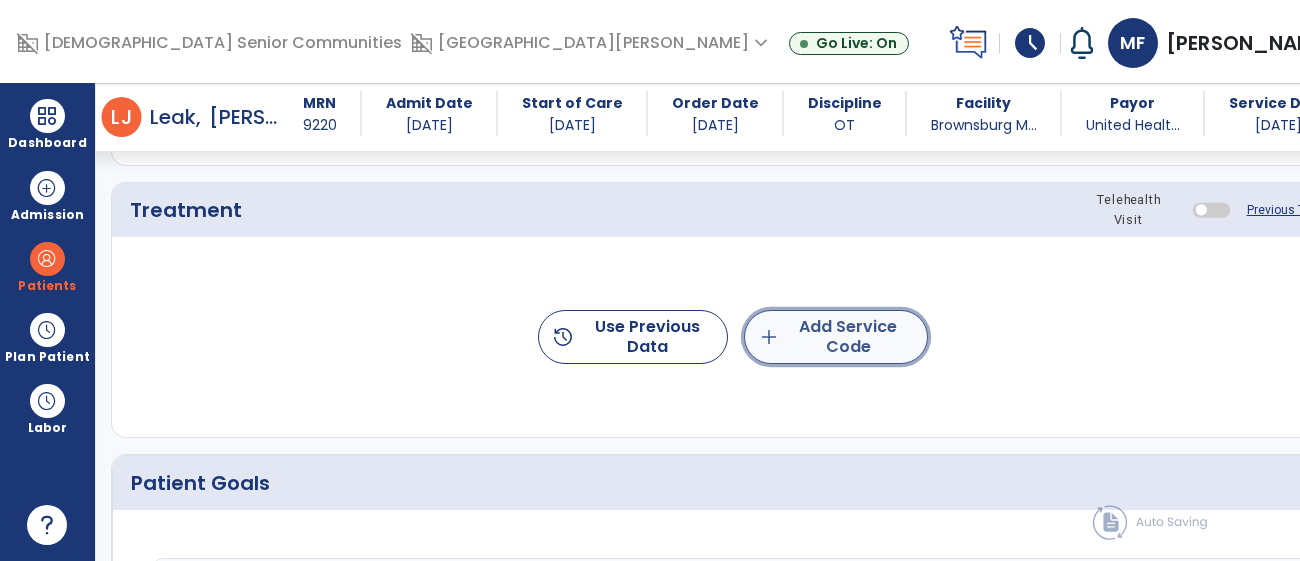 click on "add  Add Service Code" 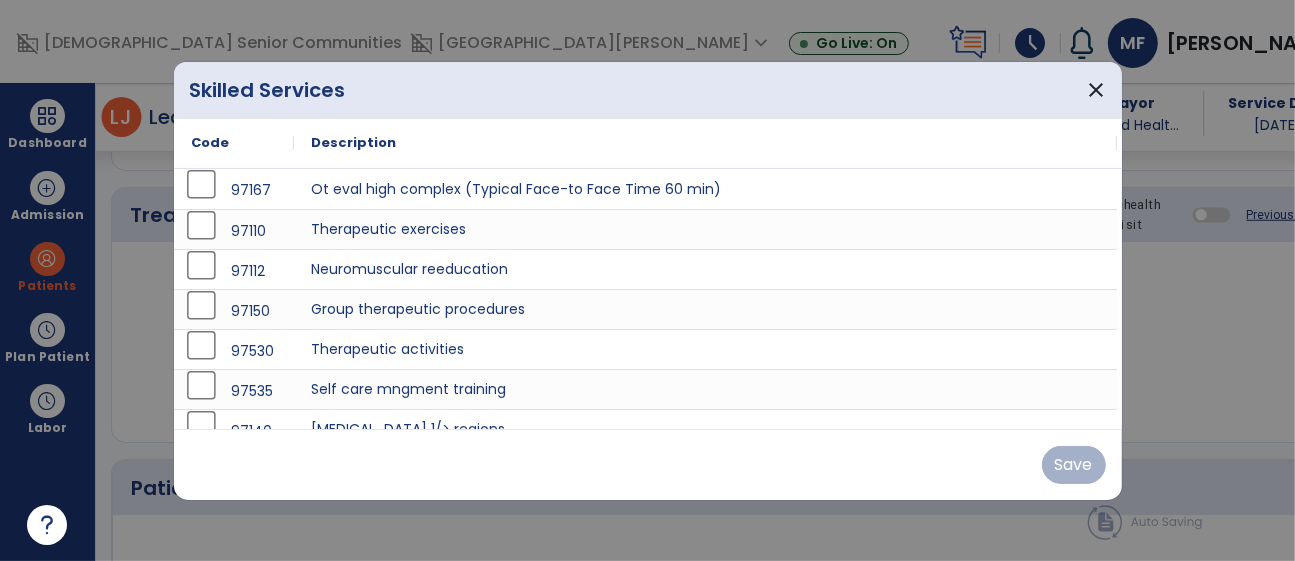 scroll, scrollTop: 1187, scrollLeft: 0, axis: vertical 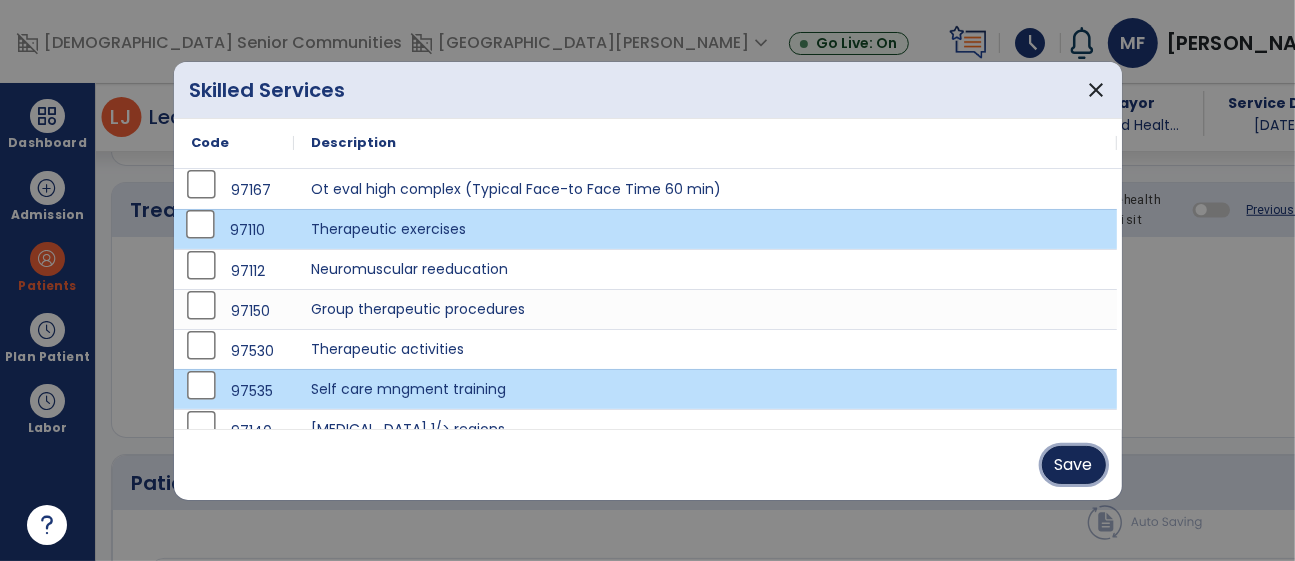 click on "Save" at bounding box center [1074, 465] 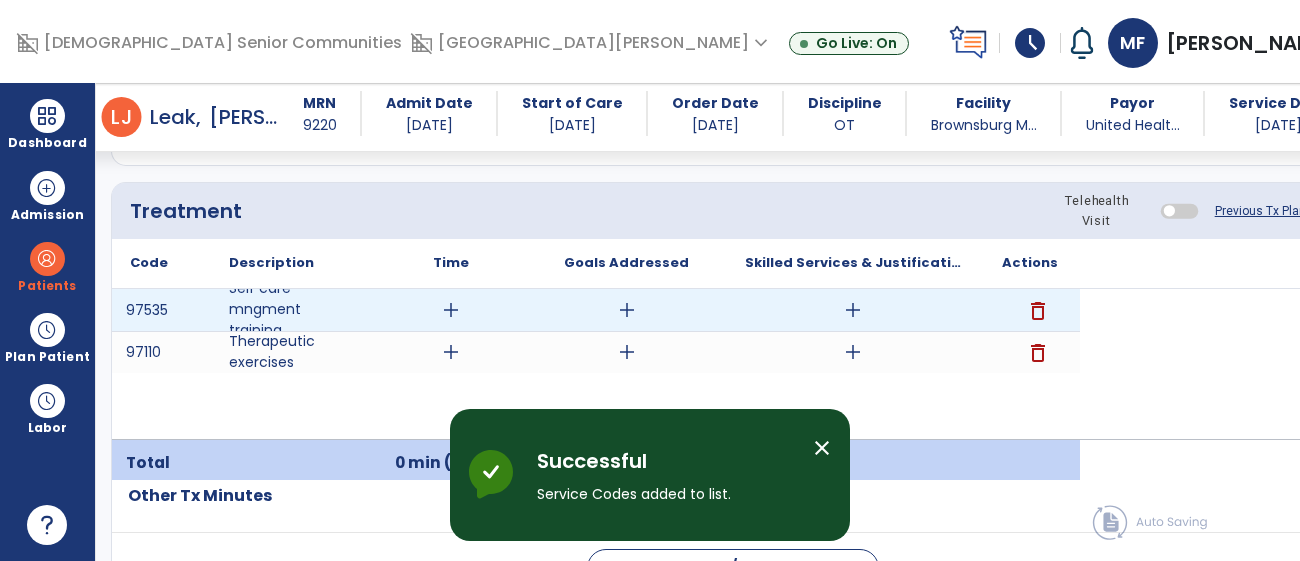 click on "add" at bounding box center [451, 310] 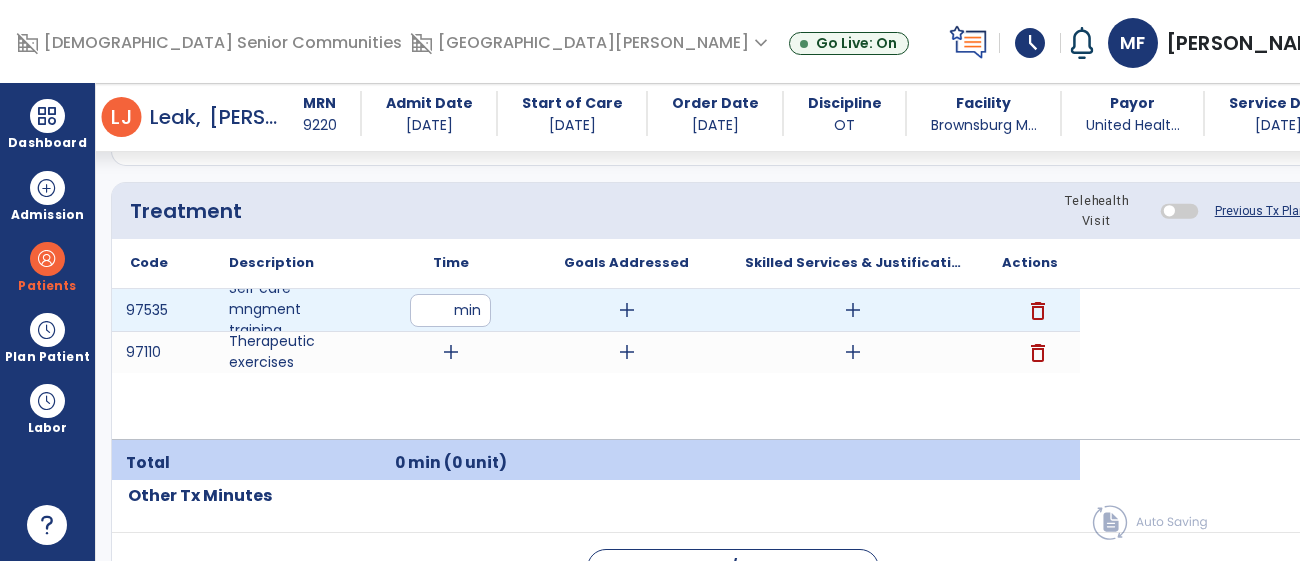 type on "**" 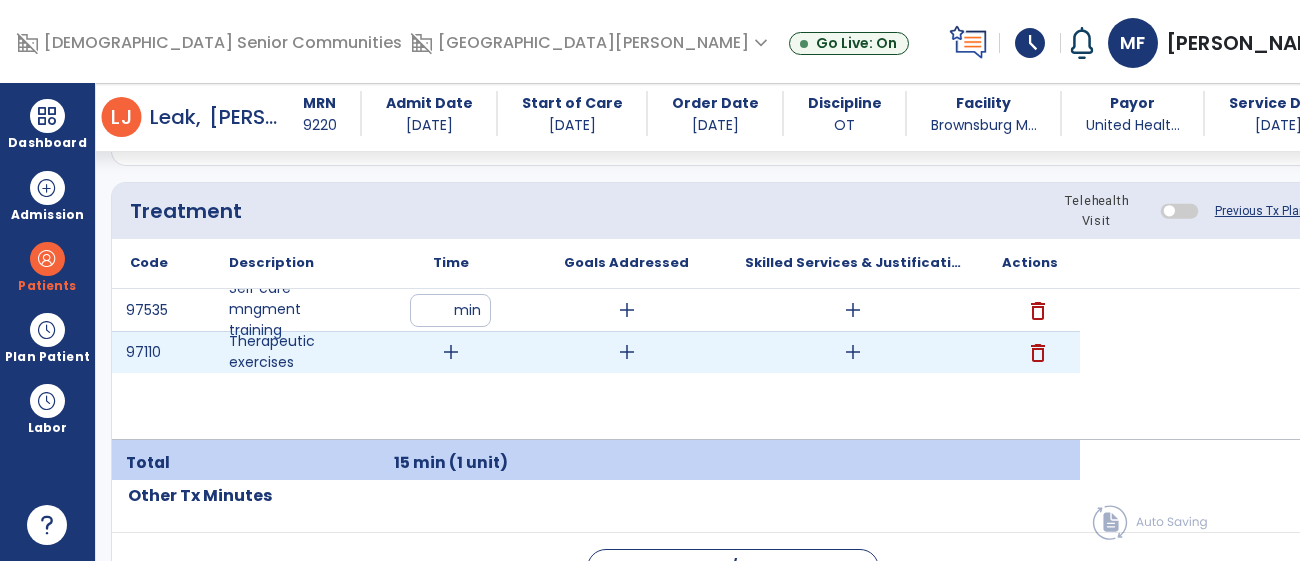 click on "add" at bounding box center (451, 352) 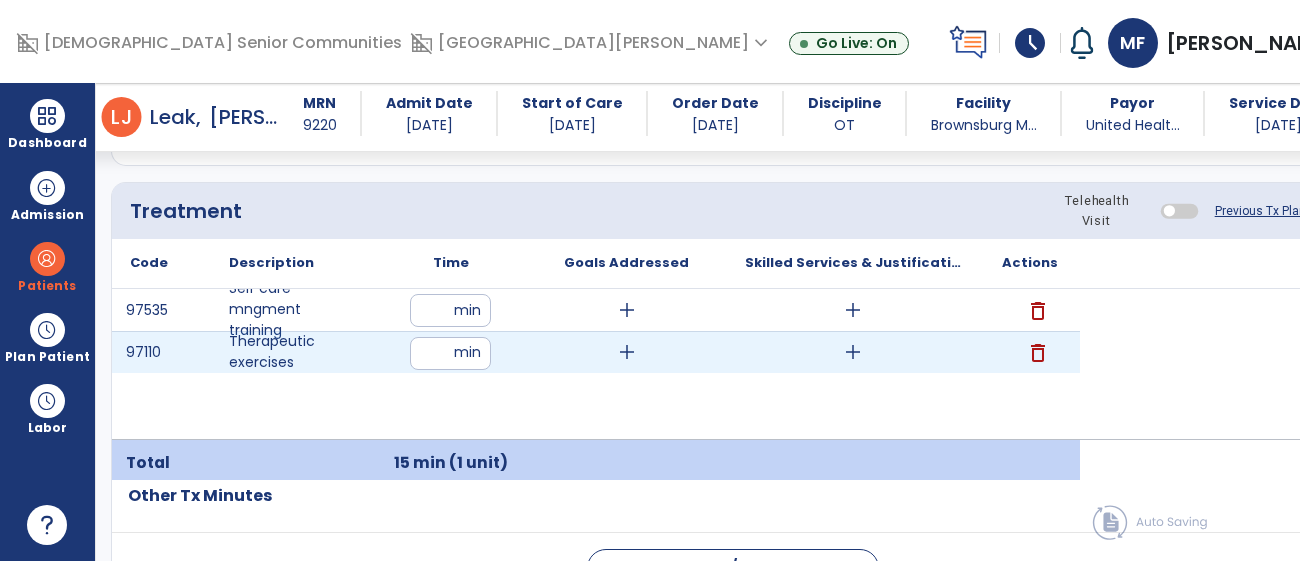 type on "**" 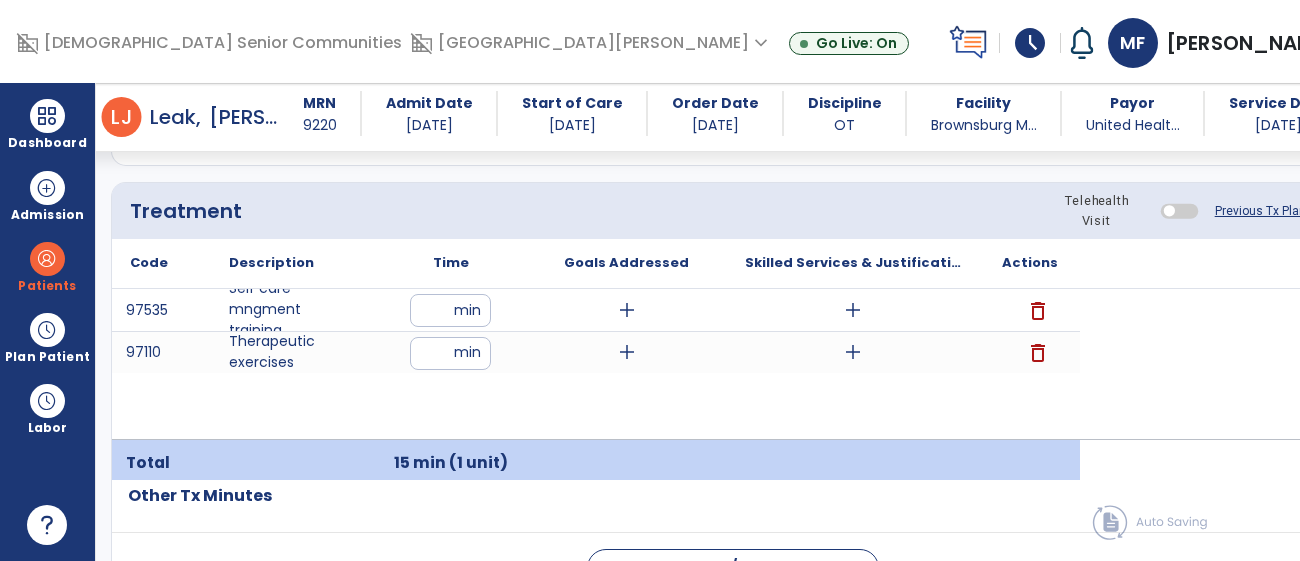 click on "97535  Self care mngment training  ** min add add delete 97110  Therapeutic exercises  ** min add add delete" at bounding box center [596, 364] 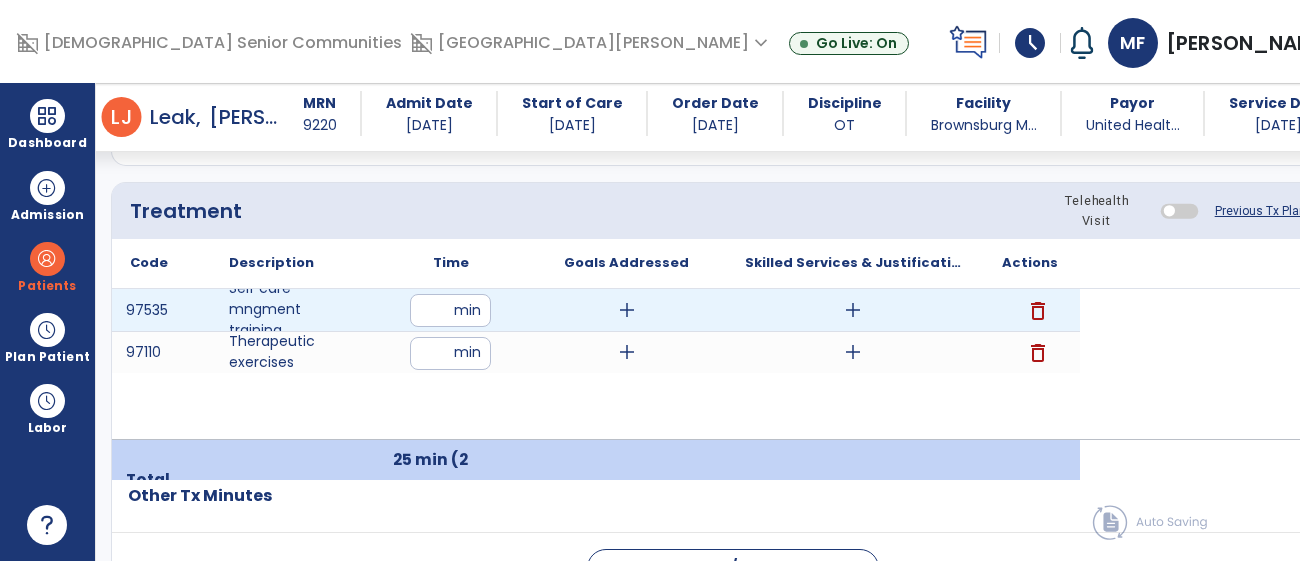 click on "add" at bounding box center [626, 310] 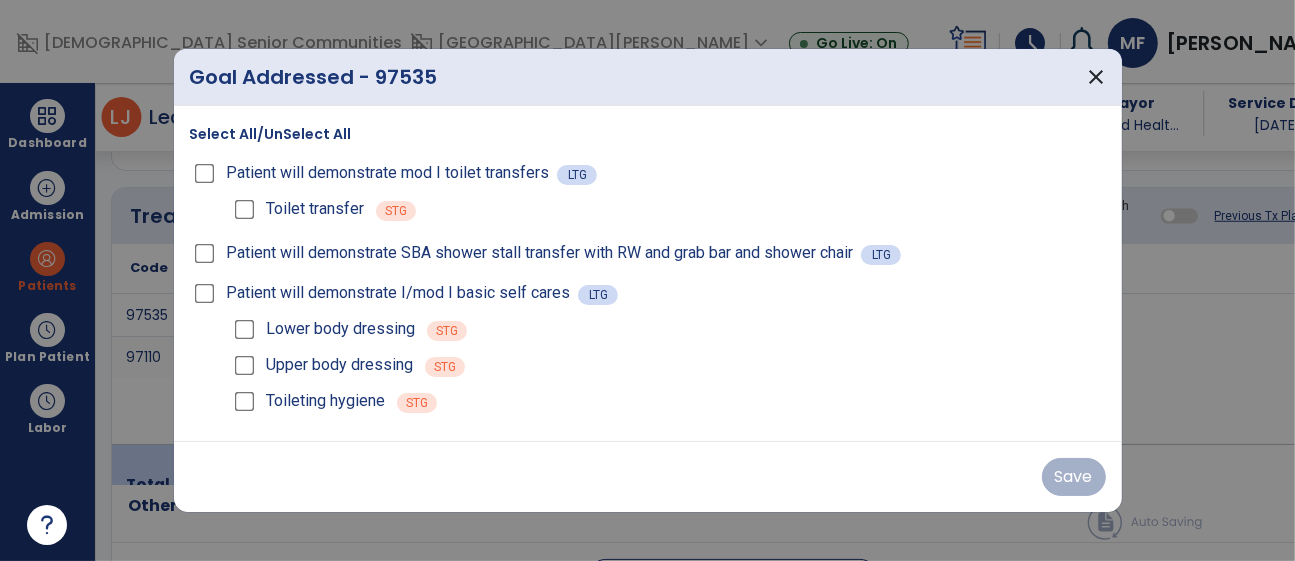 scroll, scrollTop: 1187, scrollLeft: 0, axis: vertical 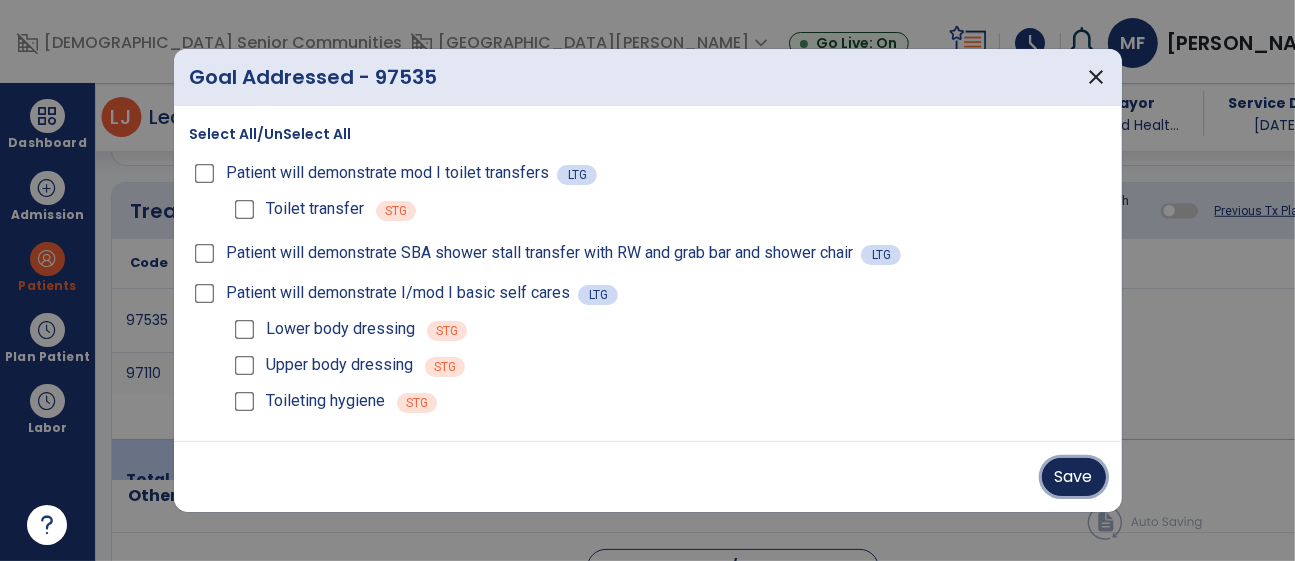 click on "Save" at bounding box center (1074, 477) 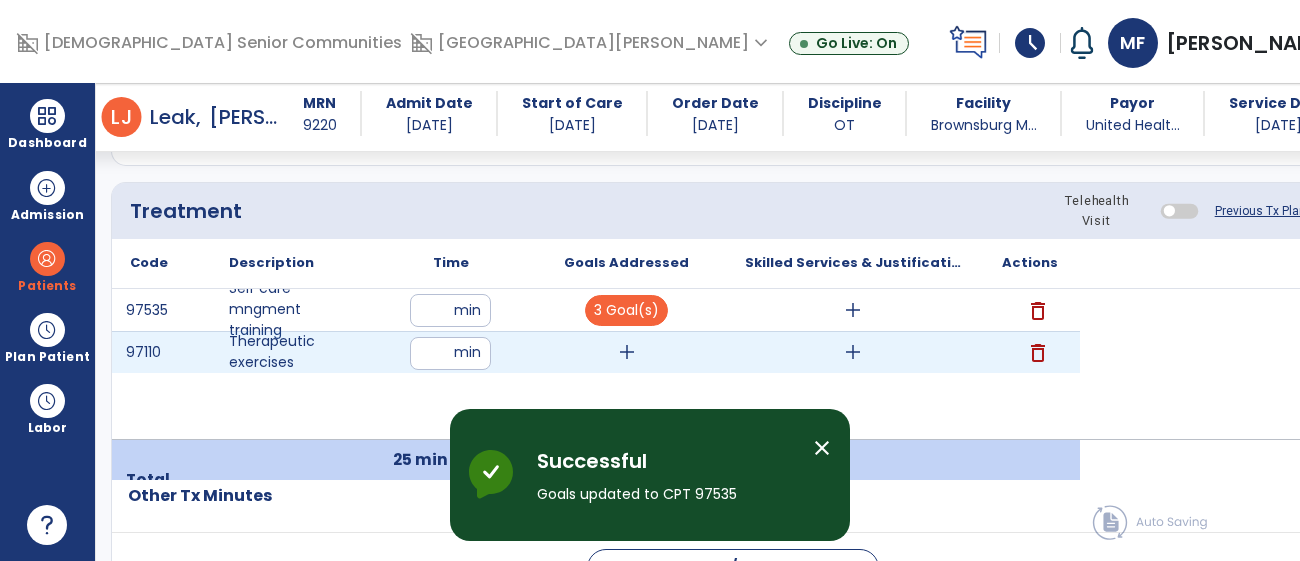 click on "add" at bounding box center [626, 352] 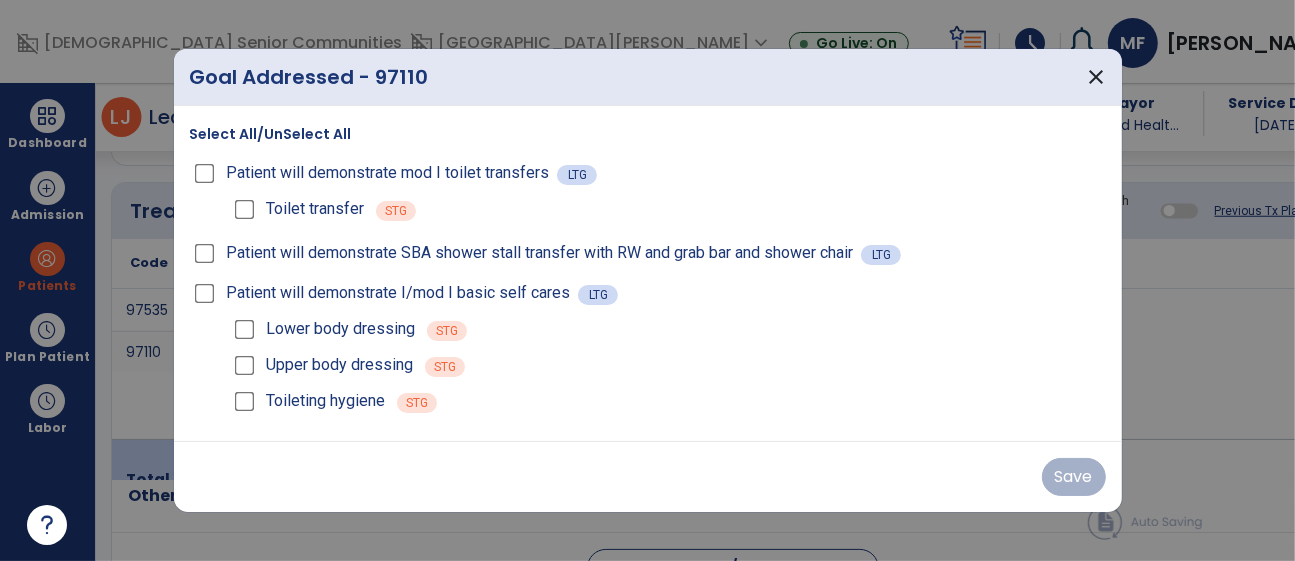 scroll, scrollTop: 1187, scrollLeft: 0, axis: vertical 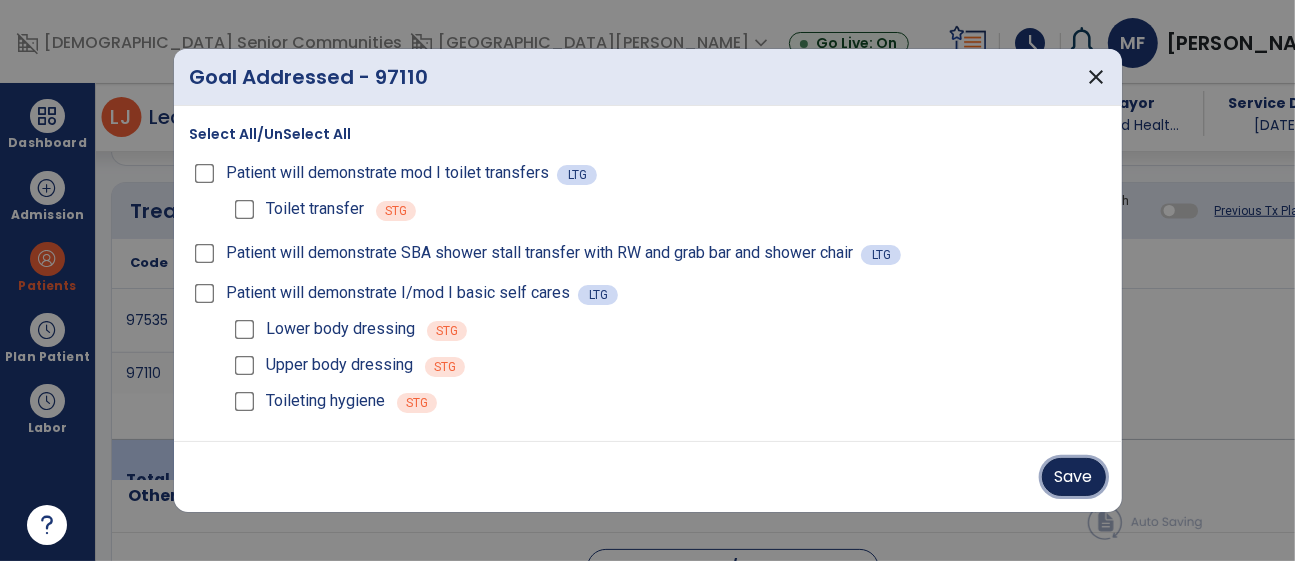 click on "Save" at bounding box center (1074, 477) 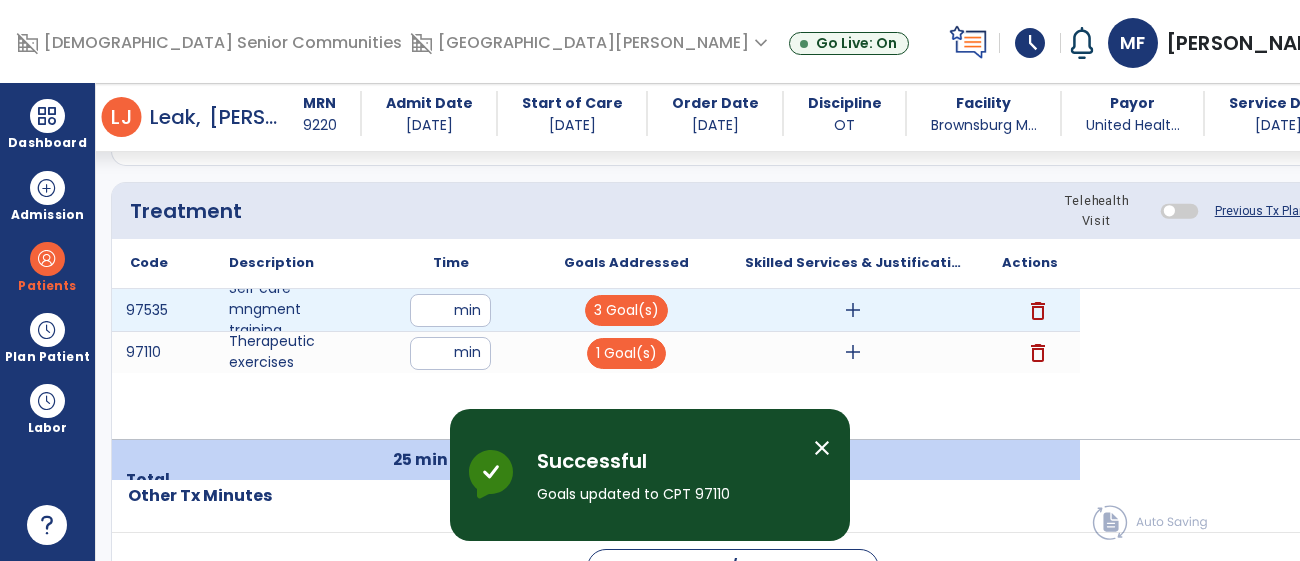 click on "add" at bounding box center (853, 310) 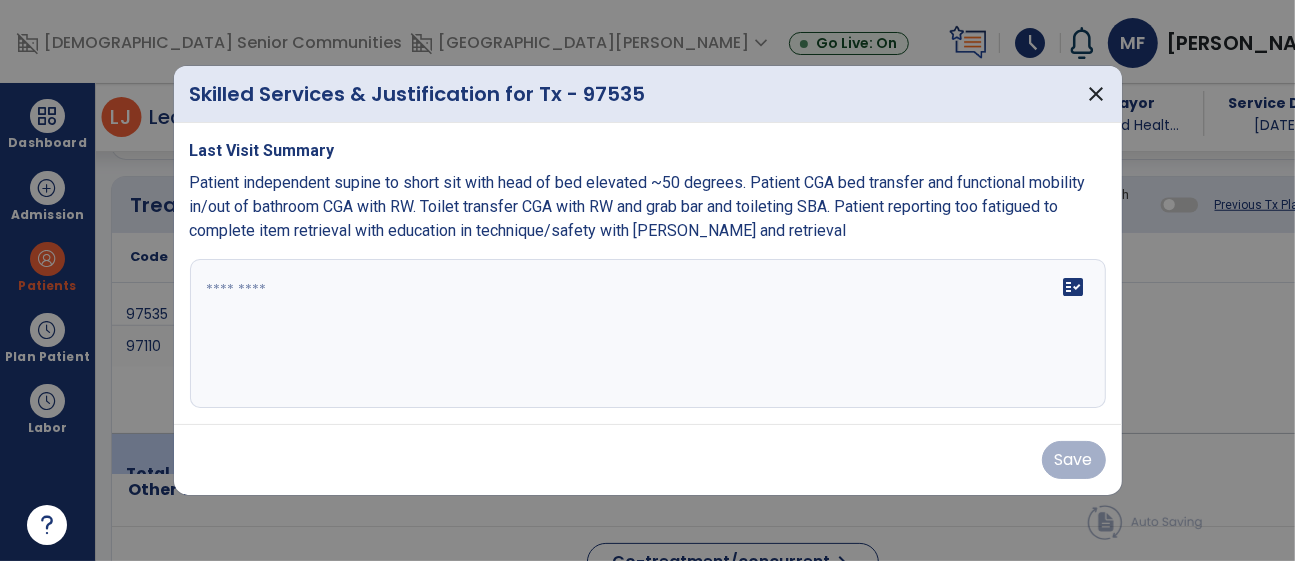 scroll, scrollTop: 1187, scrollLeft: 0, axis: vertical 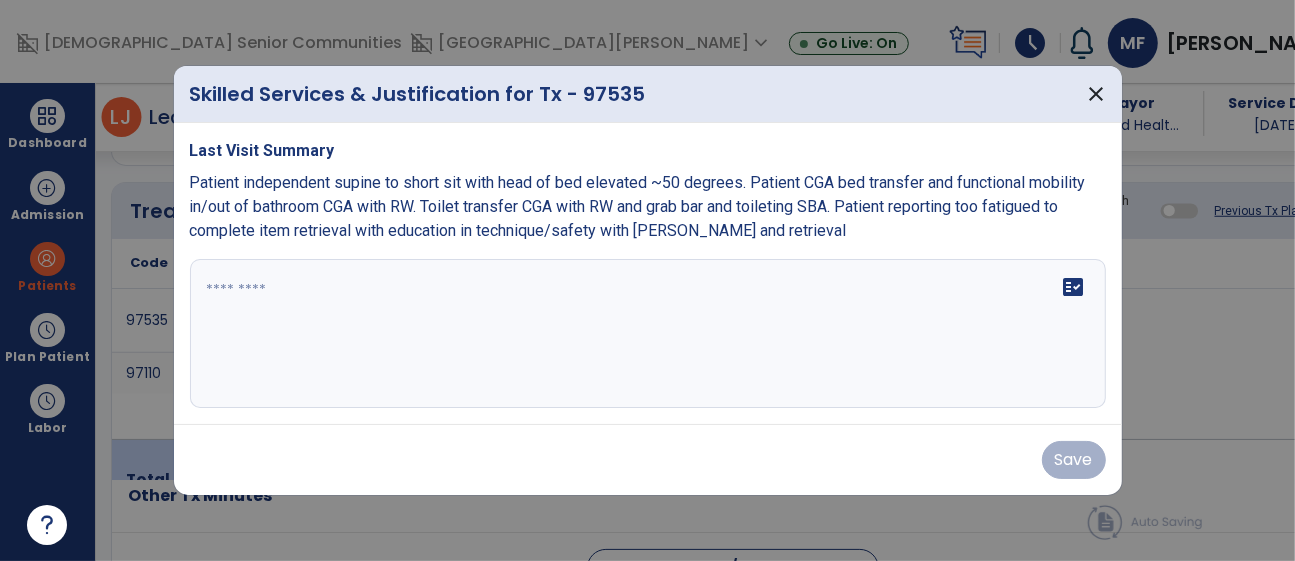 click on "fact_check" at bounding box center [648, 334] 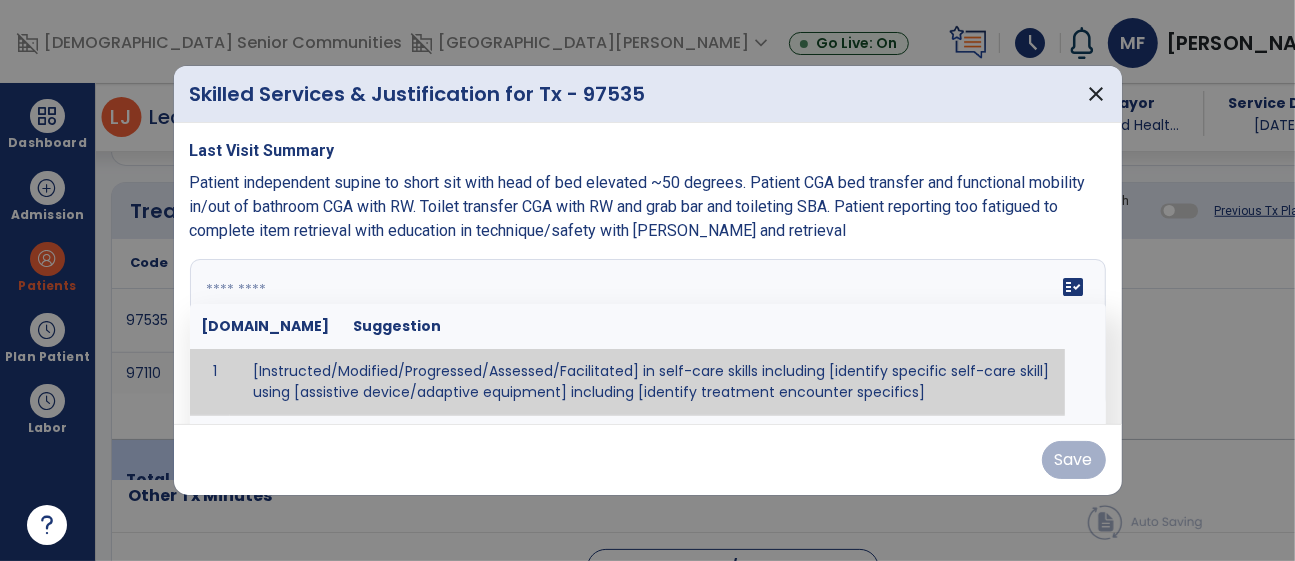 click at bounding box center (645, 334) 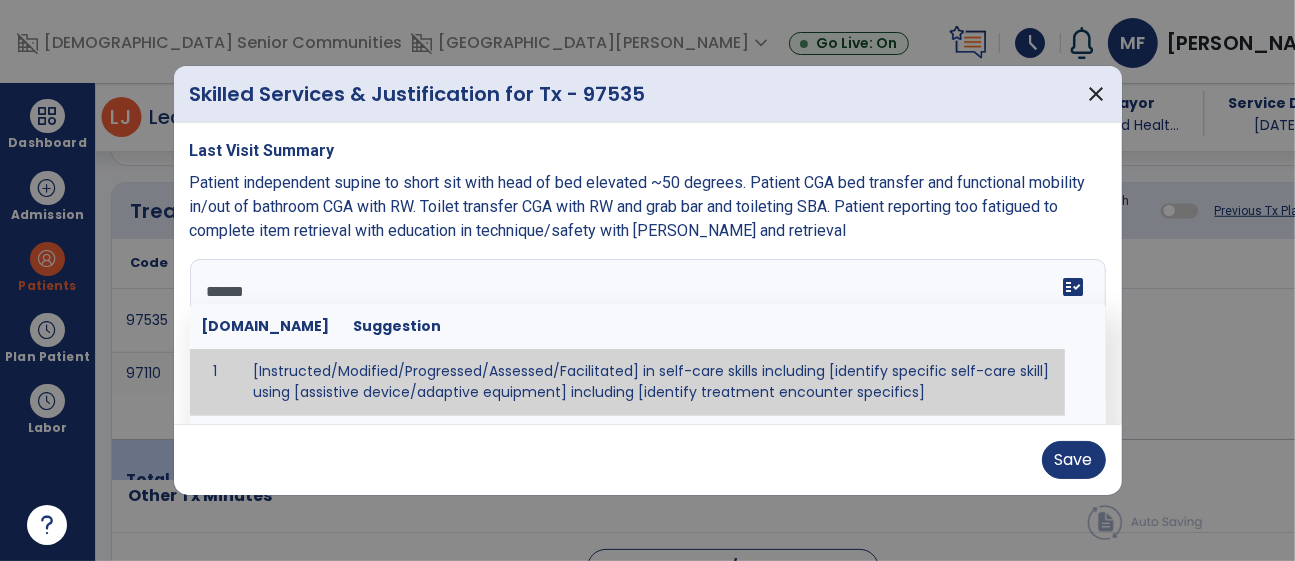 type on "*******" 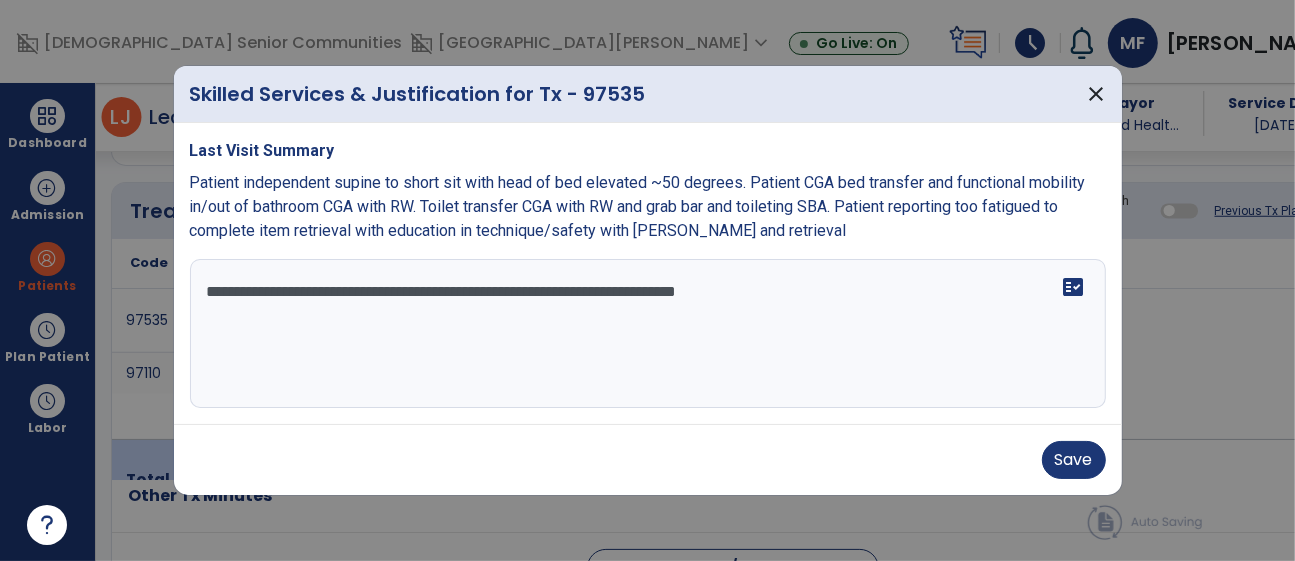 type on "**********" 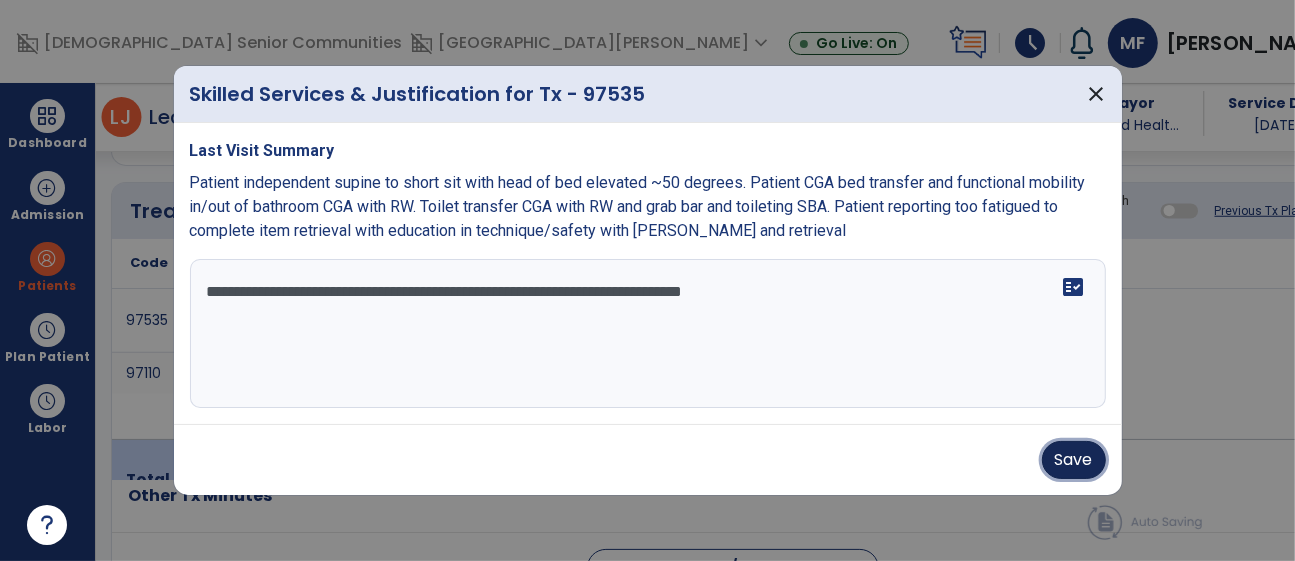 click on "Save" at bounding box center (1074, 460) 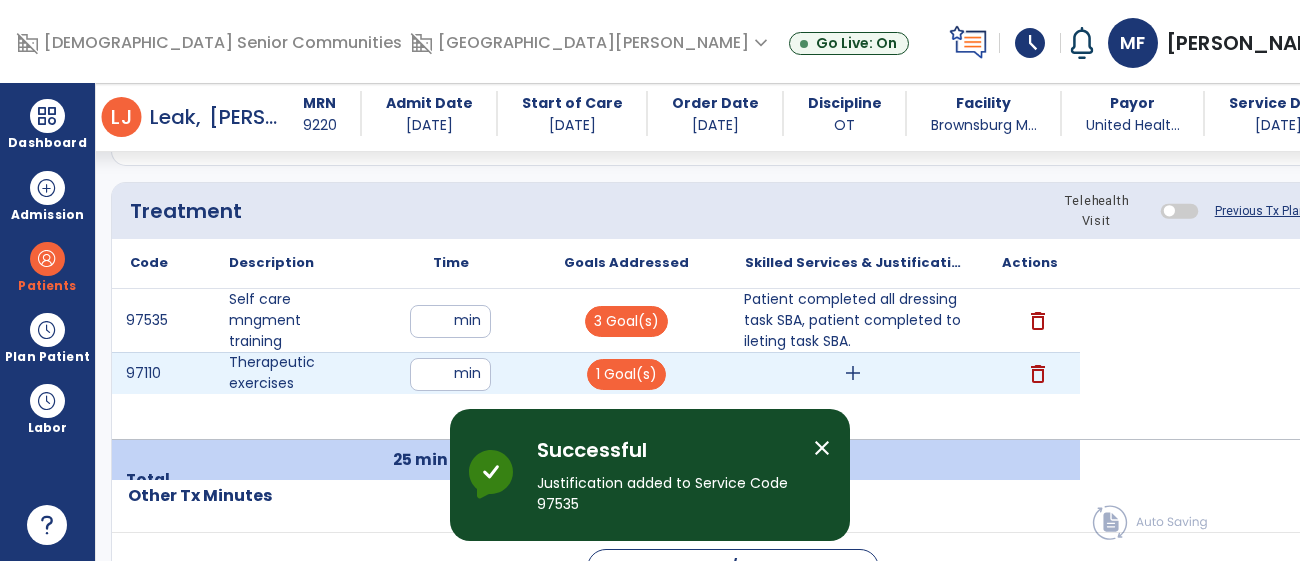 click on "add" at bounding box center (853, 373) 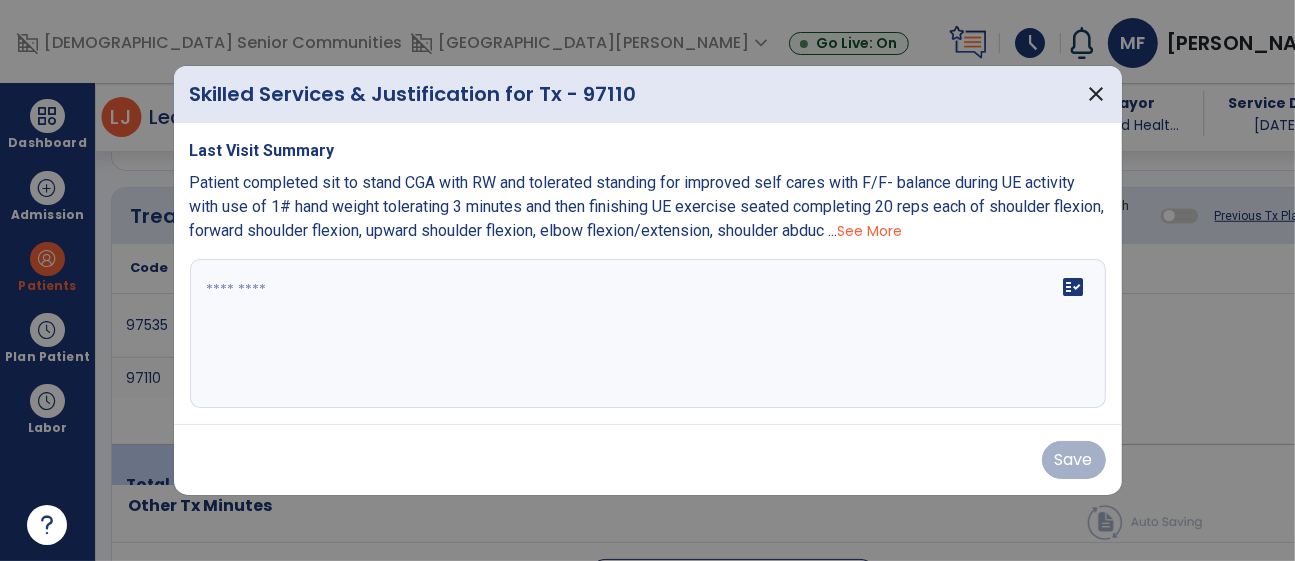 scroll, scrollTop: 1187, scrollLeft: 0, axis: vertical 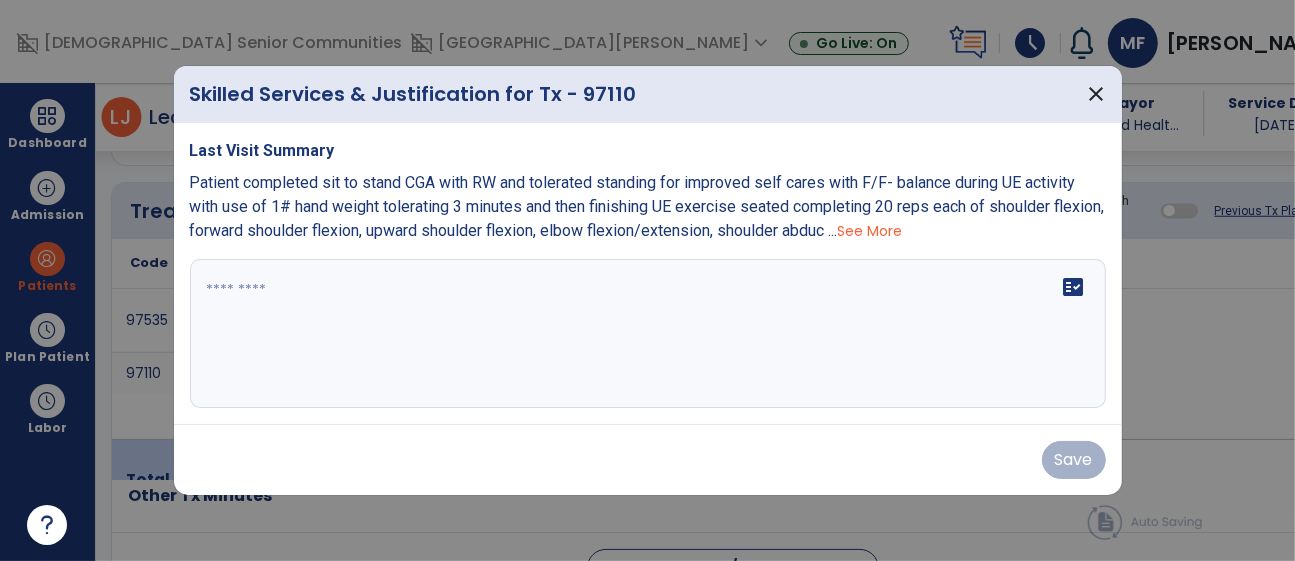 click on "fact_check" at bounding box center [648, 334] 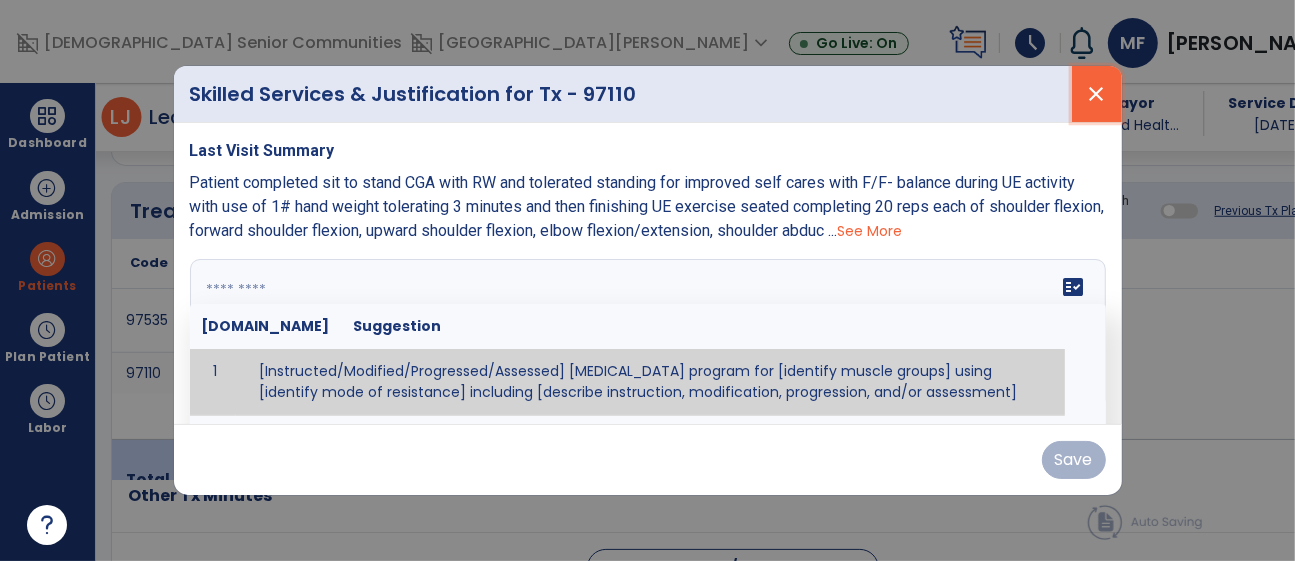 click on "close" at bounding box center [1097, 94] 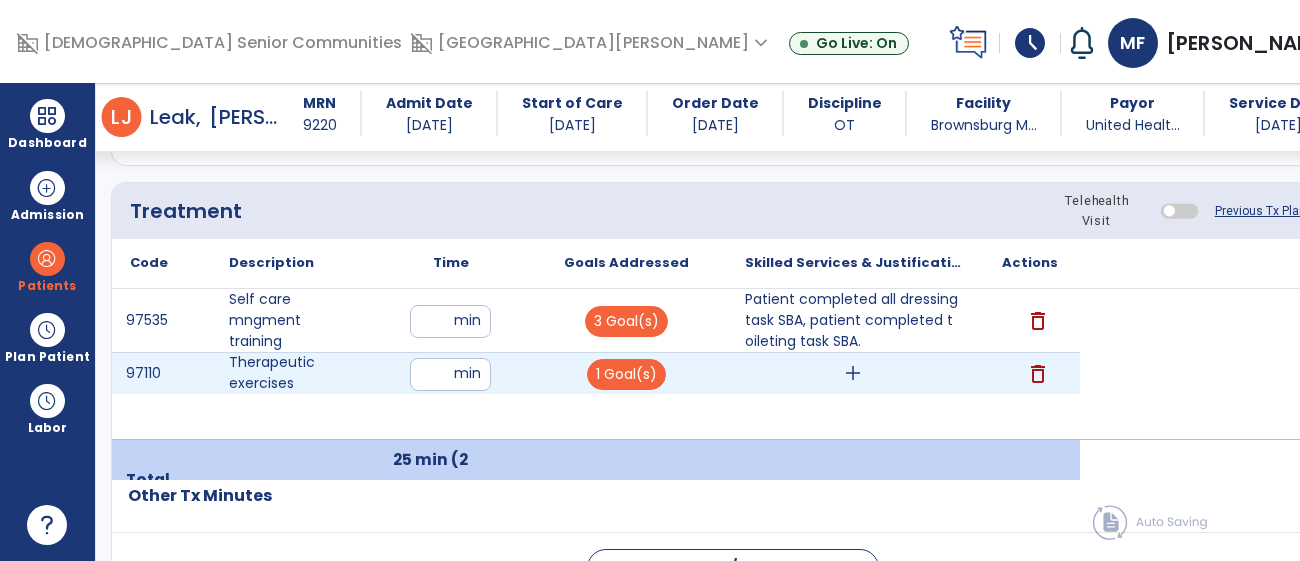 click on "add" at bounding box center (853, 373) 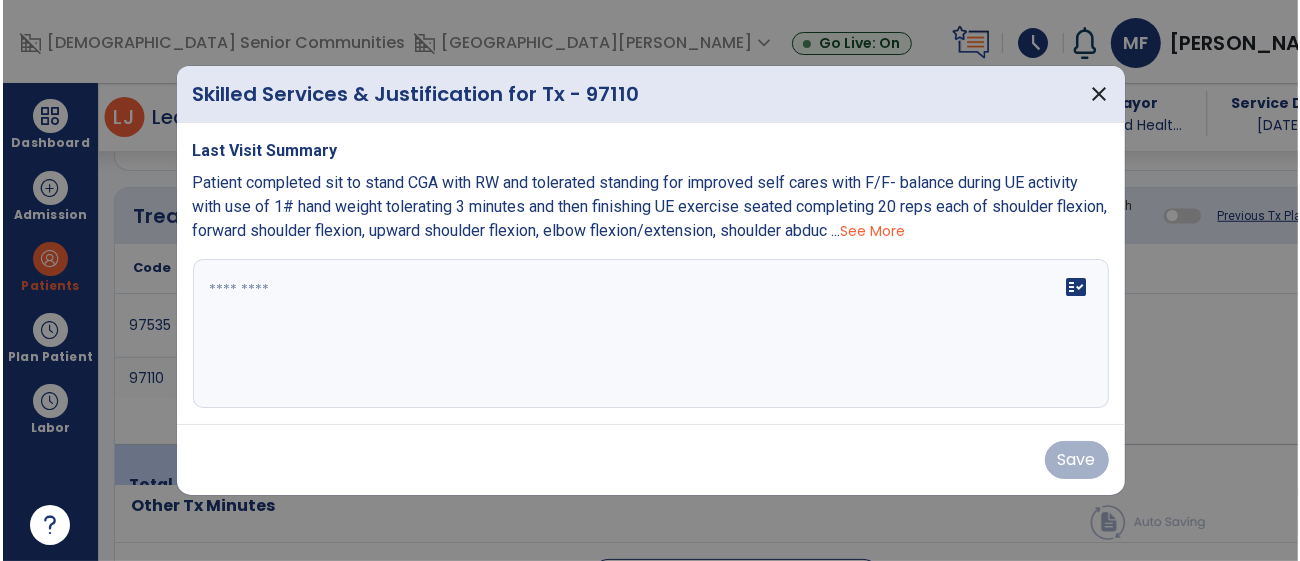 scroll, scrollTop: 1187, scrollLeft: 0, axis: vertical 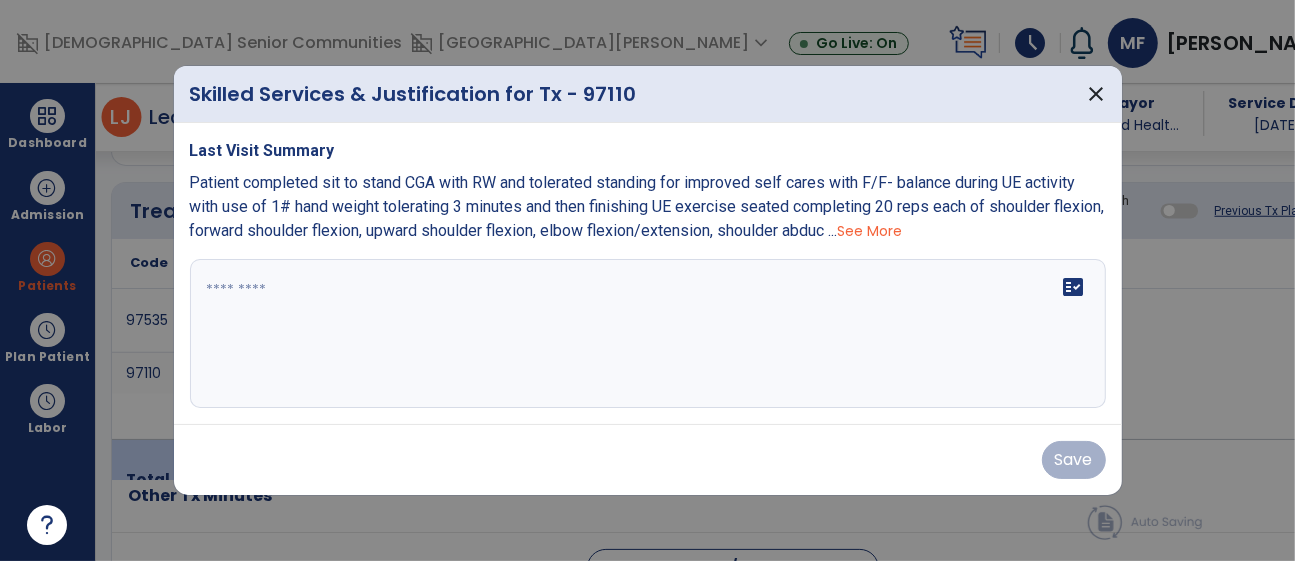 click on "fact_check" at bounding box center [648, 334] 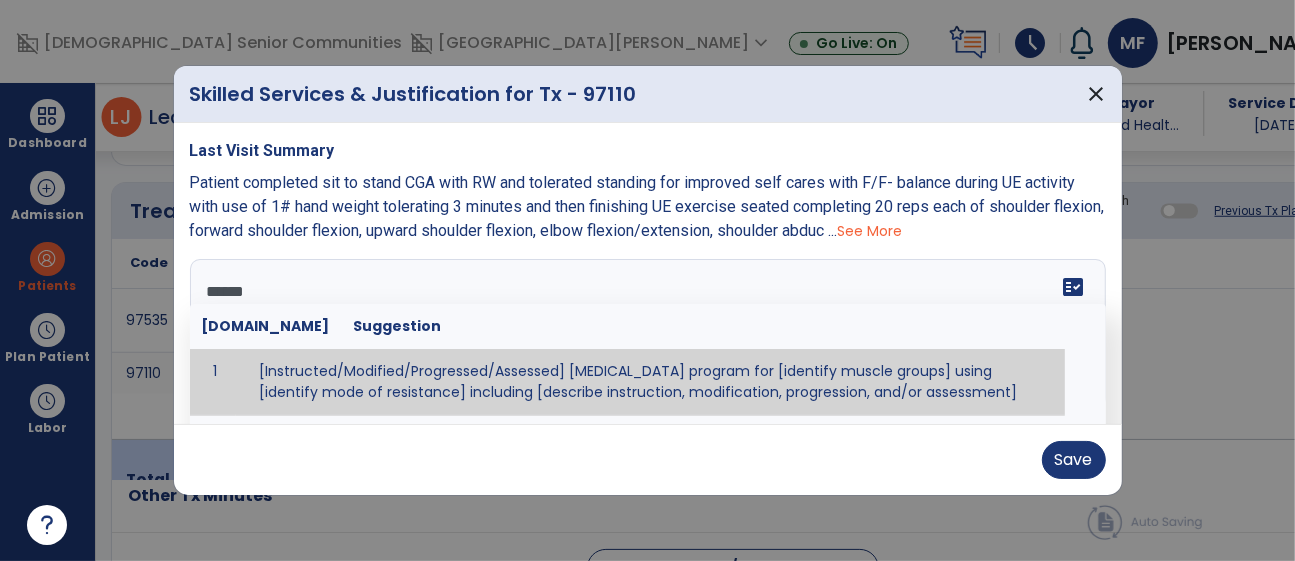 type on "*******" 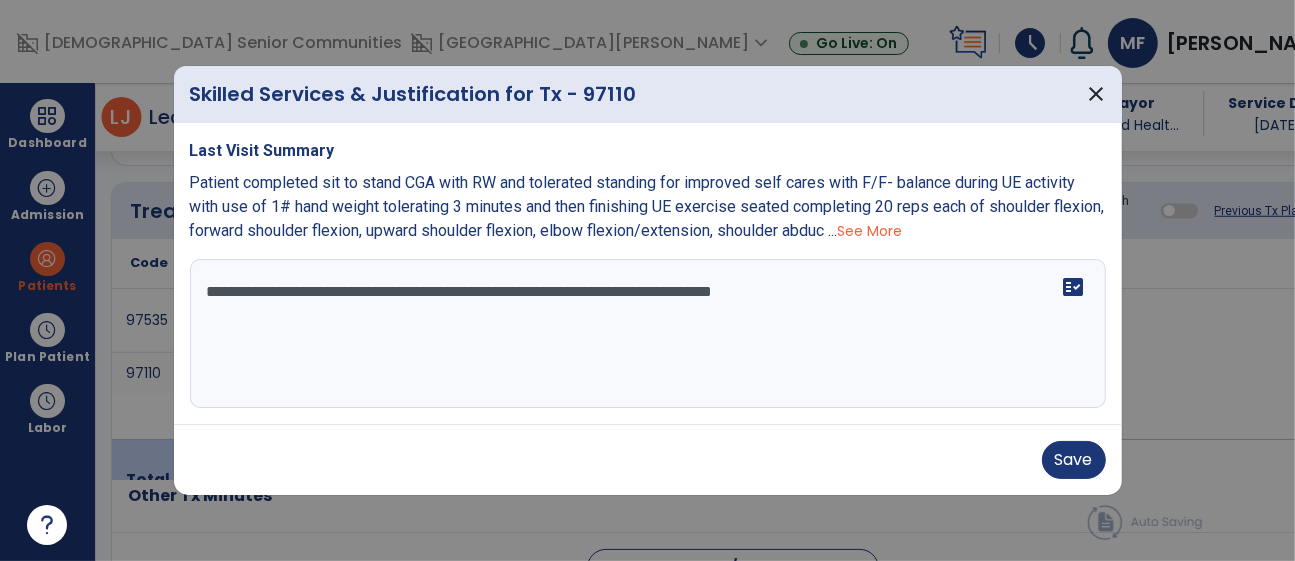 click on "**********" at bounding box center [648, 334] 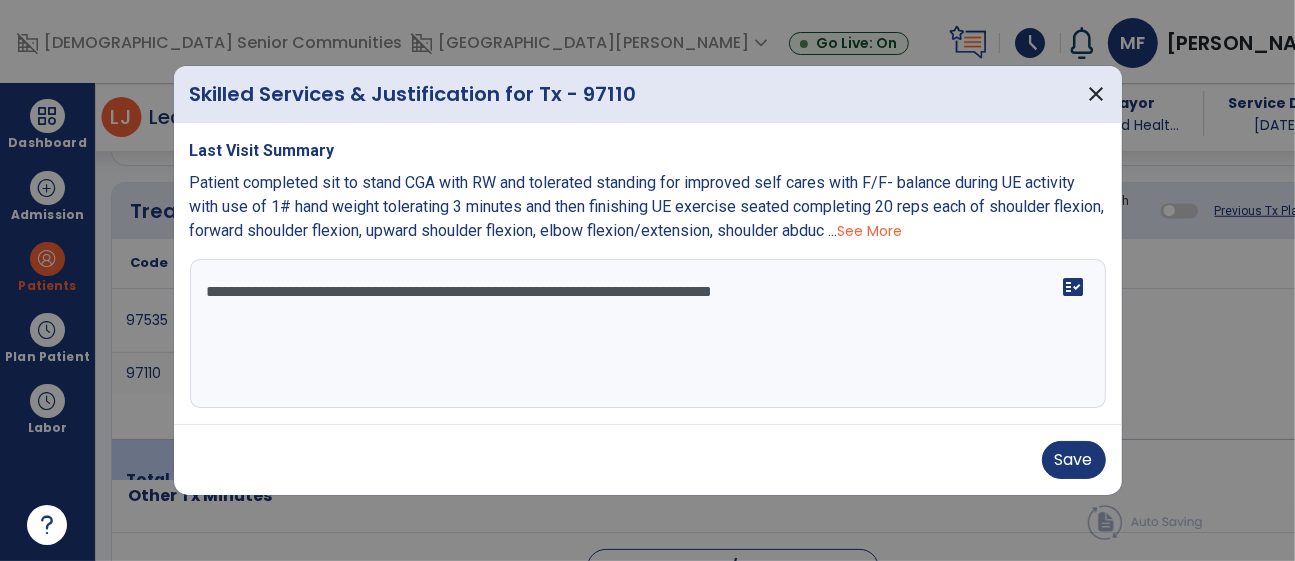 click on "**********" at bounding box center (648, 334) 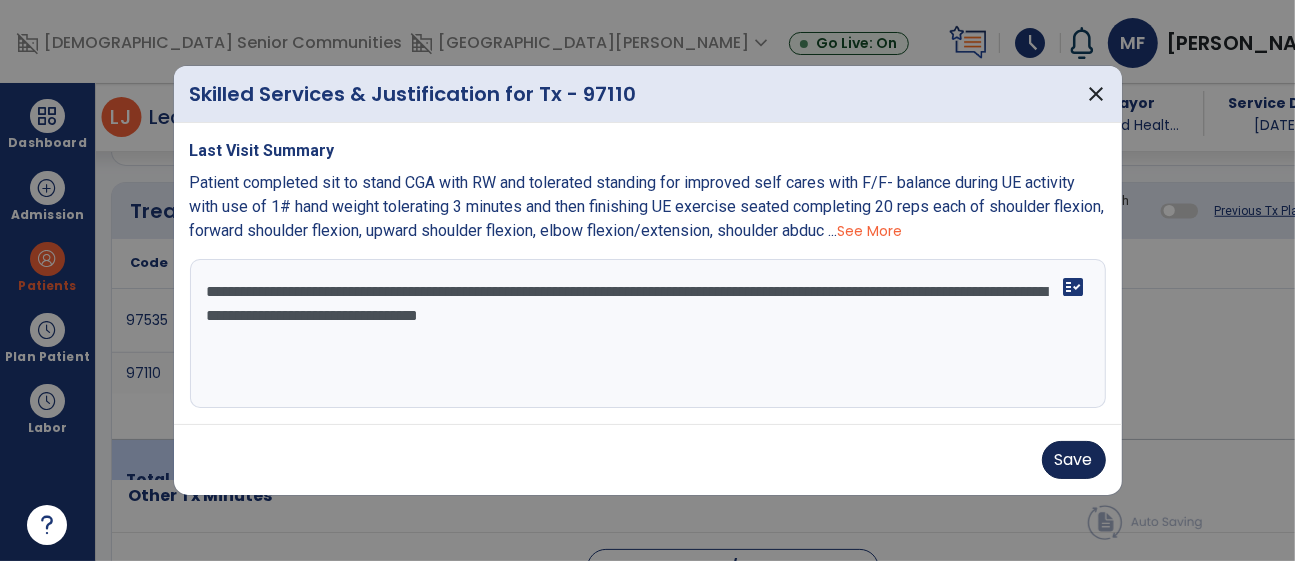 type on "**********" 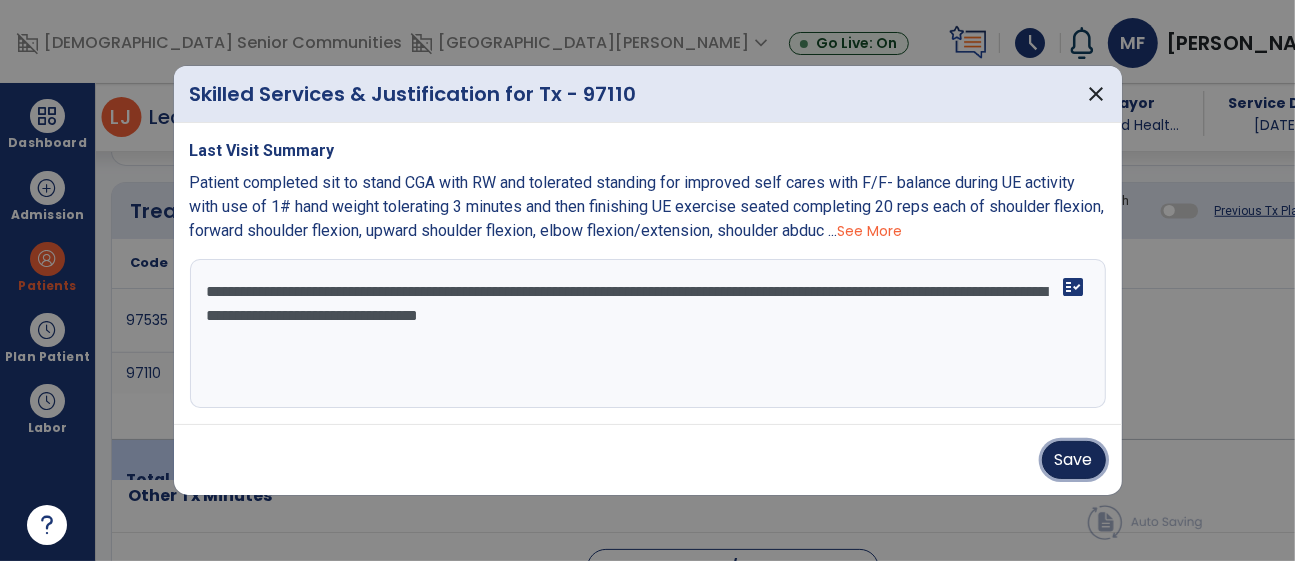 click on "Save" at bounding box center [1074, 460] 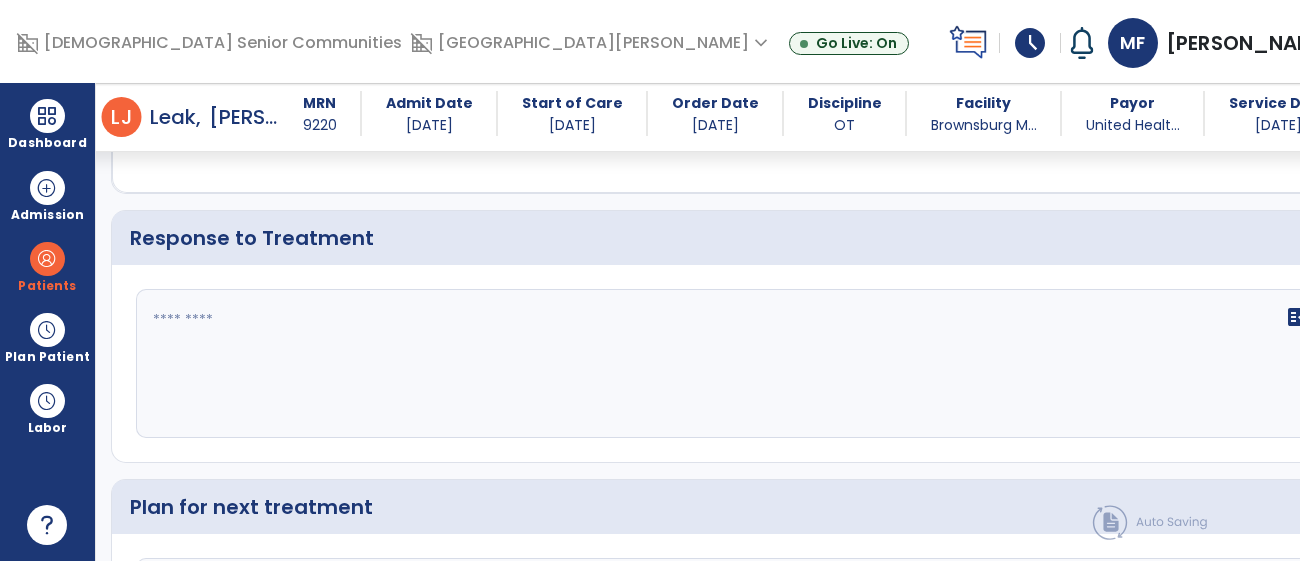 scroll, scrollTop: 2751, scrollLeft: 0, axis: vertical 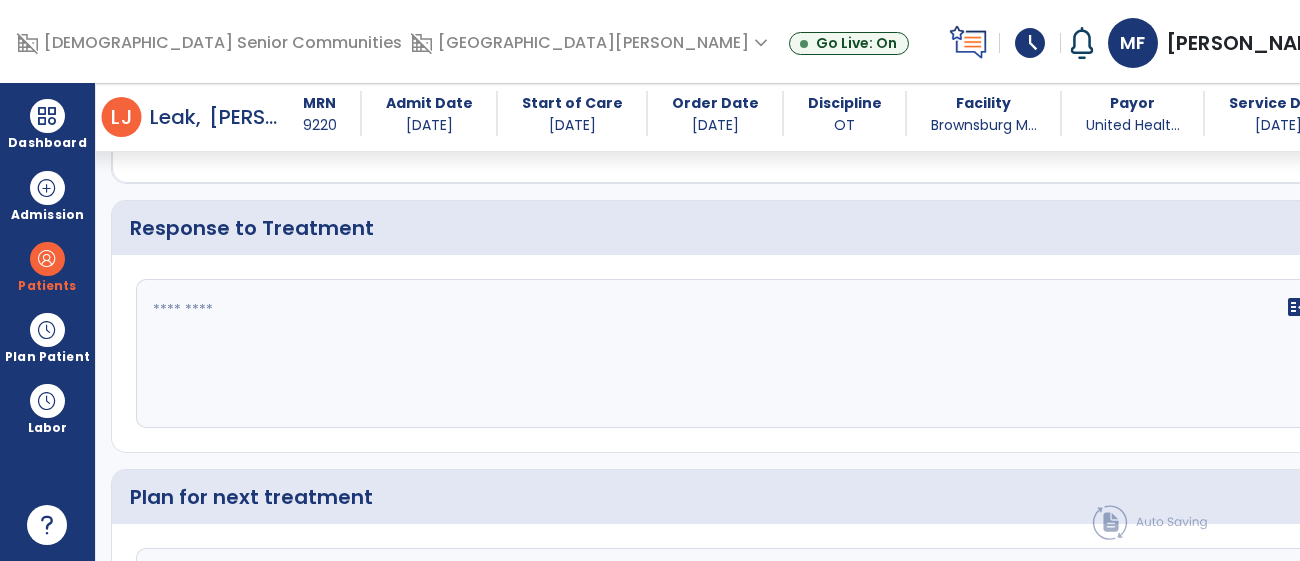 click on "fact_check" 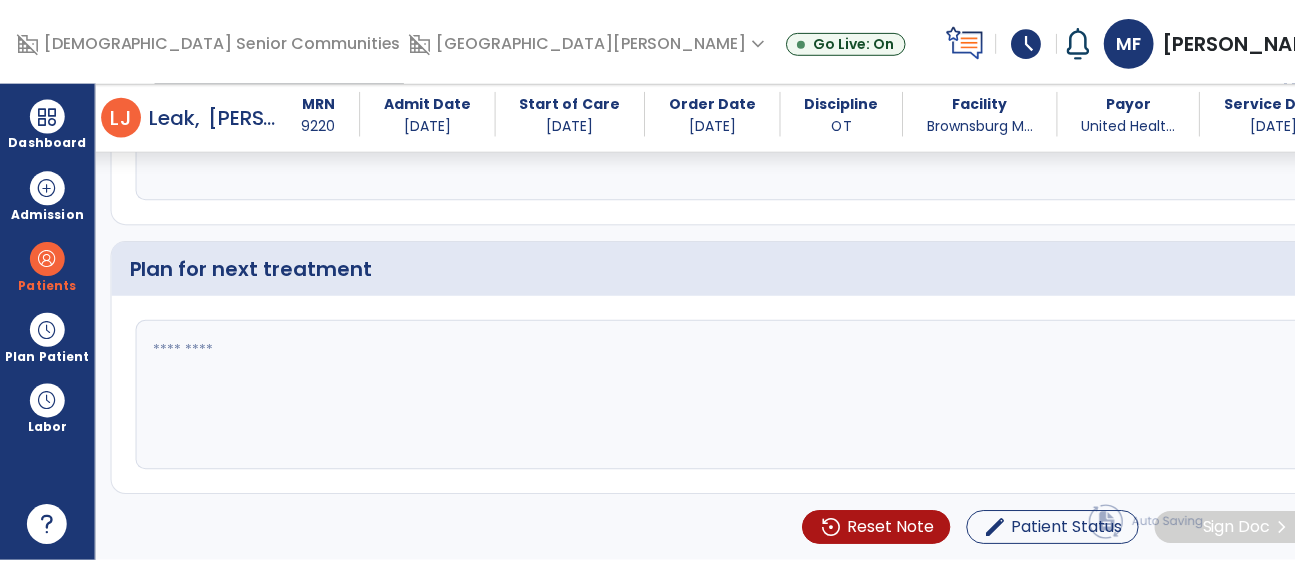 scroll, scrollTop: 3040, scrollLeft: 0, axis: vertical 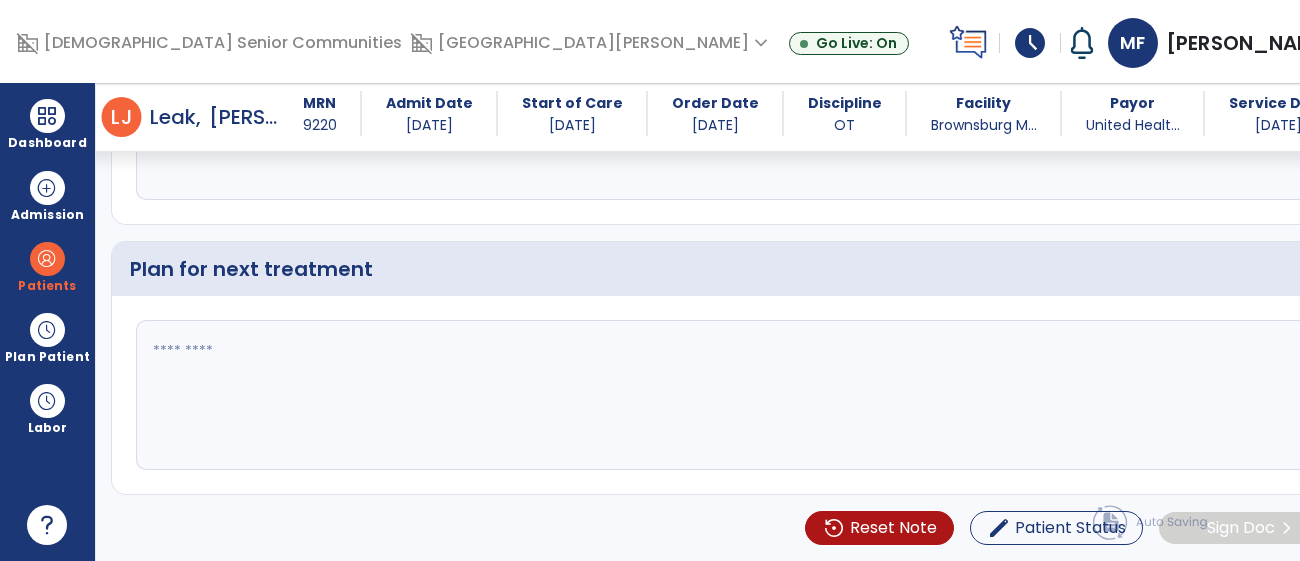 type on "**********" 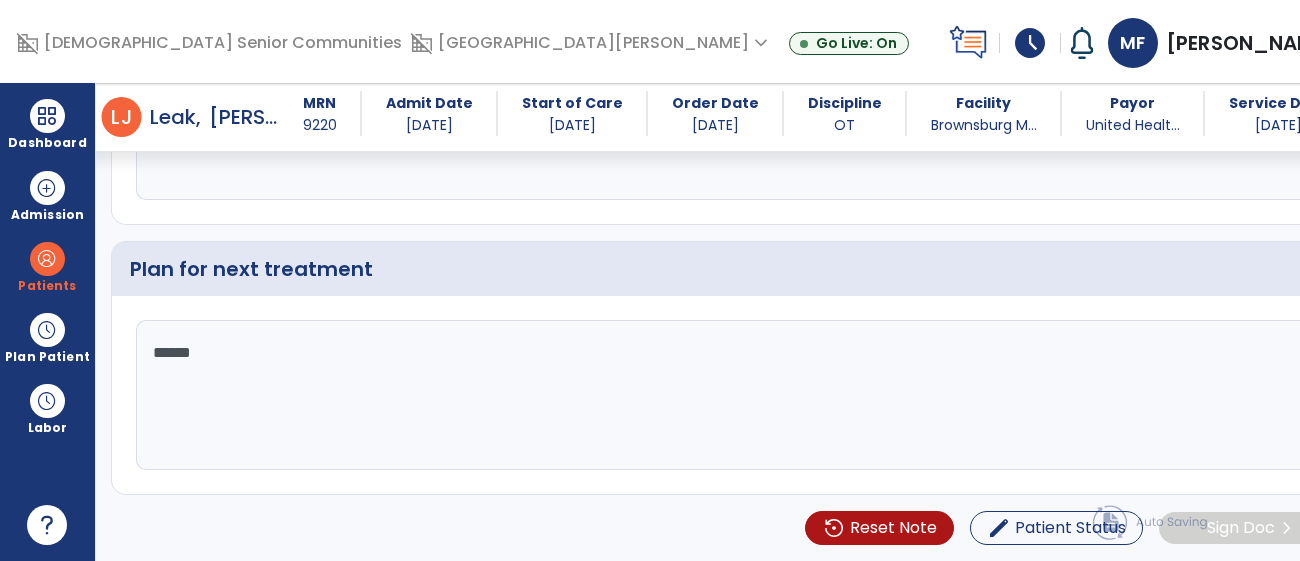 type on "*******" 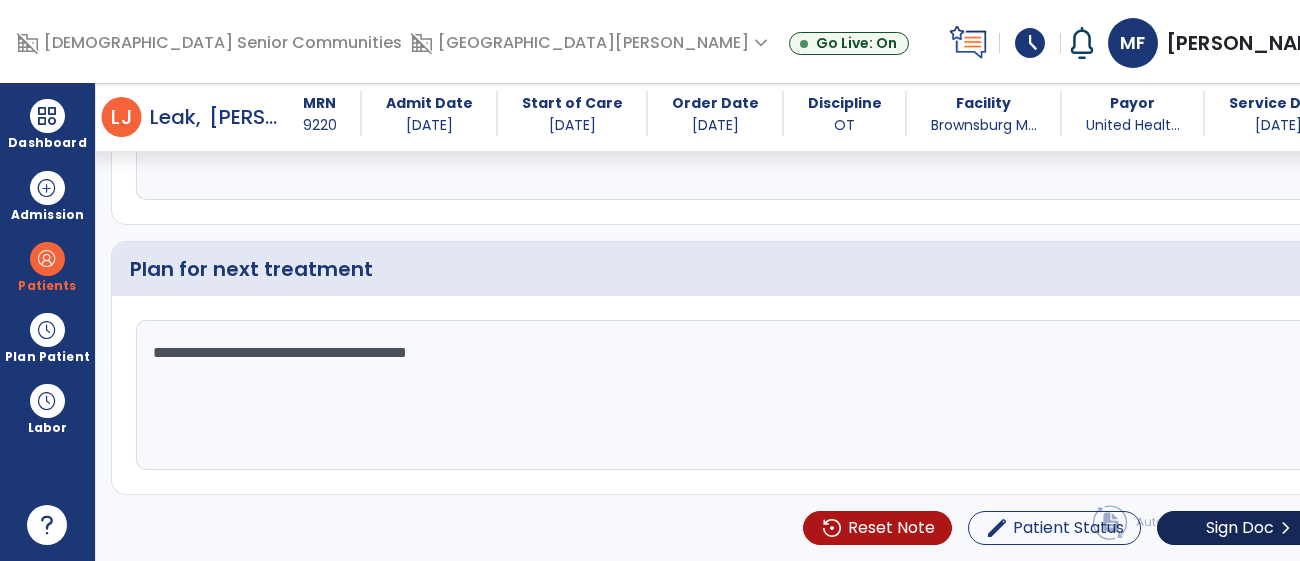 type on "**********" 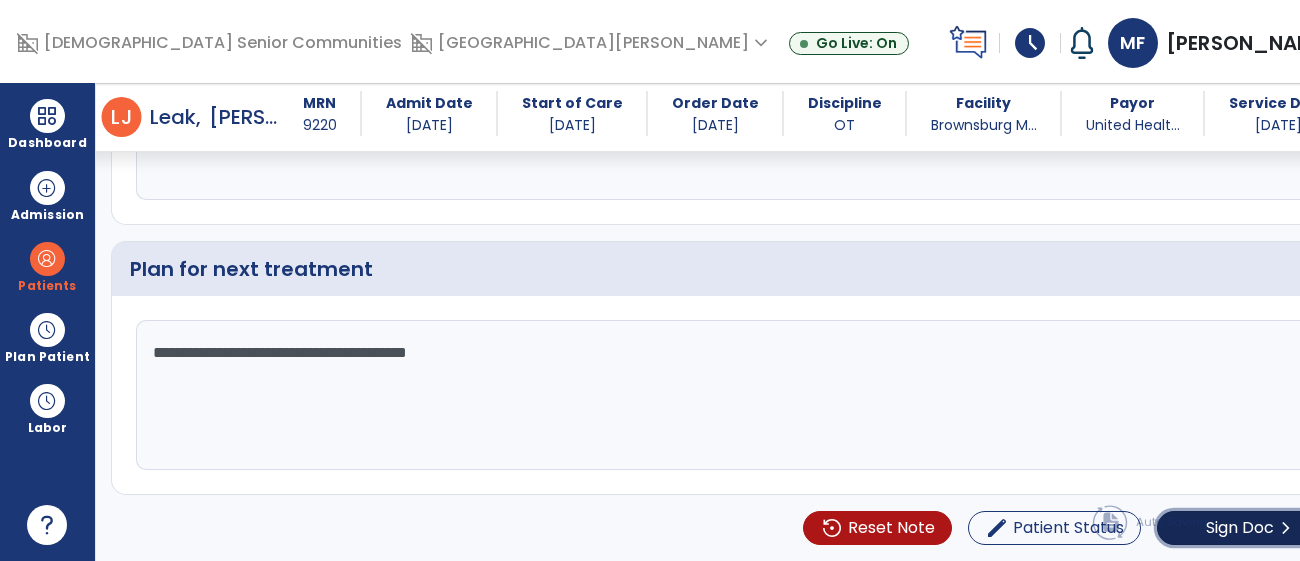 click on "Sign Doc" 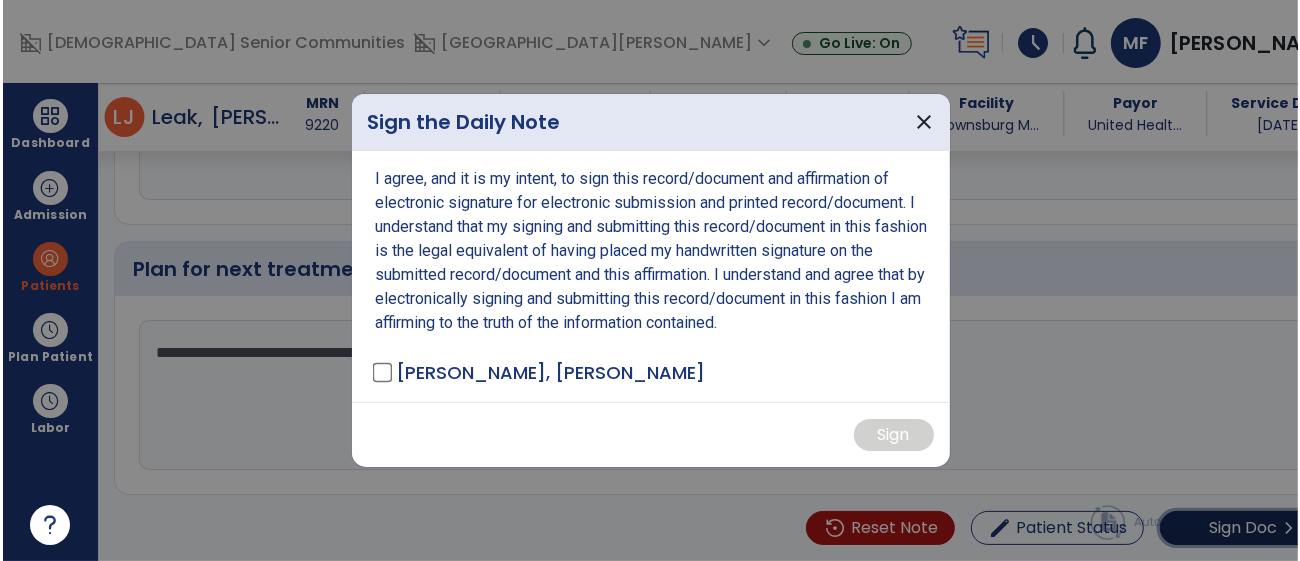 scroll, scrollTop: 3040, scrollLeft: 0, axis: vertical 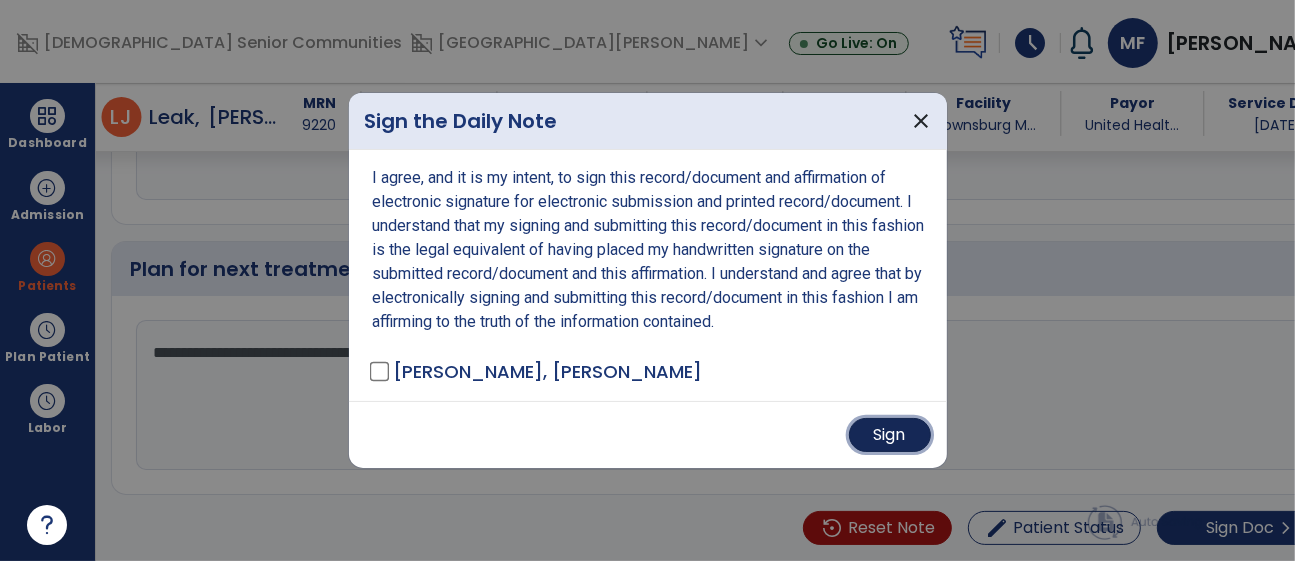 click on "Sign" at bounding box center [890, 435] 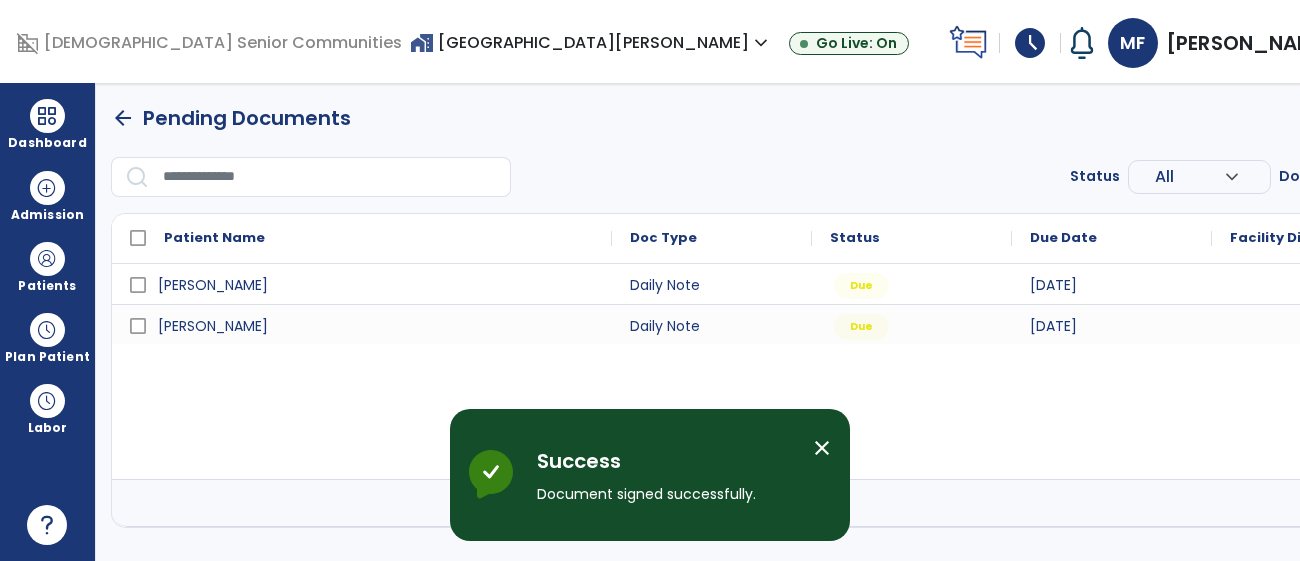 scroll, scrollTop: 0, scrollLeft: 0, axis: both 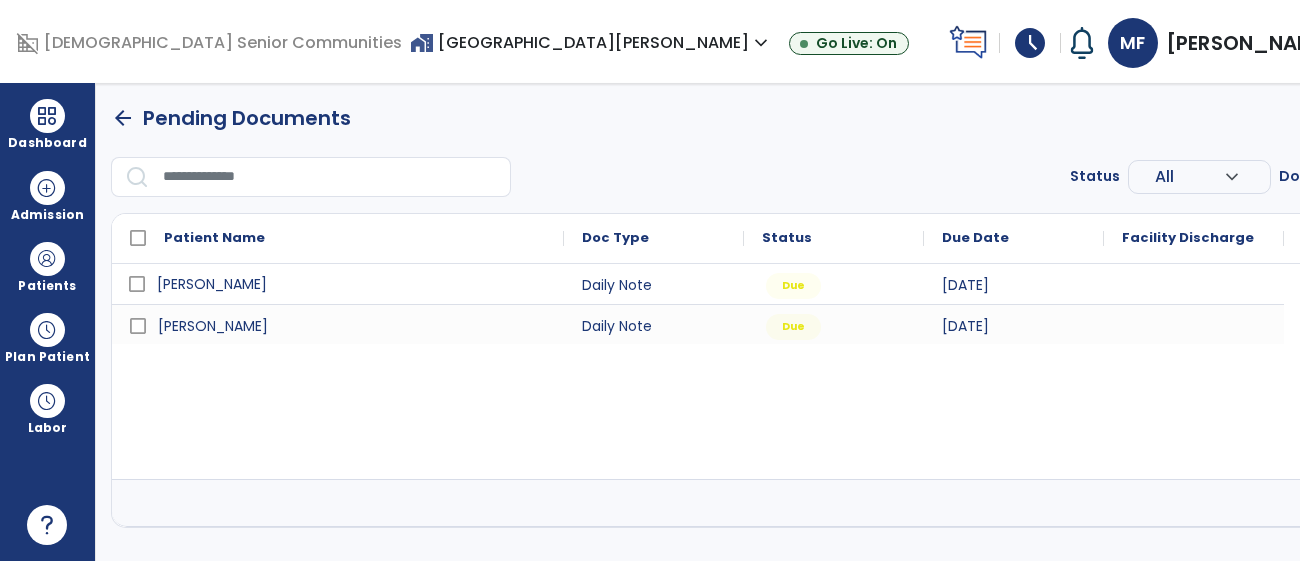 click on "[PERSON_NAME]" at bounding box center [352, 284] 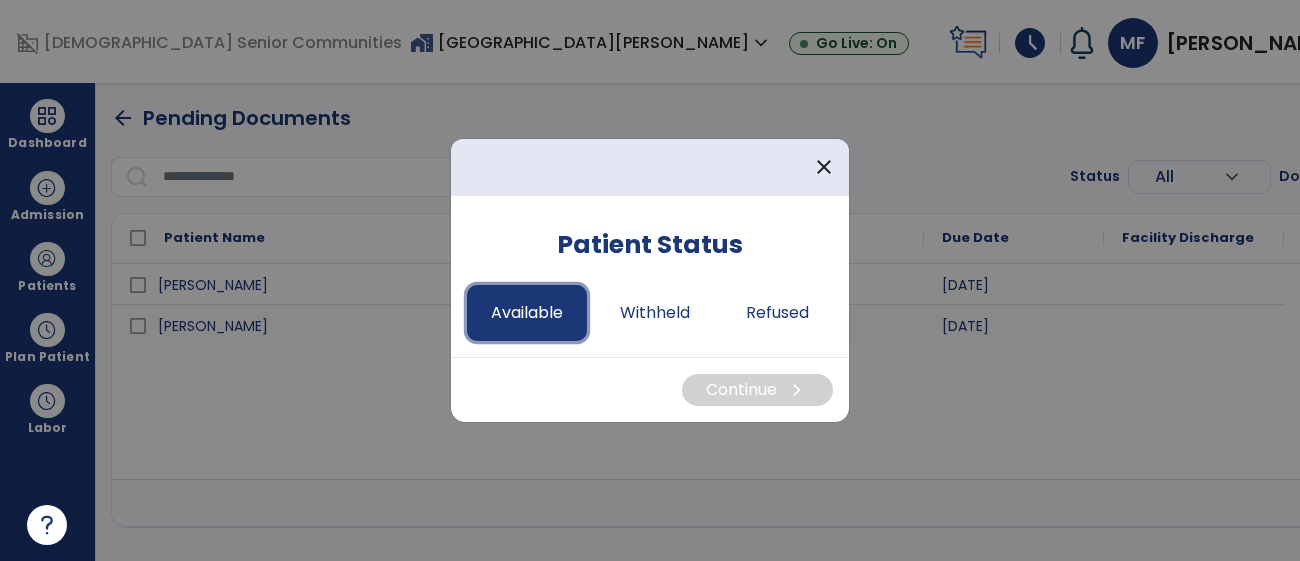 click on "Available" at bounding box center [527, 313] 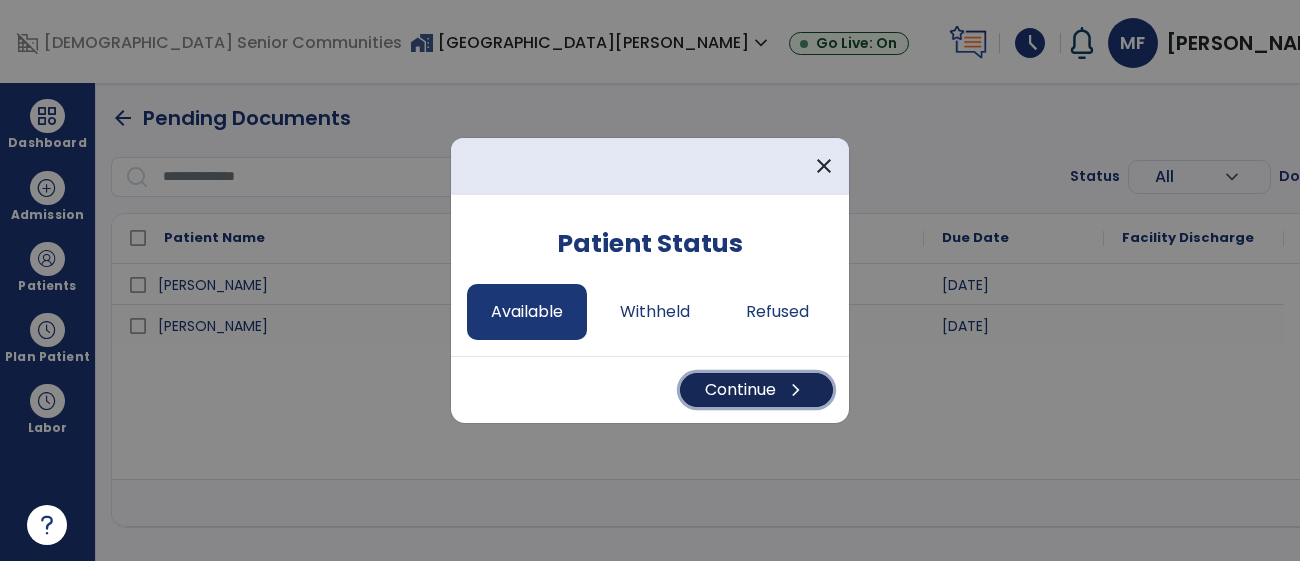 click on "Continue   chevron_right" at bounding box center [756, 390] 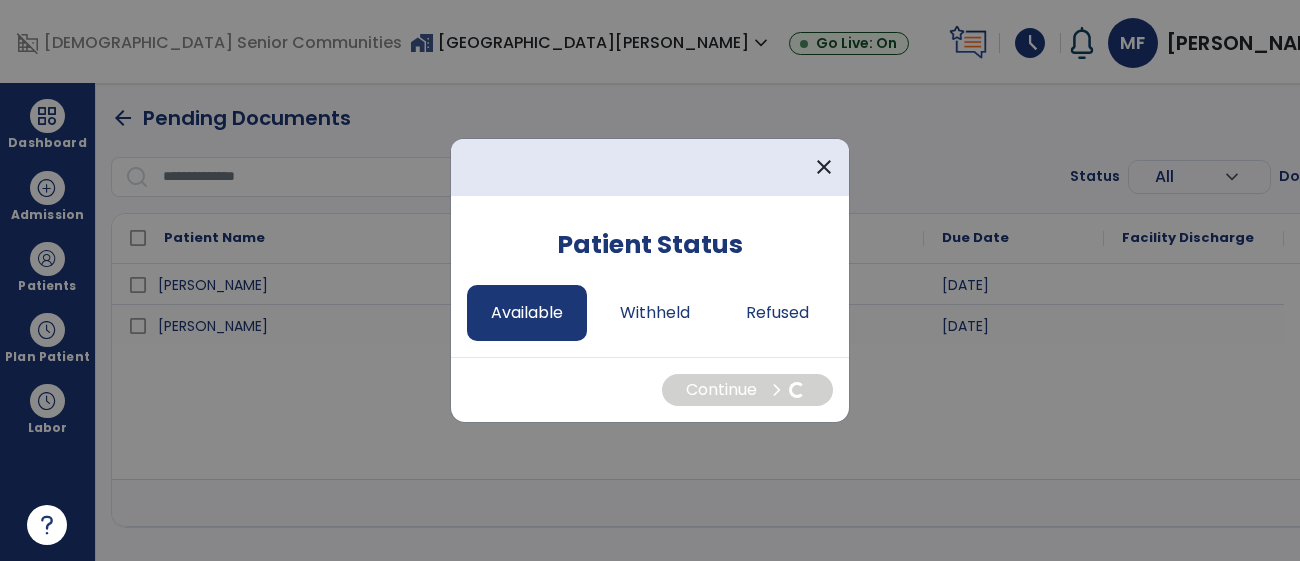 select on "*" 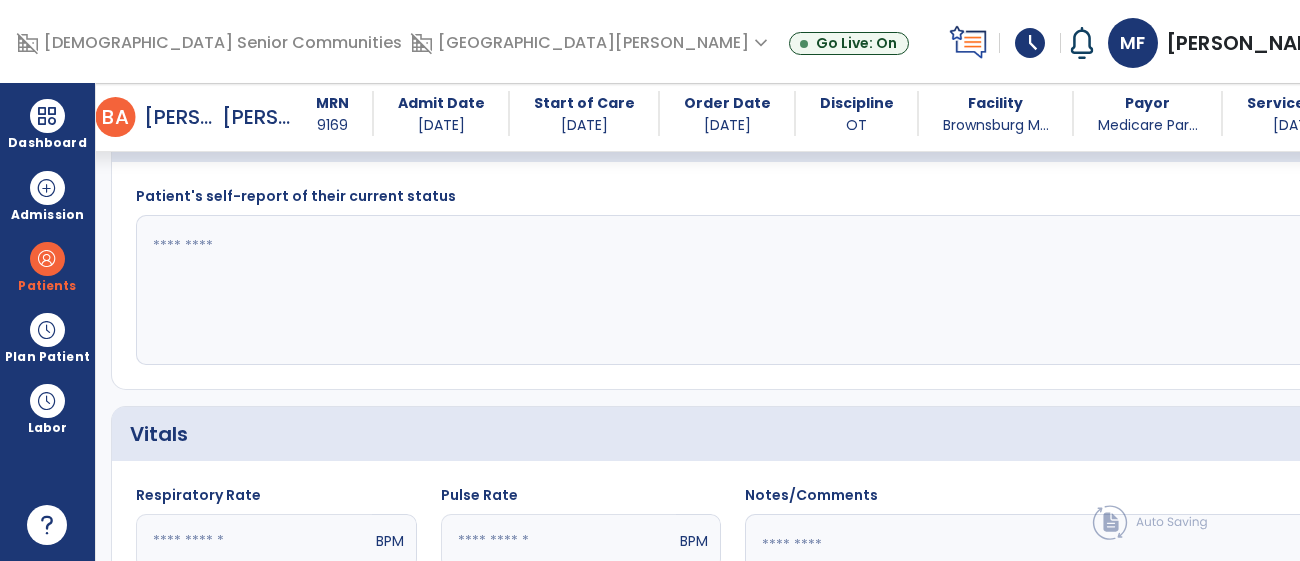 scroll, scrollTop: 545, scrollLeft: 0, axis: vertical 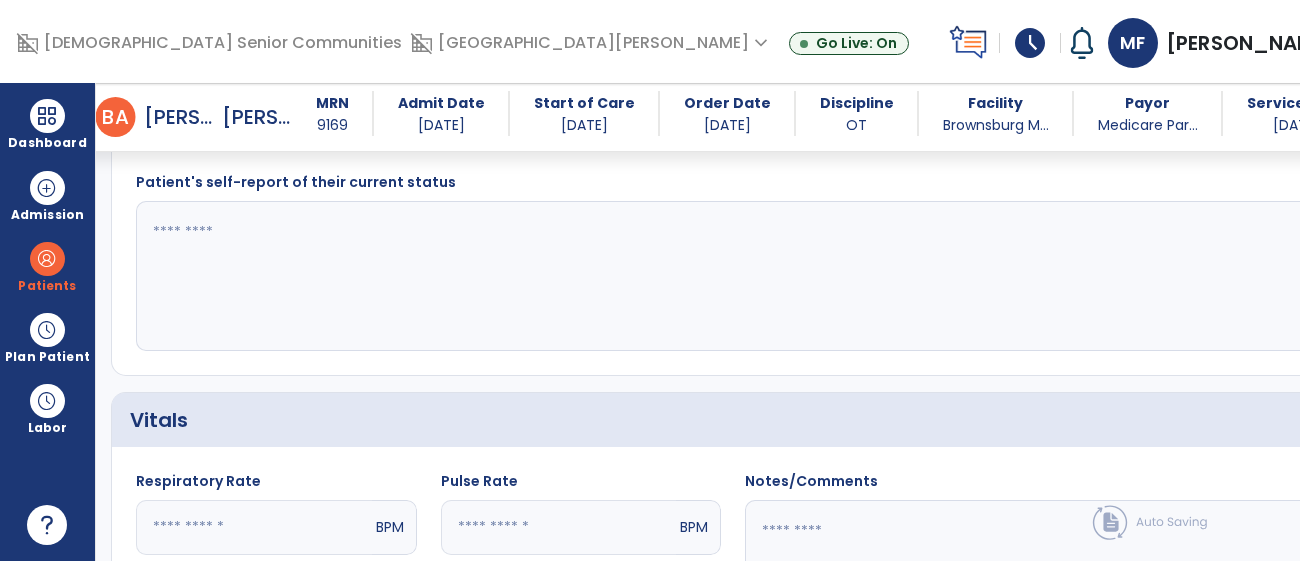 click 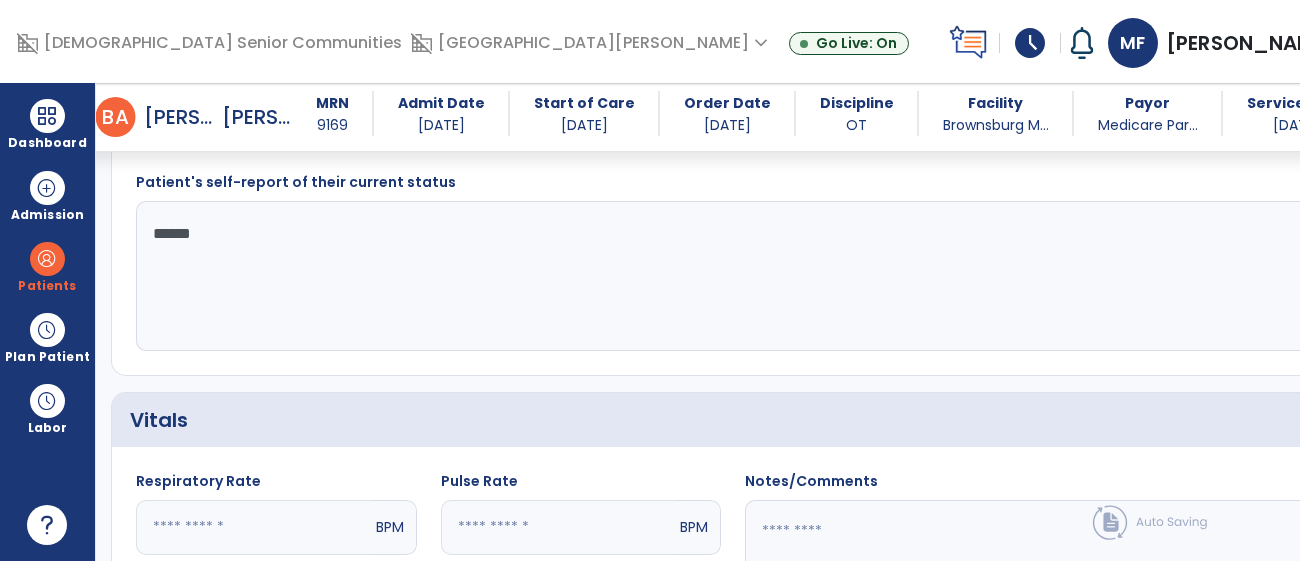 type on "*******" 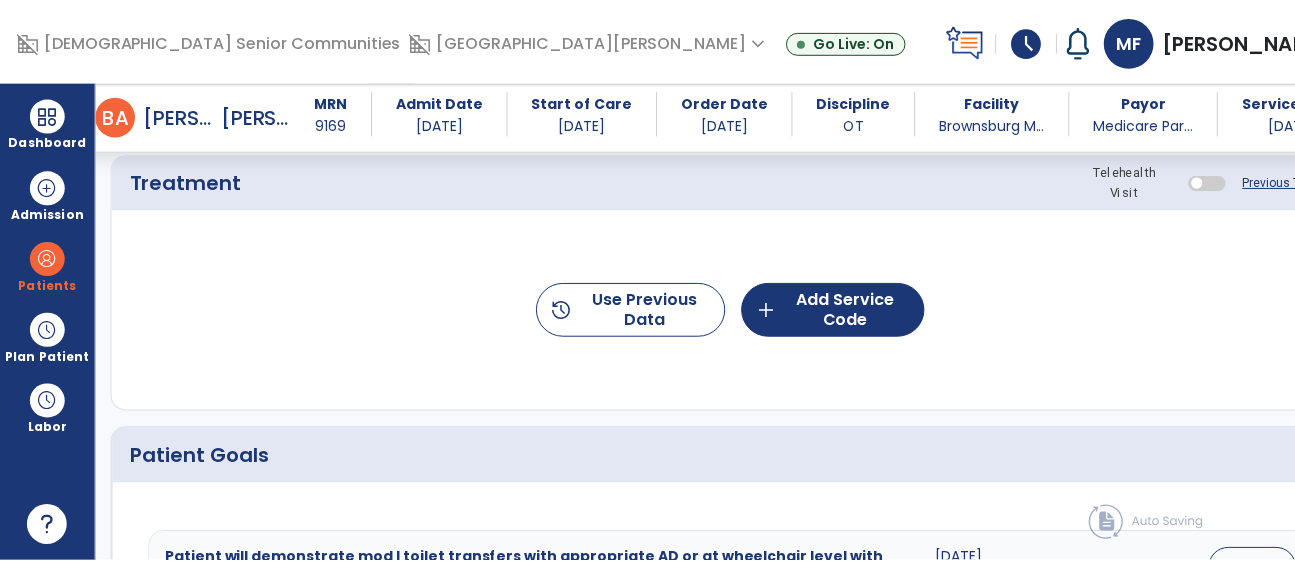 scroll, scrollTop: 1216, scrollLeft: 0, axis: vertical 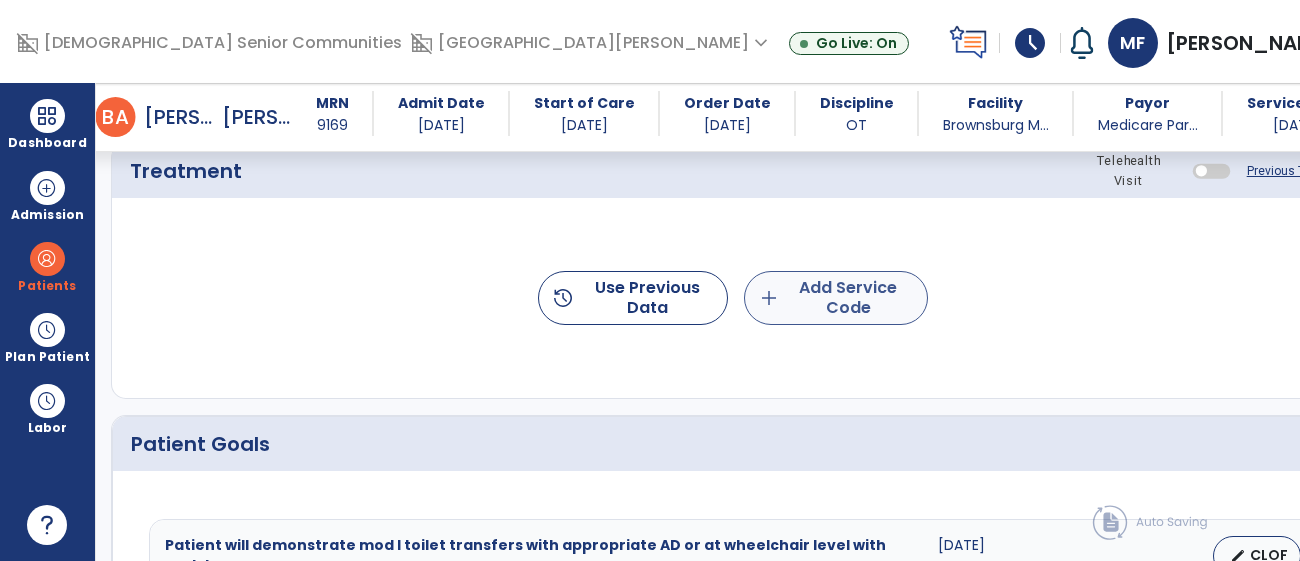 type on "**********" 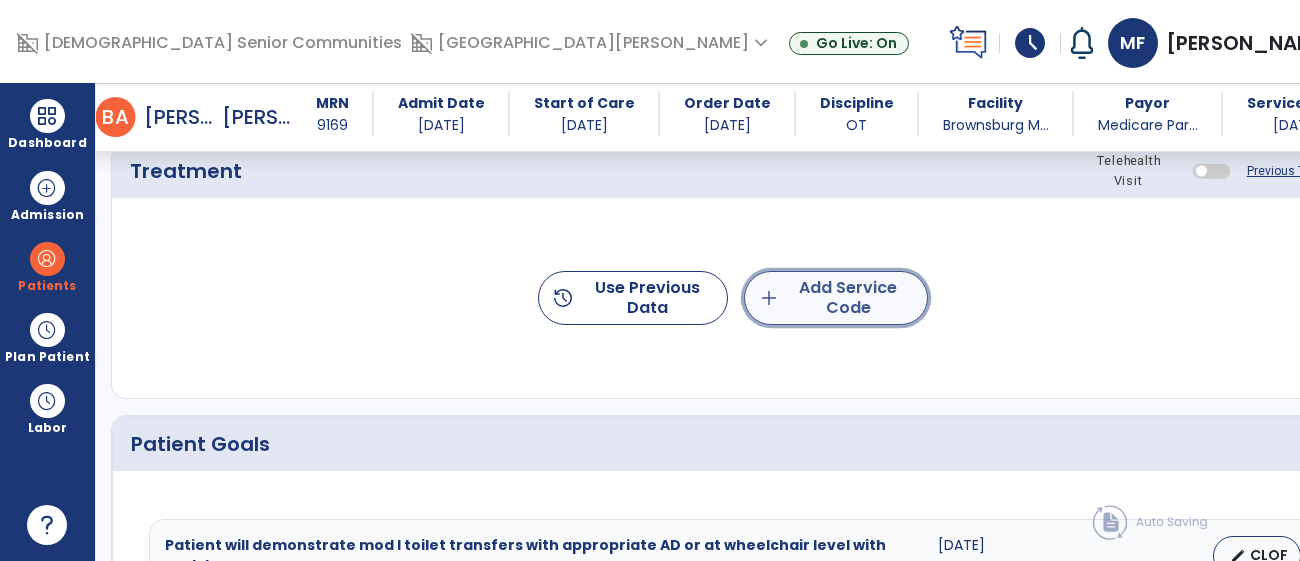 click on "add  Add Service Code" 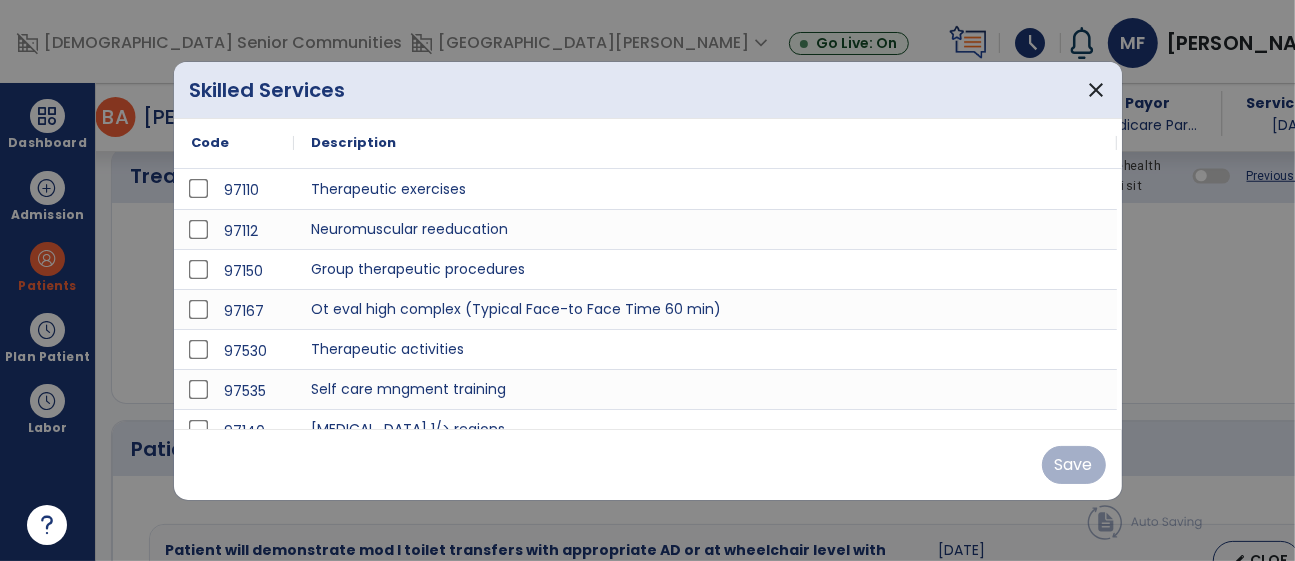 scroll, scrollTop: 1216, scrollLeft: 0, axis: vertical 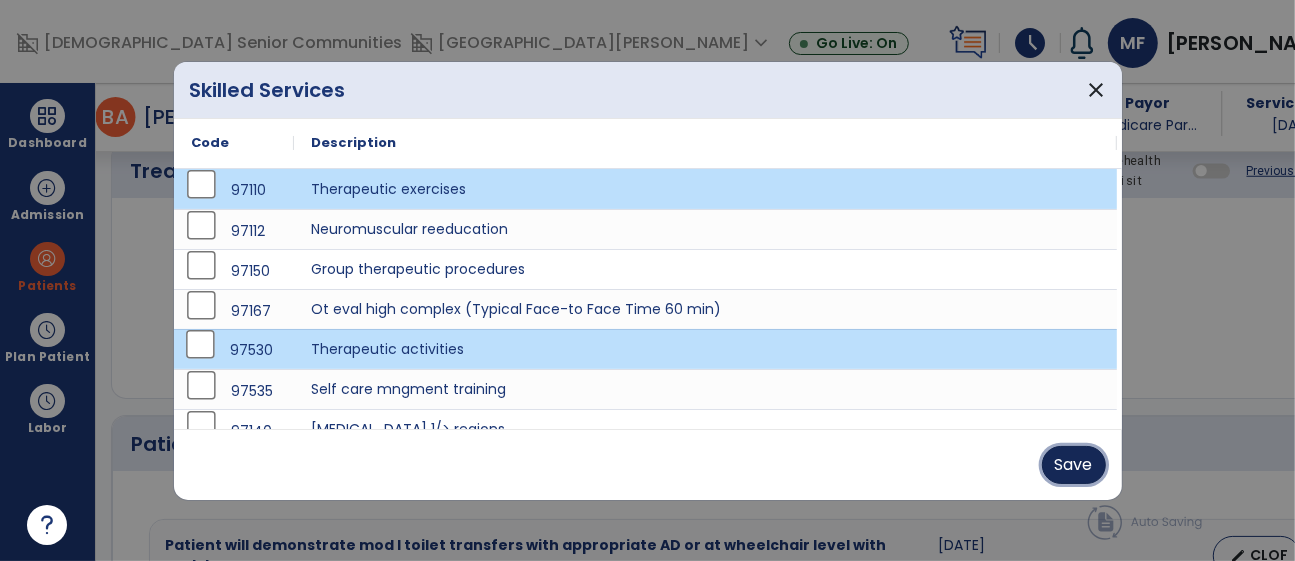 click on "Save" at bounding box center [1074, 465] 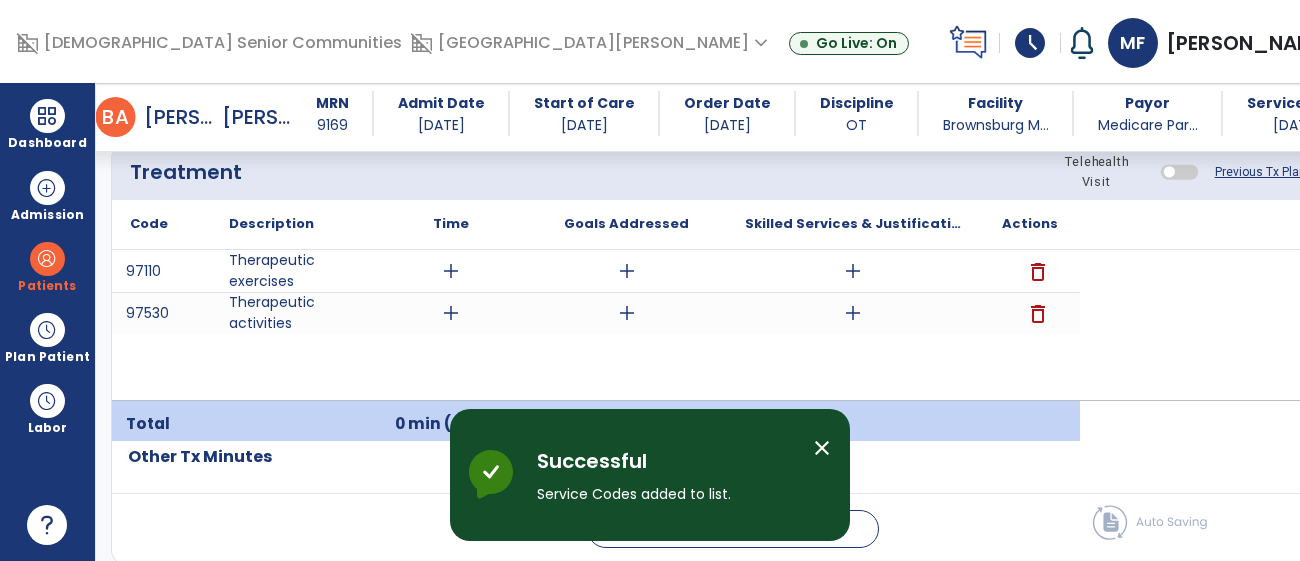click on "add" at bounding box center [450, 271] 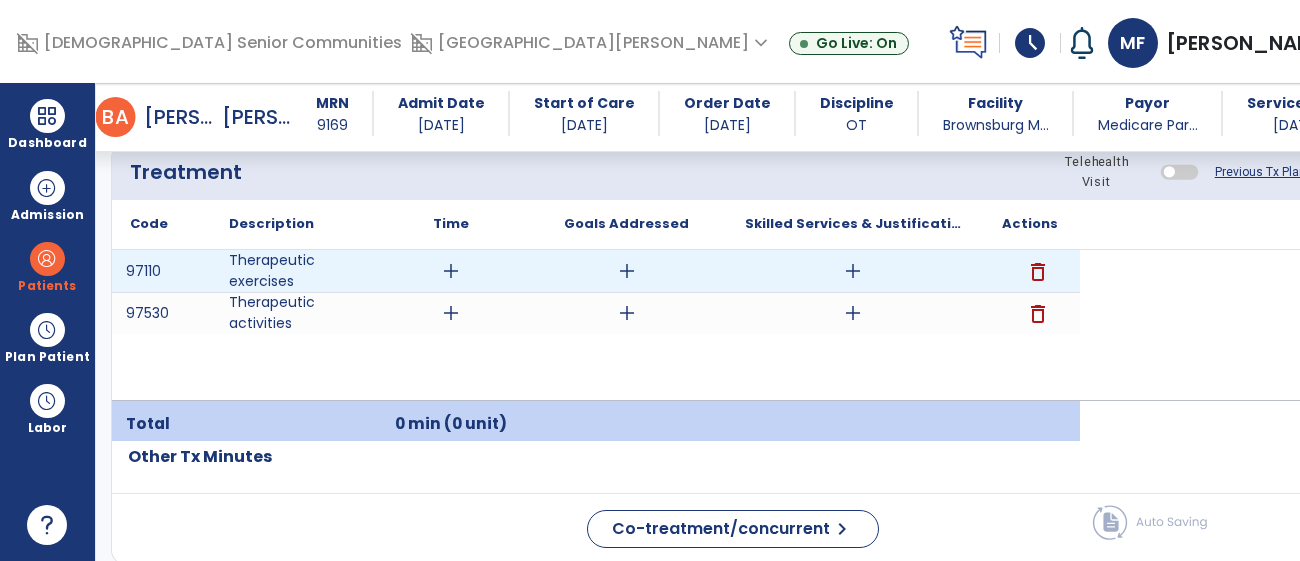 click on "add" at bounding box center (451, 271) 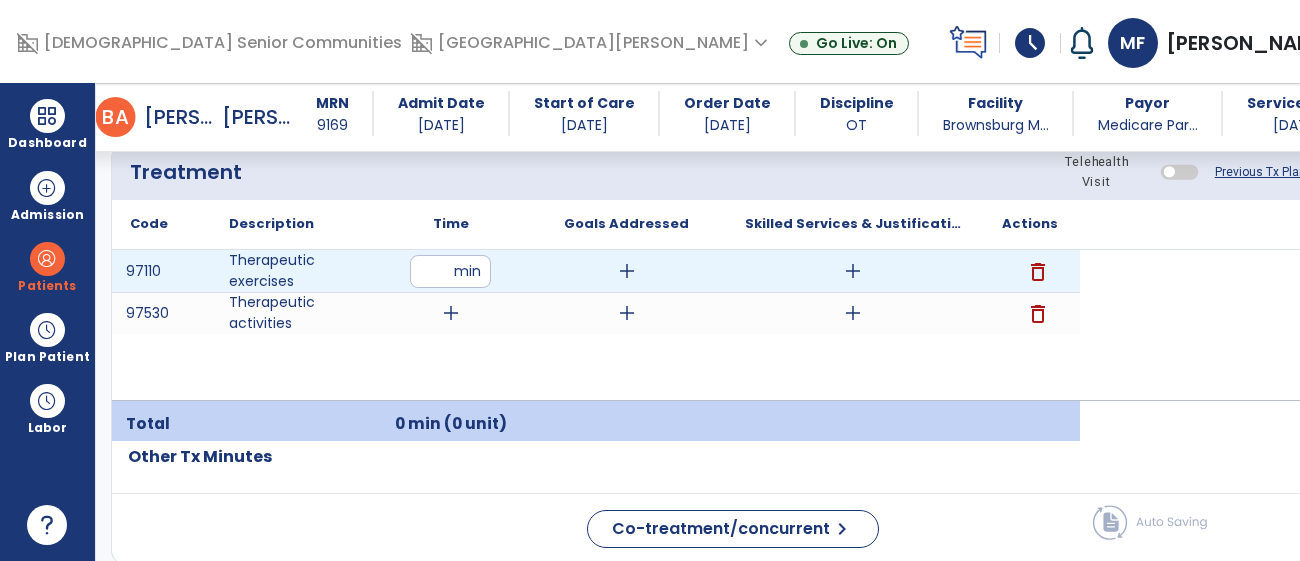 type on "**" 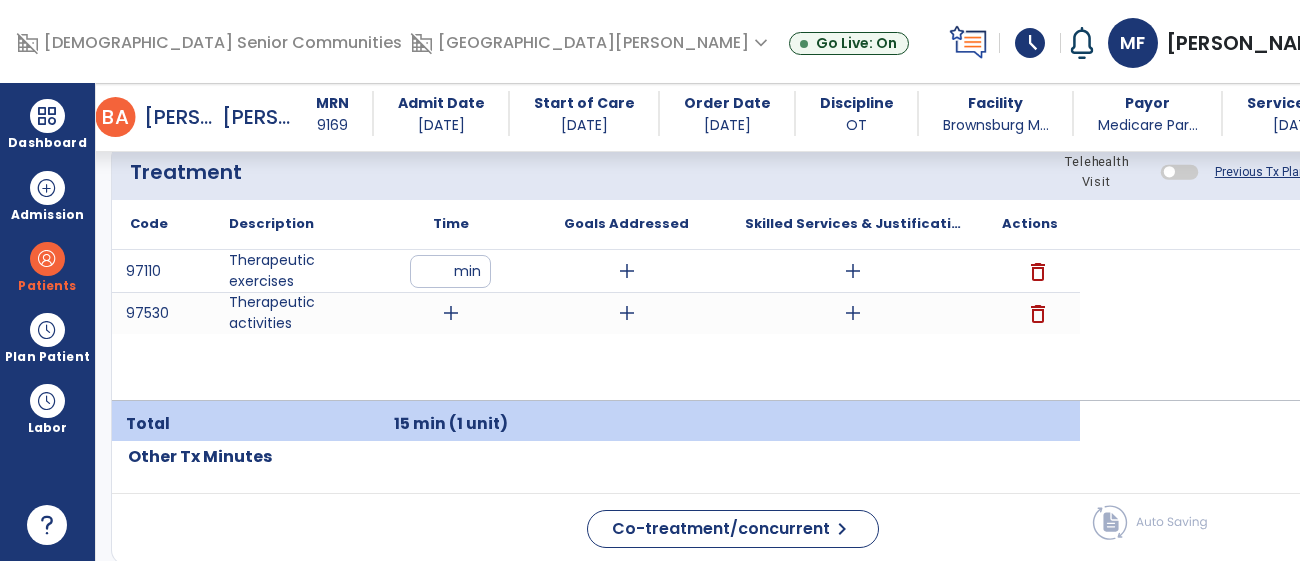 click on "**" at bounding box center [450, 271] 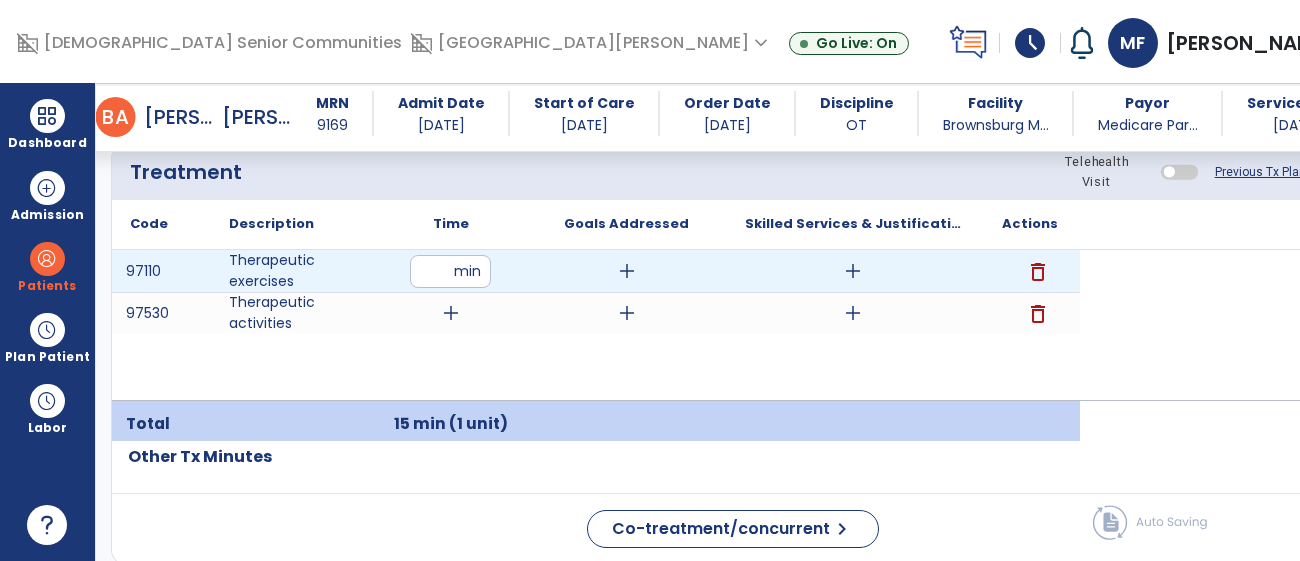 click on "97110  Therapeutic exercises  ** min add add delete 97530  Therapeutic activities  add add add delete" at bounding box center (596, 325) 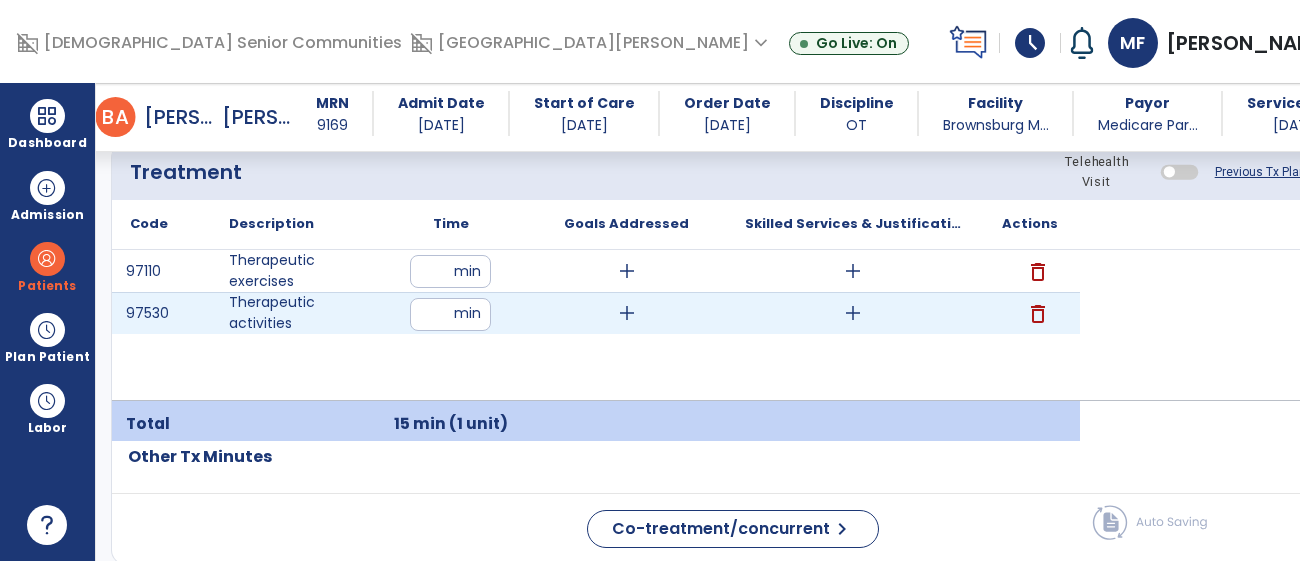 type on "**" 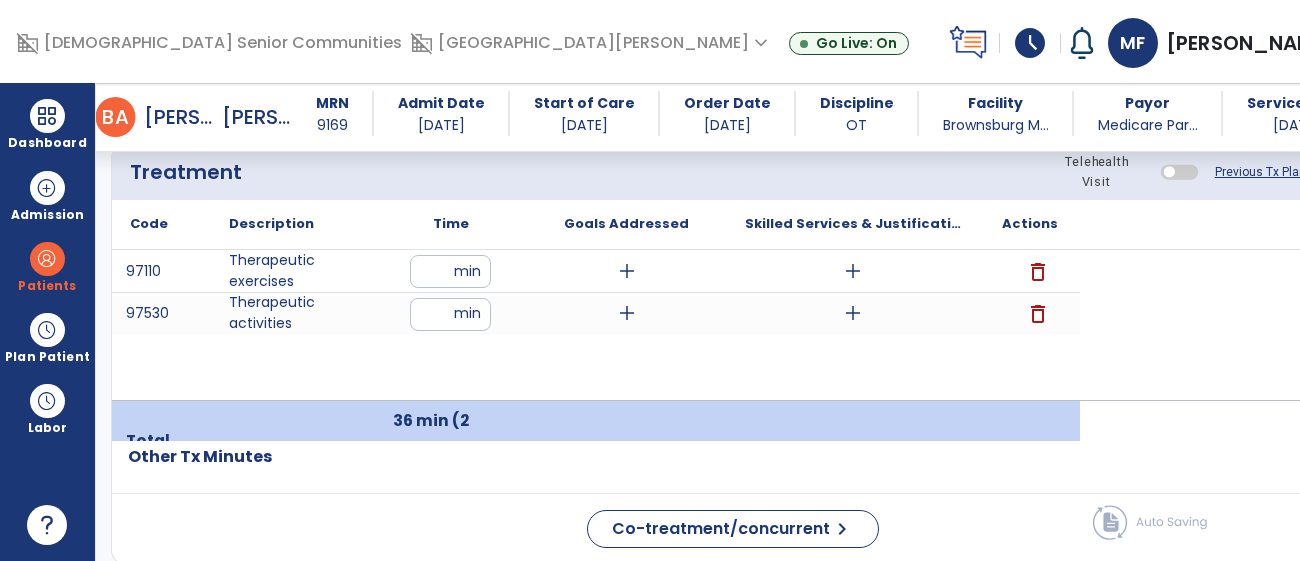 click on "add" at bounding box center [627, 271] 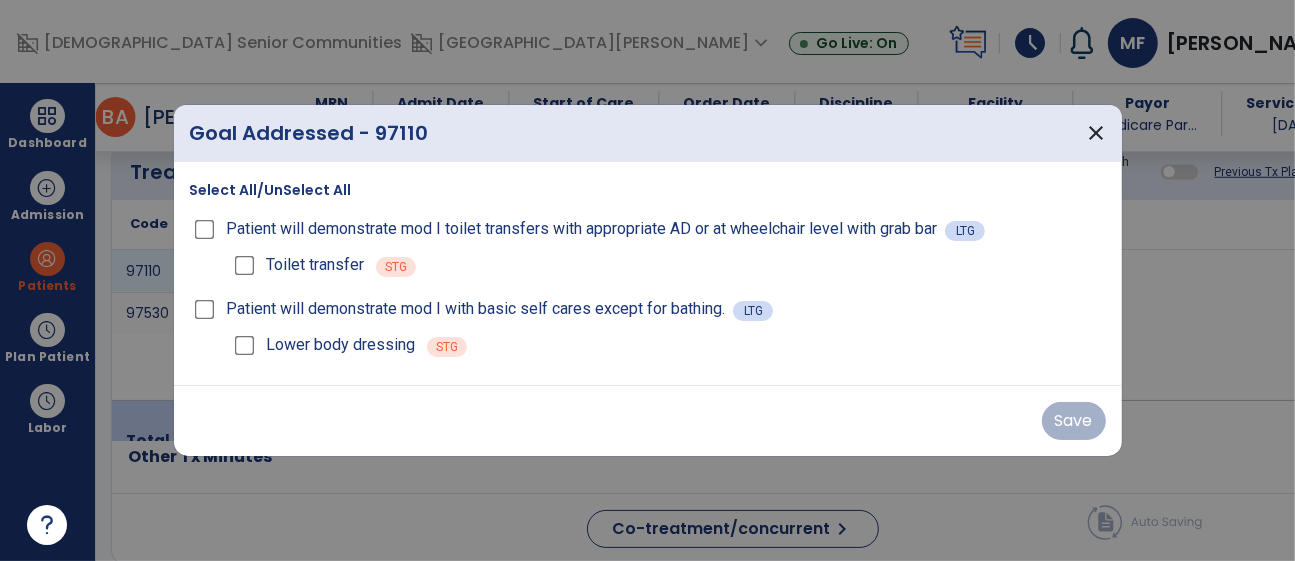 scroll, scrollTop: 1216, scrollLeft: 0, axis: vertical 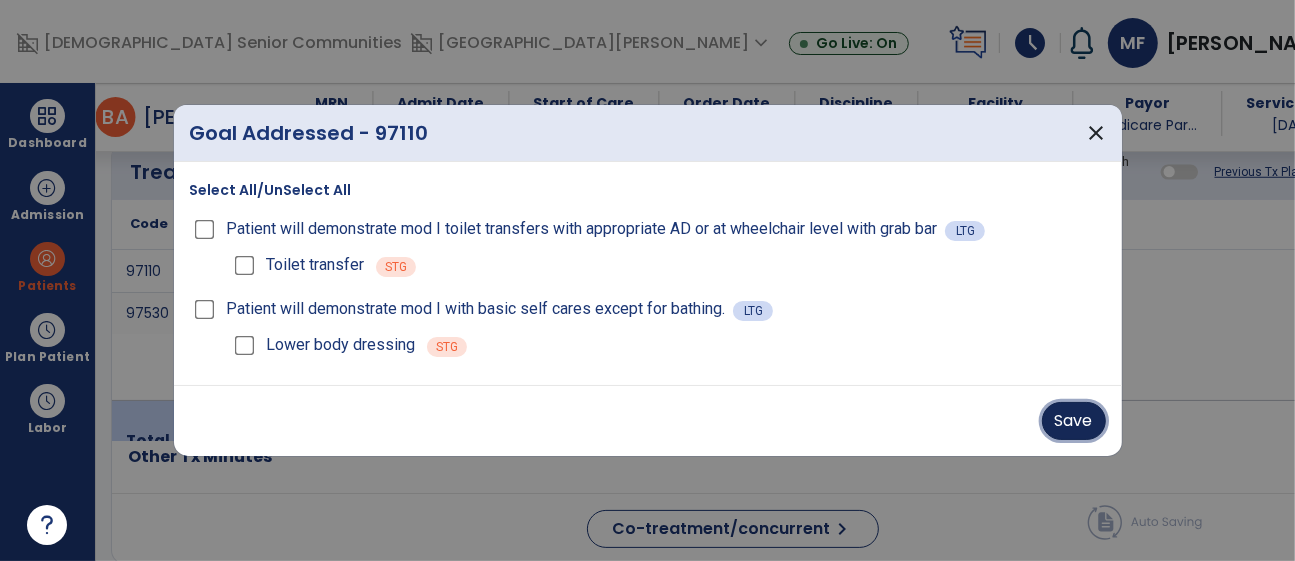 click on "Save" at bounding box center [1074, 421] 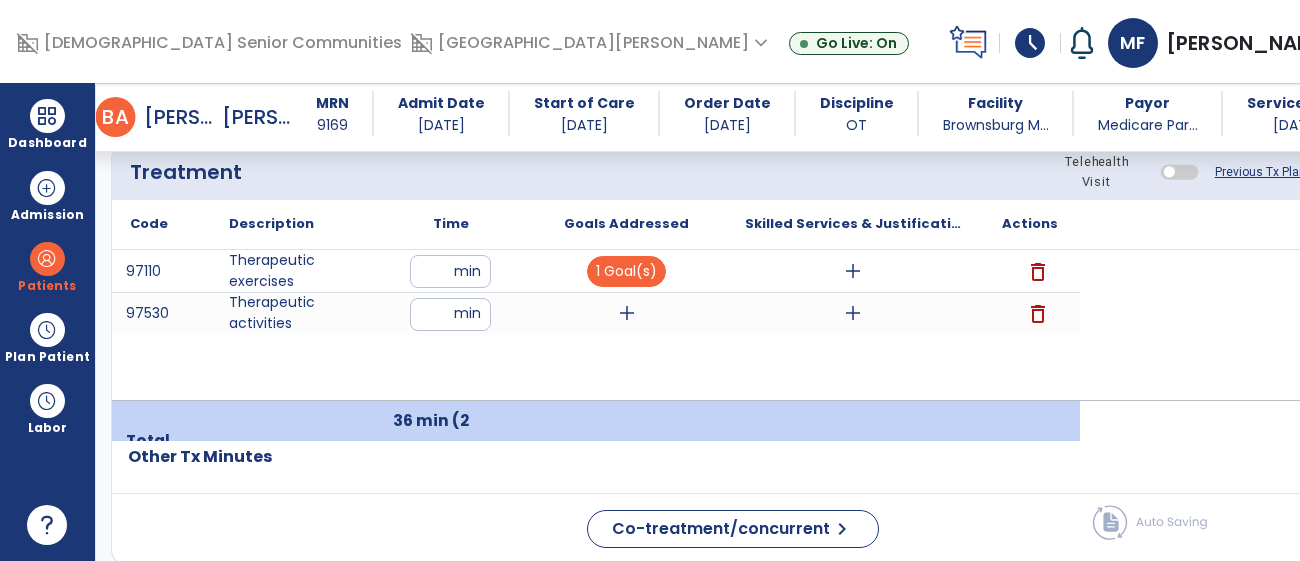 click on "add" at bounding box center [627, 313] 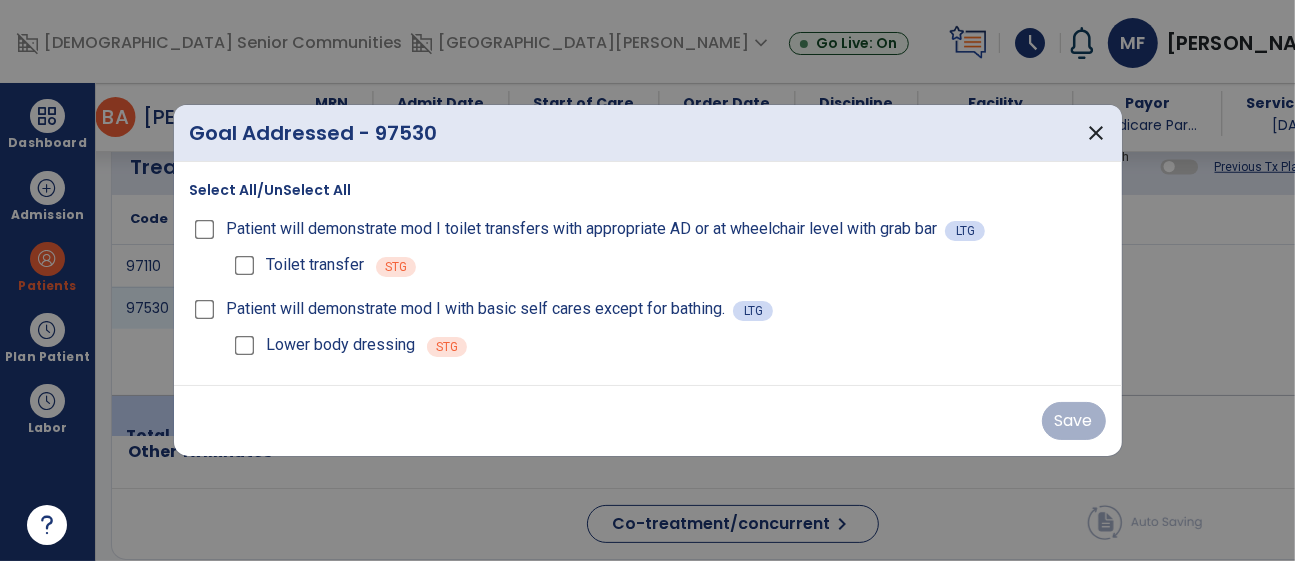 scroll, scrollTop: 1216, scrollLeft: 0, axis: vertical 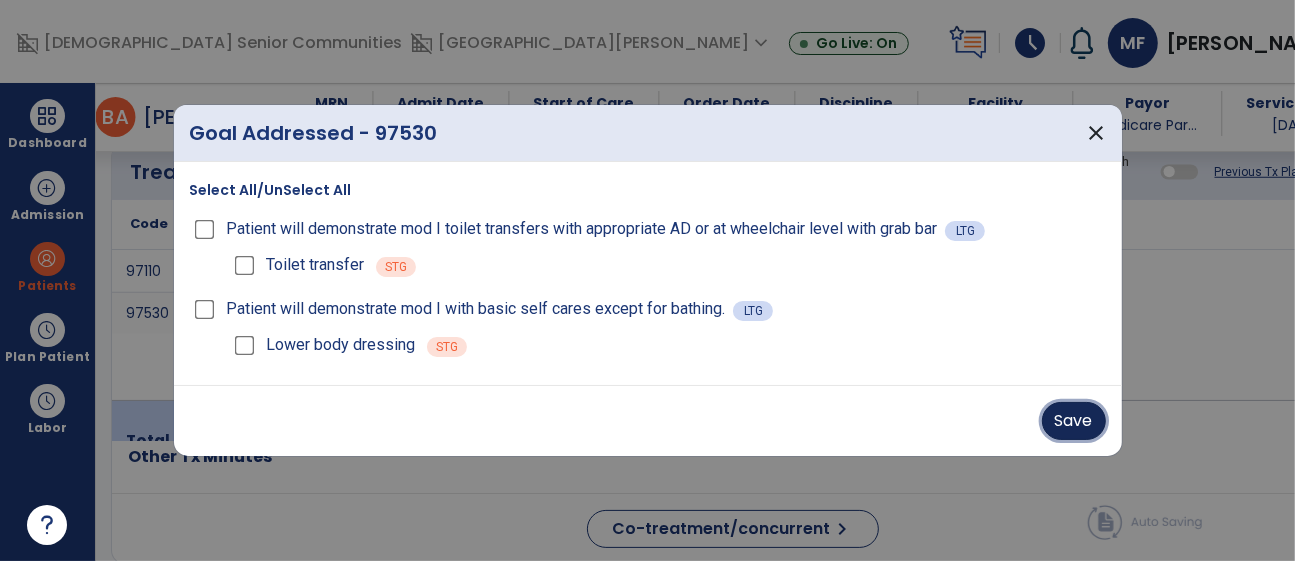 click on "Save" at bounding box center [1074, 421] 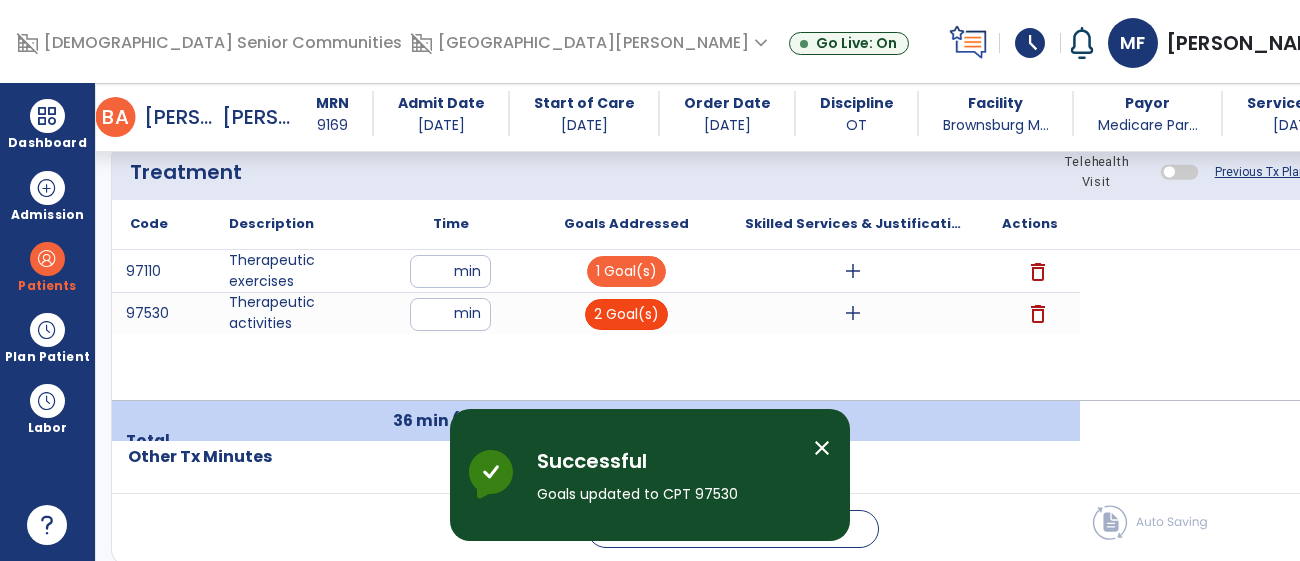 click on "2 Goal(s)" at bounding box center [626, 314] 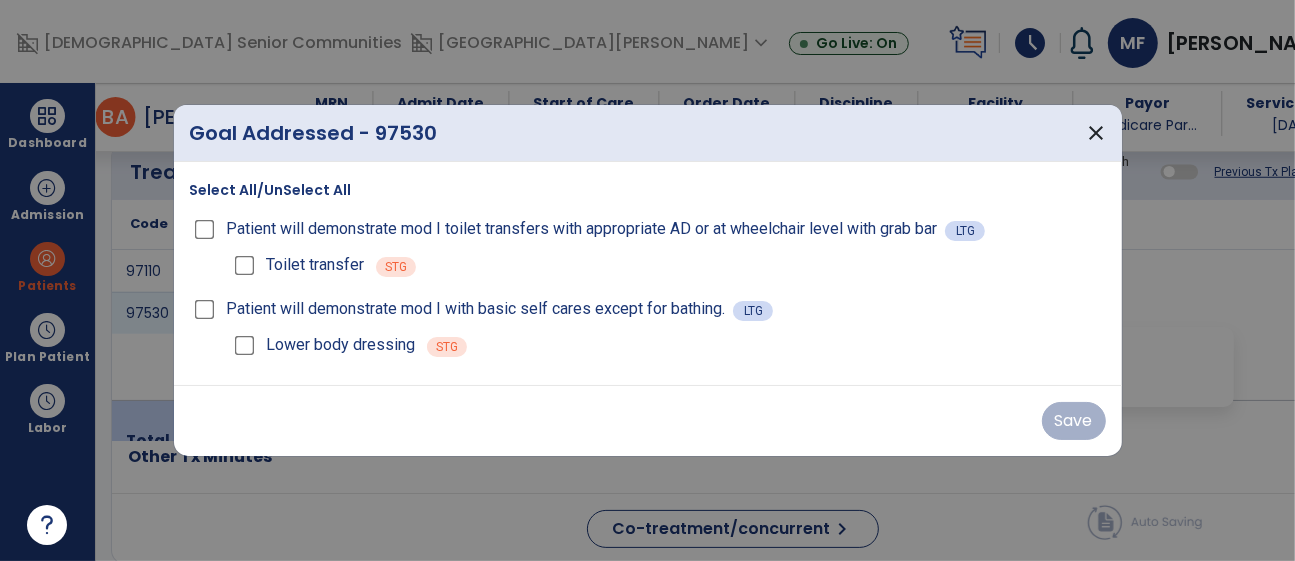 scroll, scrollTop: 1216, scrollLeft: 0, axis: vertical 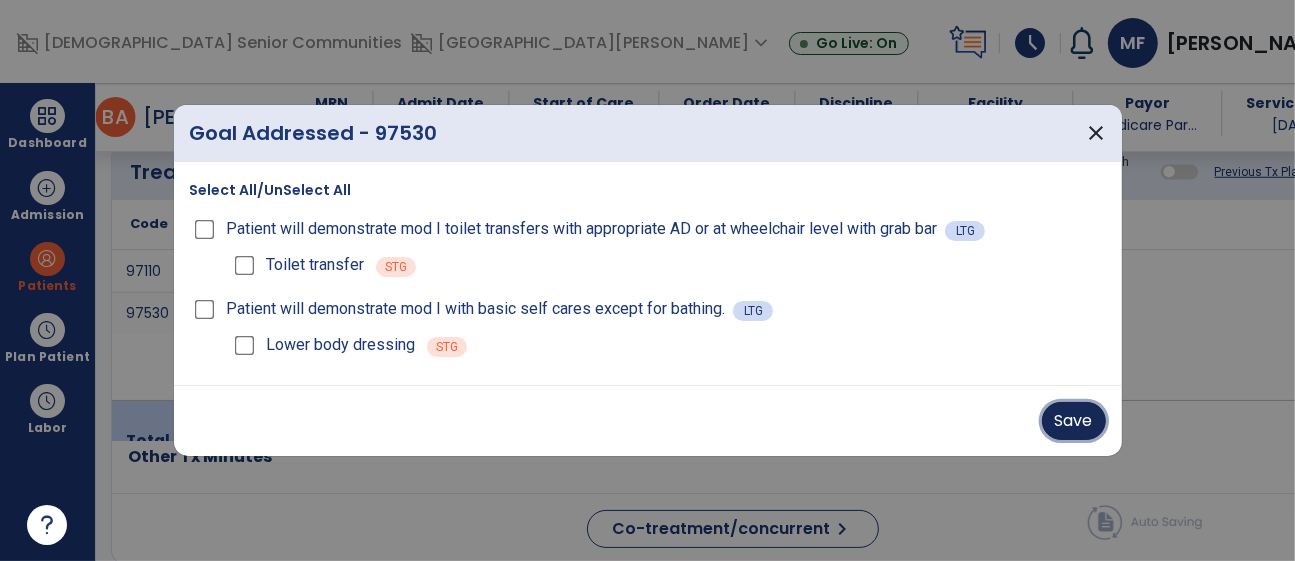 click on "Save" at bounding box center (1074, 421) 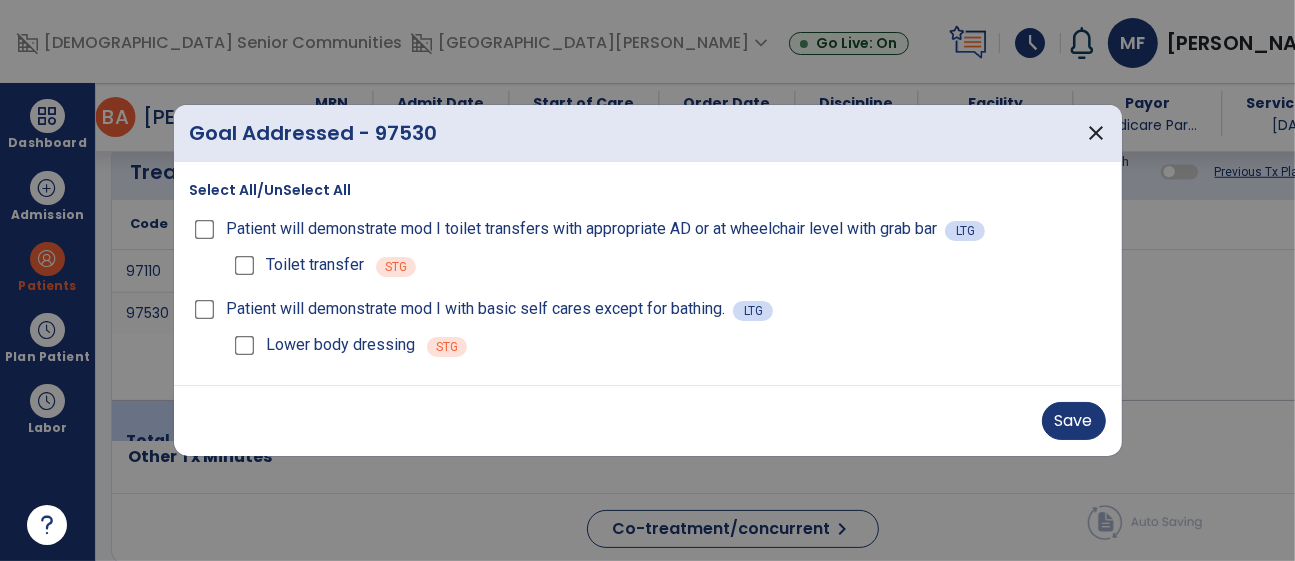 click on "Save" at bounding box center [648, 421] 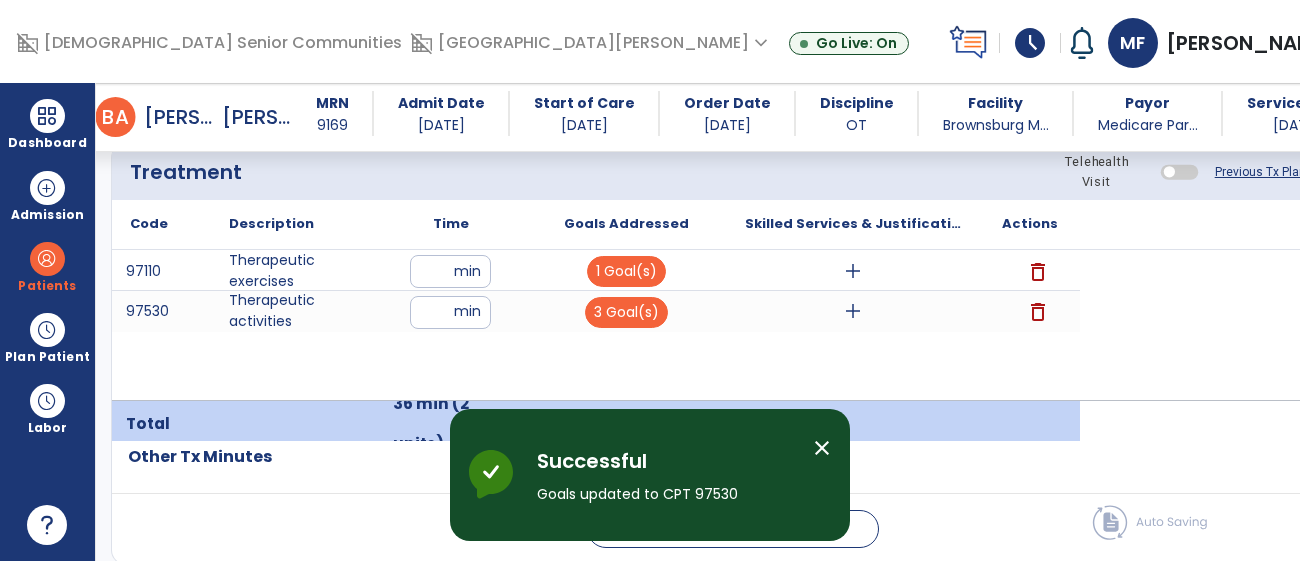 click on "add" at bounding box center (853, 271) 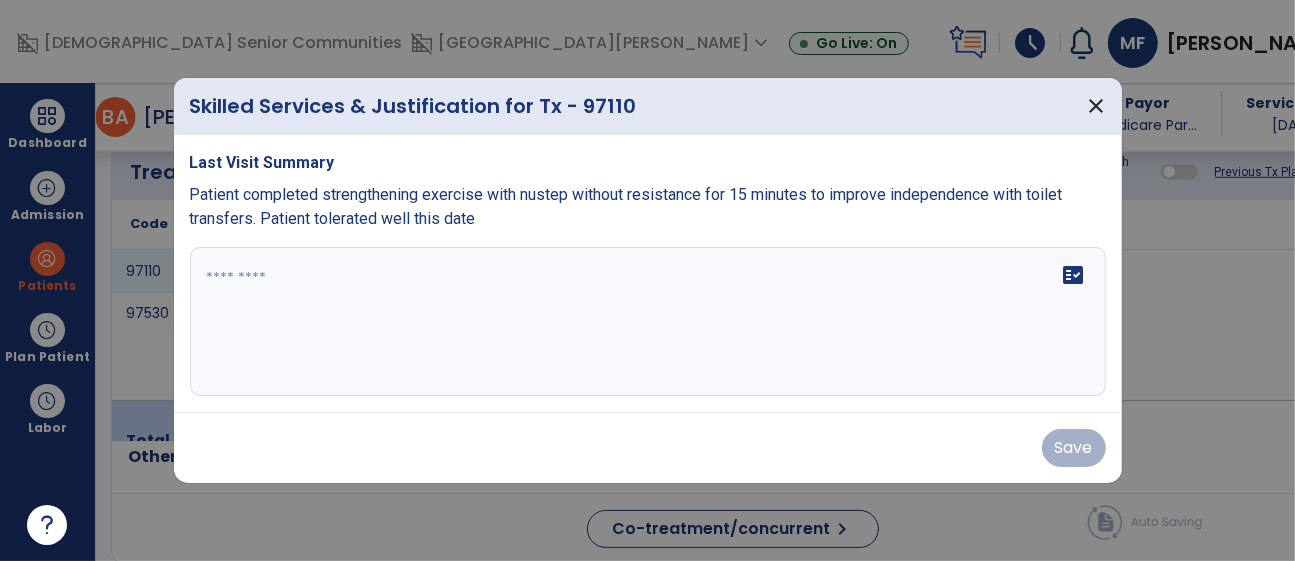 scroll, scrollTop: 1216, scrollLeft: 0, axis: vertical 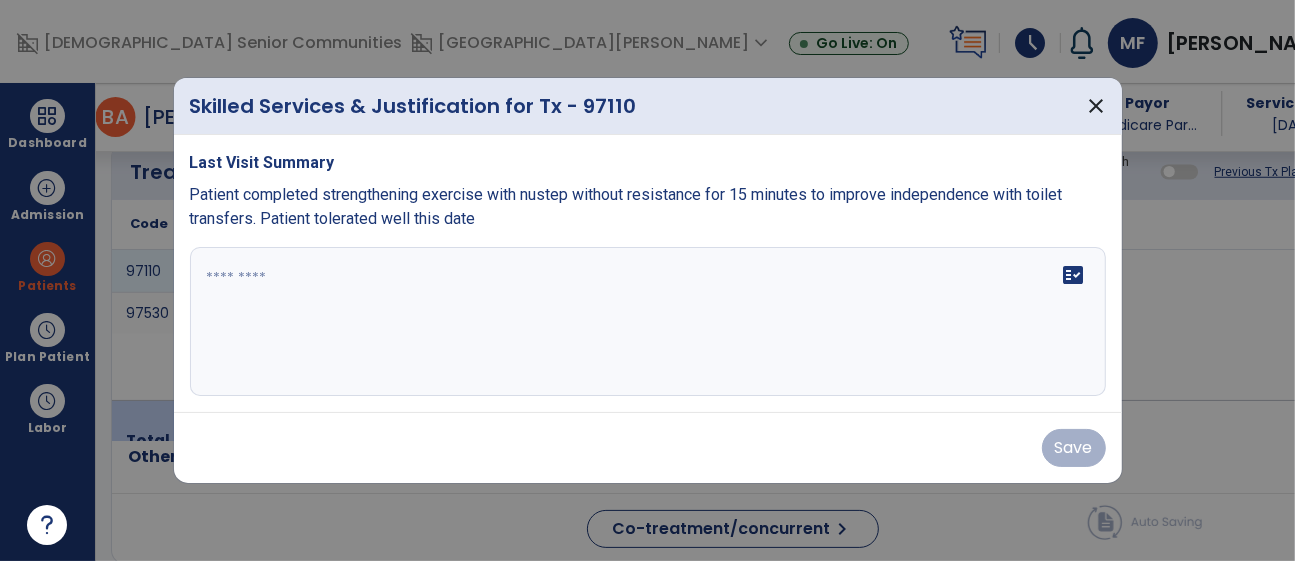 click at bounding box center [648, 322] 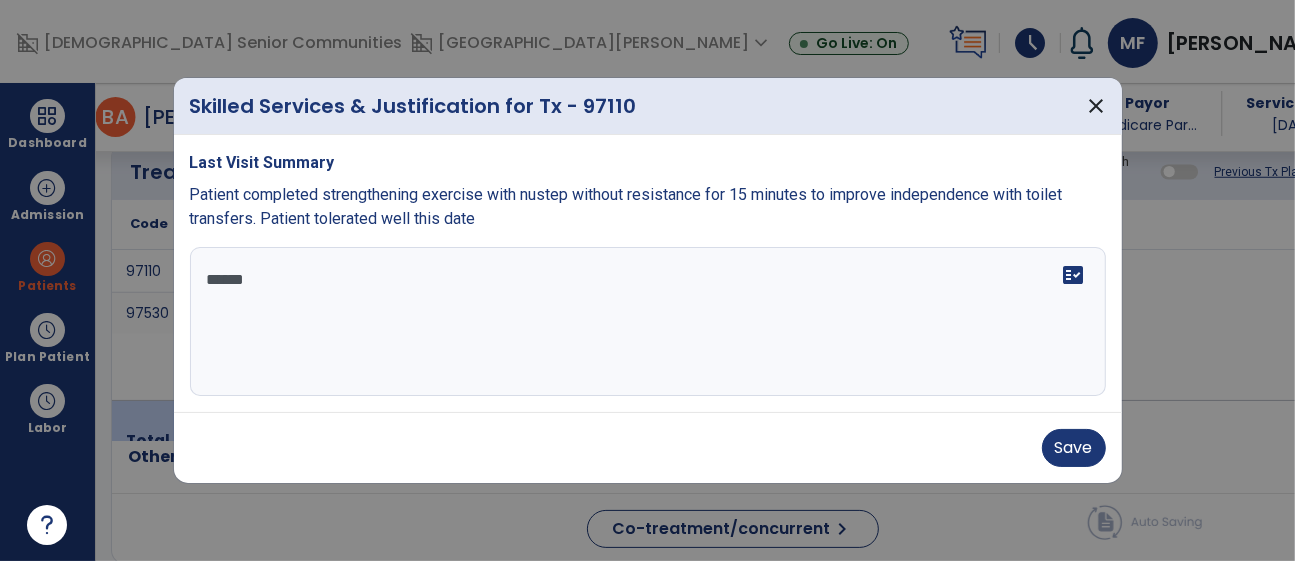 type on "*******" 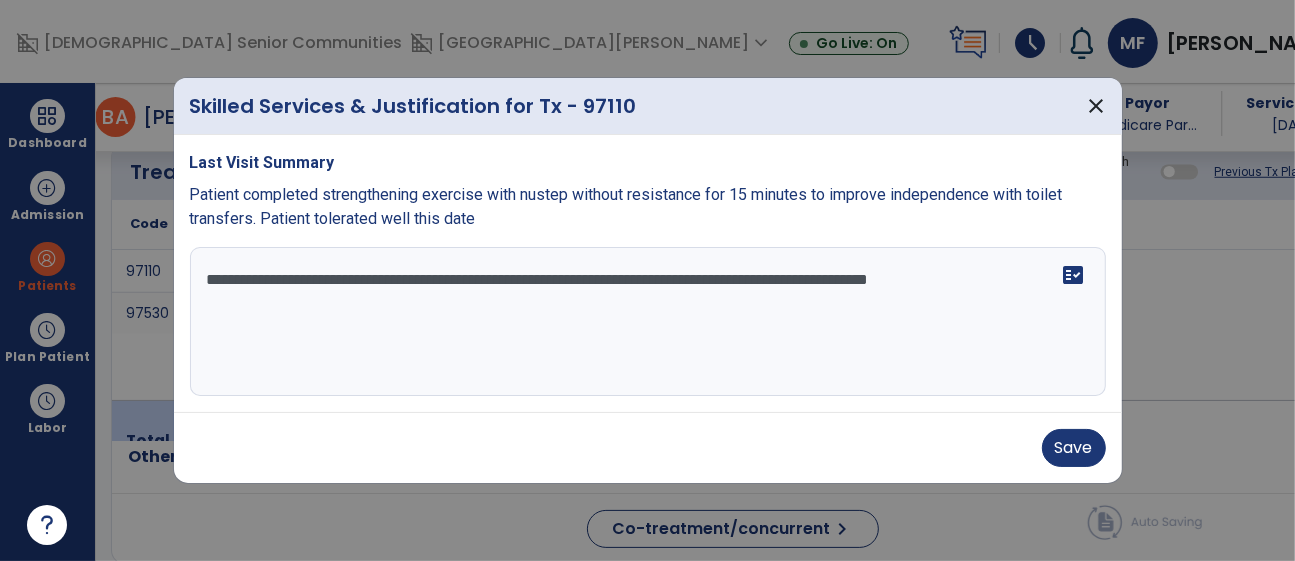 type on "**********" 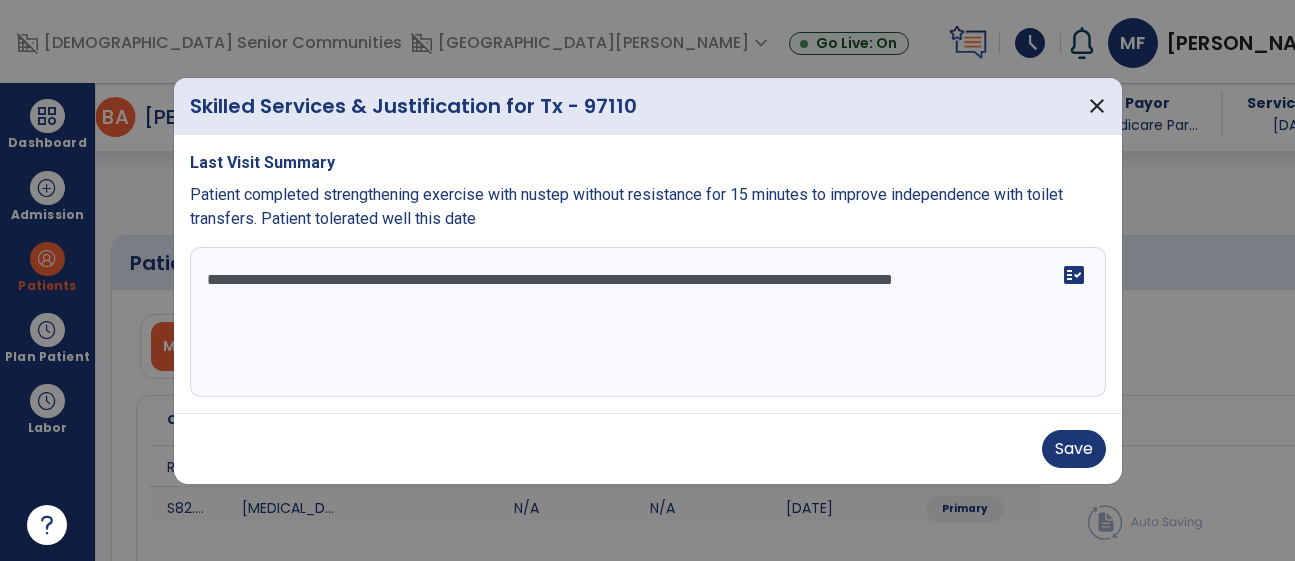 select on "*" 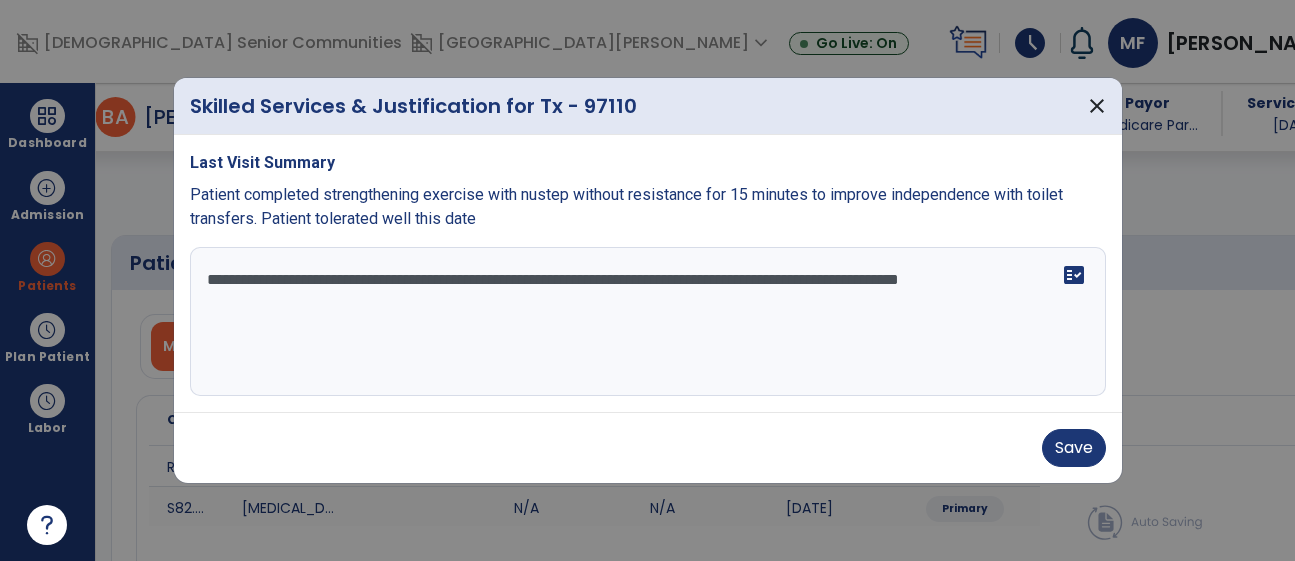 scroll, scrollTop: 0, scrollLeft: 0, axis: both 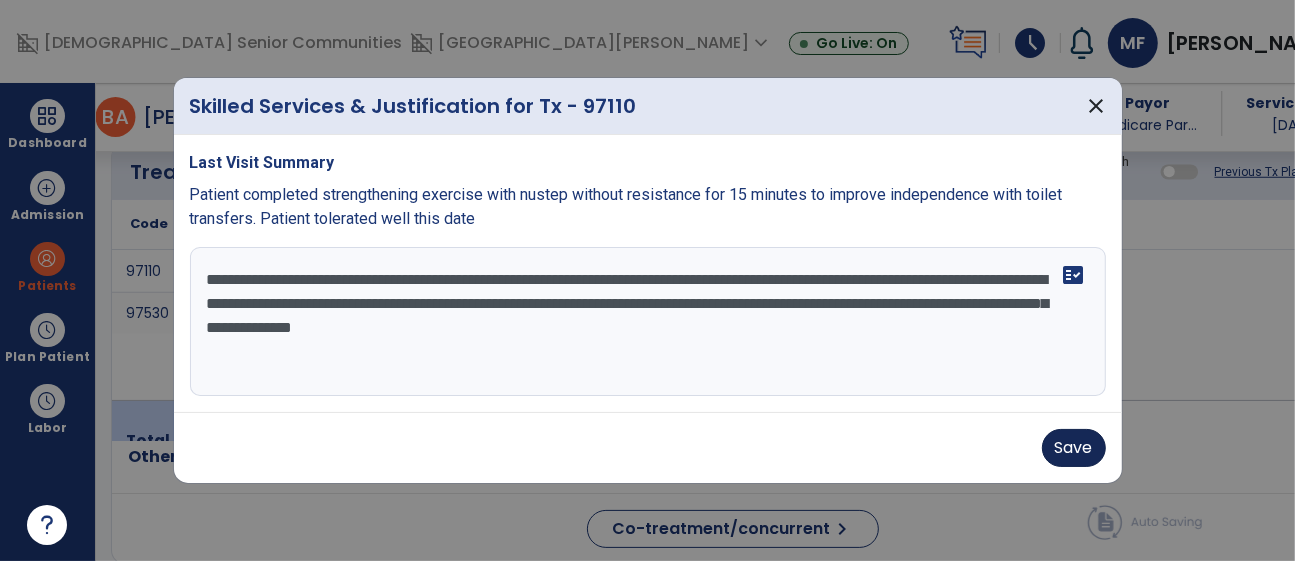 type on "**********" 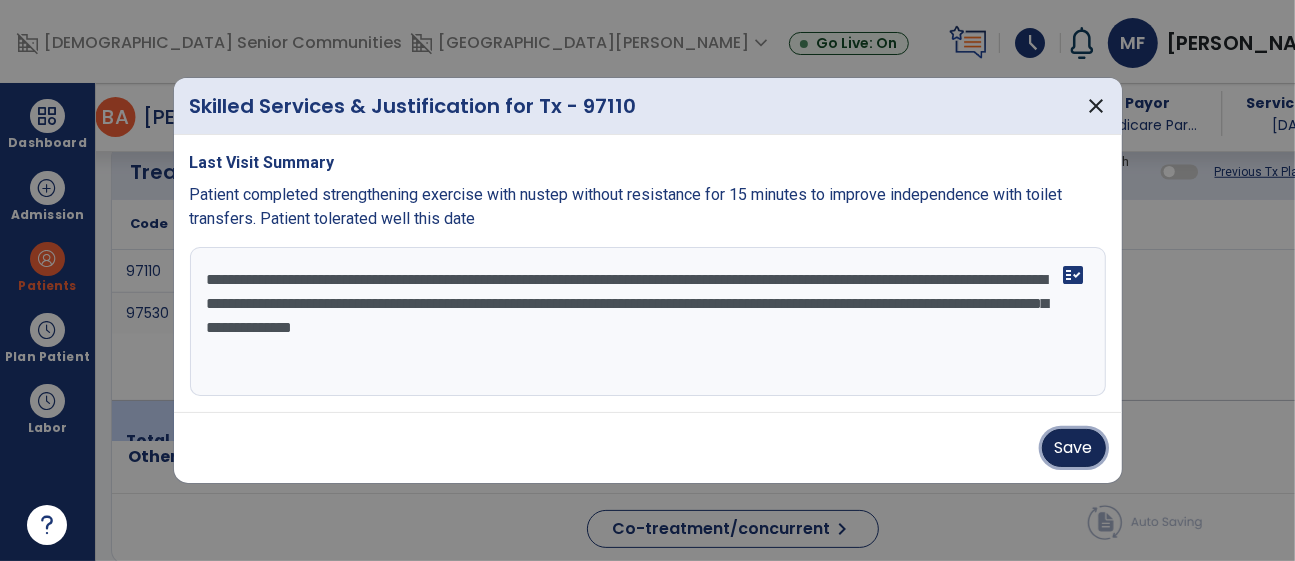 click on "Save" at bounding box center (1074, 448) 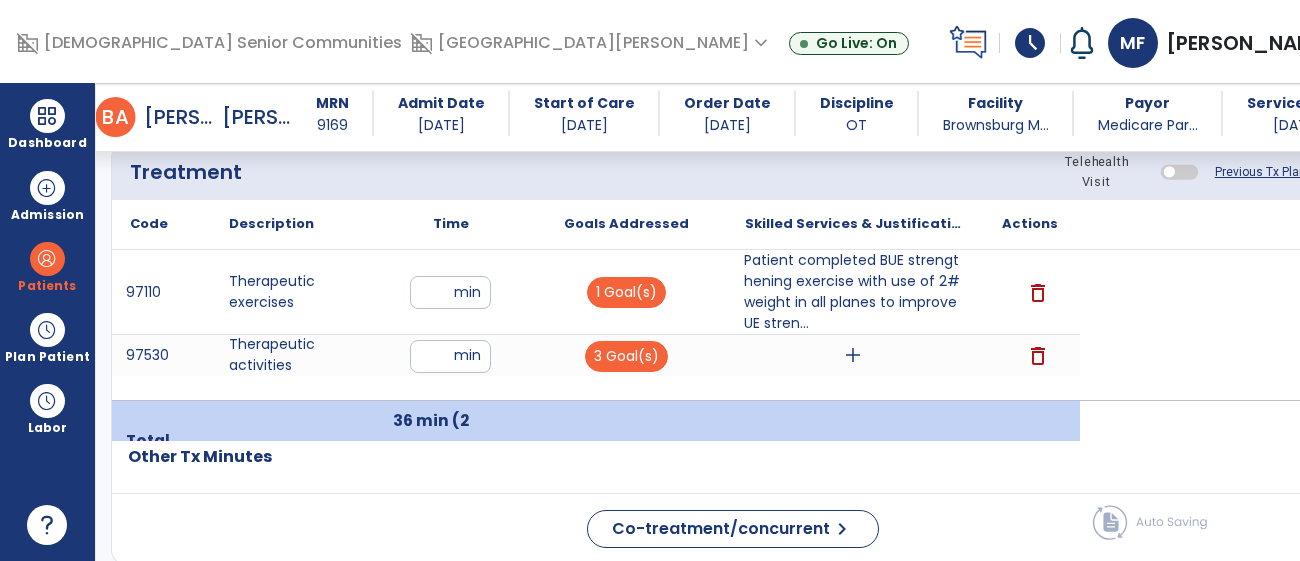 click on "add" at bounding box center (853, 355) 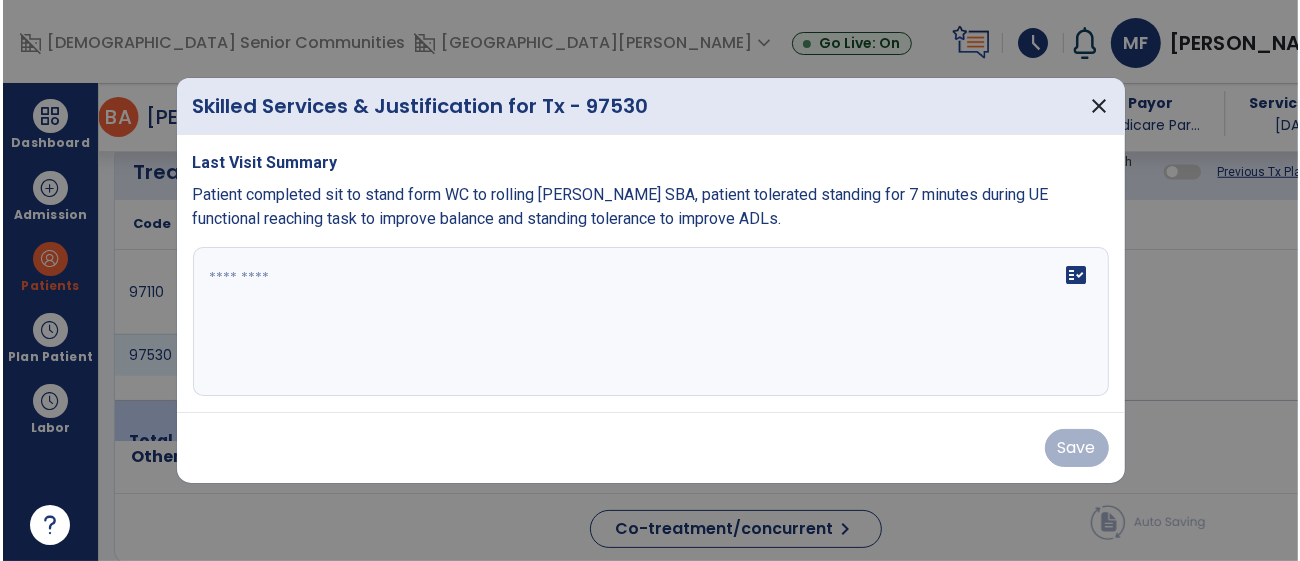 scroll, scrollTop: 1216, scrollLeft: 0, axis: vertical 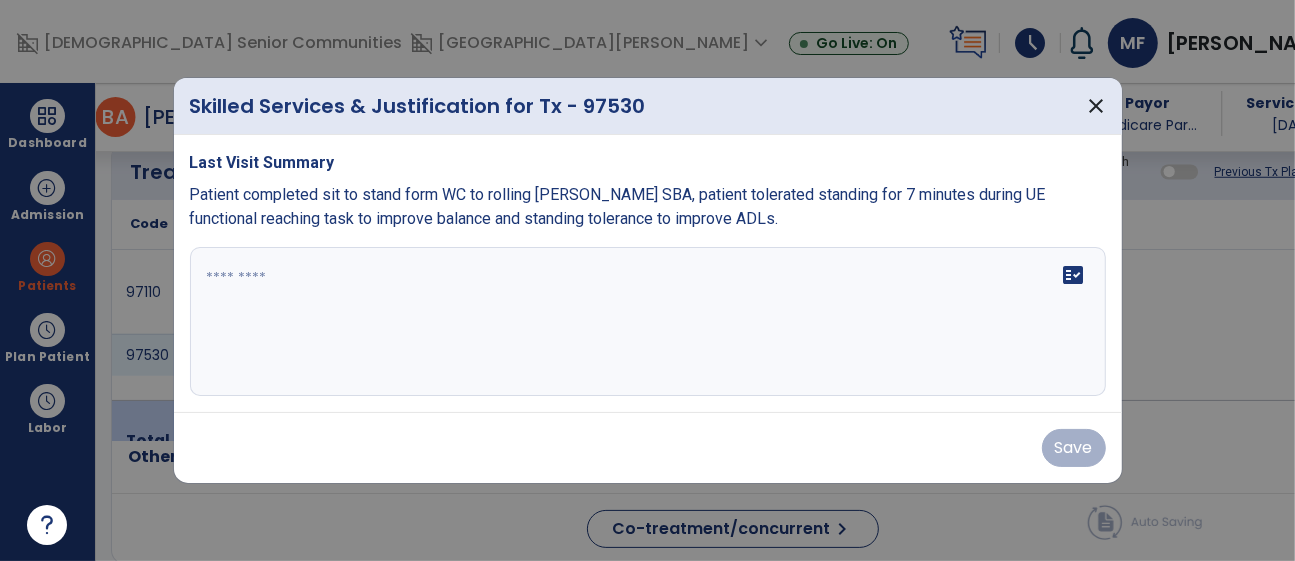 click on "fact_check" at bounding box center [648, 322] 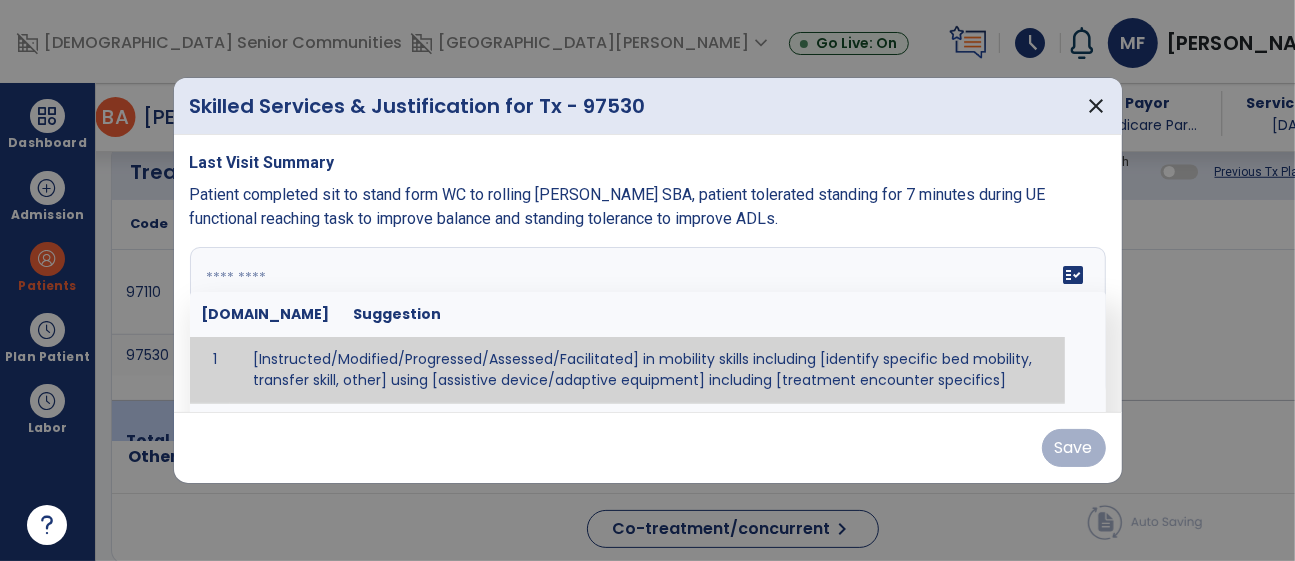 click at bounding box center (645, 322) 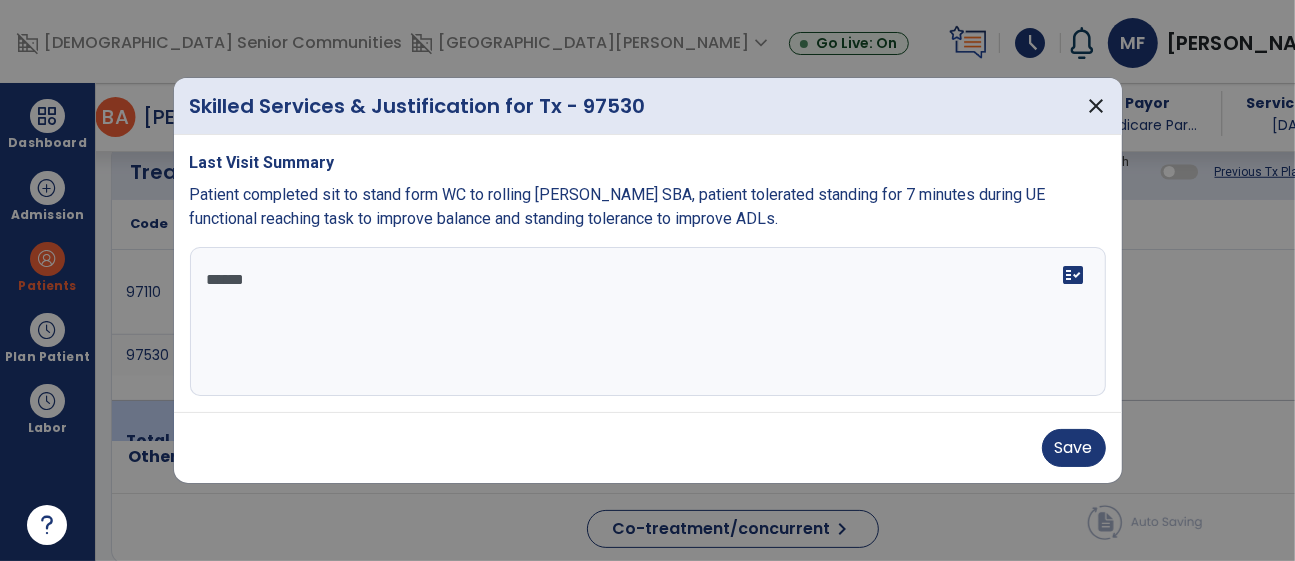 type on "*******" 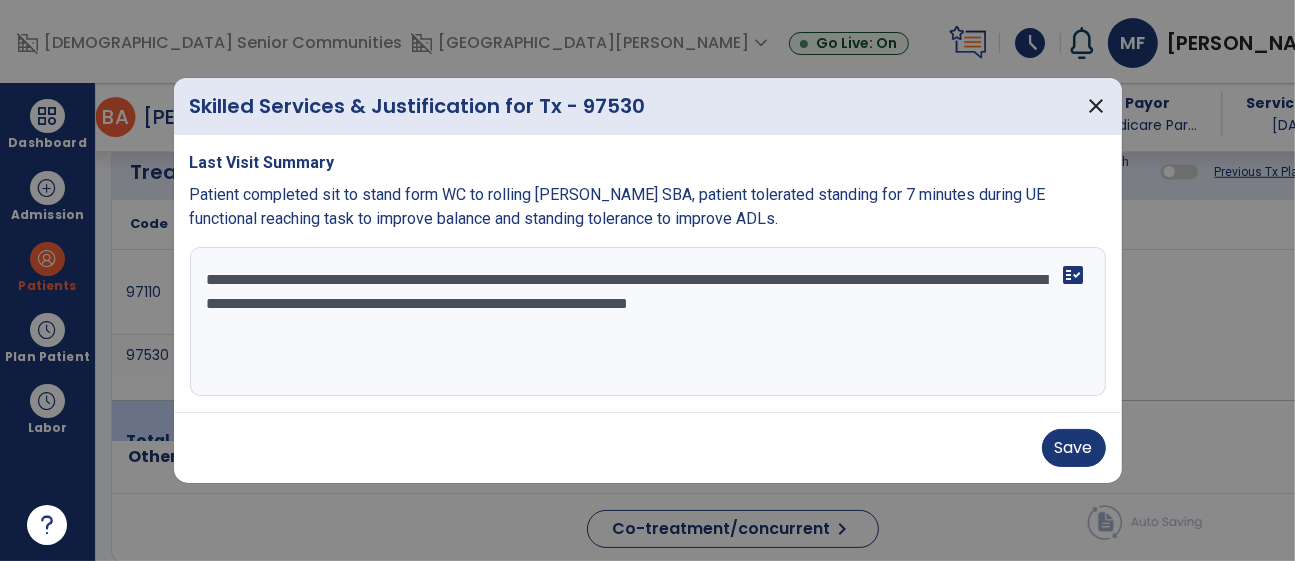 click on "**********" at bounding box center [648, 322] 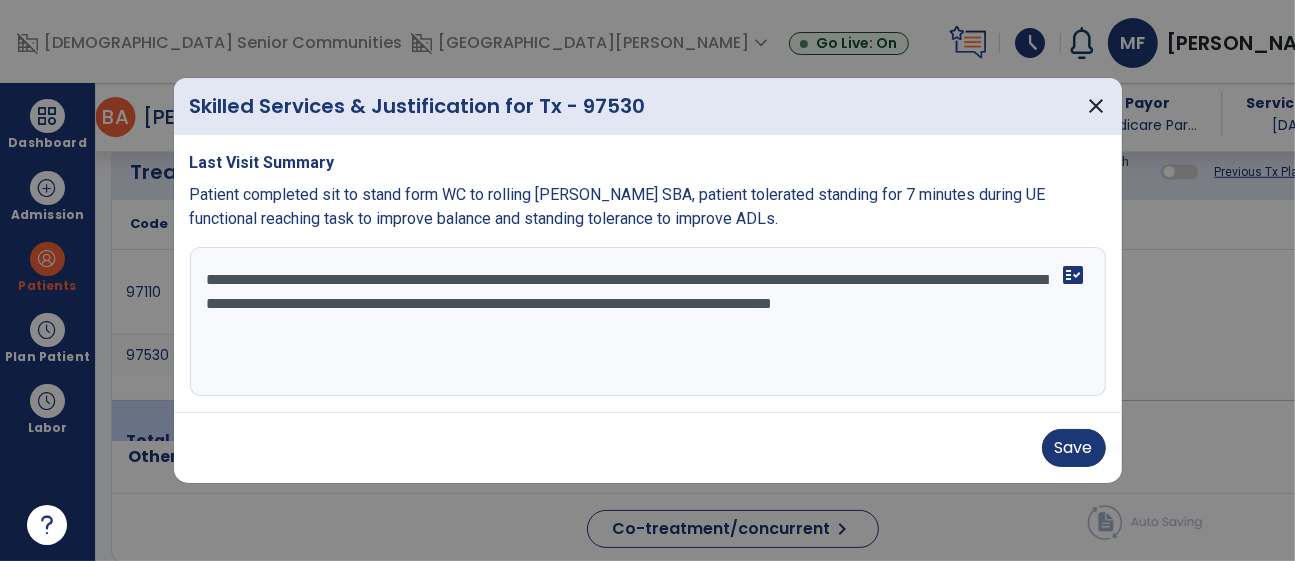 click on "**********" at bounding box center (648, 322) 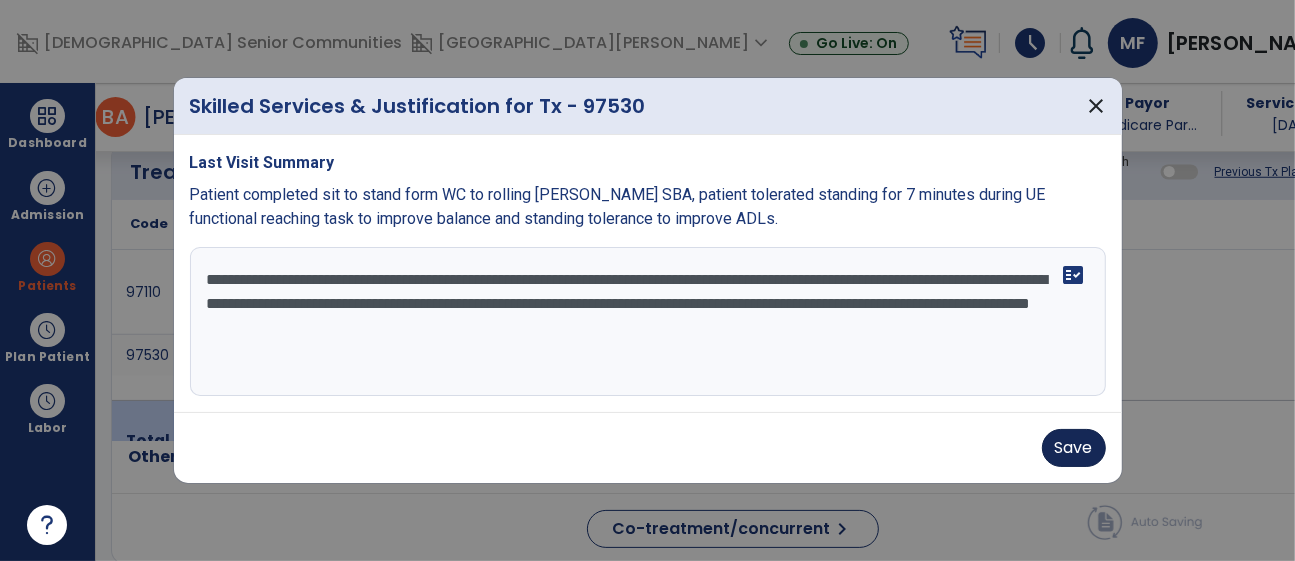 type on "**********" 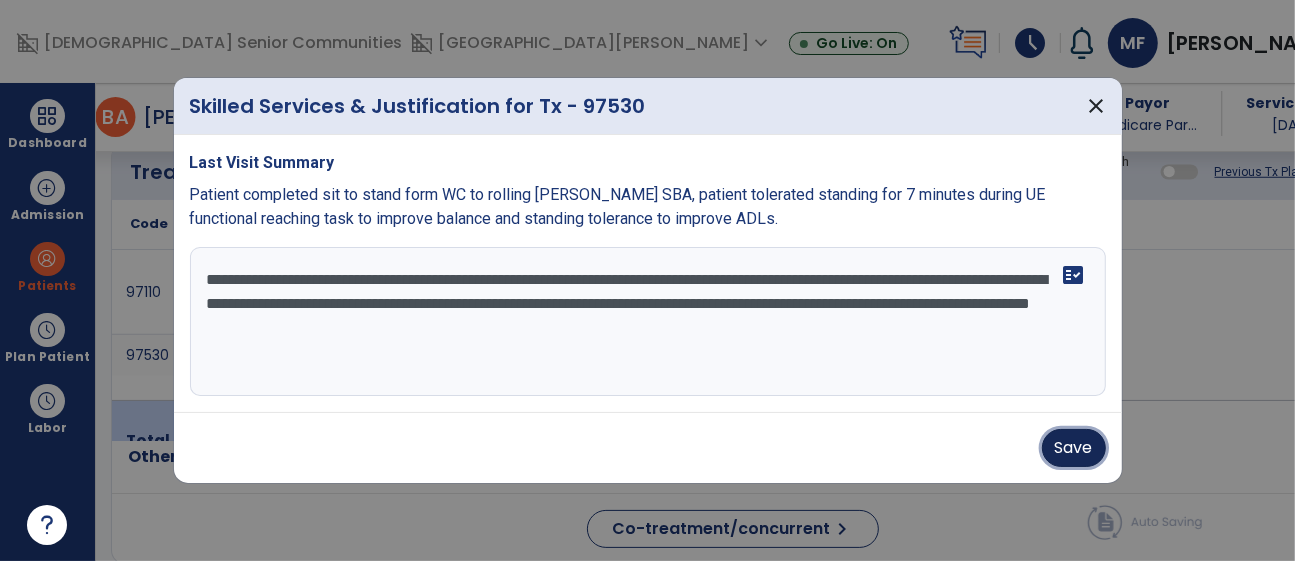 click on "Save" at bounding box center [1074, 448] 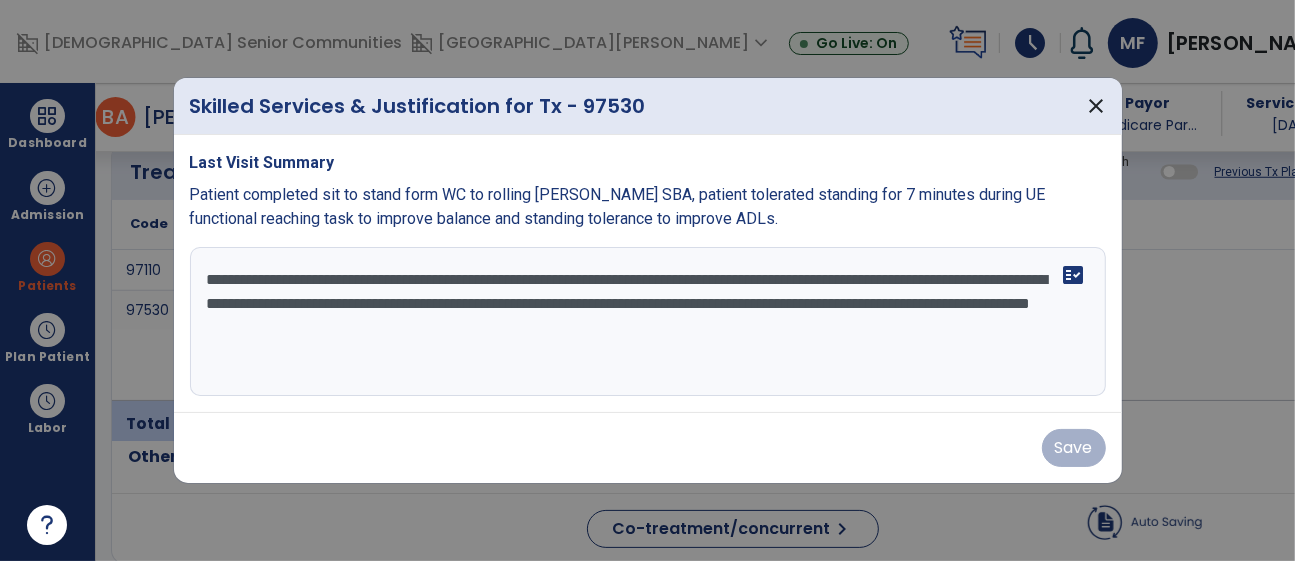click on "Save" at bounding box center [648, 448] 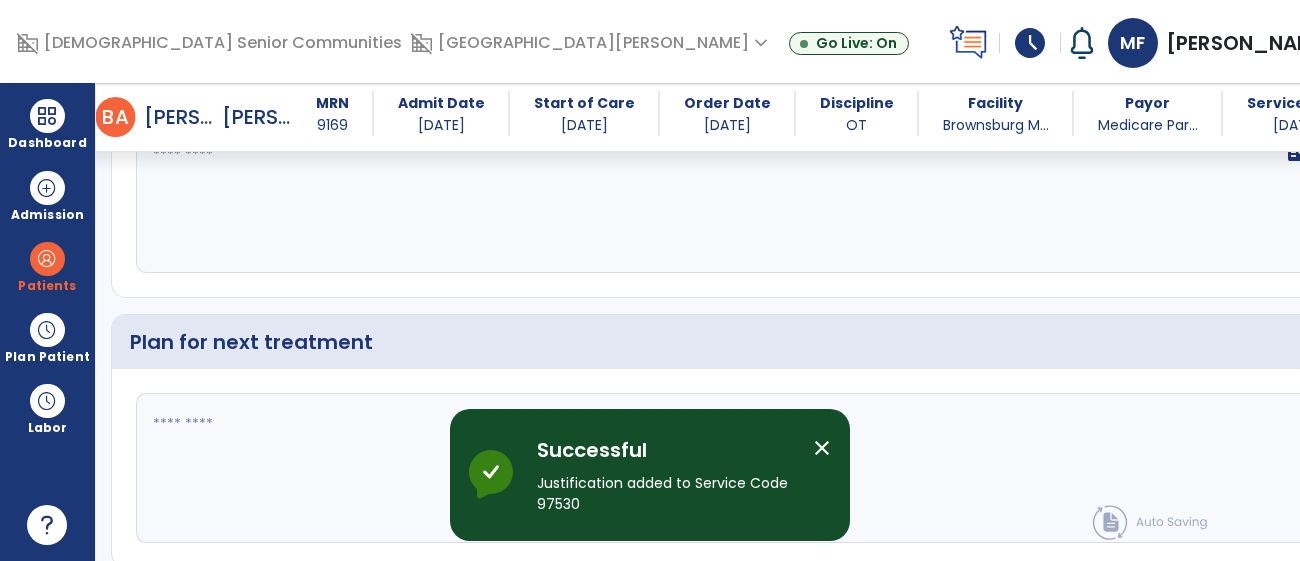 scroll, scrollTop: 2607, scrollLeft: 0, axis: vertical 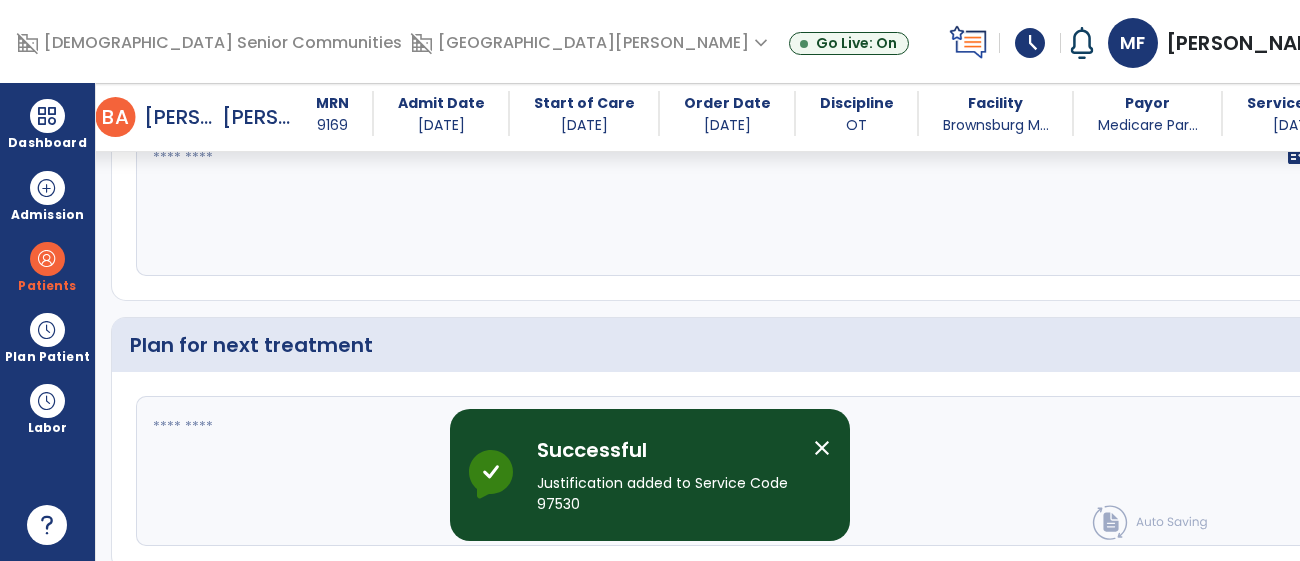click on "fact_check" 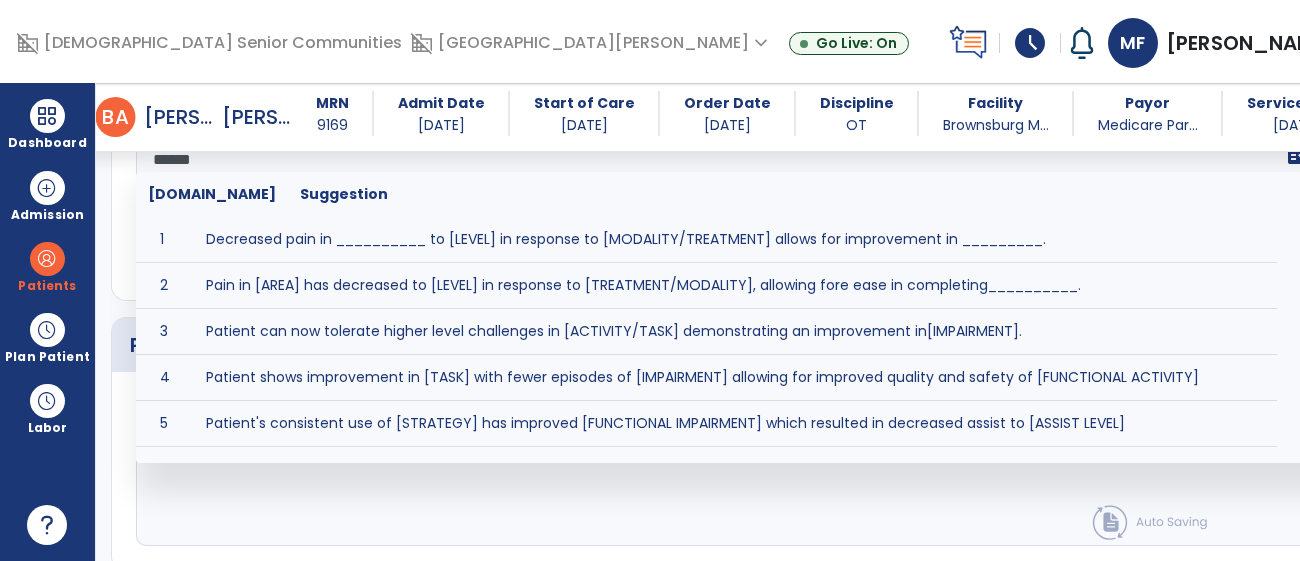type on "*******" 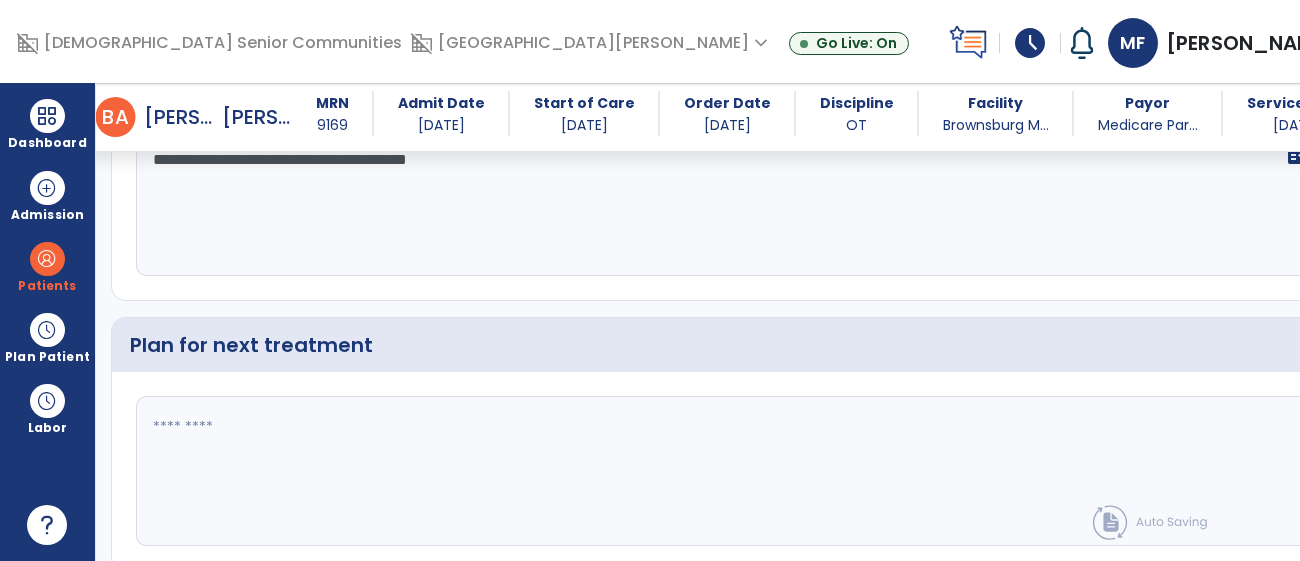 scroll, scrollTop: 2742, scrollLeft: 0, axis: vertical 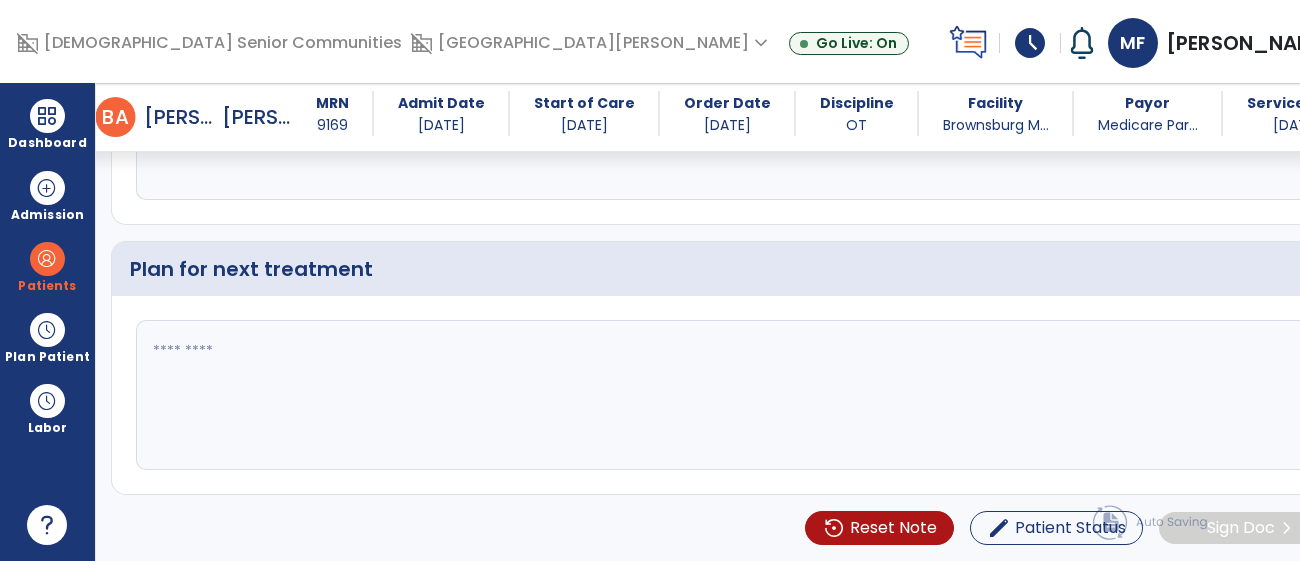 type on "**********" 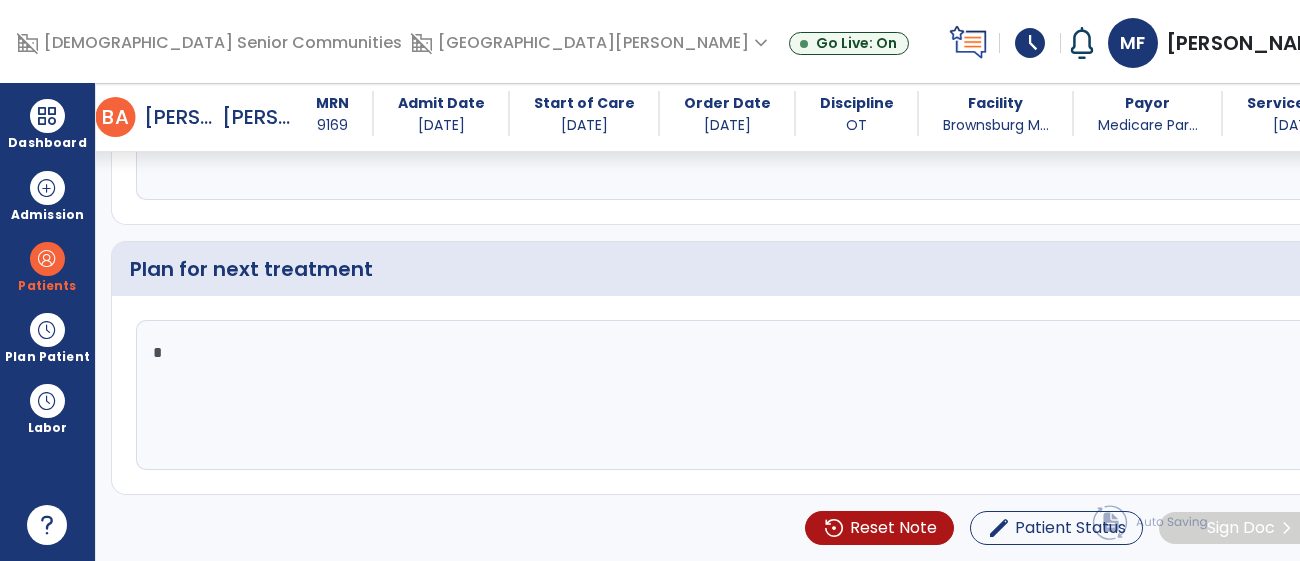 click on "*" 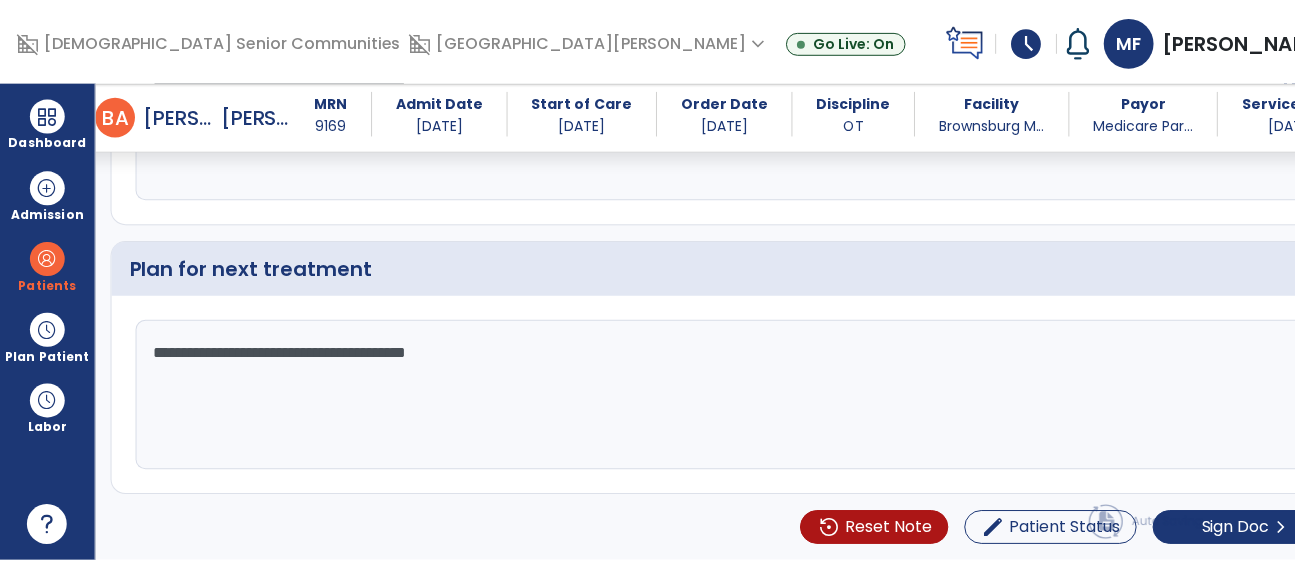 scroll, scrollTop: 2742, scrollLeft: 0, axis: vertical 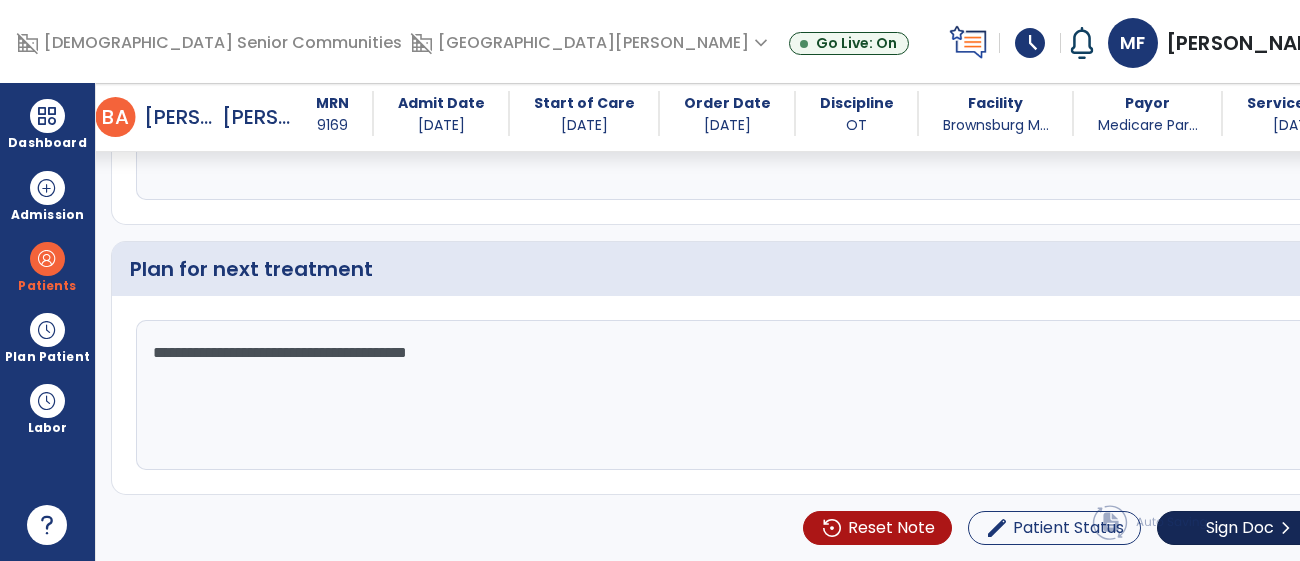type on "**********" 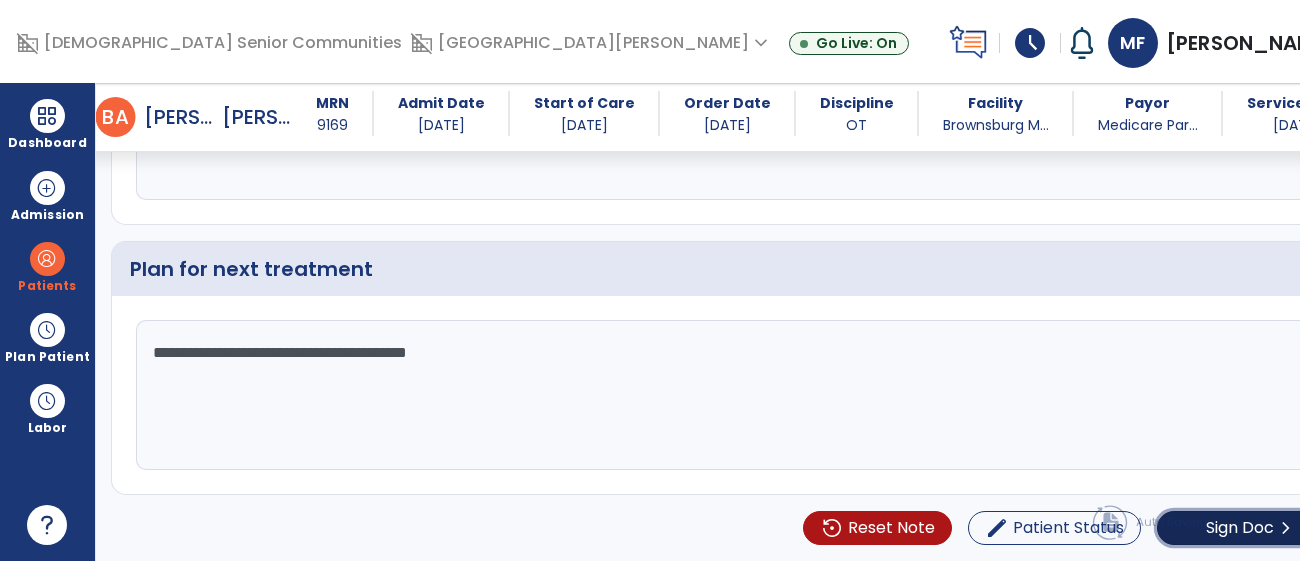 click on "Sign Doc" 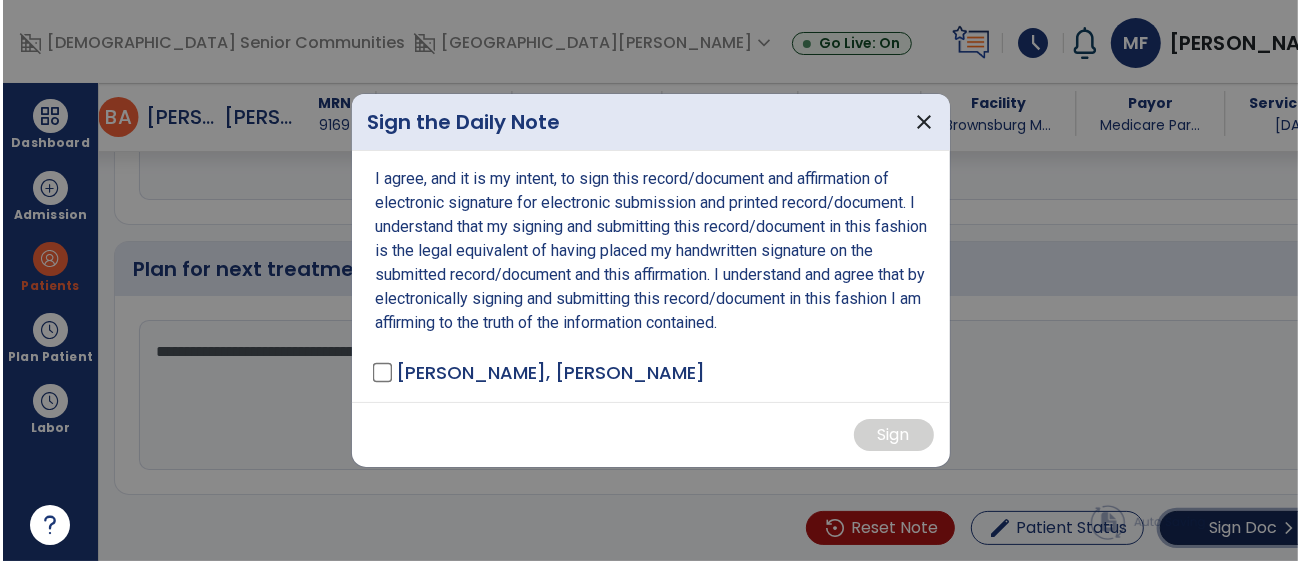 scroll, scrollTop: 2742, scrollLeft: 0, axis: vertical 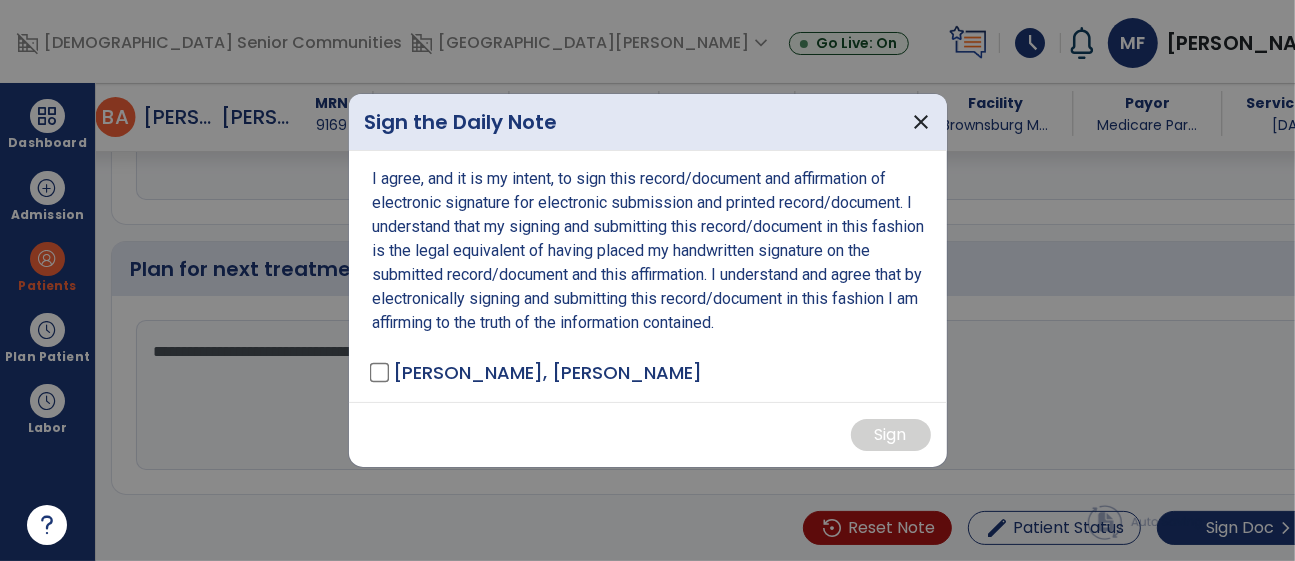 click on "Sign" at bounding box center (648, 434) 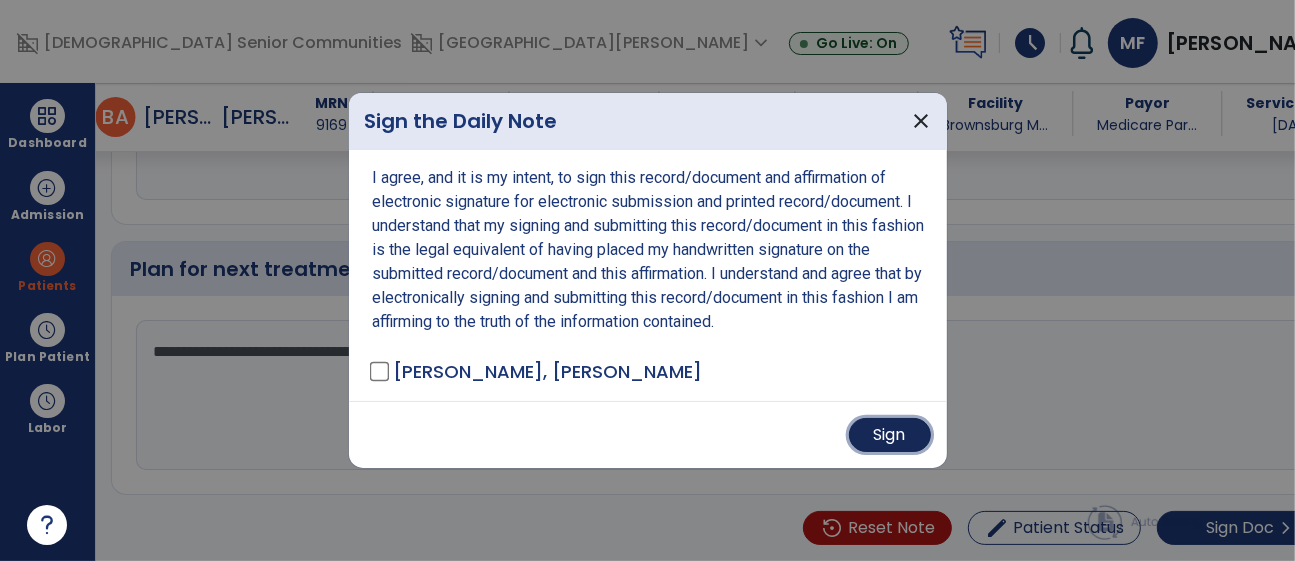 click on "Sign" at bounding box center (890, 435) 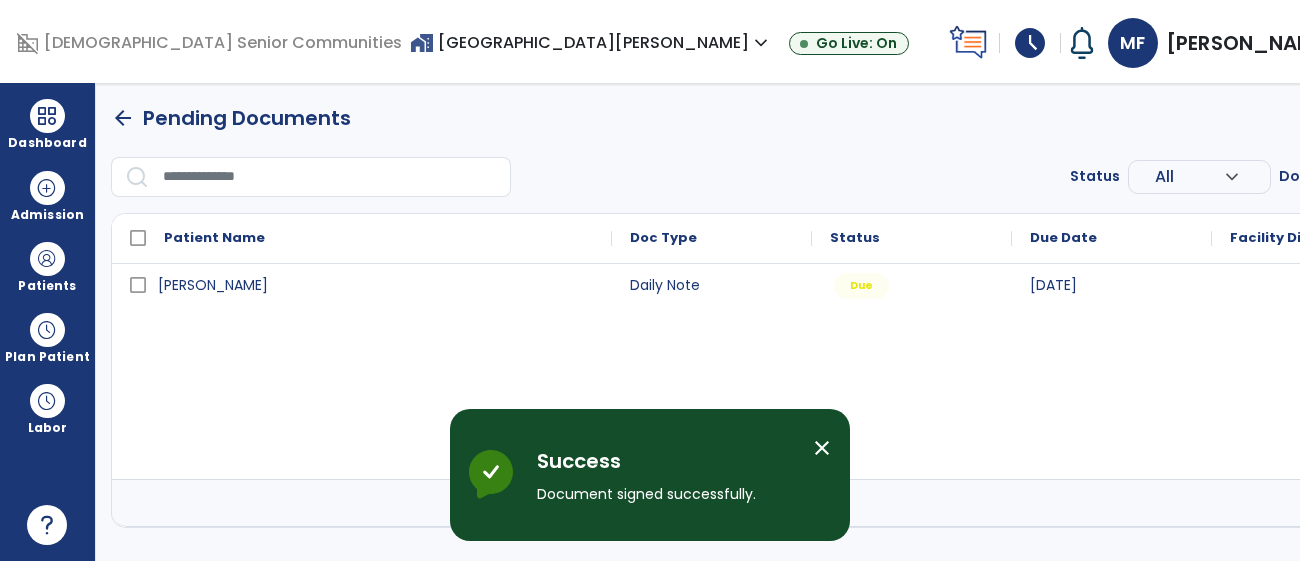 scroll, scrollTop: 0, scrollLeft: 0, axis: both 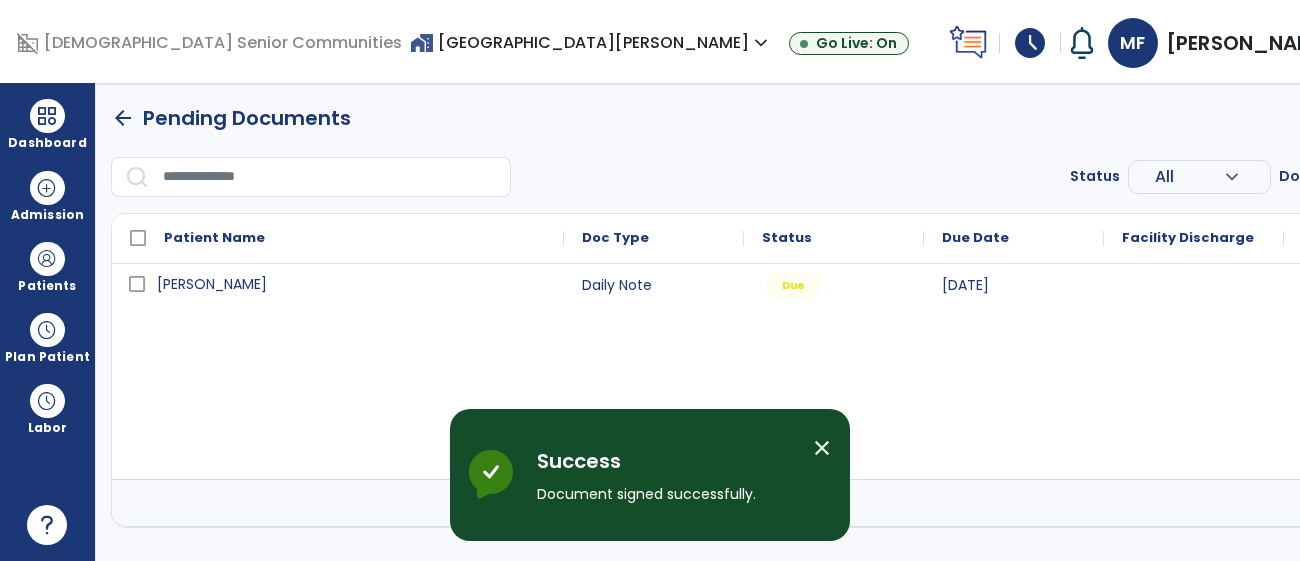 click on "[PERSON_NAME]" at bounding box center [352, 284] 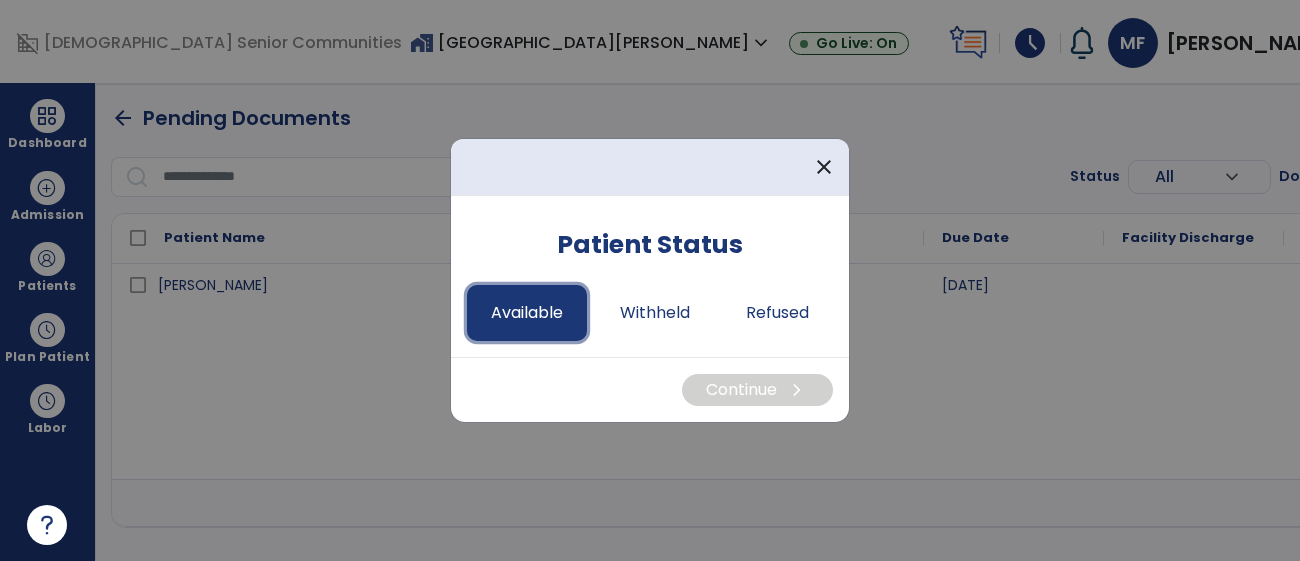 click on "Available" at bounding box center (527, 313) 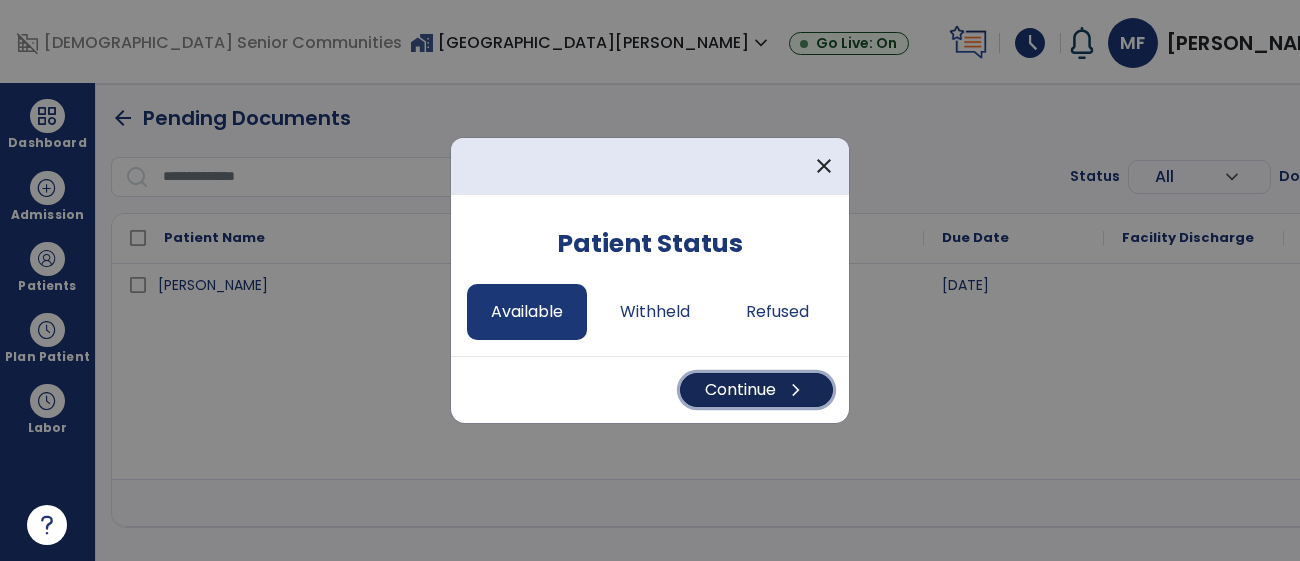 click on "chevron_right" at bounding box center (796, 390) 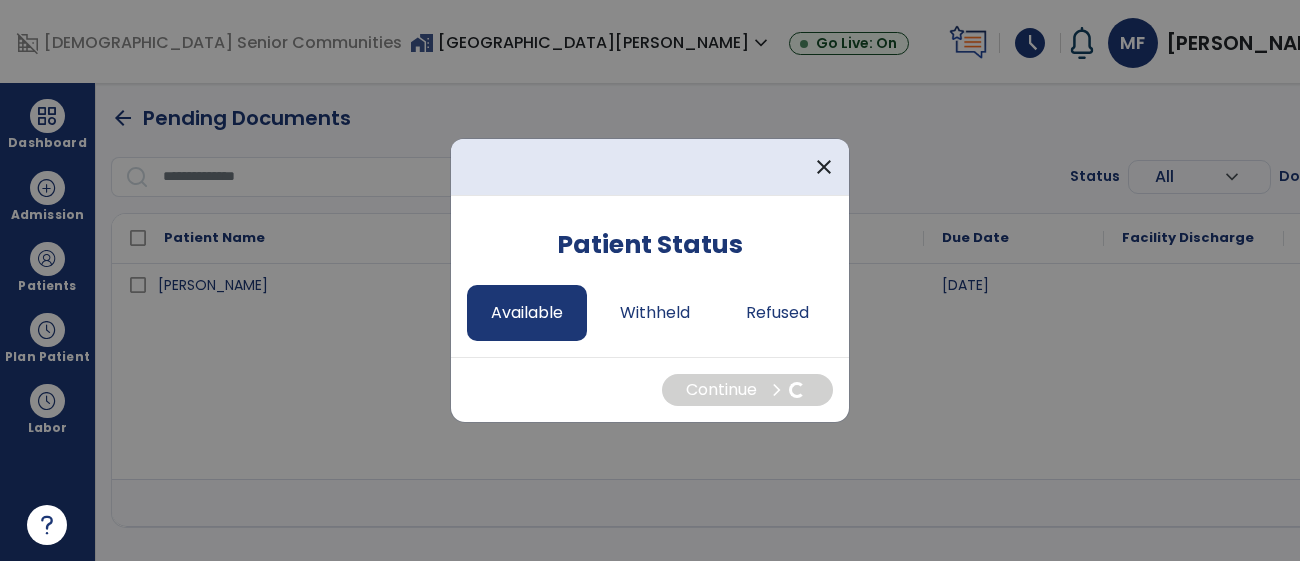 select on "*" 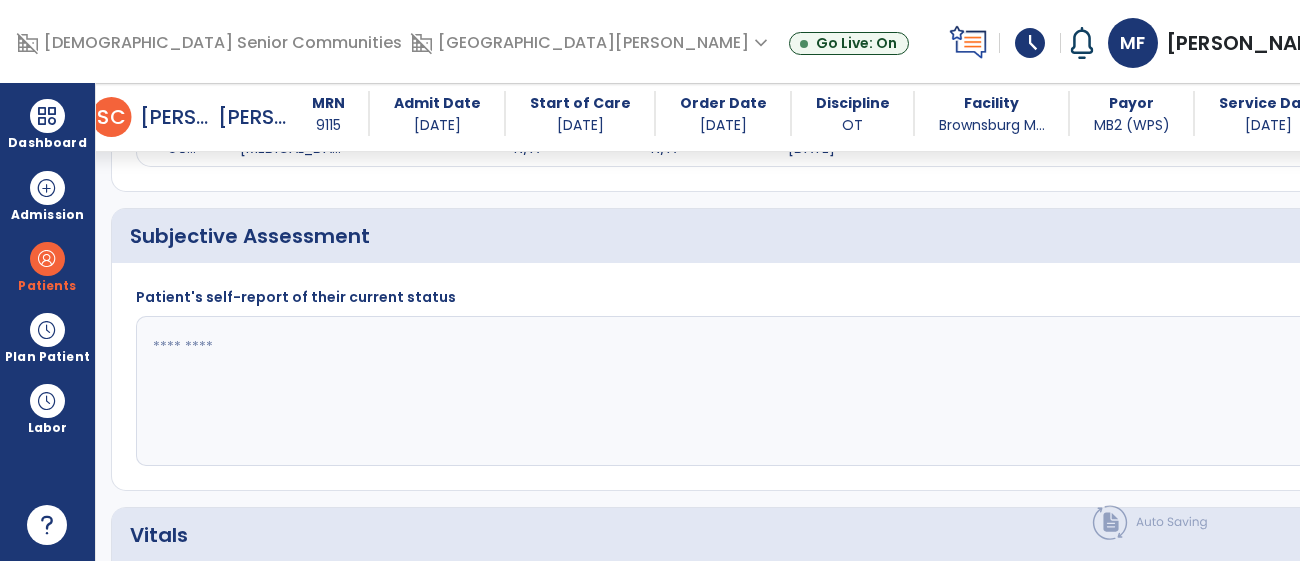 scroll, scrollTop: 479, scrollLeft: 0, axis: vertical 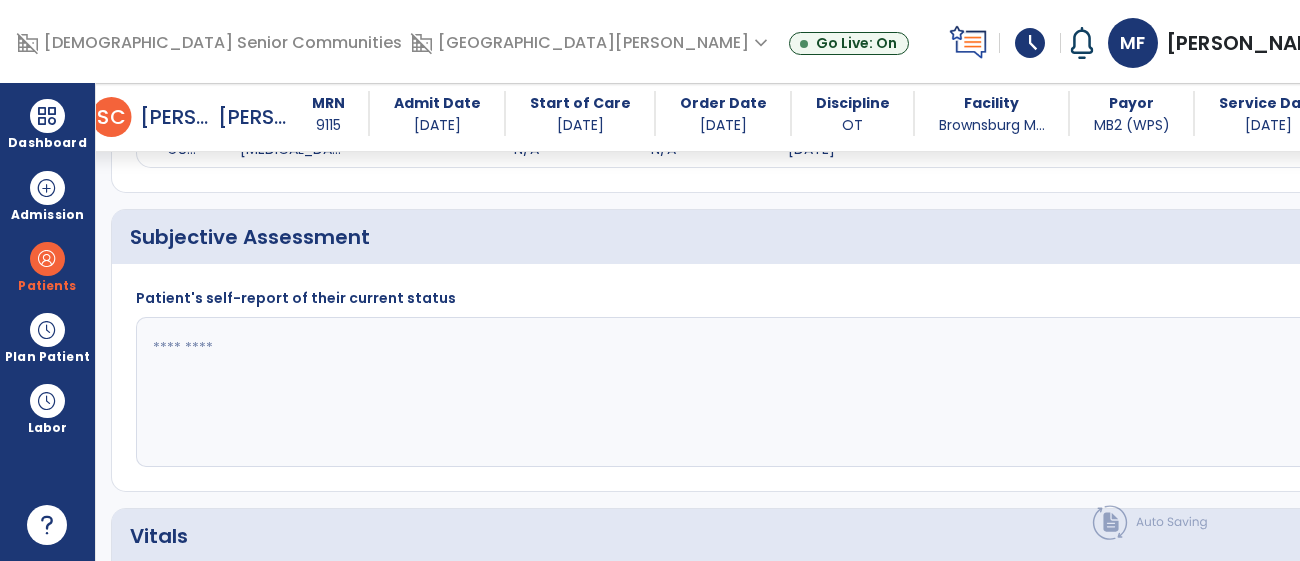 click 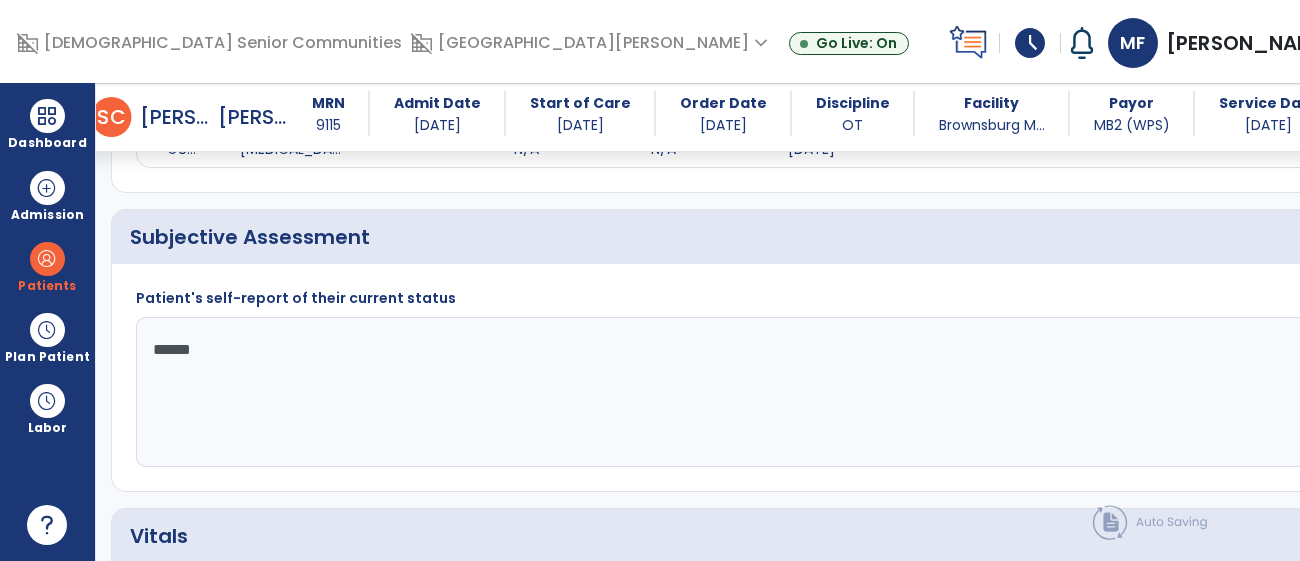 type on "*******" 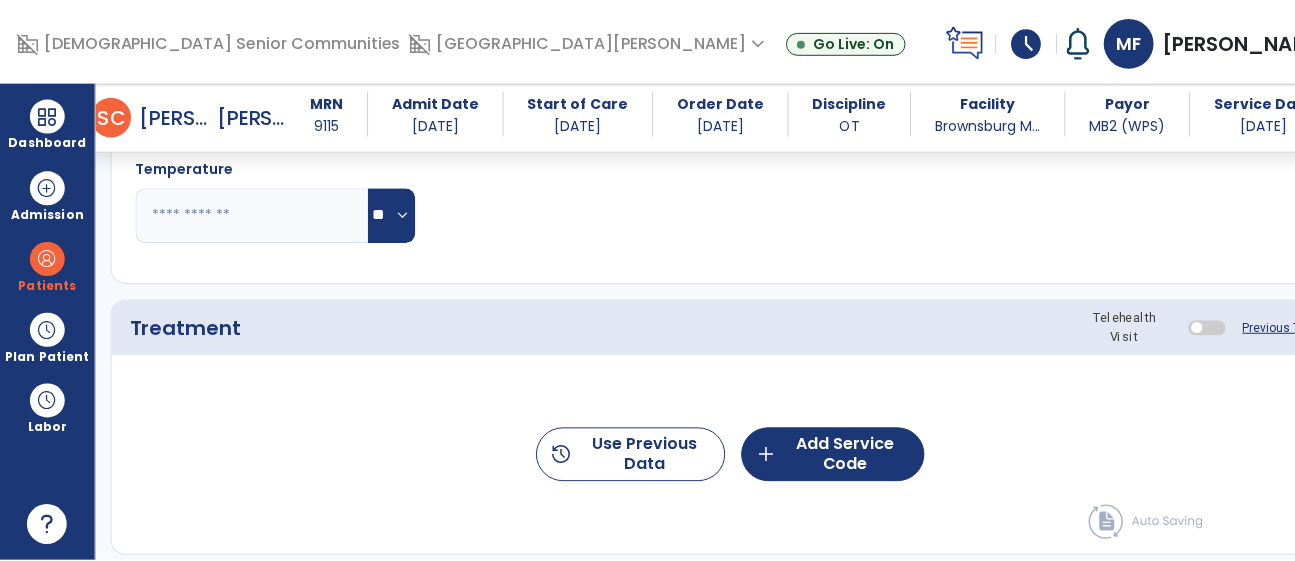 scroll, scrollTop: 1111, scrollLeft: 0, axis: vertical 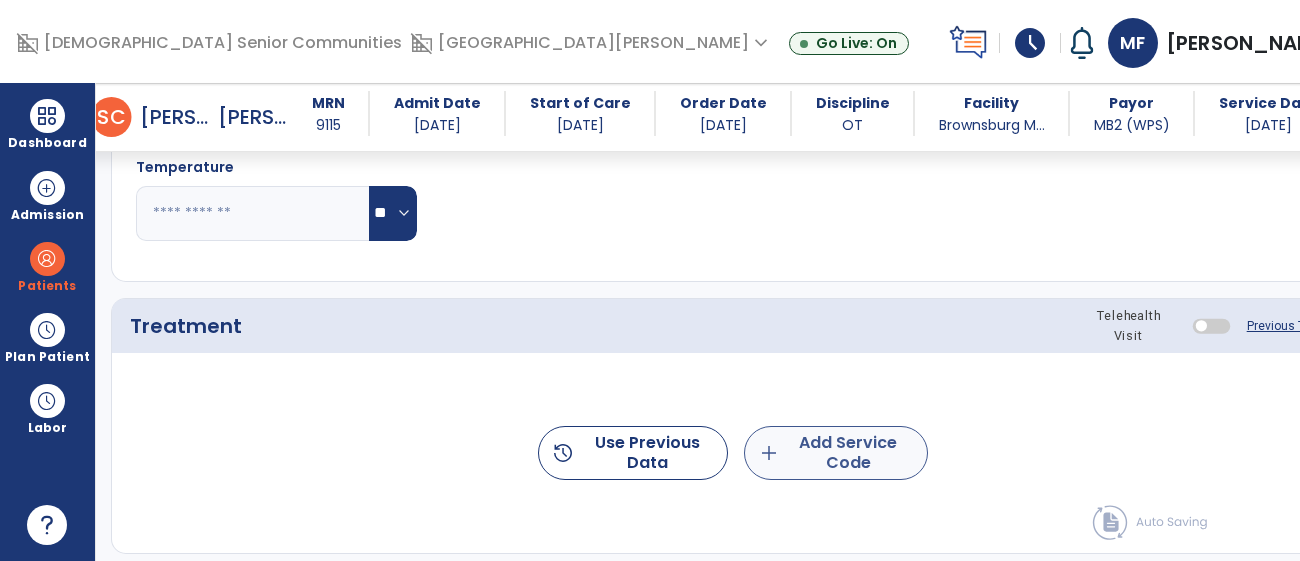 type on "**********" 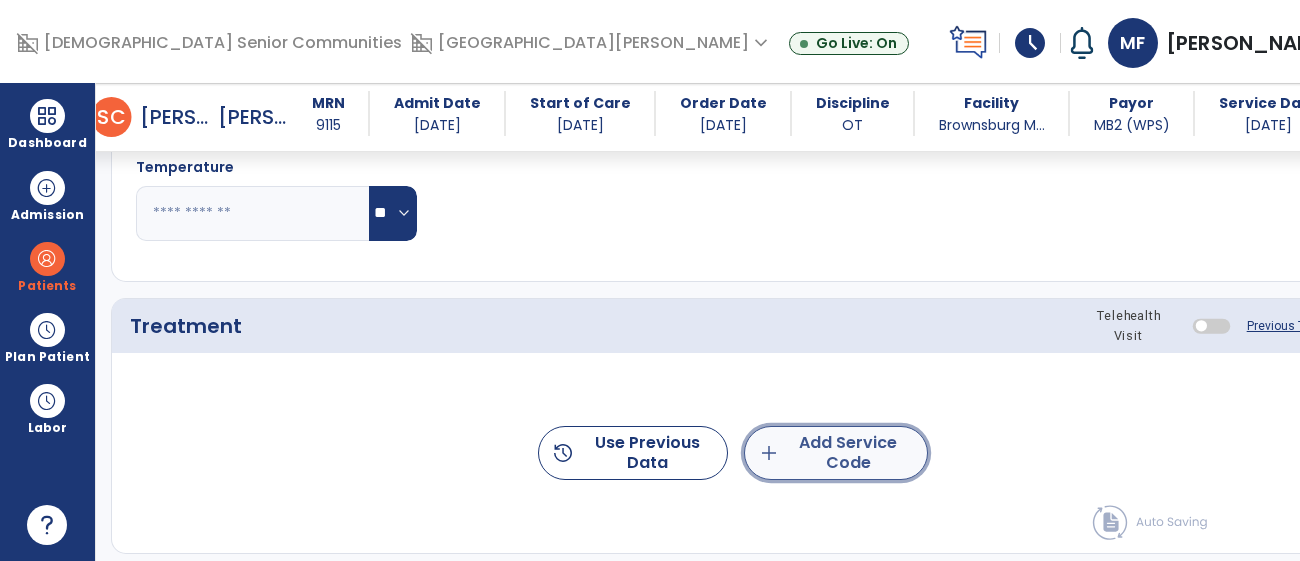 click on "add  Add Service Code" 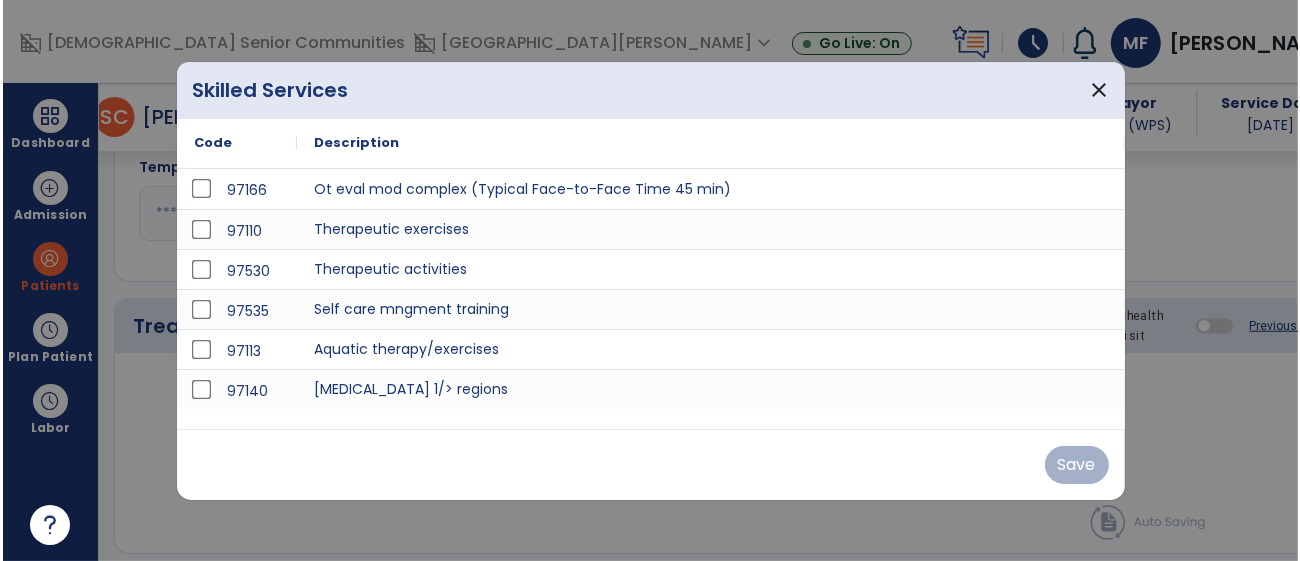 scroll, scrollTop: 1111, scrollLeft: 0, axis: vertical 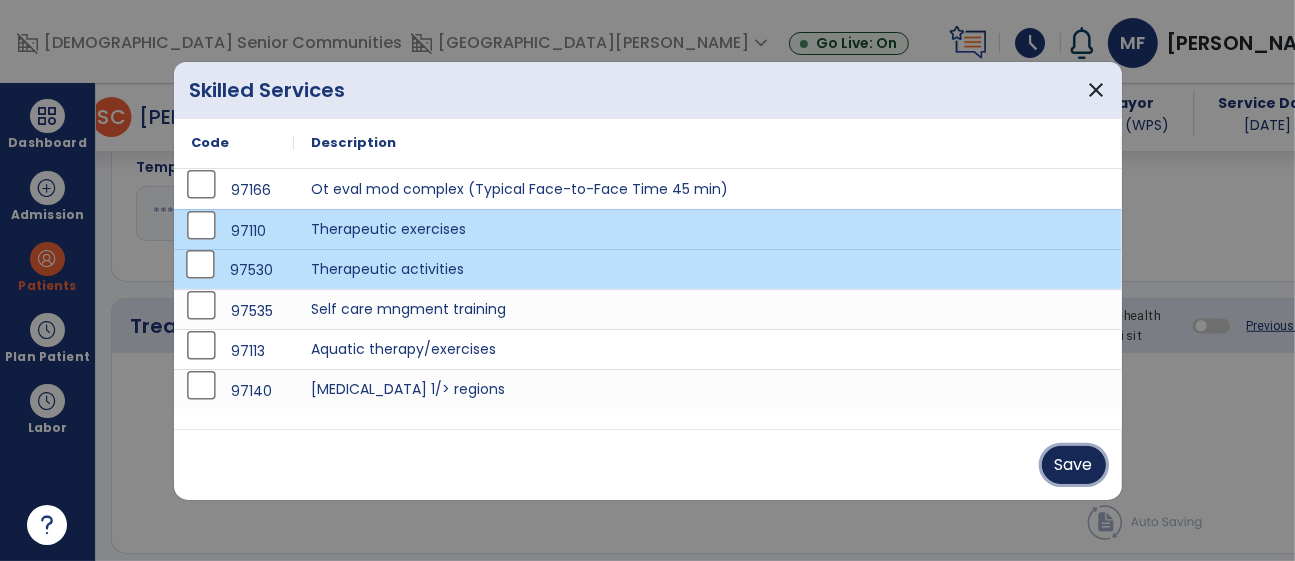 click on "Save" at bounding box center [1074, 465] 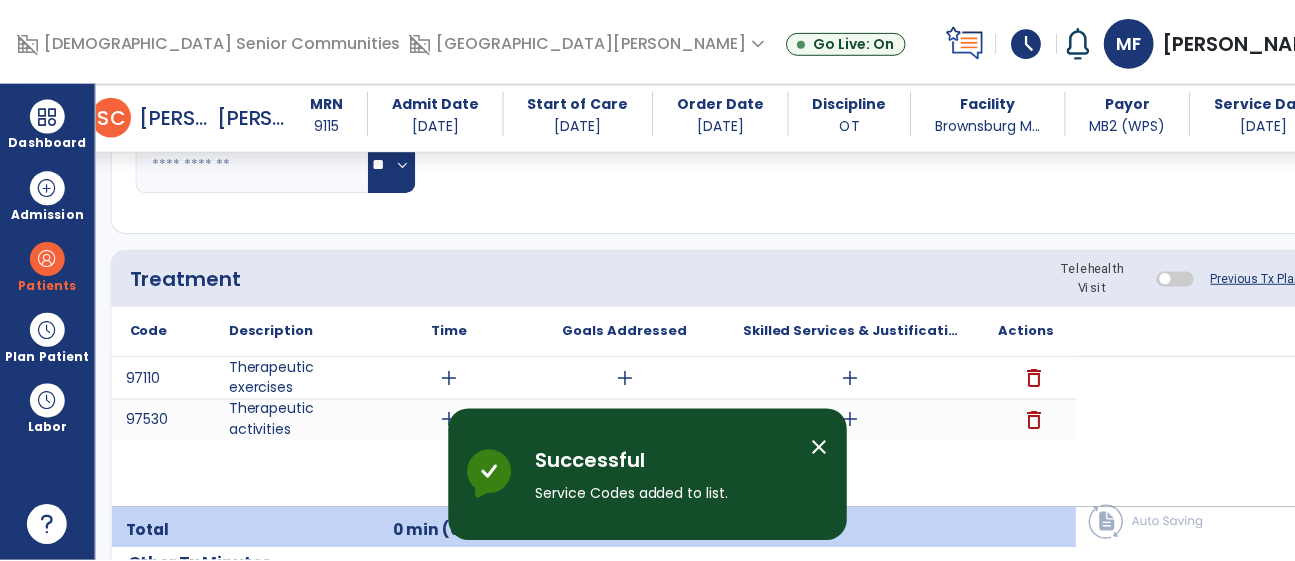 scroll, scrollTop: 1183, scrollLeft: 0, axis: vertical 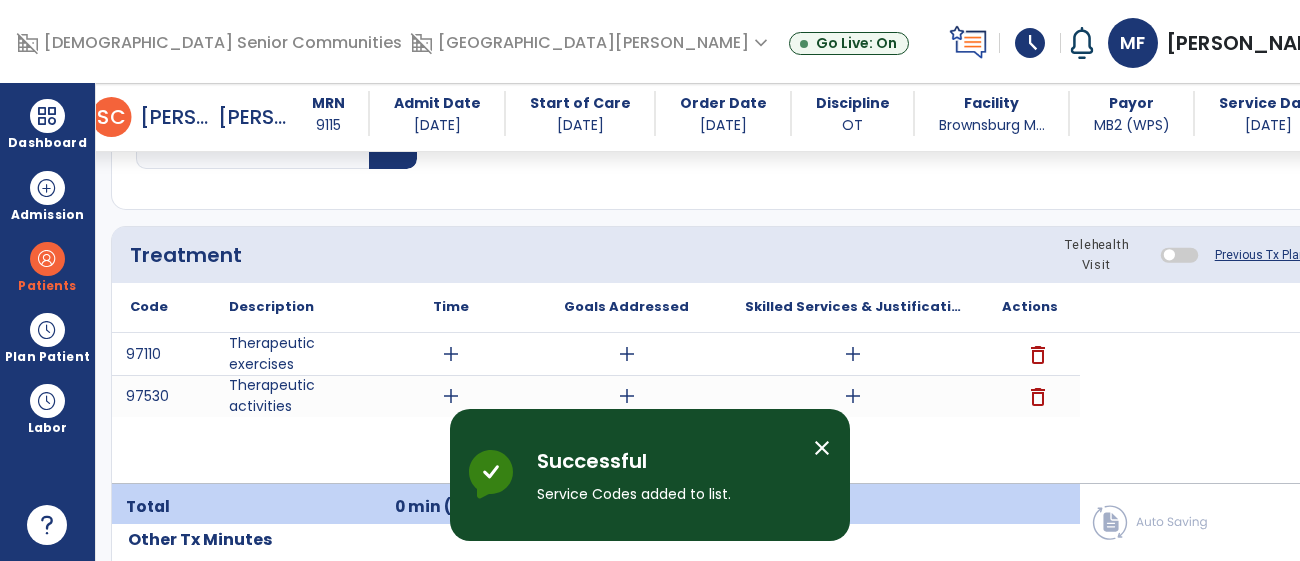 click on "add" at bounding box center (451, 354) 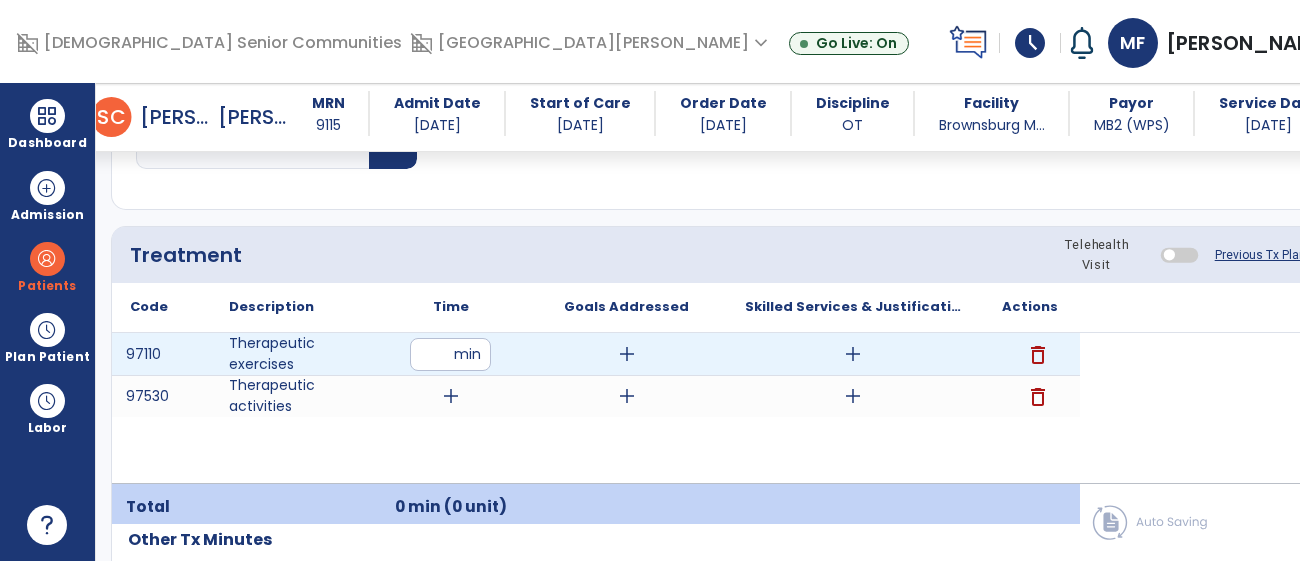 type on "**" 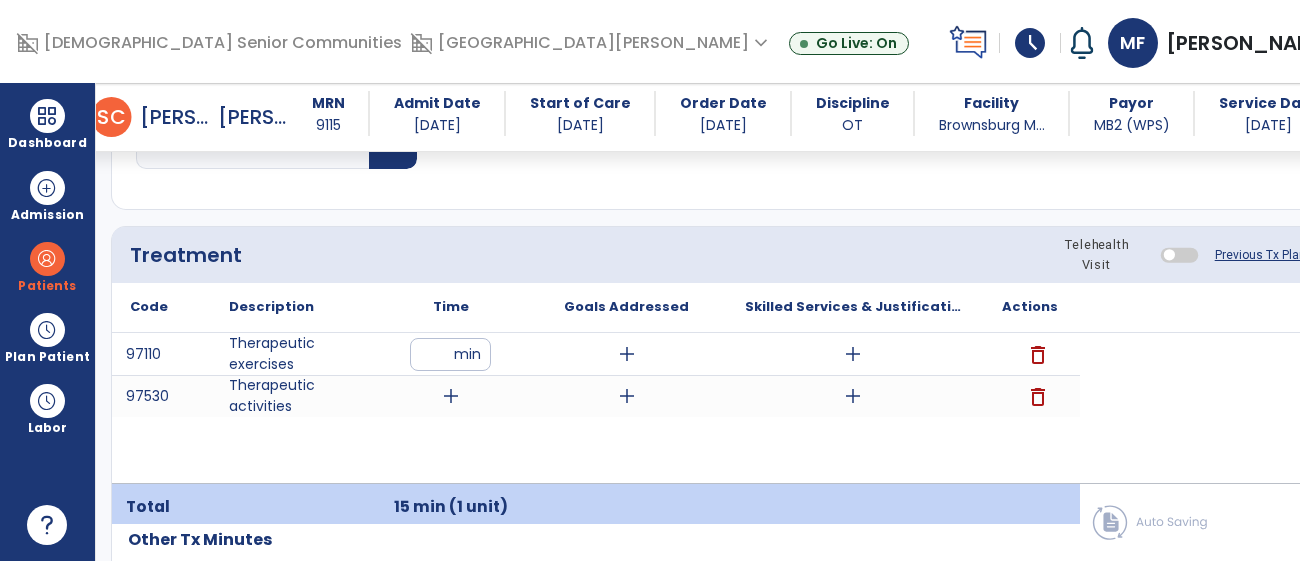 click on "add" at bounding box center [451, 396] 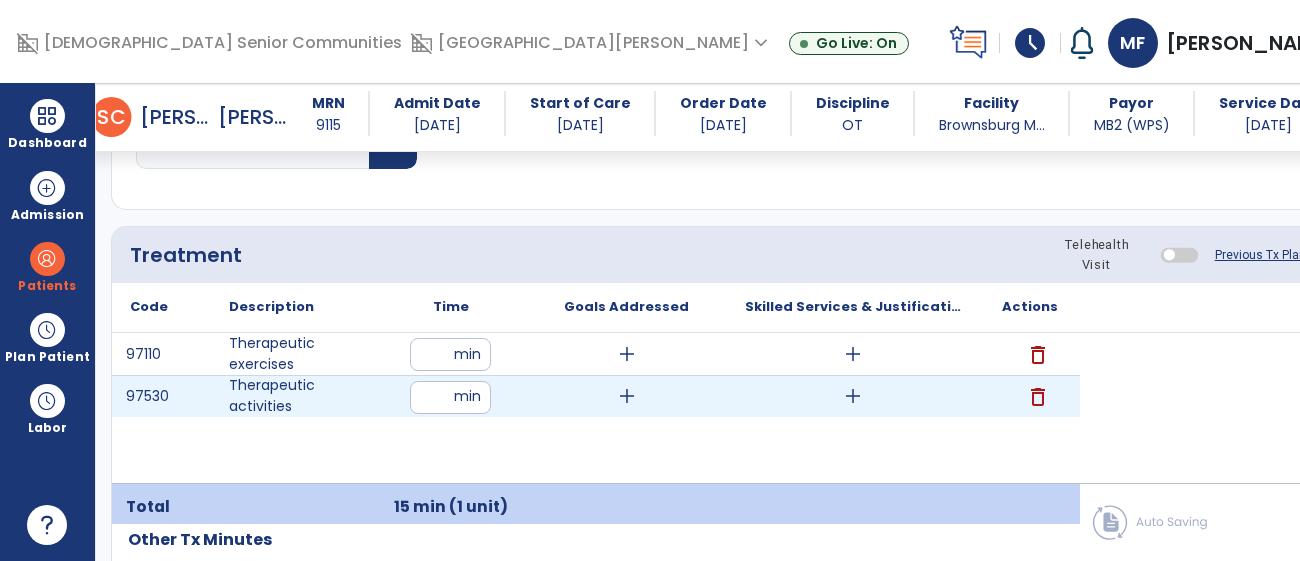 type on "**" 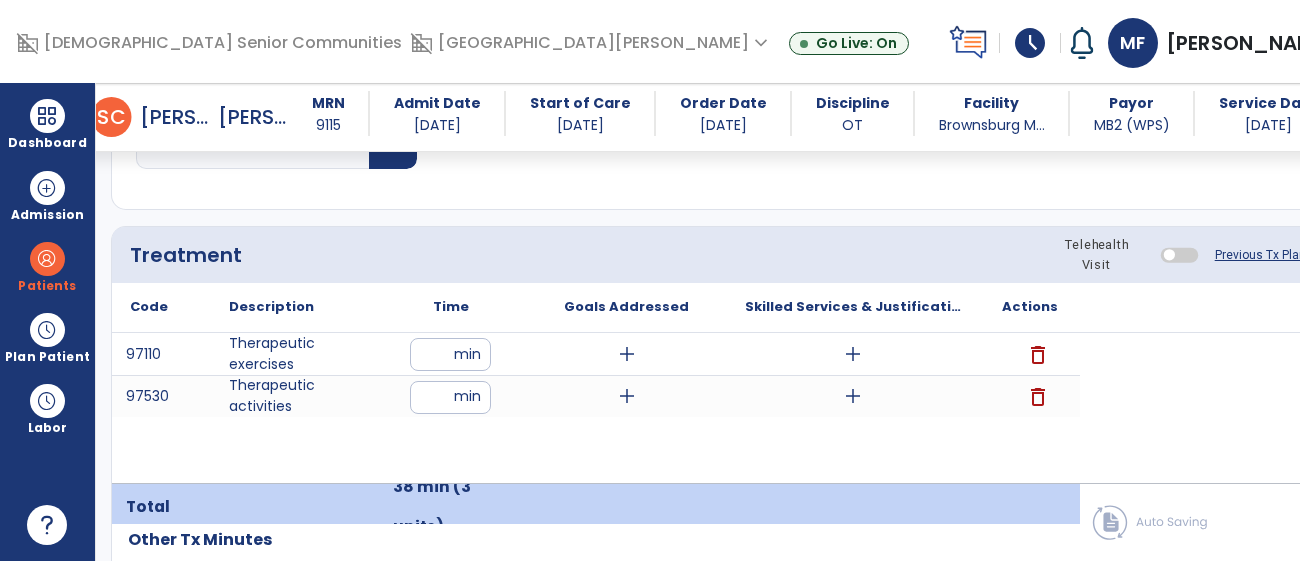 click on "add" at bounding box center [626, 354] 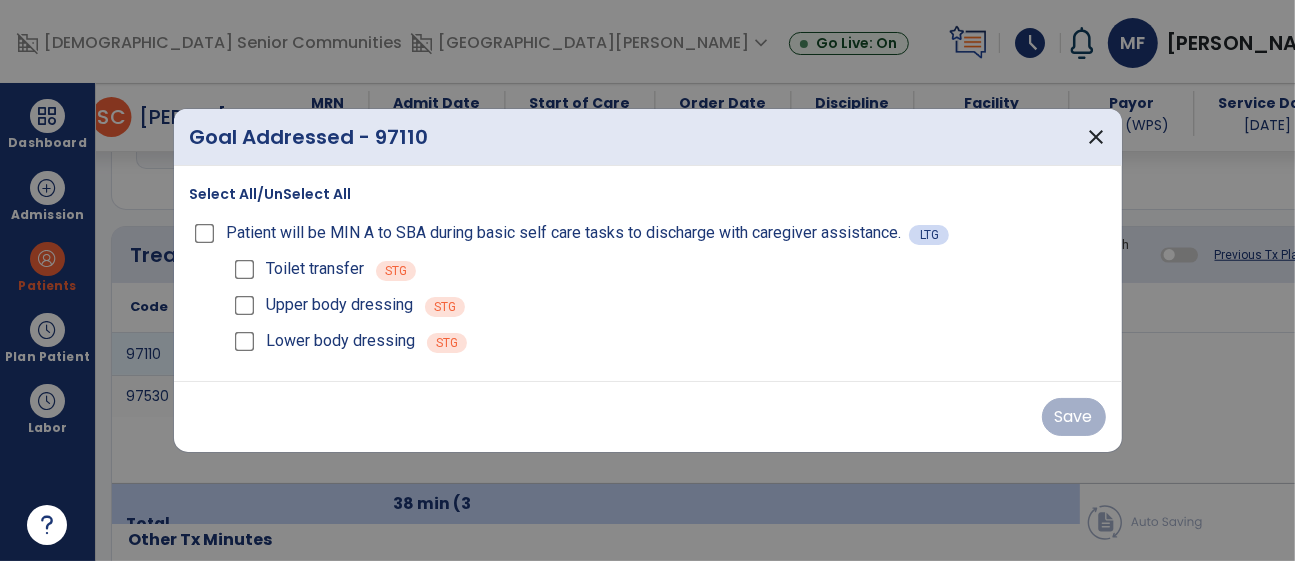scroll, scrollTop: 1183, scrollLeft: 0, axis: vertical 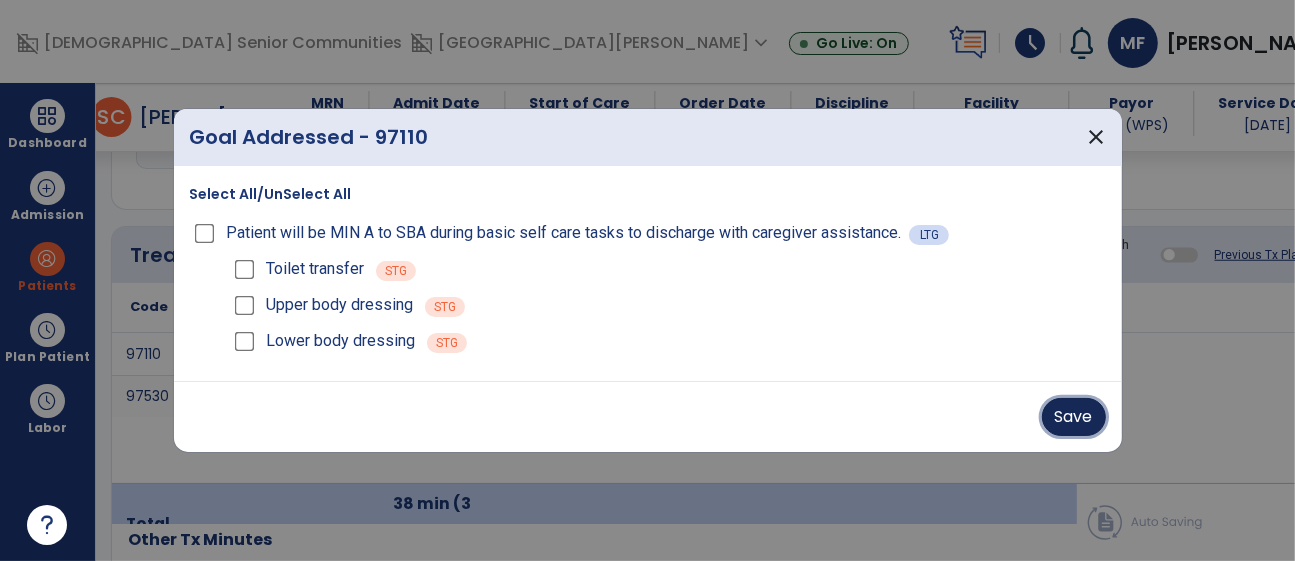 click on "Save" at bounding box center (1074, 417) 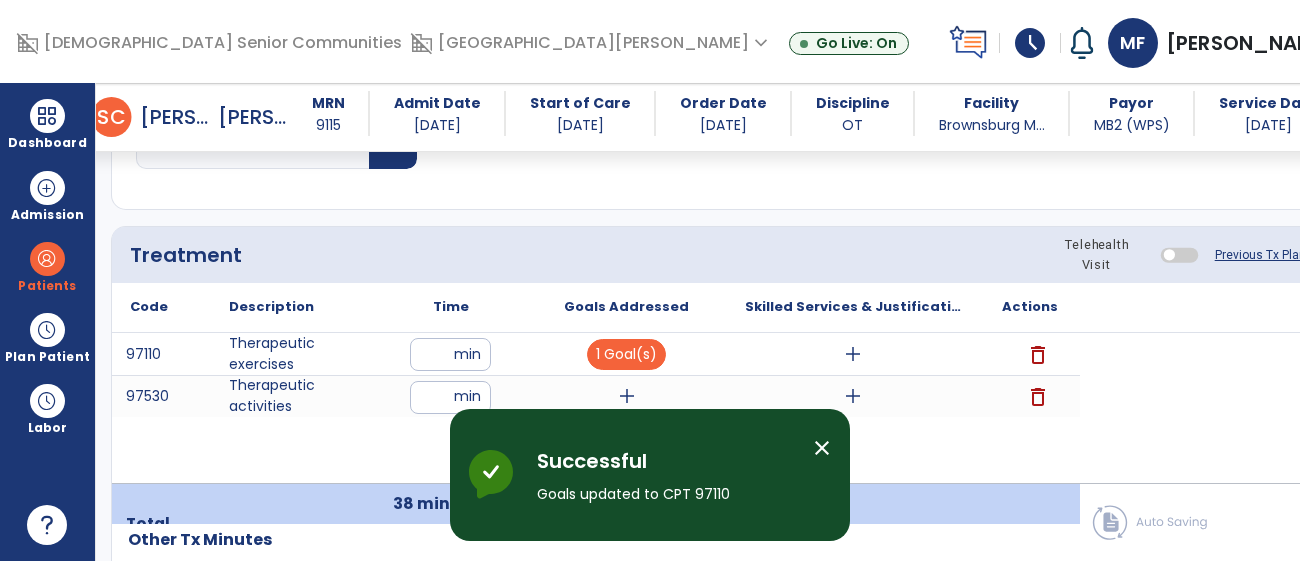 click on "add" at bounding box center [627, 396] 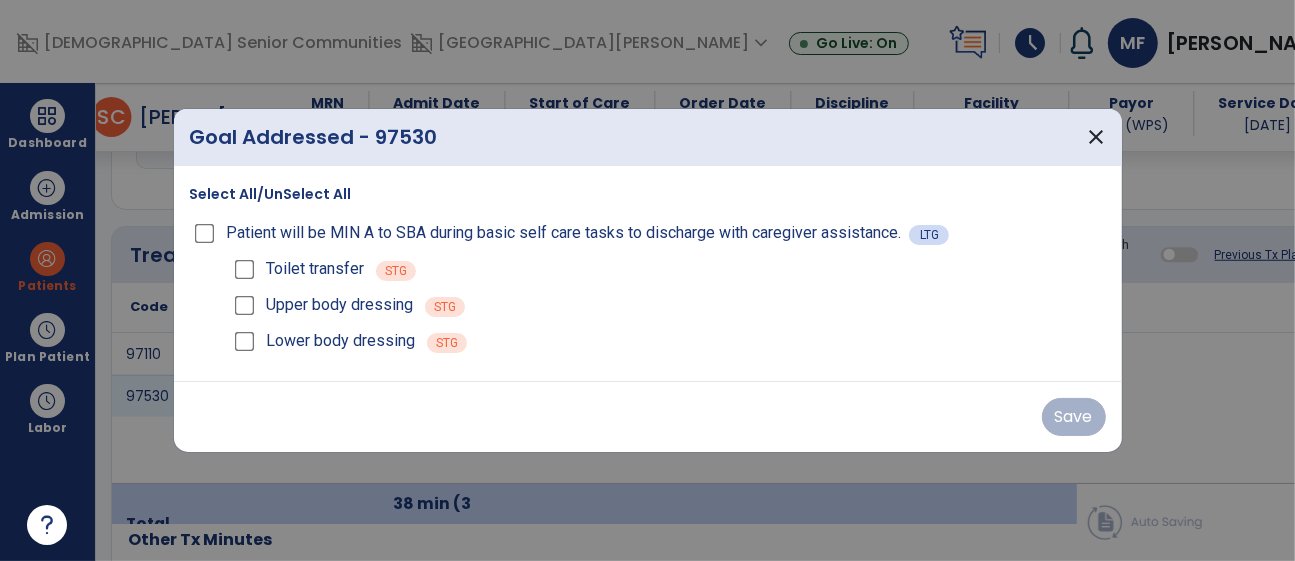 scroll, scrollTop: 1183, scrollLeft: 0, axis: vertical 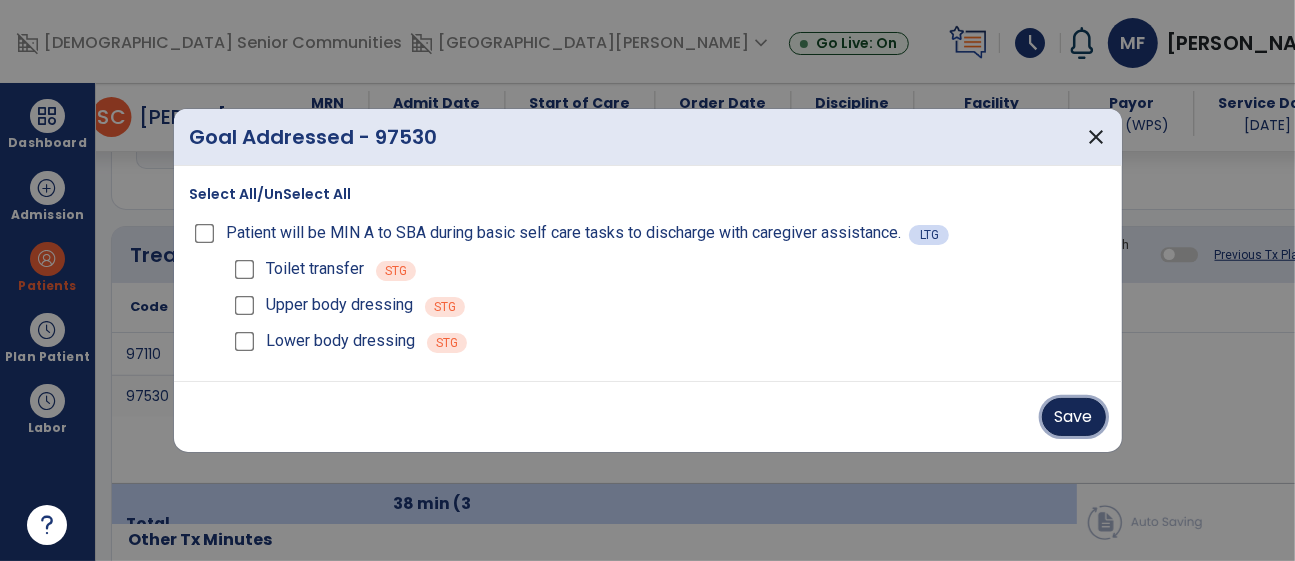 click on "Save" at bounding box center [1074, 417] 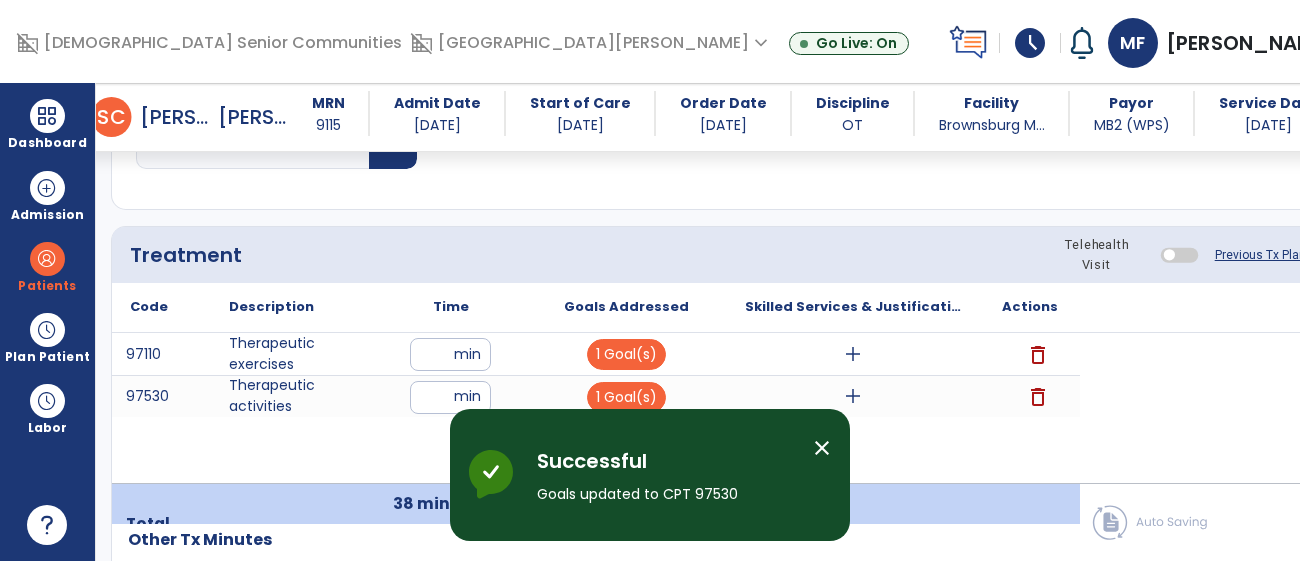 click on "add" at bounding box center (853, 354) 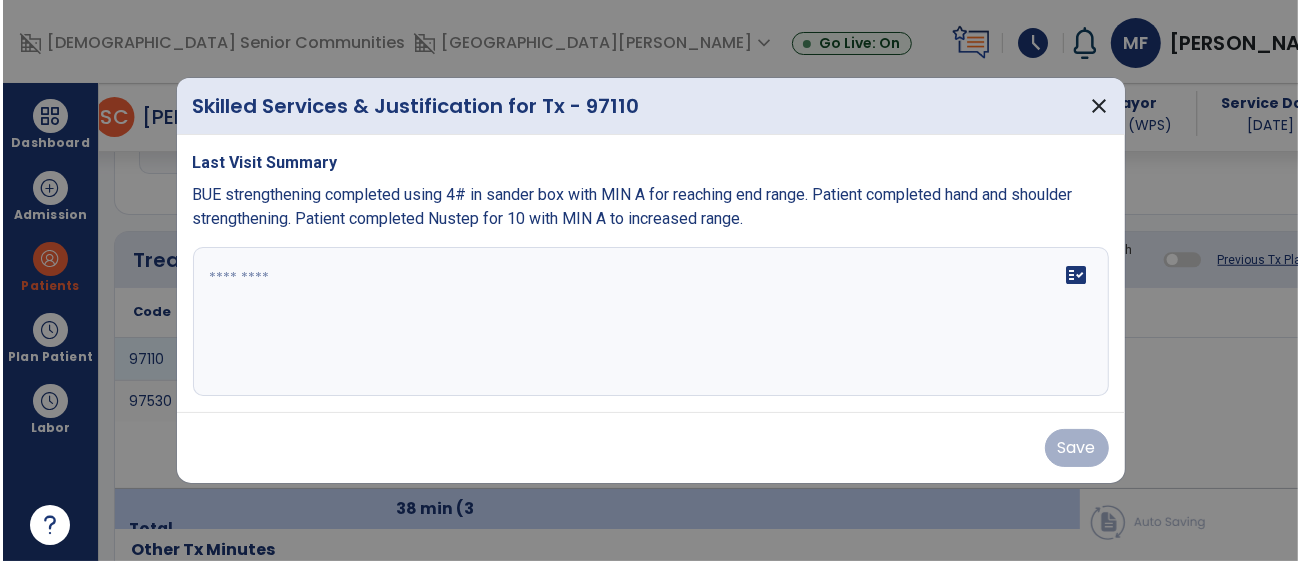 scroll, scrollTop: 1183, scrollLeft: 0, axis: vertical 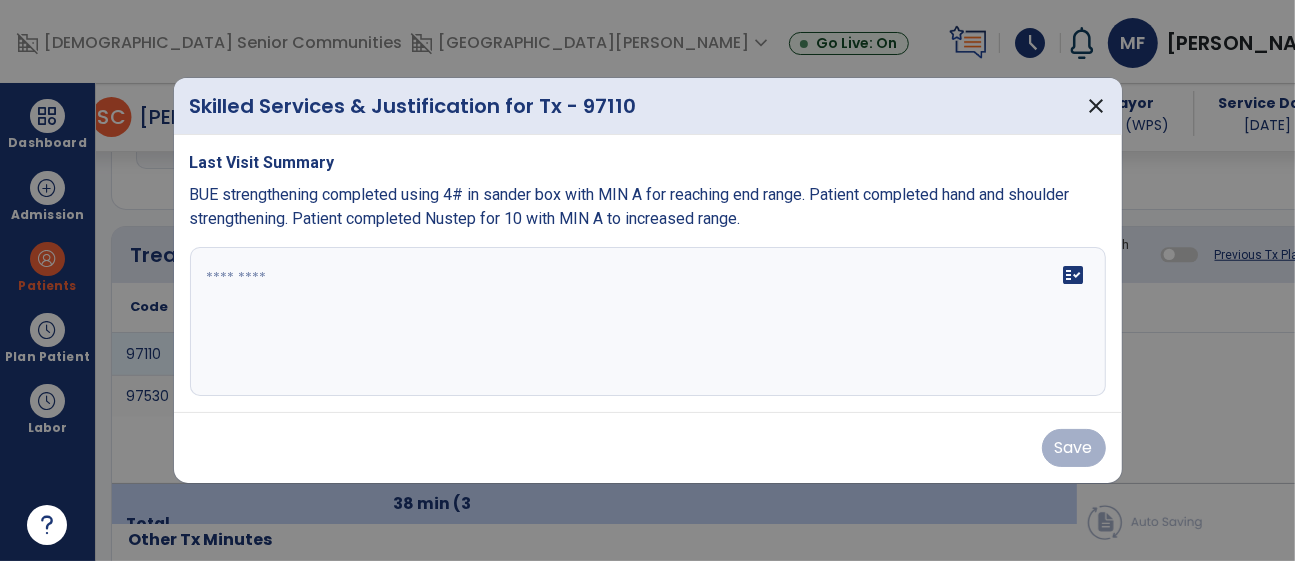 click on "fact_check" at bounding box center (648, 322) 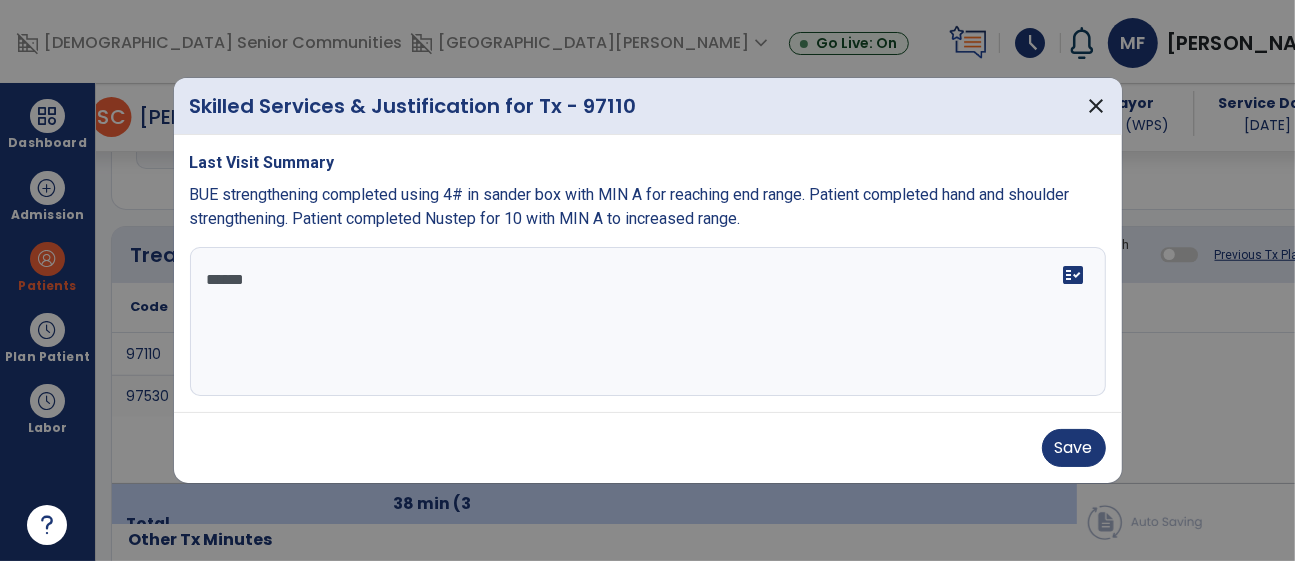 type on "*******" 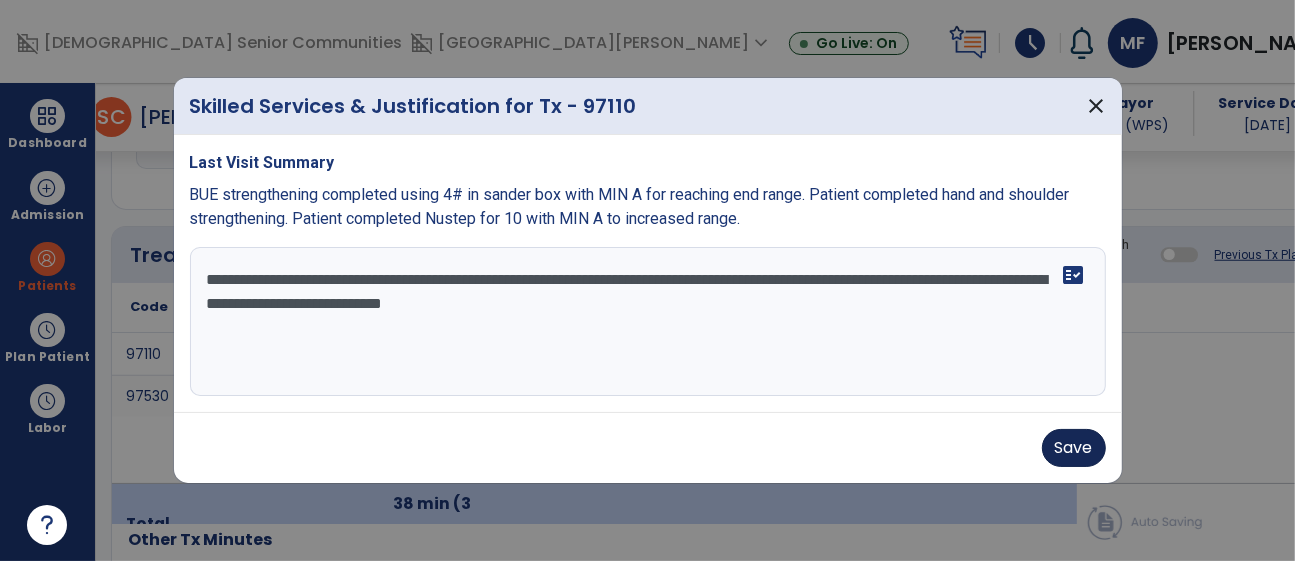 type on "**********" 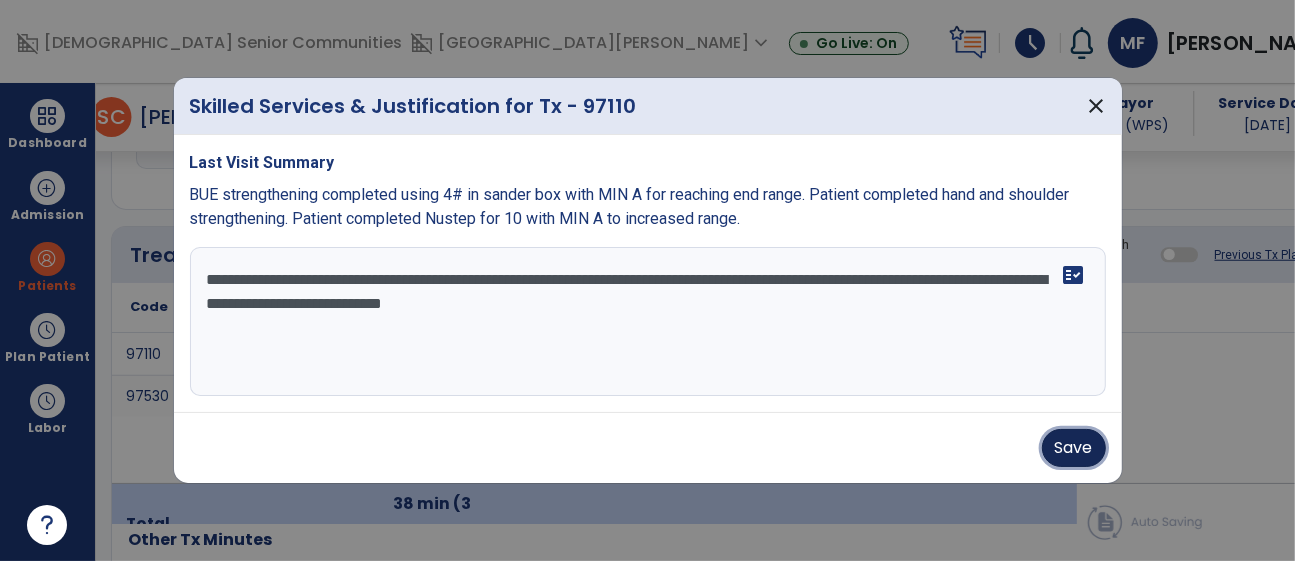 click on "Save" at bounding box center (1074, 448) 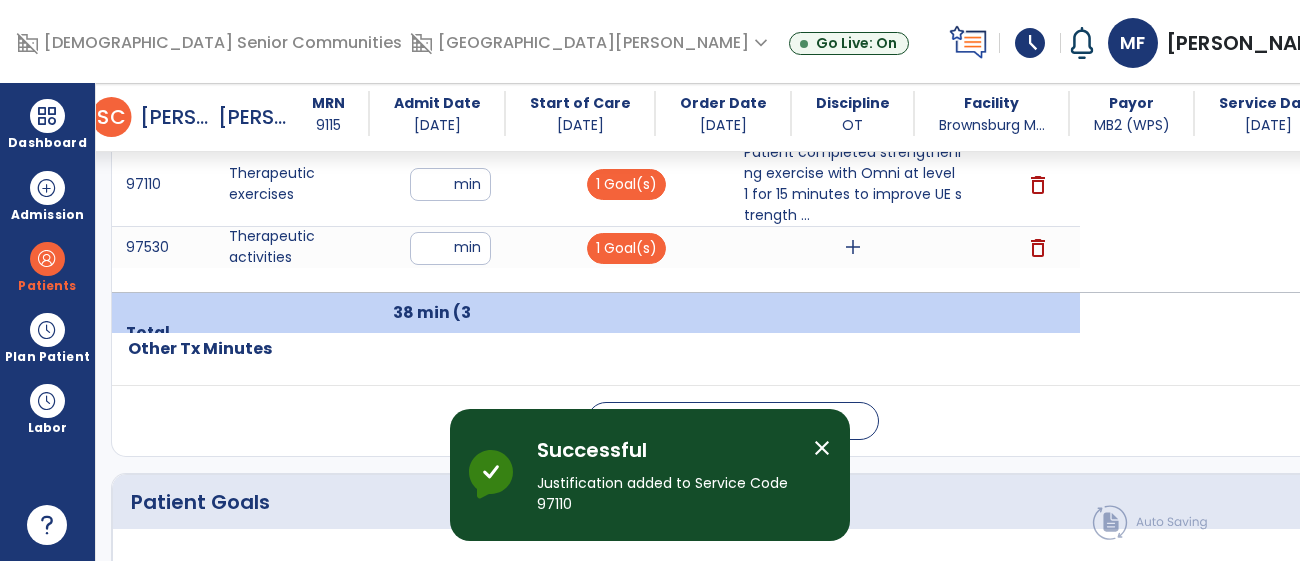 click on "add" at bounding box center [853, 247] 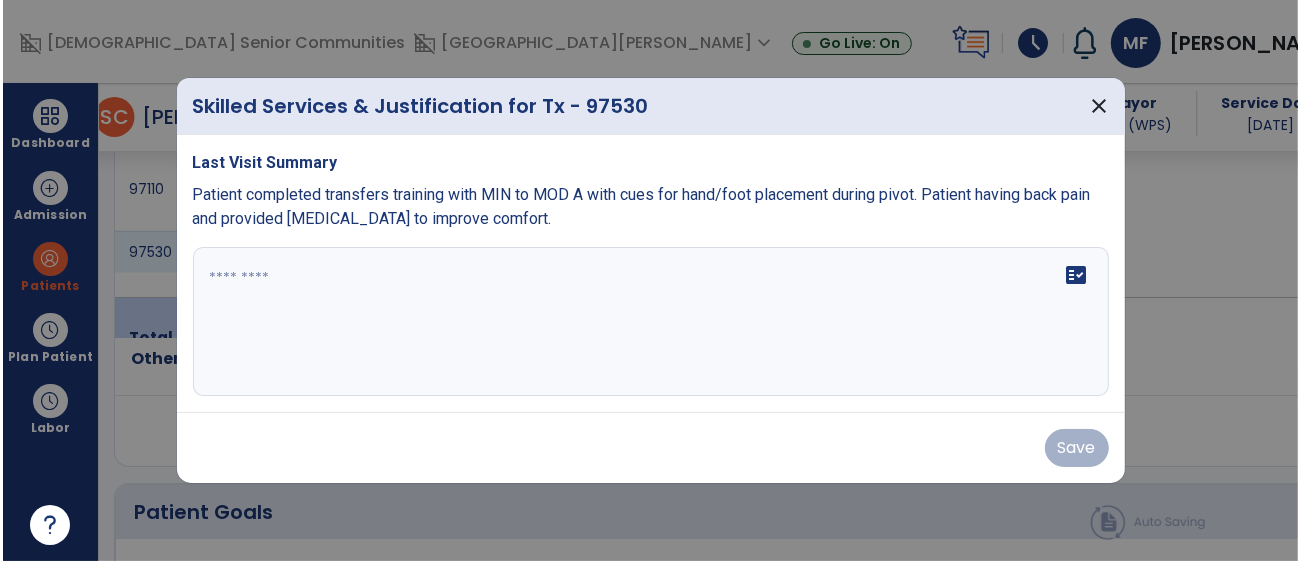 scroll, scrollTop: 1374, scrollLeft: 0, axis: vertical 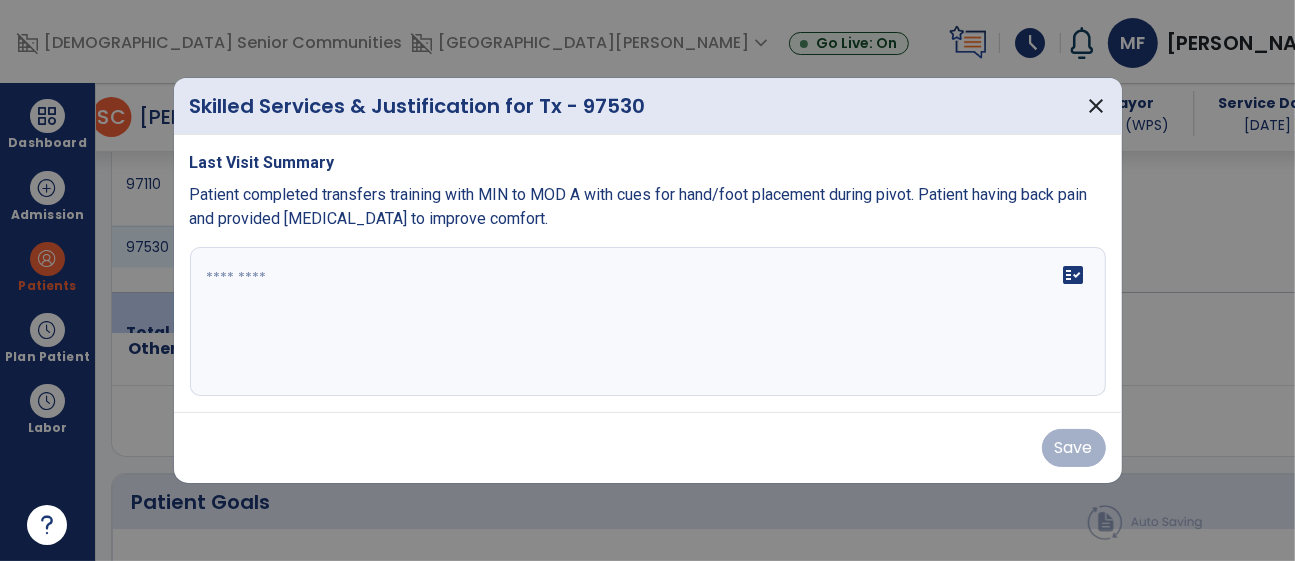 click on "fact_check" at bounding box center [648, 322] 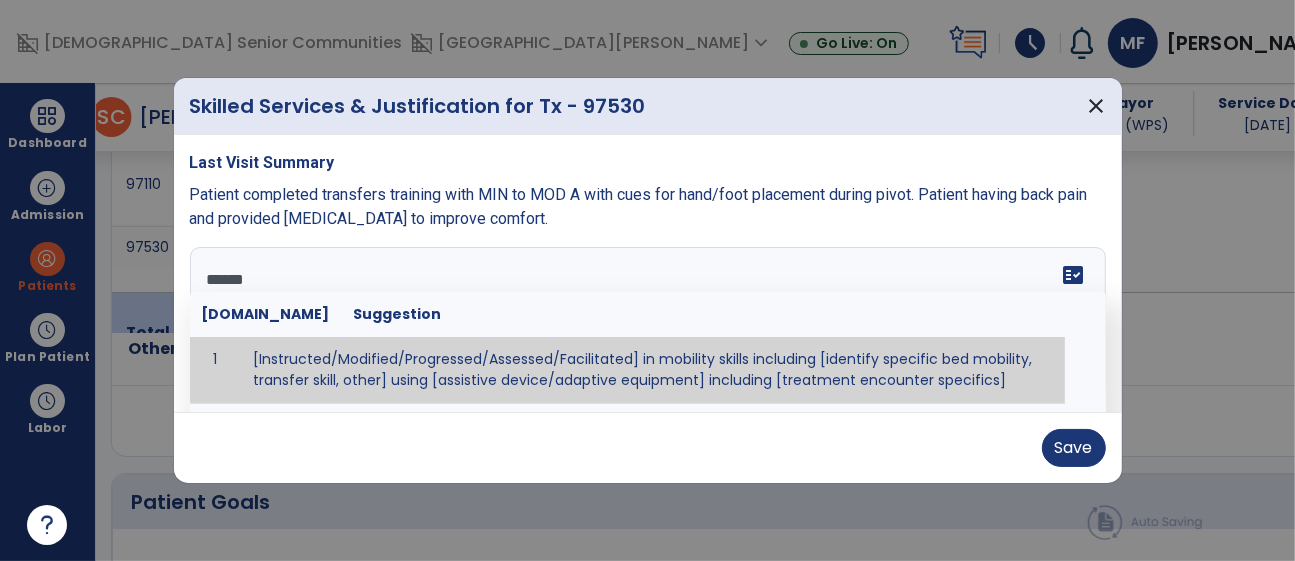 type on "*******" 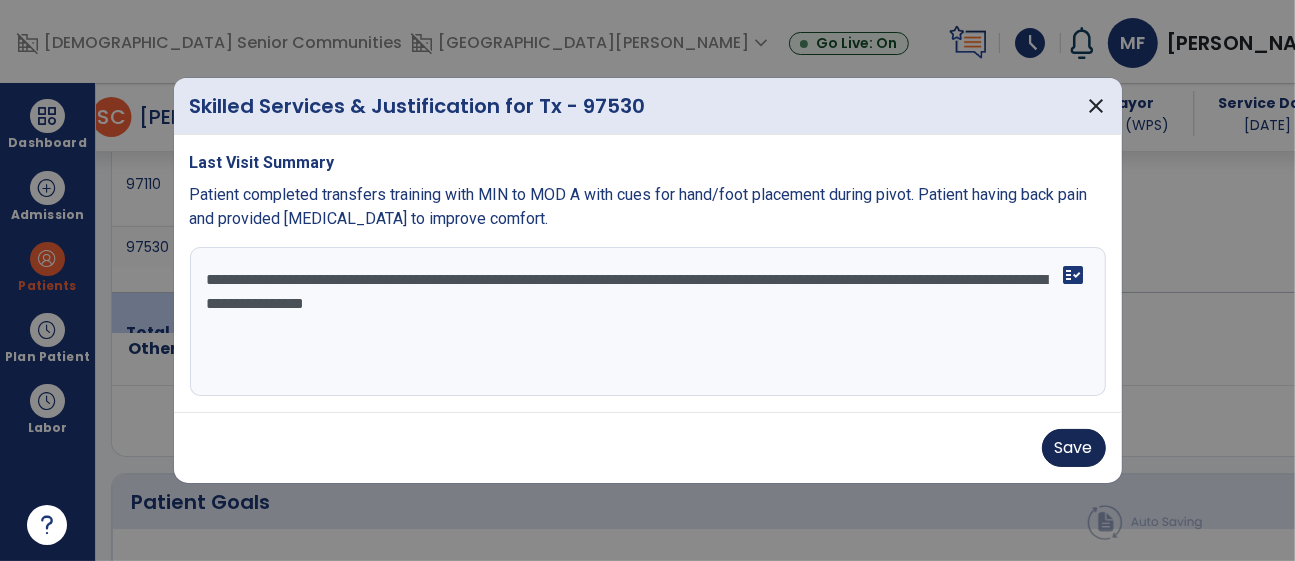 type on "**********" 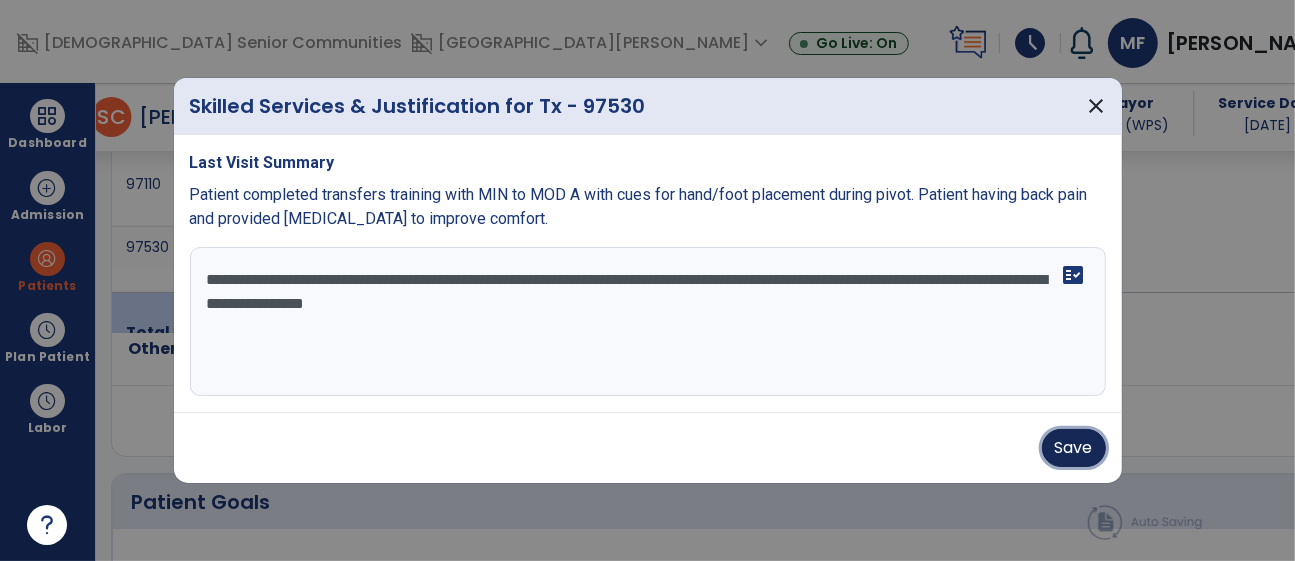 click on "Save" at bounding box center (1074, 448) 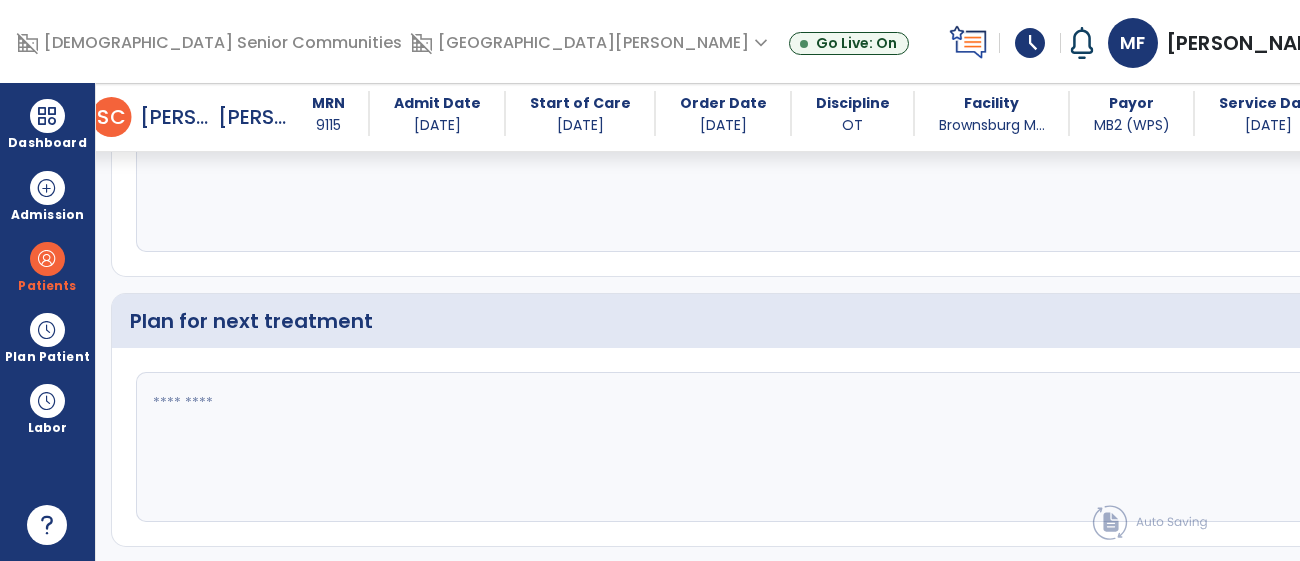 scroll, scrollTop: 2508, scrollLeft: 0, axis: vertical 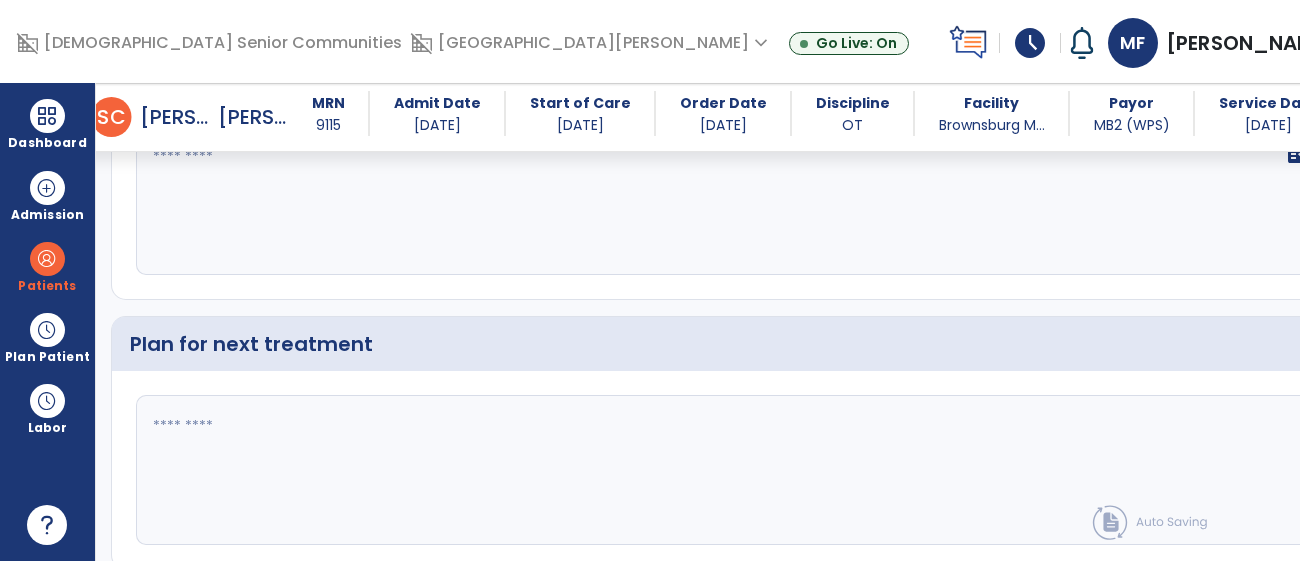 click on "fact_check" 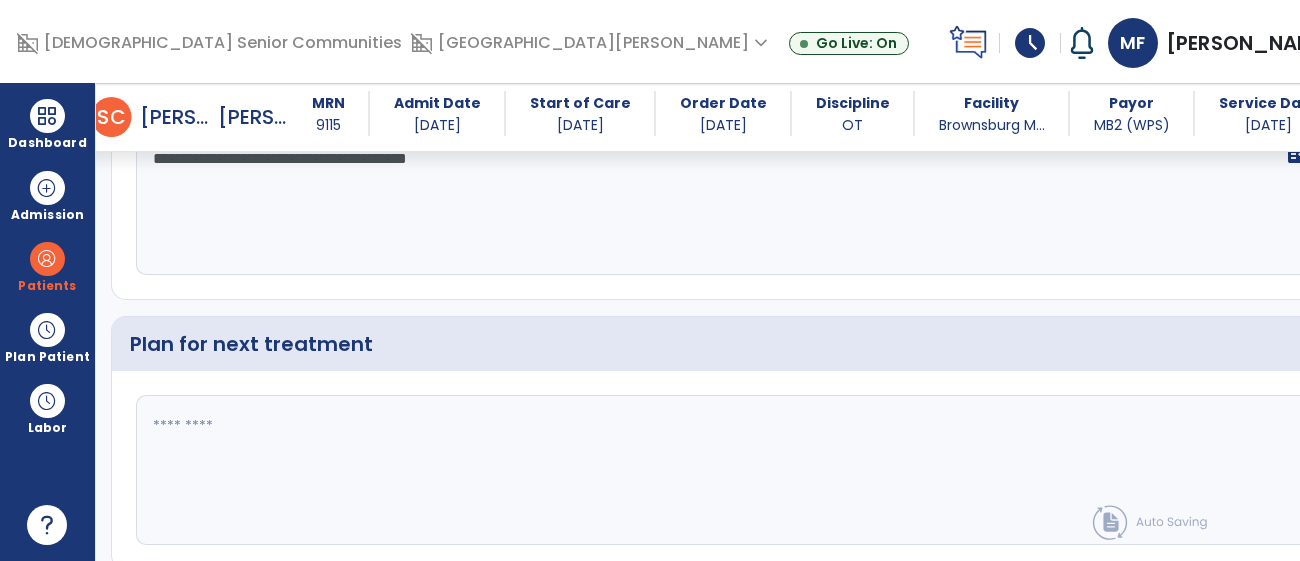 scroll, scrollTop: 2644, scrollLeft: 0, axis: vertical 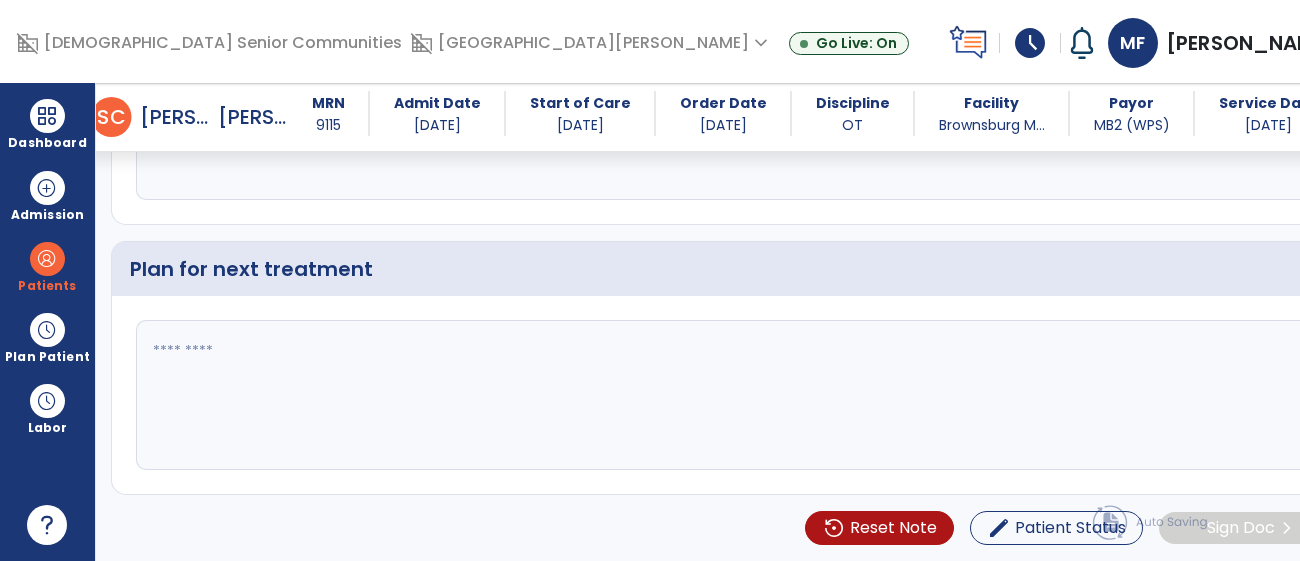 type on "**********" 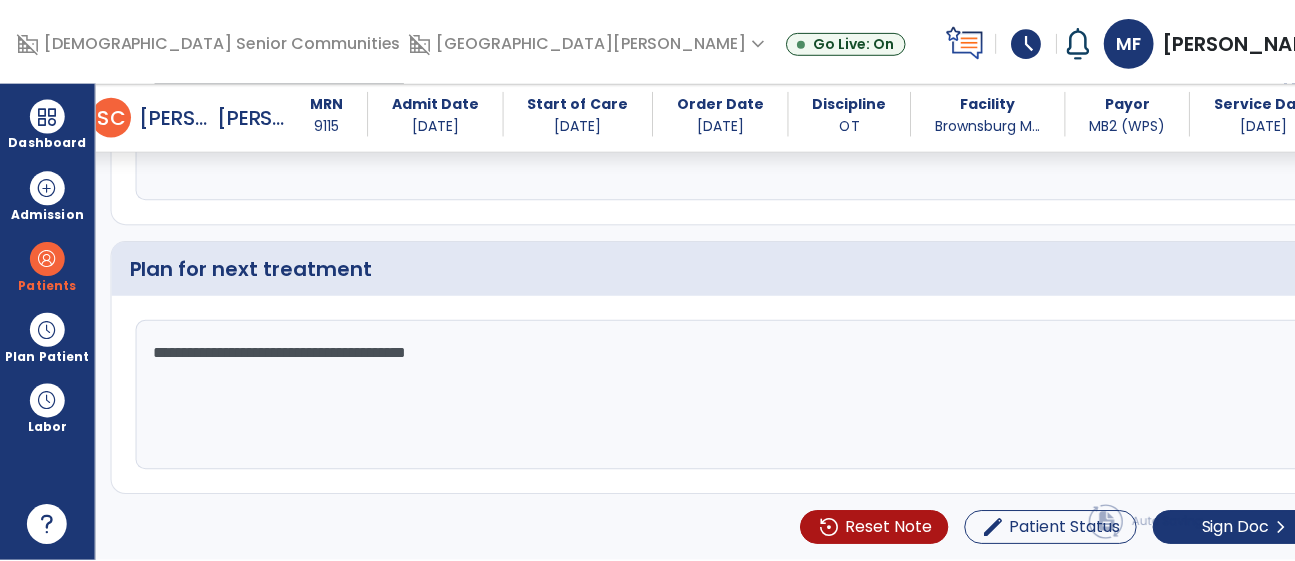 scroll, scrollTop: 2644, scrollLeft: 0, axis: vertical 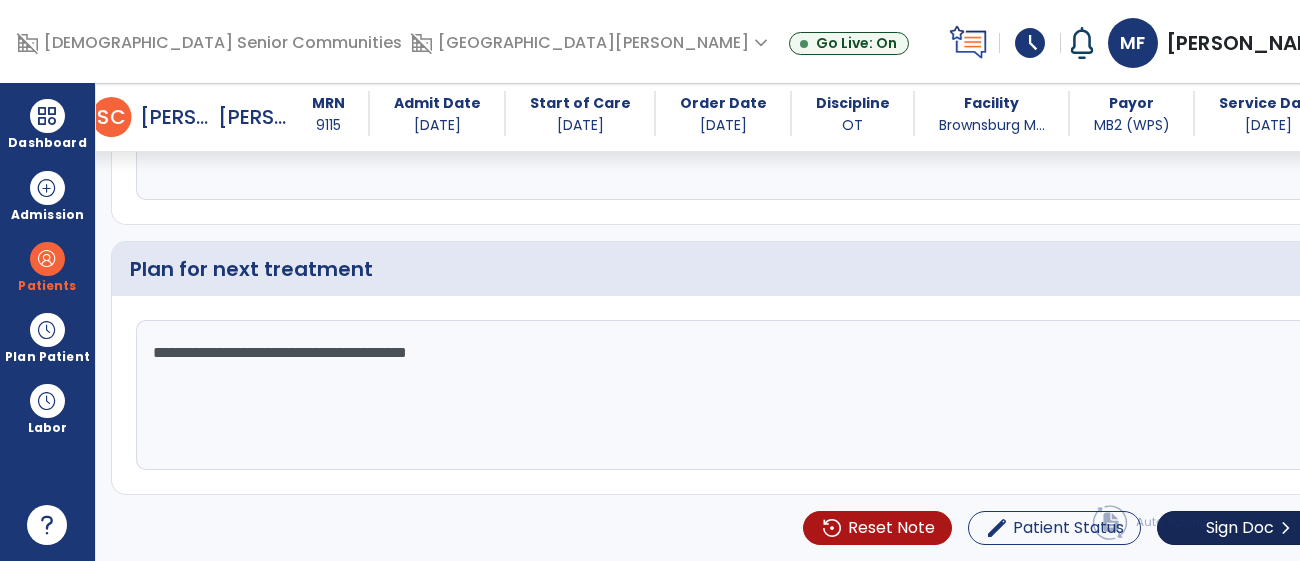 type on "**********" 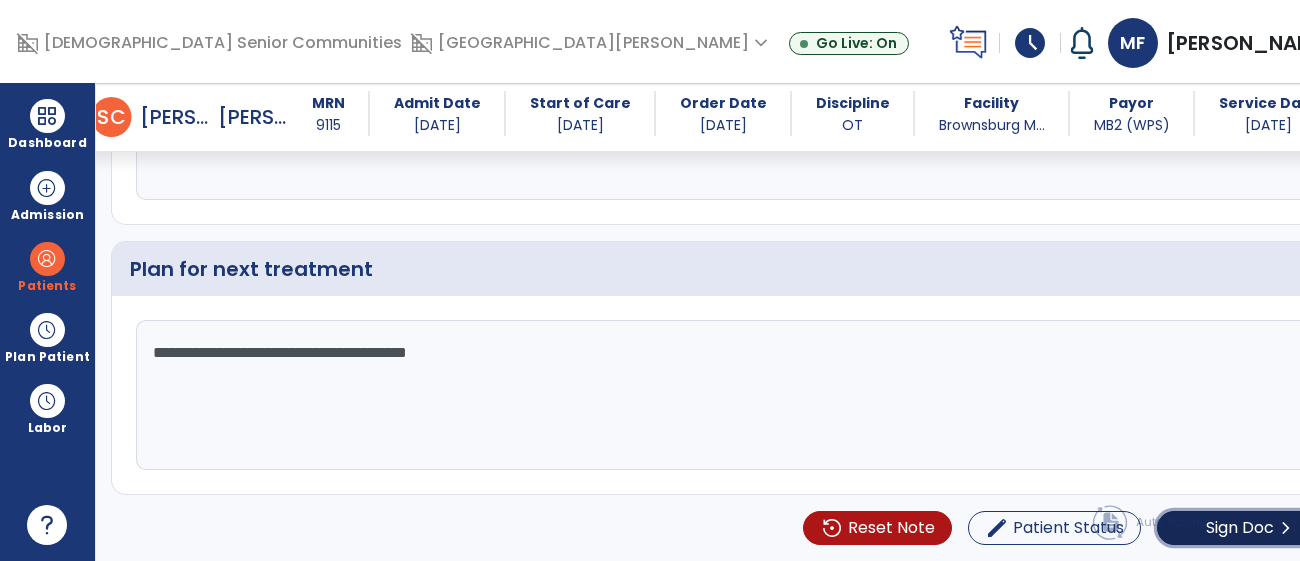 click on "Sign Doc" 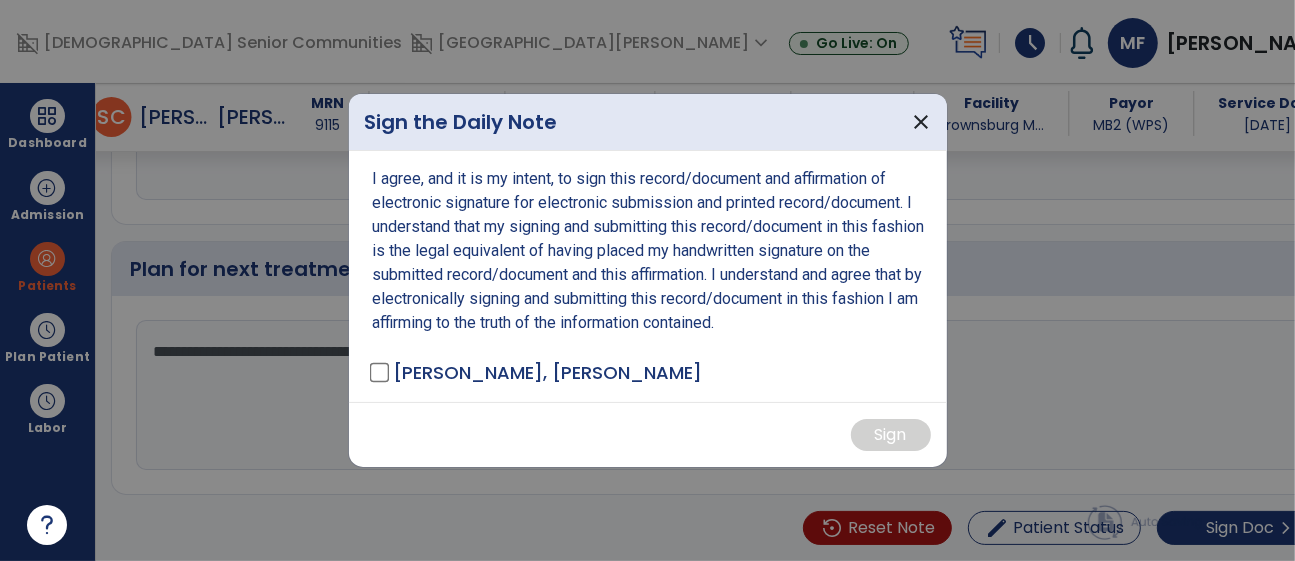click at bounding box center [647, 280] 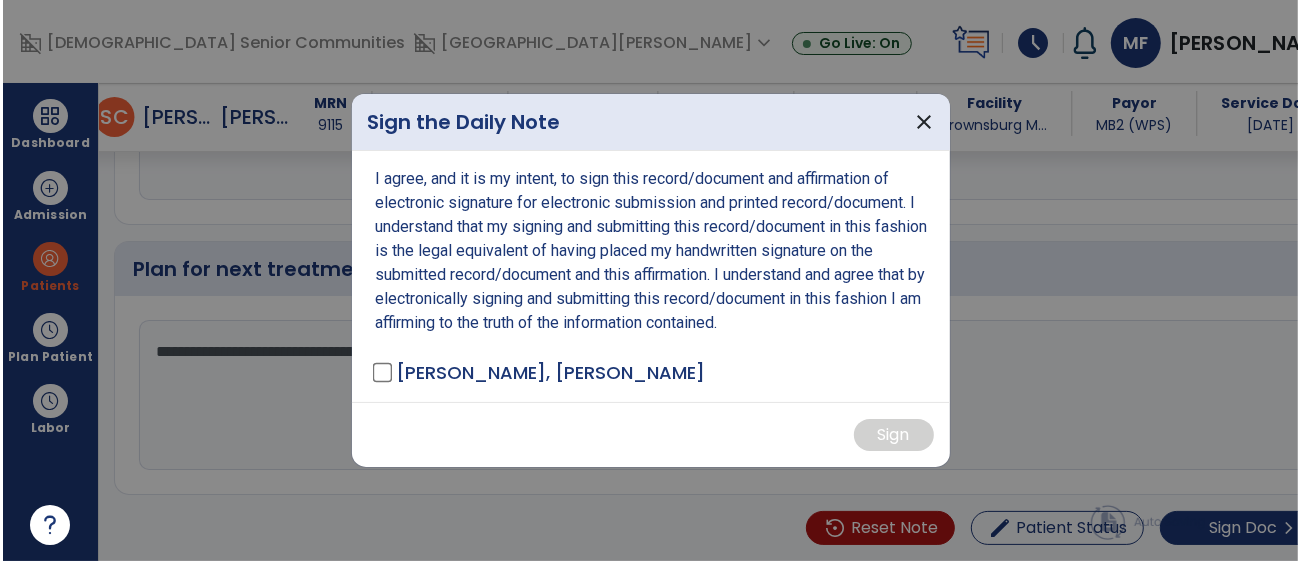 scroll, scrollTop: 2644, scrollLeft: 0, axis: vertical 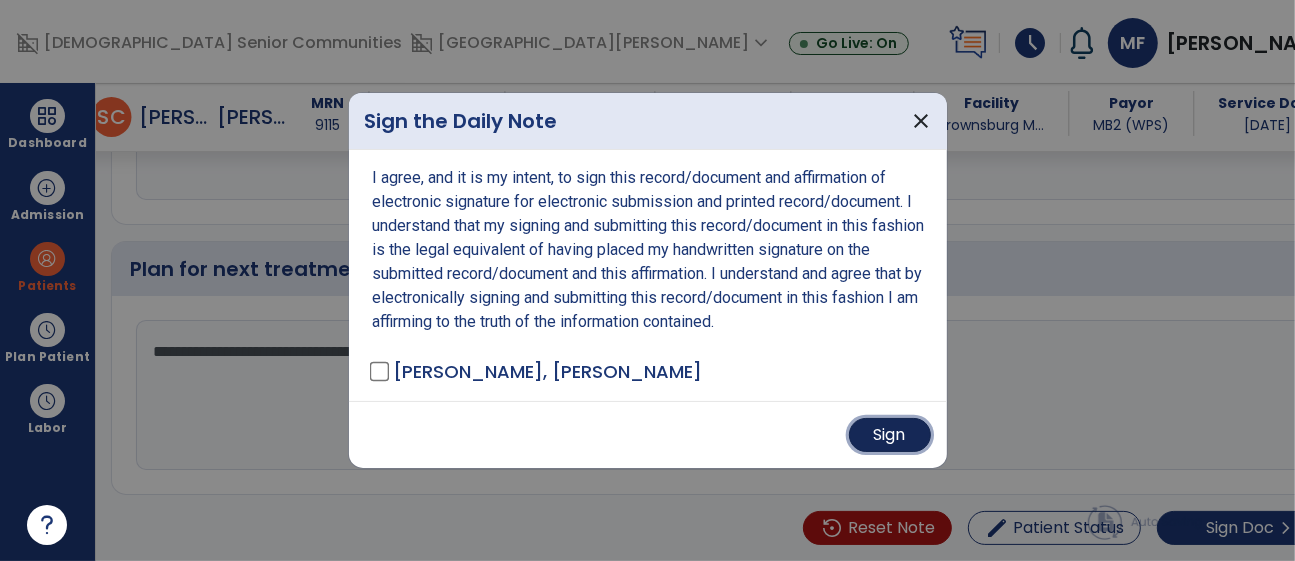 click on "Sign" at bounding box center (890, 435) 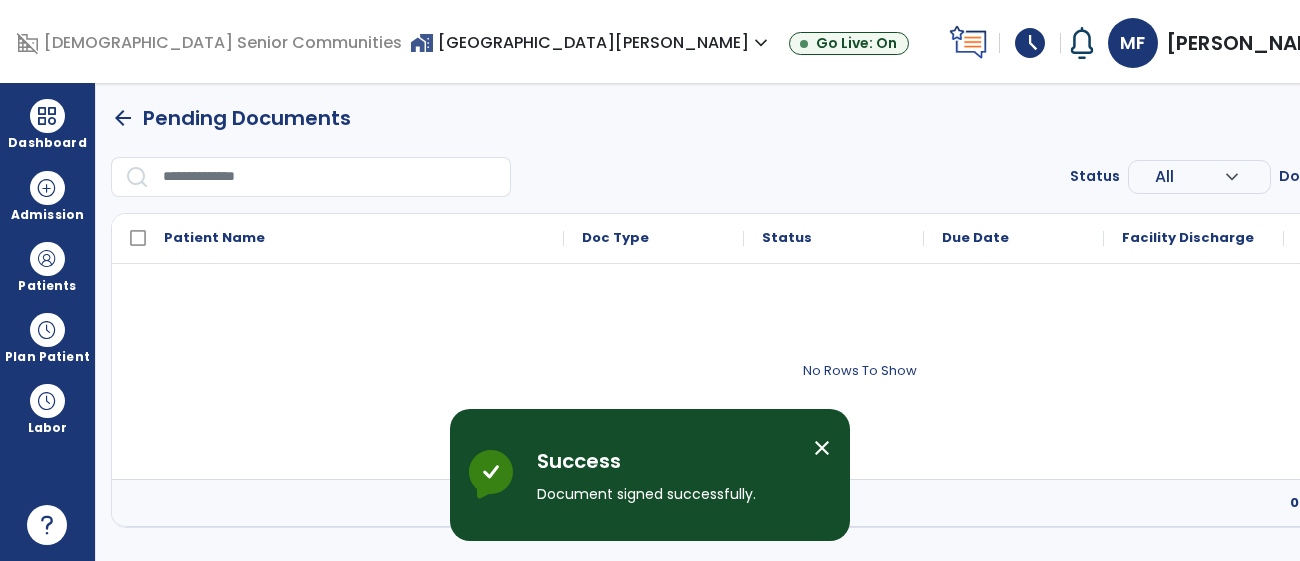 scroll, scrollTop: 0, scrollLeft: 0, axis: both 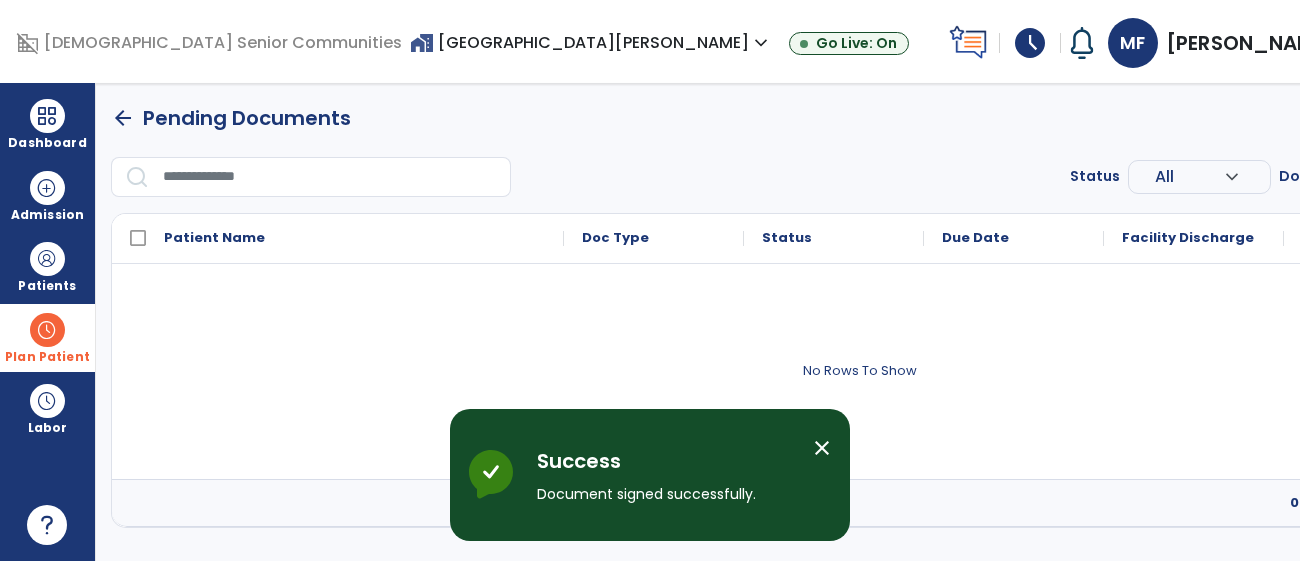 click on "Plan Patient" at bounding box center (47, 286) 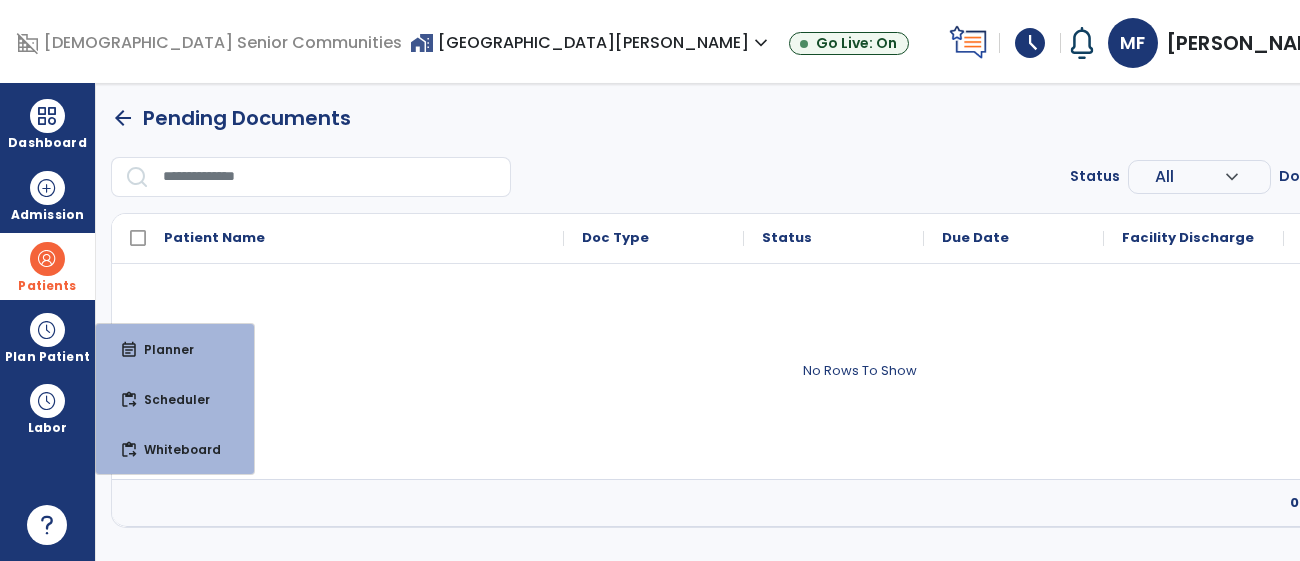 click at bounding box center (47, 259) 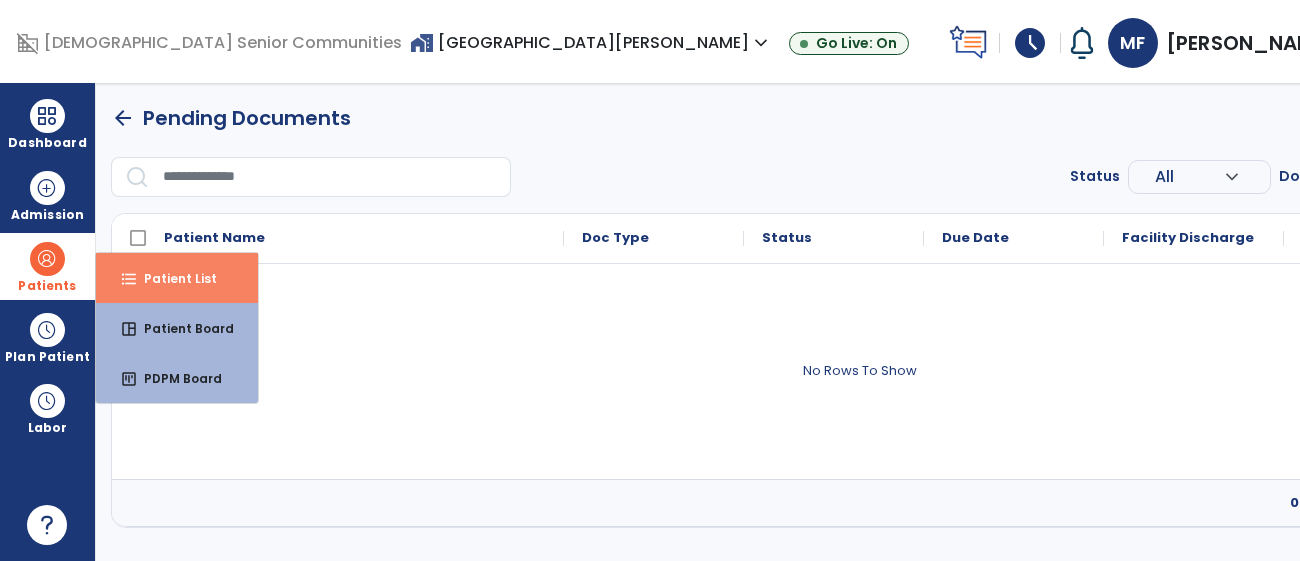 click on "Patient List" at bounding box center [172, 278] 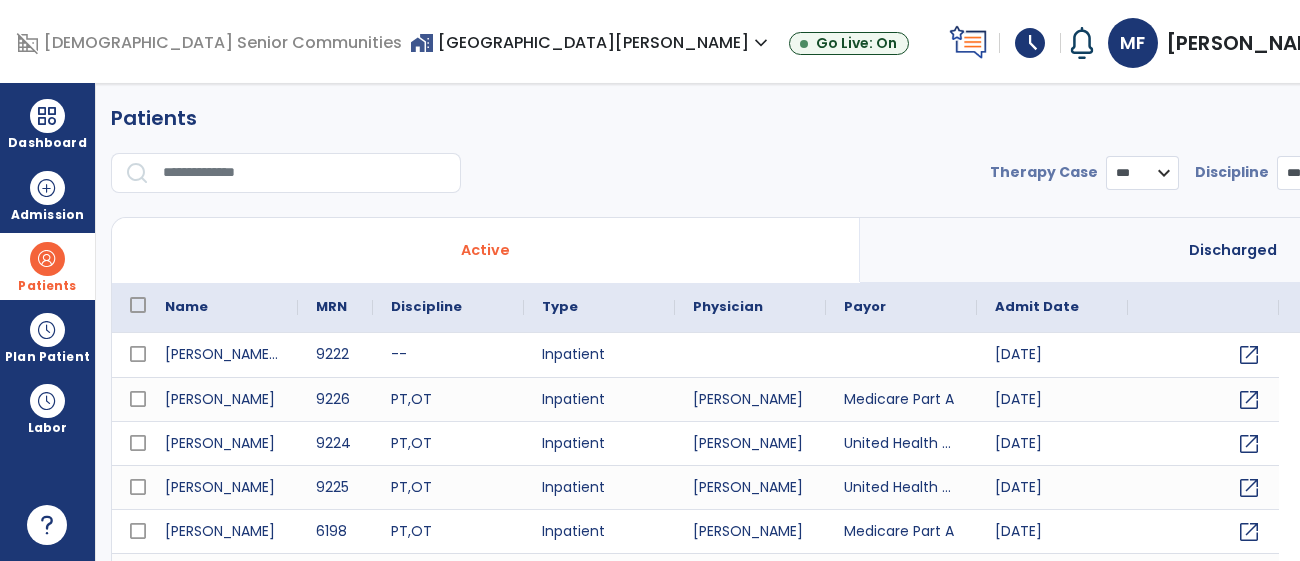 select on "***" 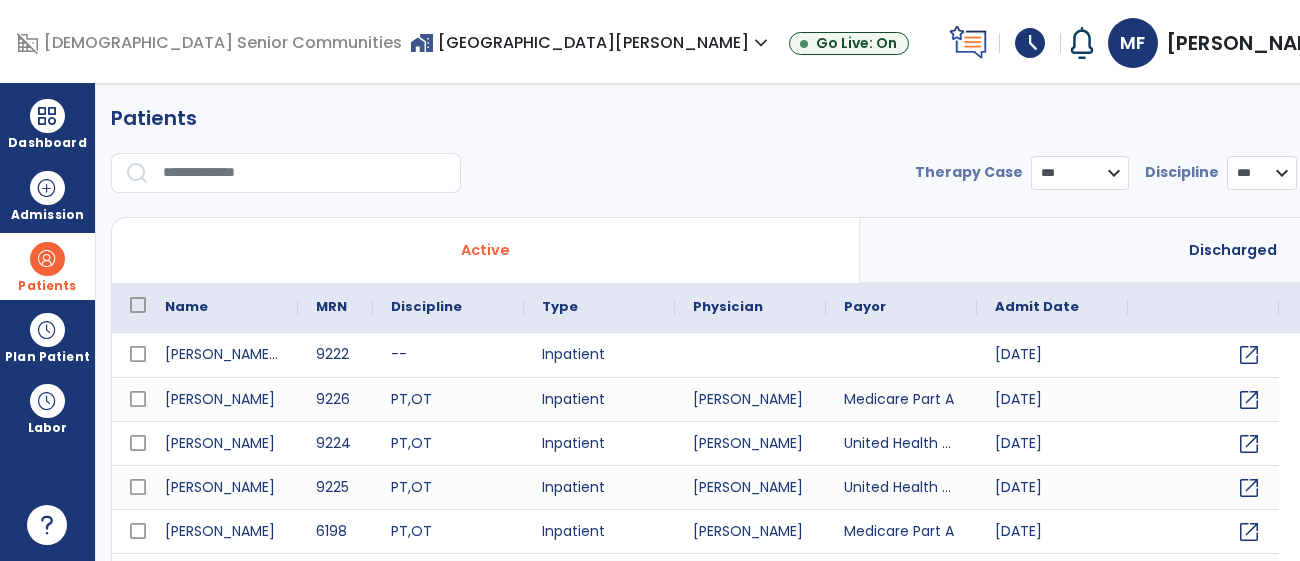 click at bounding box center (305, 173) 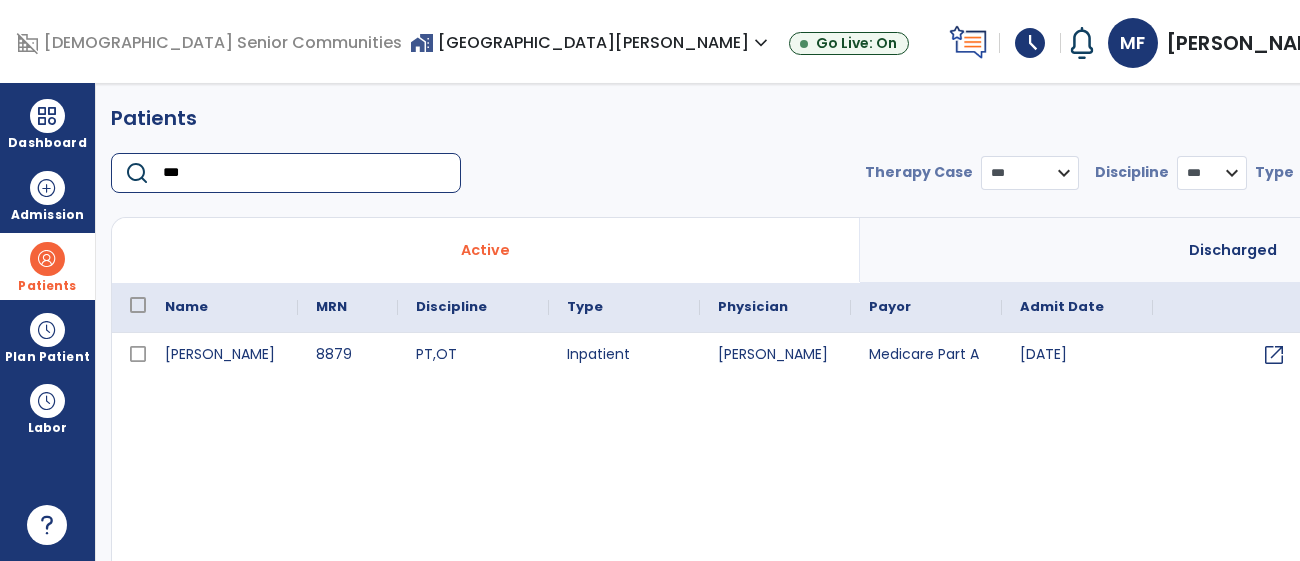 type on "***" 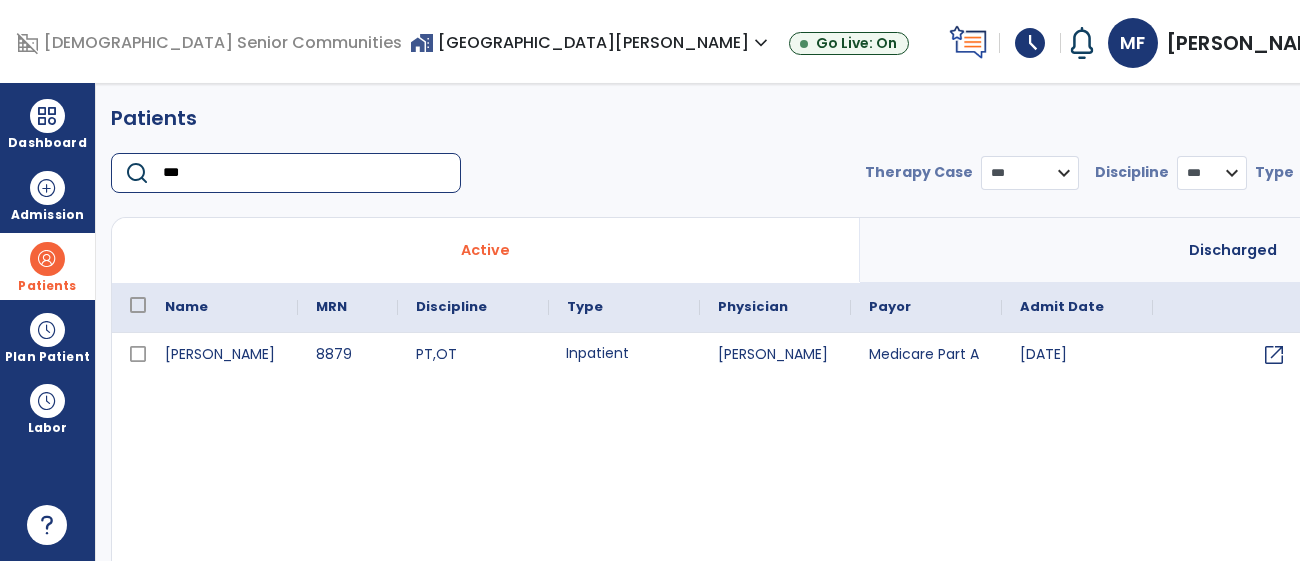 click on "Inpatient" at bounding box center [624, 355] 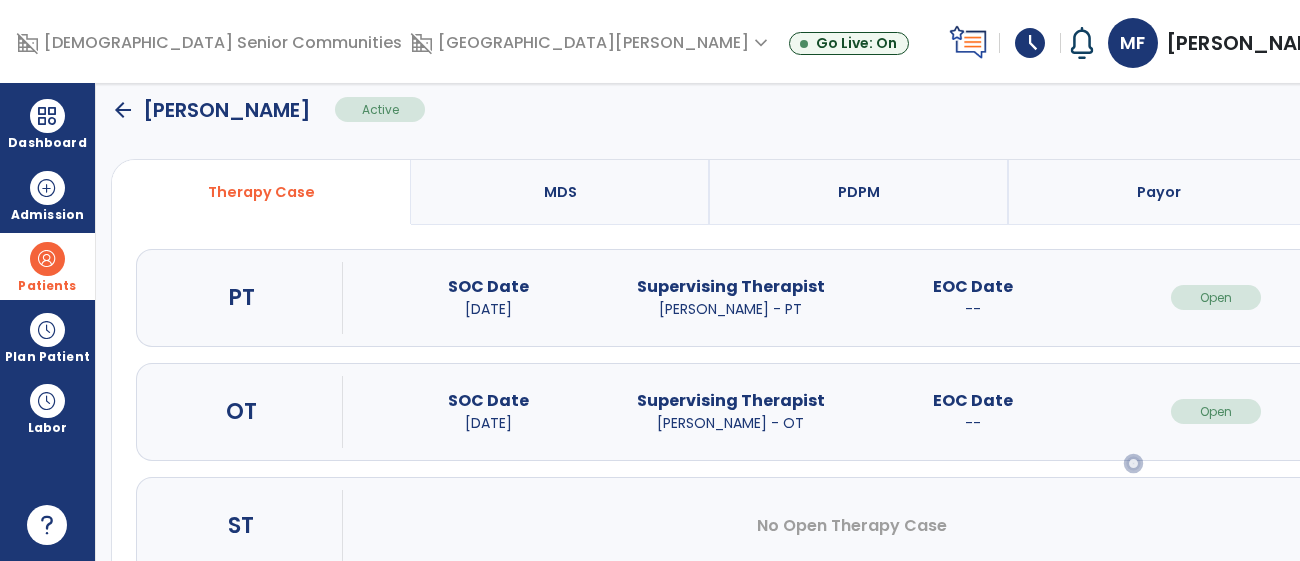 scroll, scrollTop: 197, scrollLeft: 0, axis: vertical 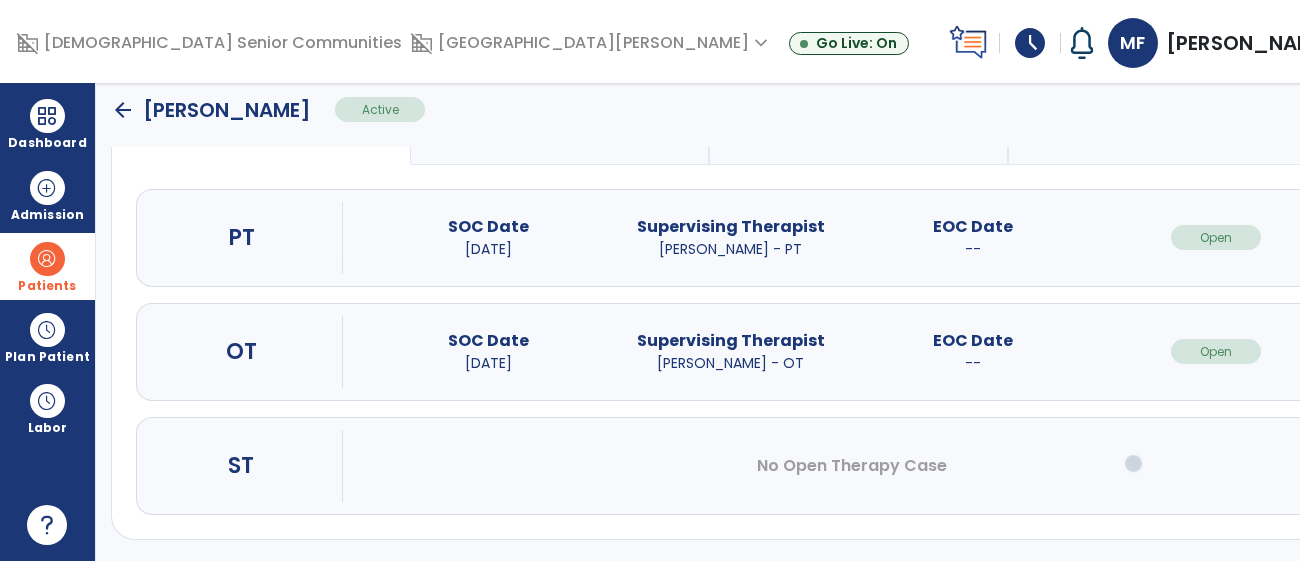 click on "open_in_new" at bounding box center [1459, 351] 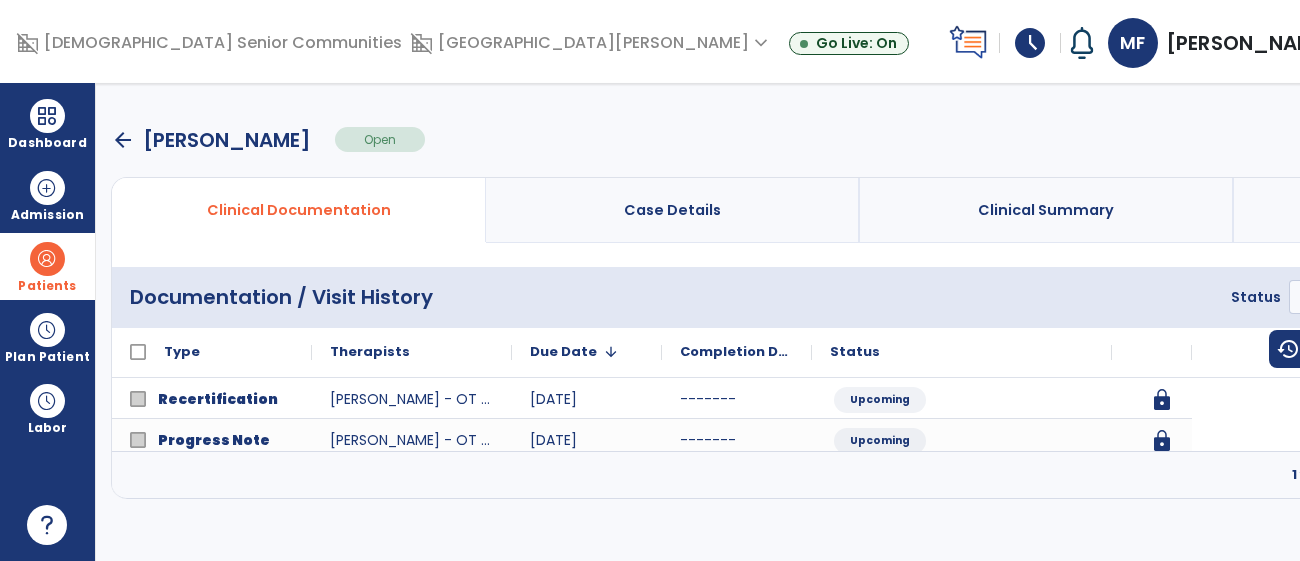 scroll, scrollTop: 0, scrollLeft: 0, axis: both 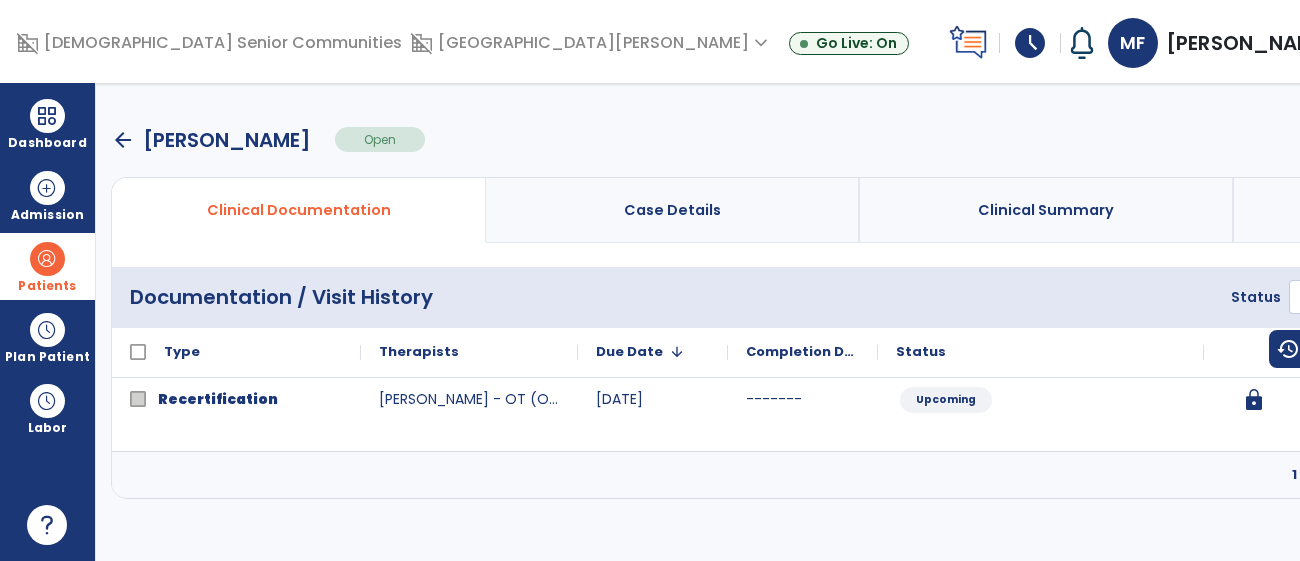 click on "**********" at bounding box center (1330, 297) 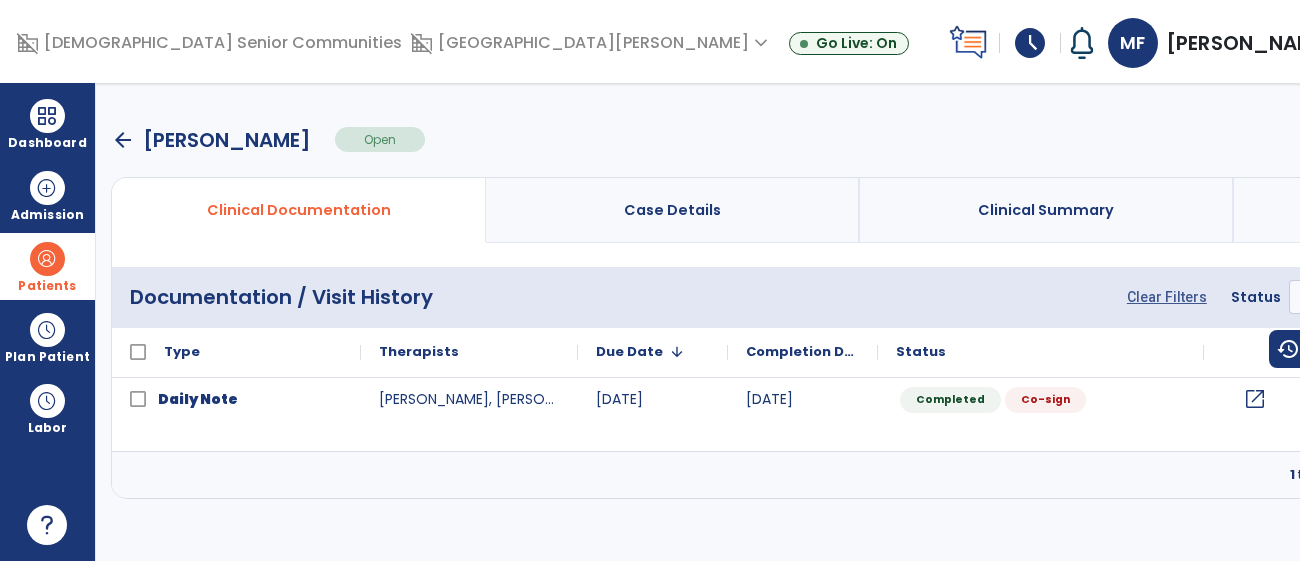 click on "open_in_new" 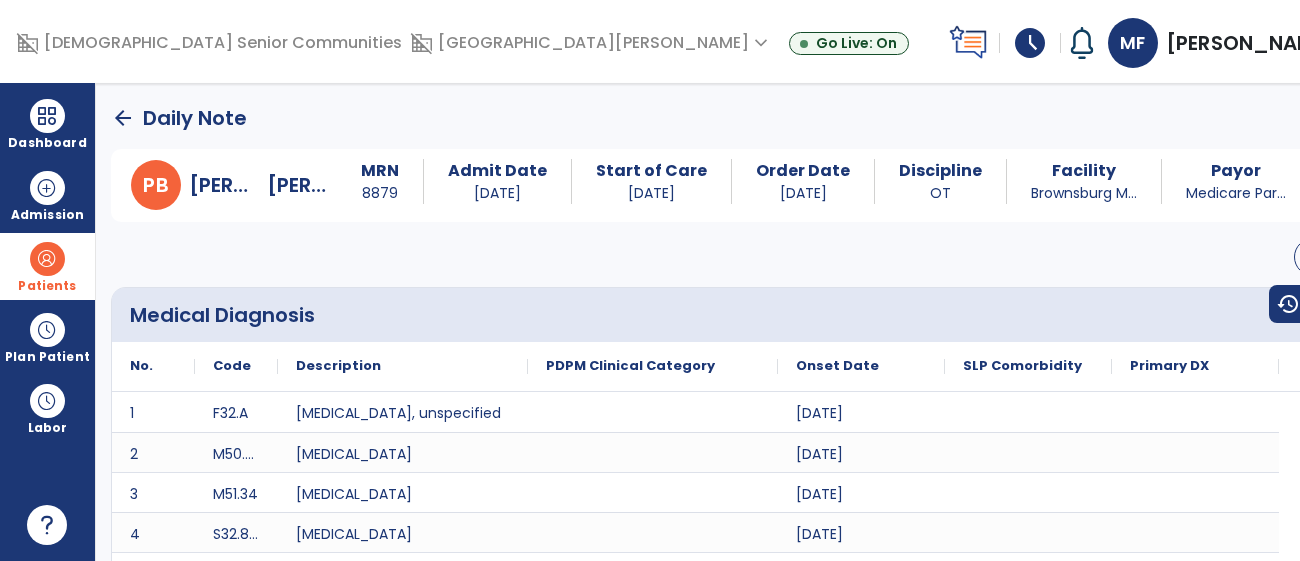 click on "Edit" 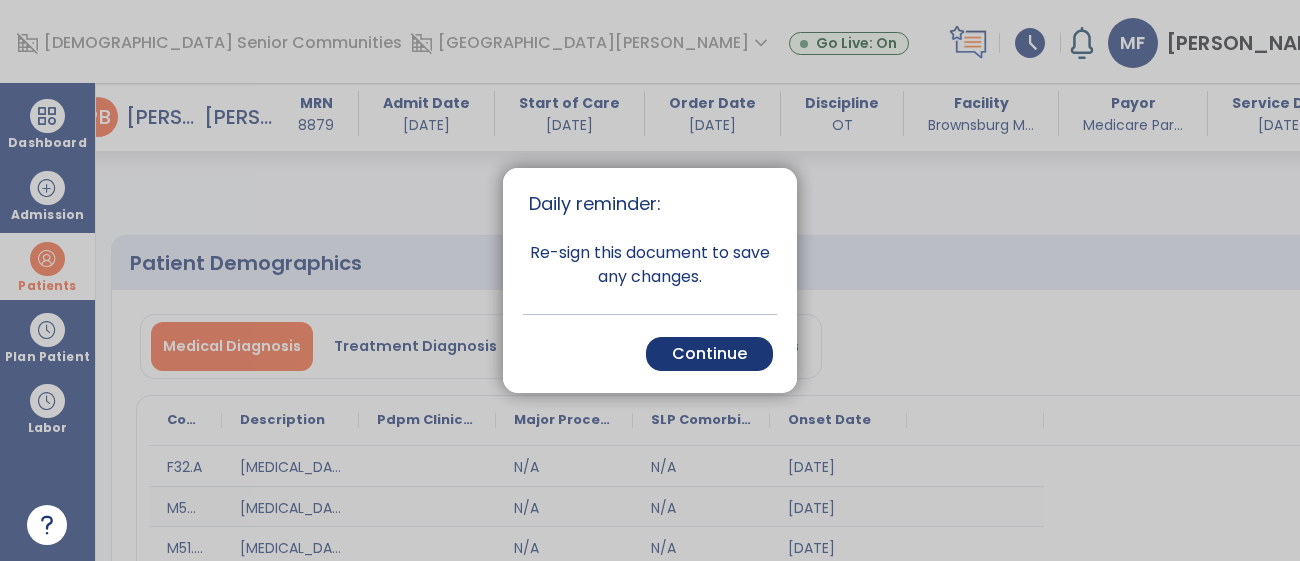 scroll, scrollTop: 635, scrollLeft: 0, axis: vertical 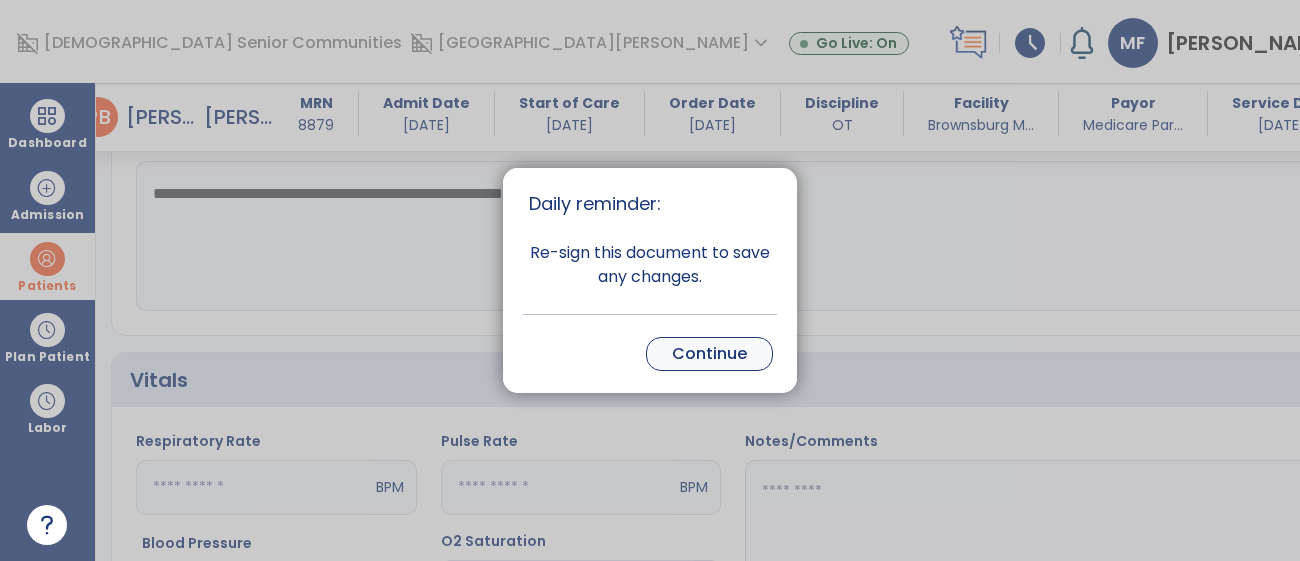 click on "Continue" at bounding box center (709, 354) 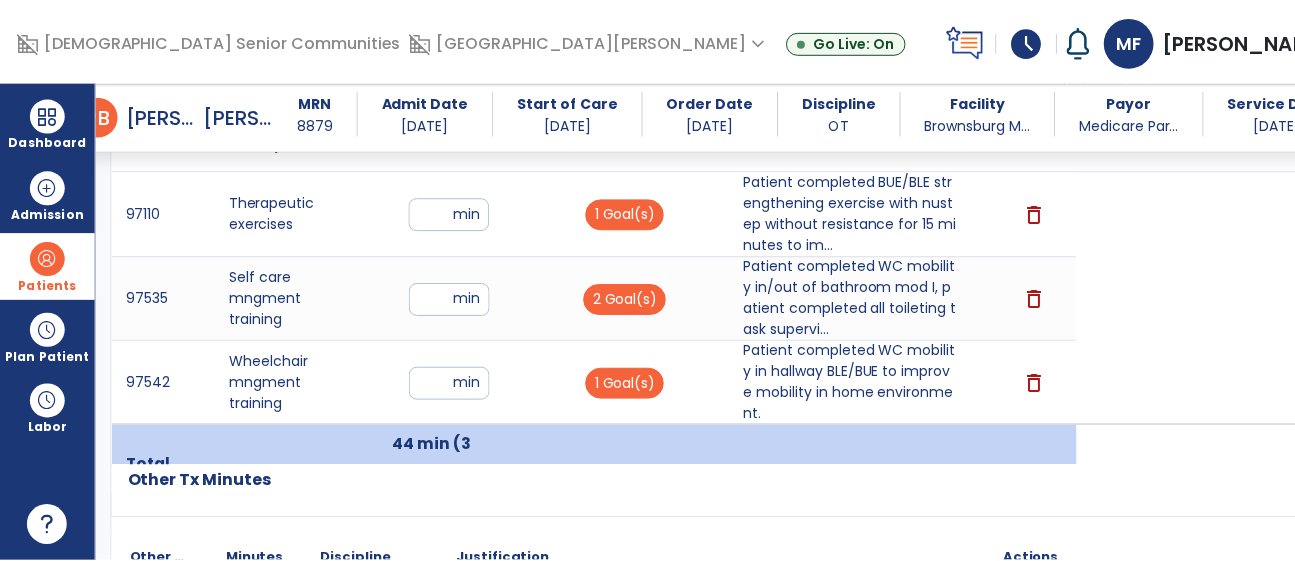 scroll, scrollTop: 1349, scrollLeft: 0, axis: vertical 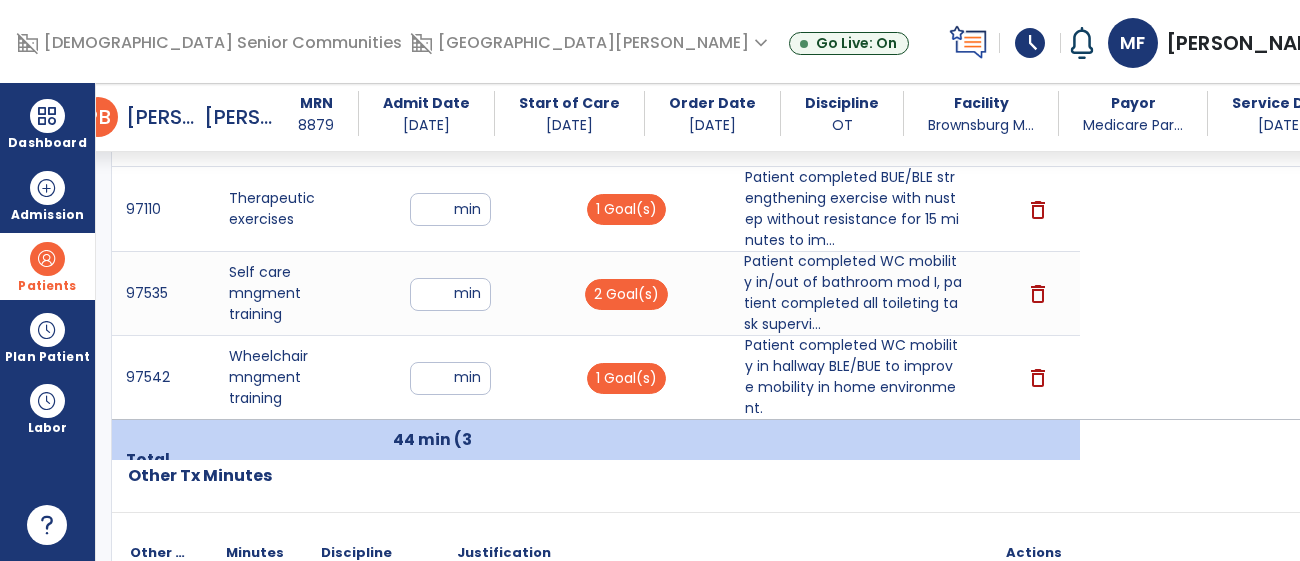 click on "Patient completed WC mobility in/out of bathroom mod I, patient completed all toileting task supervi..." at bounding box center [853, 293] 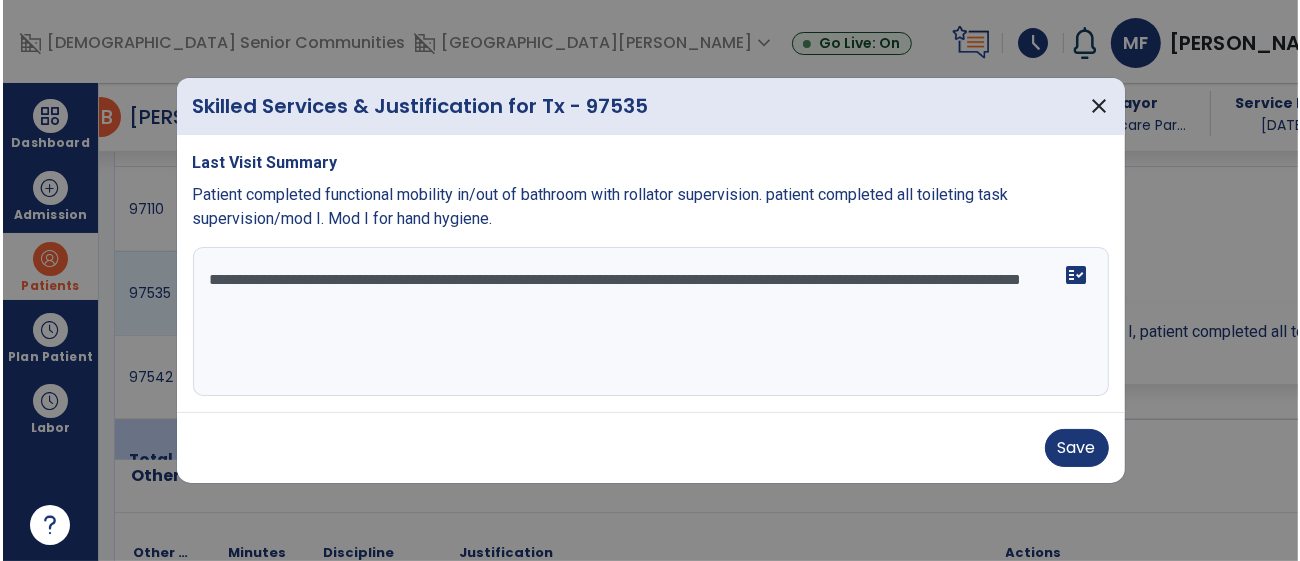 scroll, scrollTop: 1349, scrollLeft: 0, axis: vertical 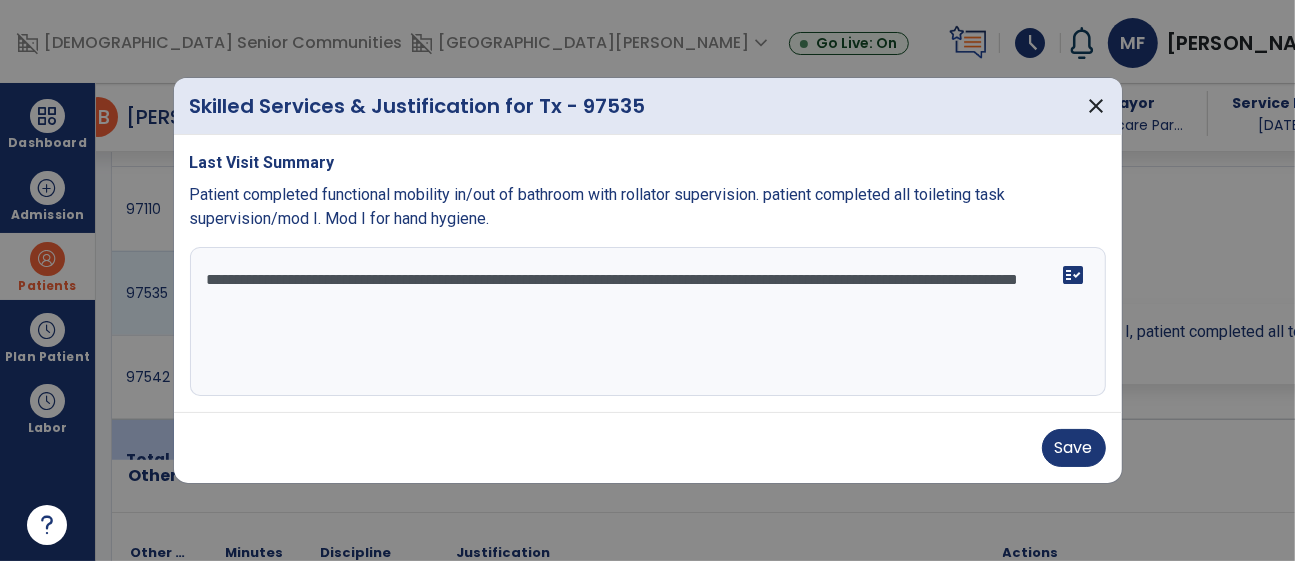 click on "**********" at bounding box center [648, 322] 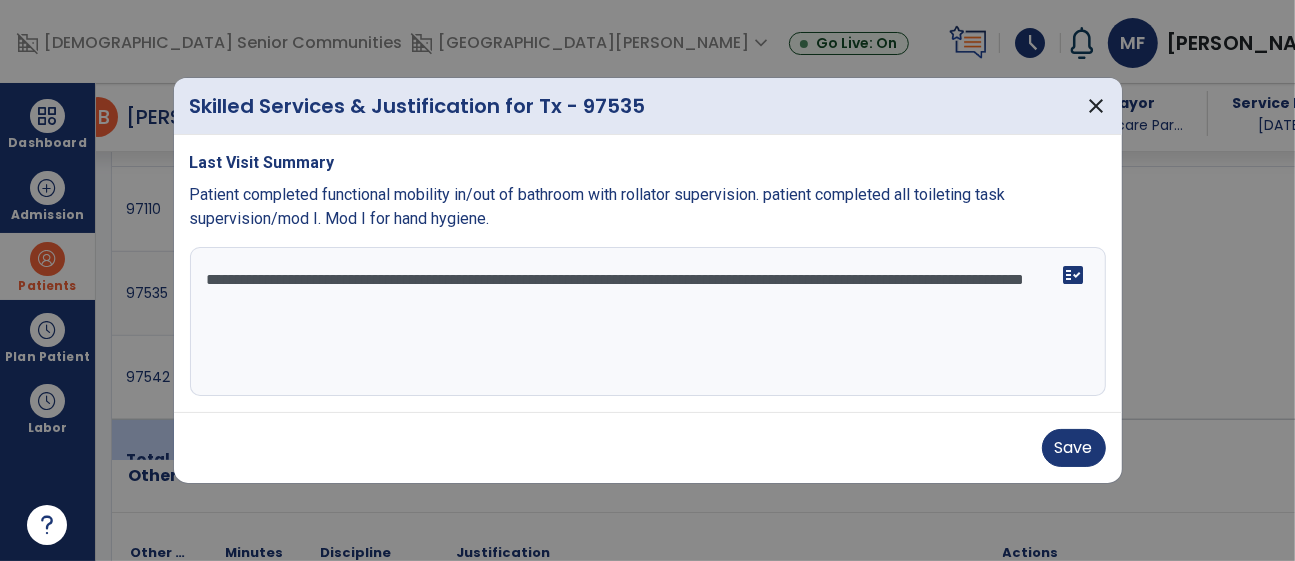 paste on "**********" 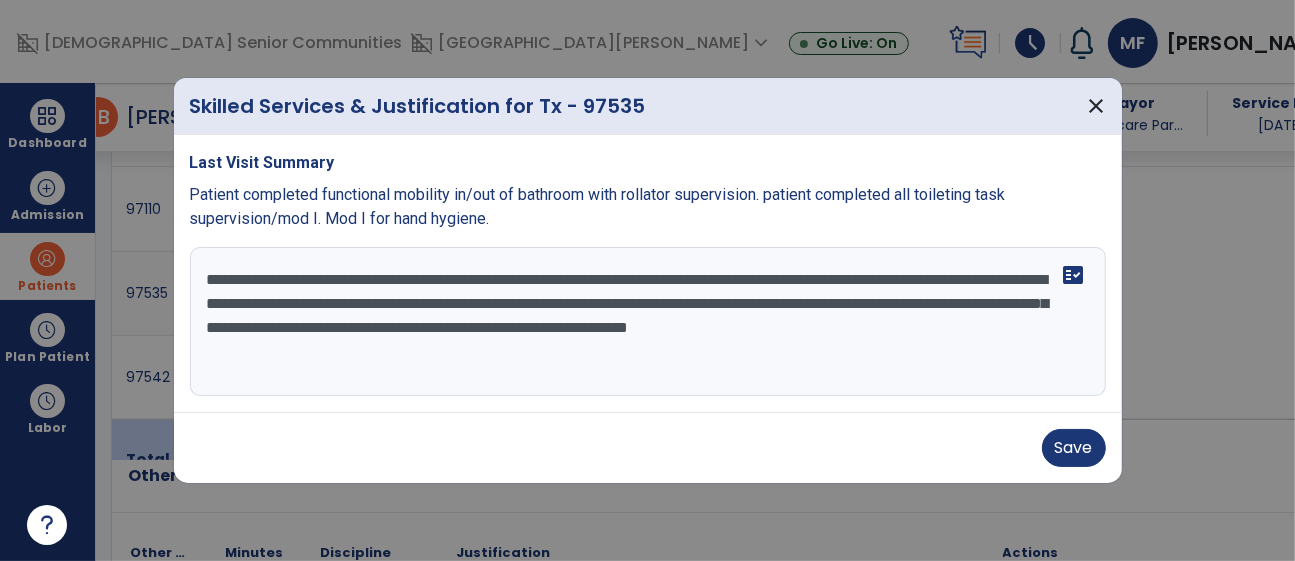 click on "**********" at bounding box center (648, 322) 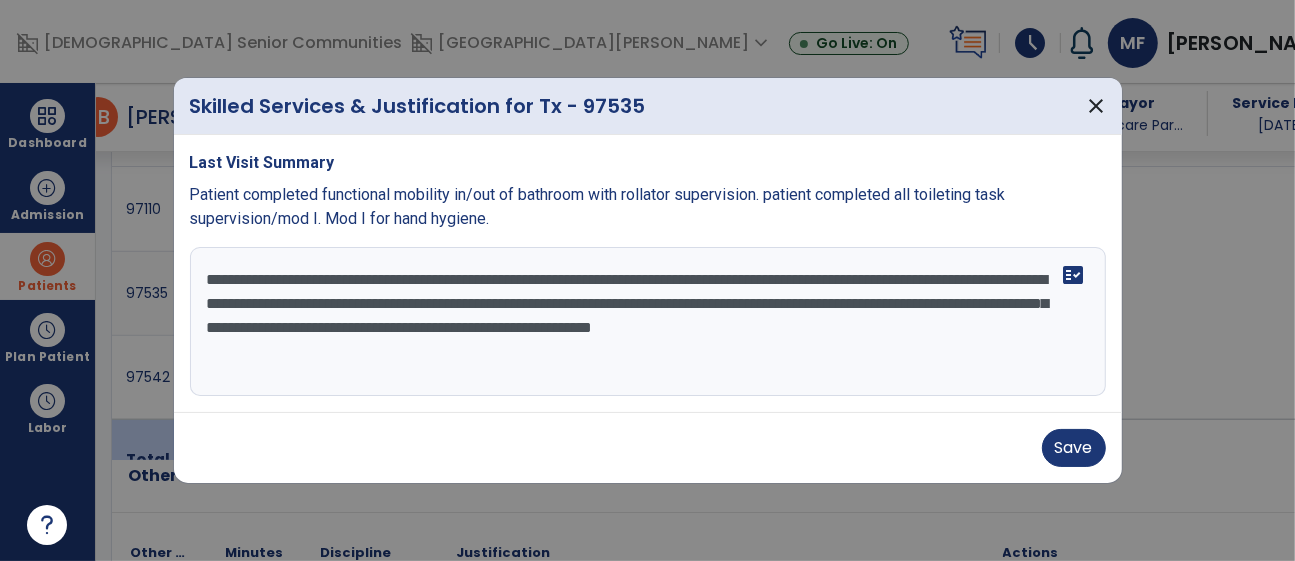 click on "**********" at bounding box center (648, 322) 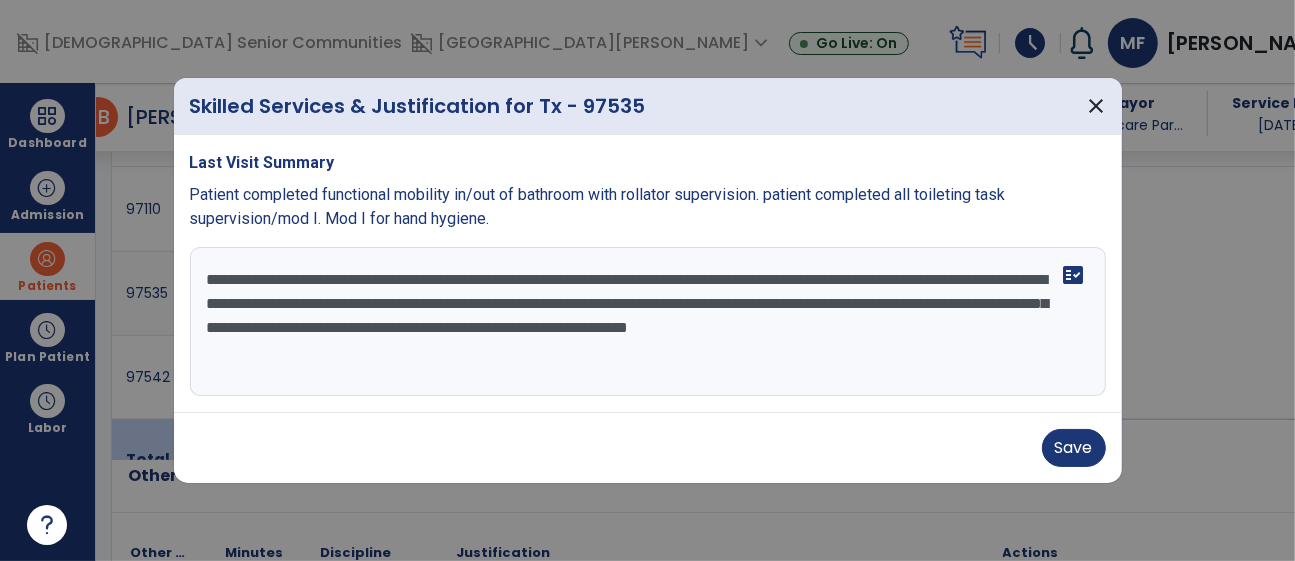 click on "**********" at bounding box center (648, 322) 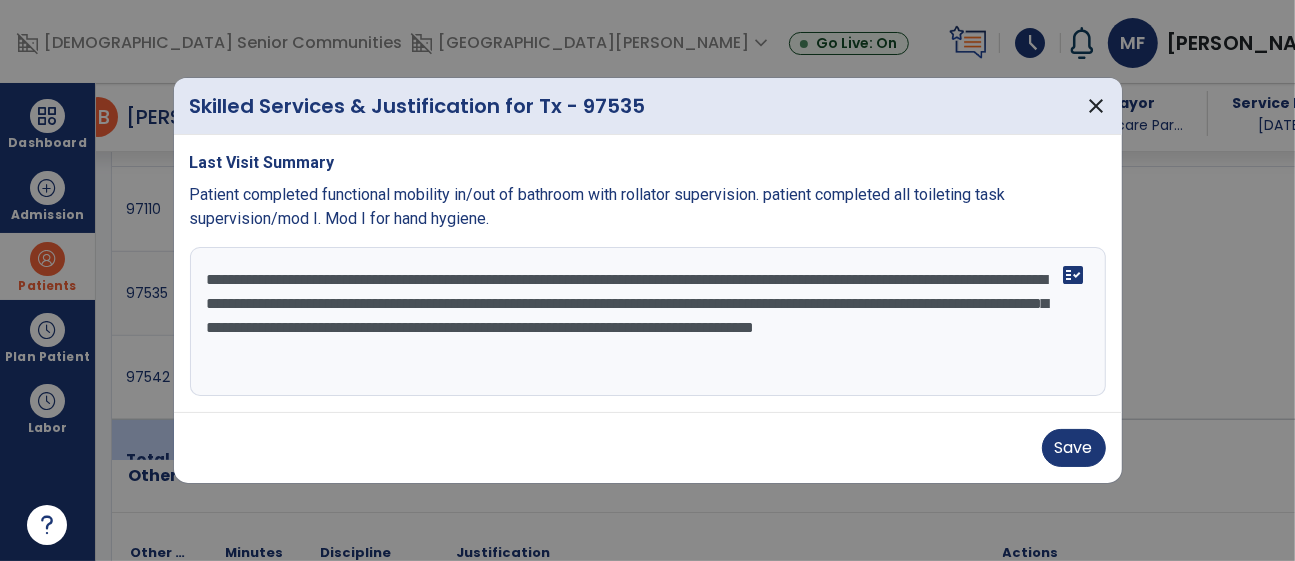 type on "**********" 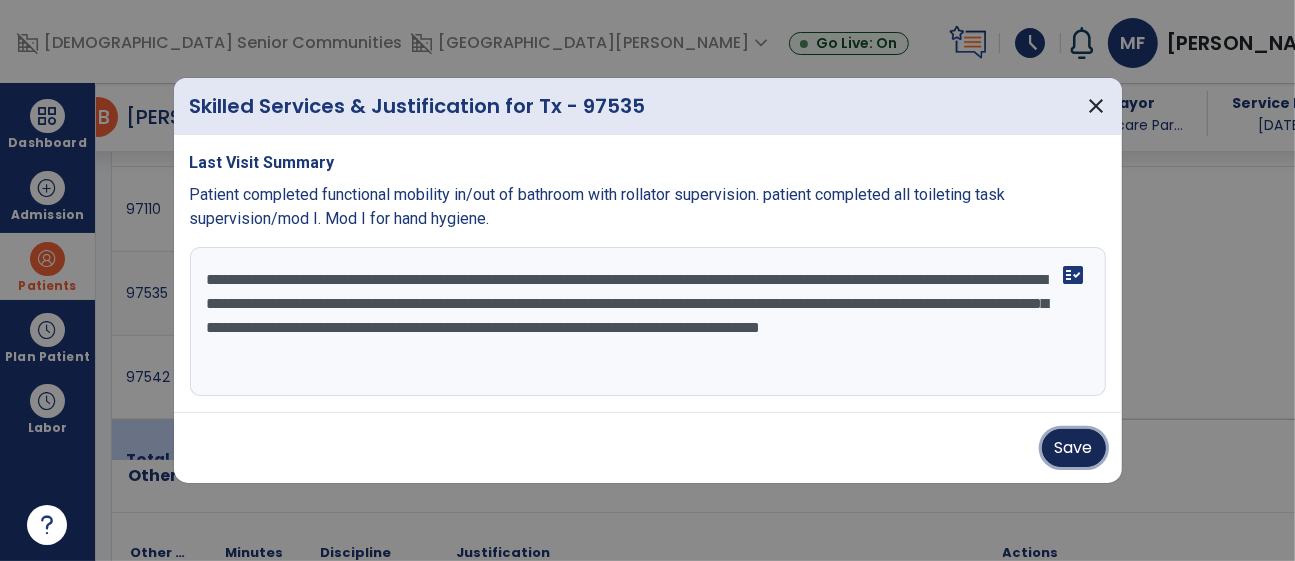 click on "Save" at bounding box center [1074, 448] 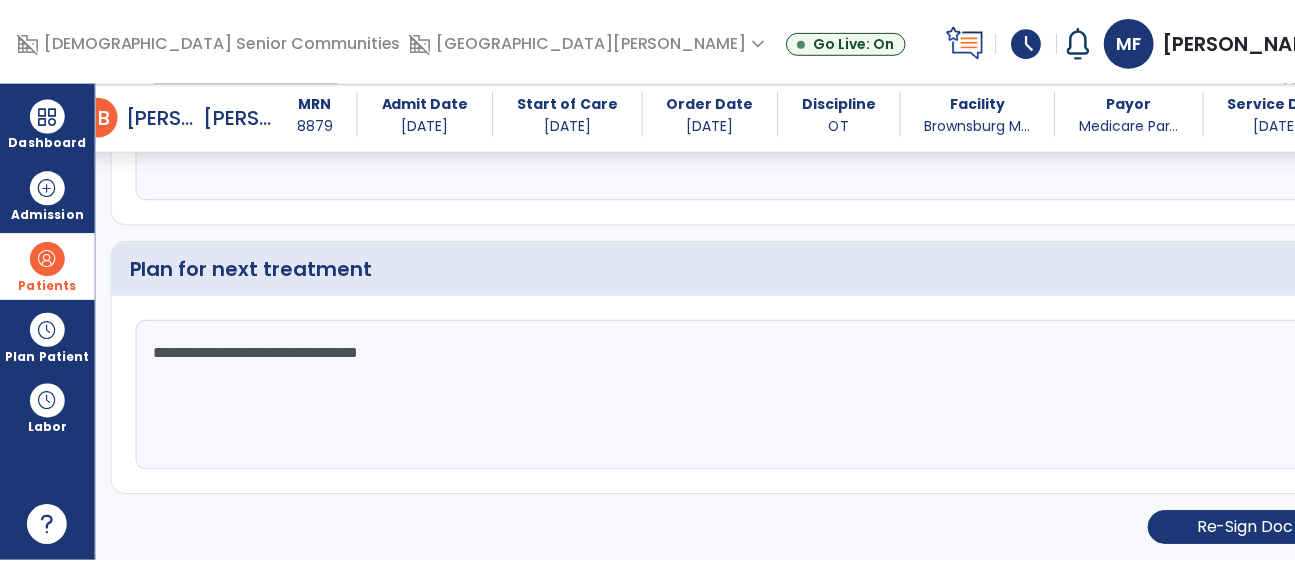 scroll, scrollTop: 3032, scrollLeft: 0, axis: vertical 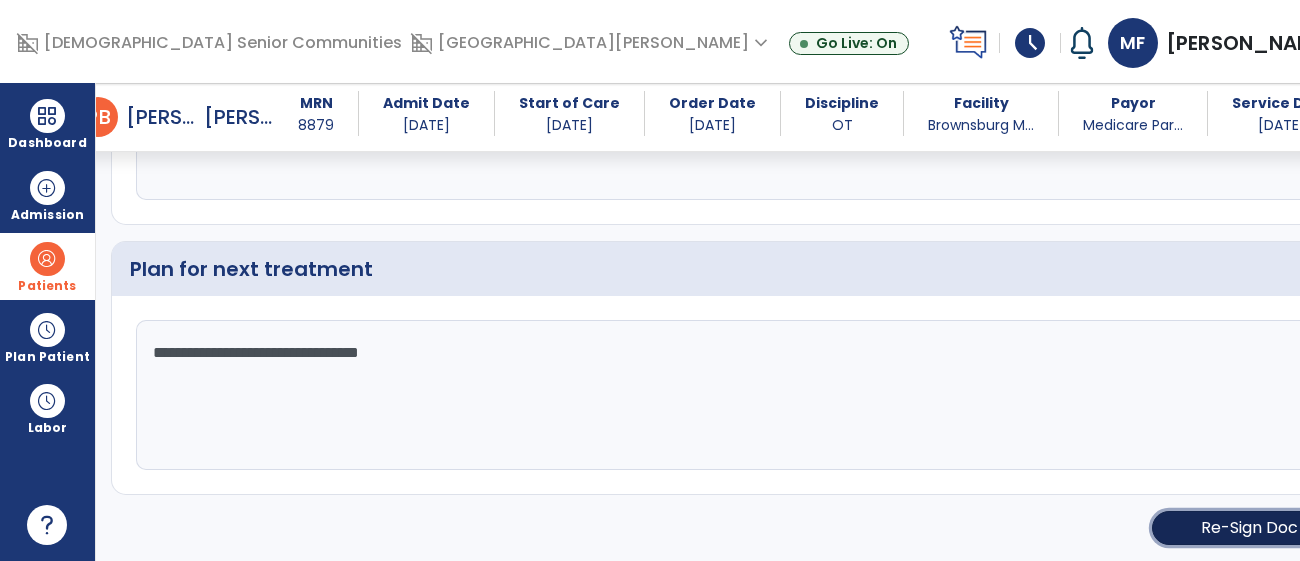 click on "Re-Sign Doc" 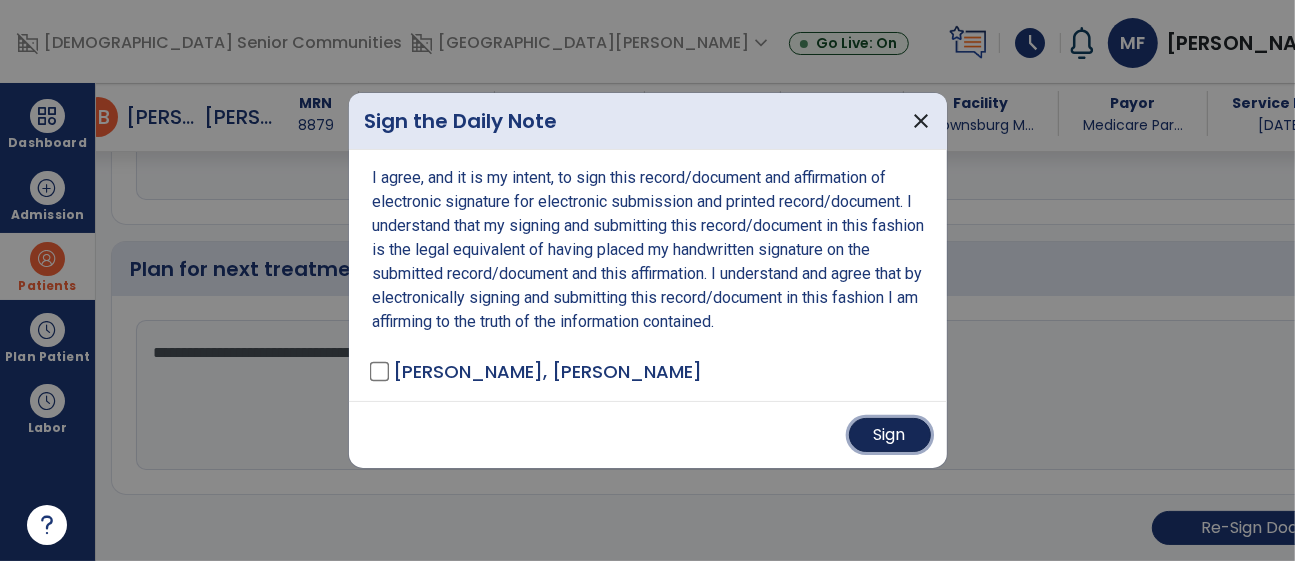 click on "Sign" at bounding box center [890, 435] 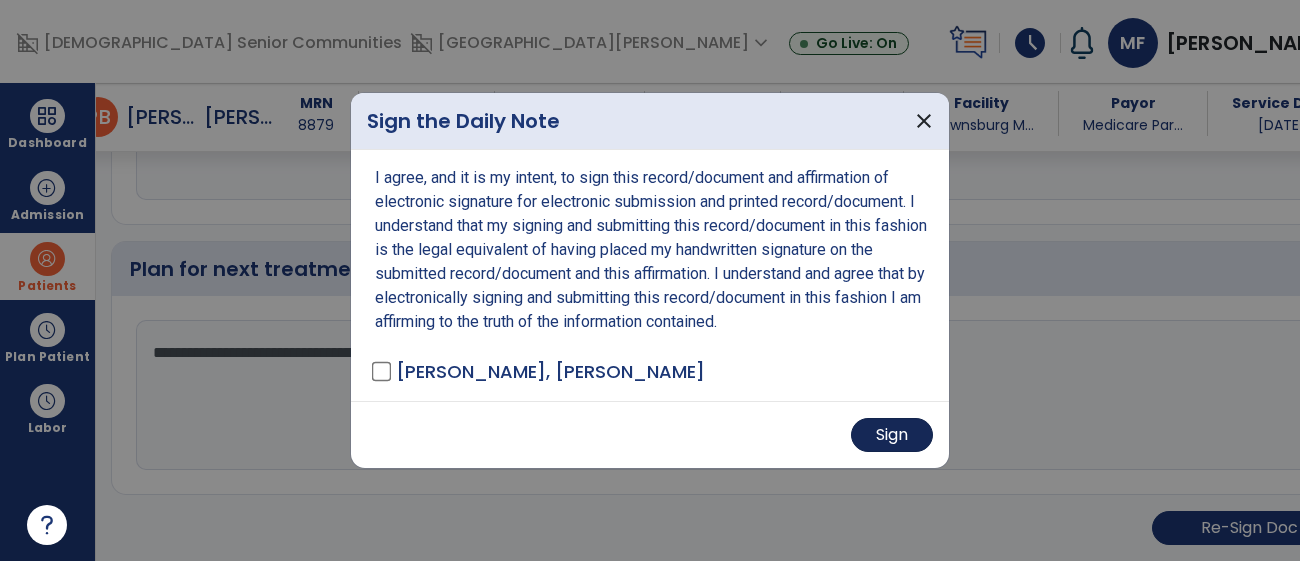scroll, scrollTop: 3030, scrollLeft: 0, axis: vertical 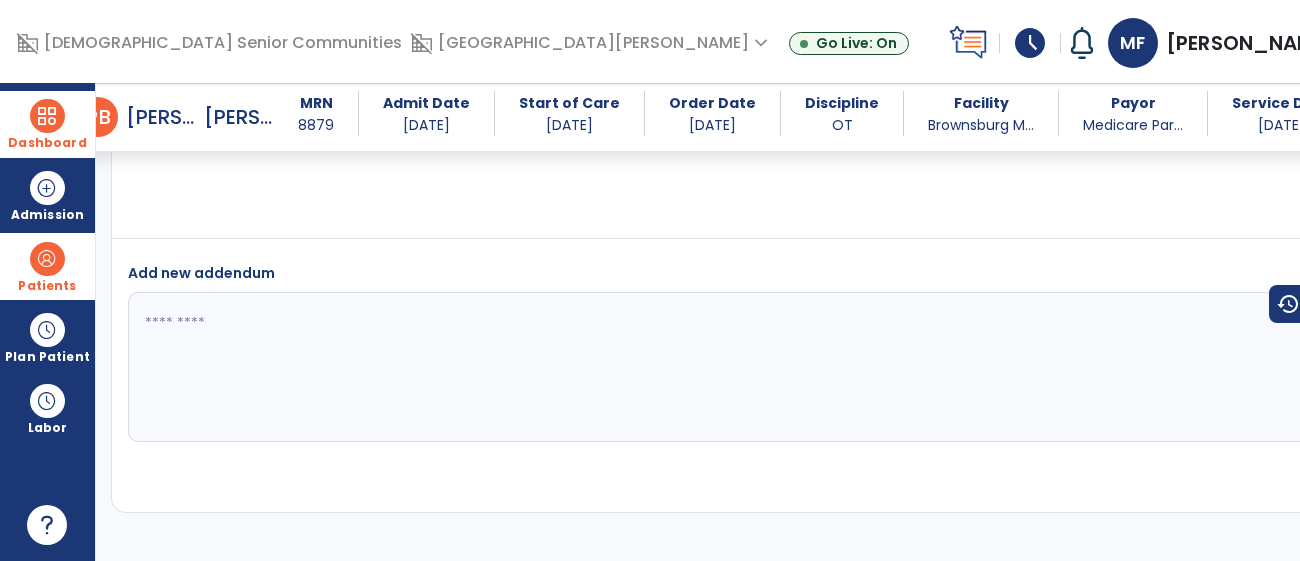 click on "Dashboard" at bounding box center [47, 143] 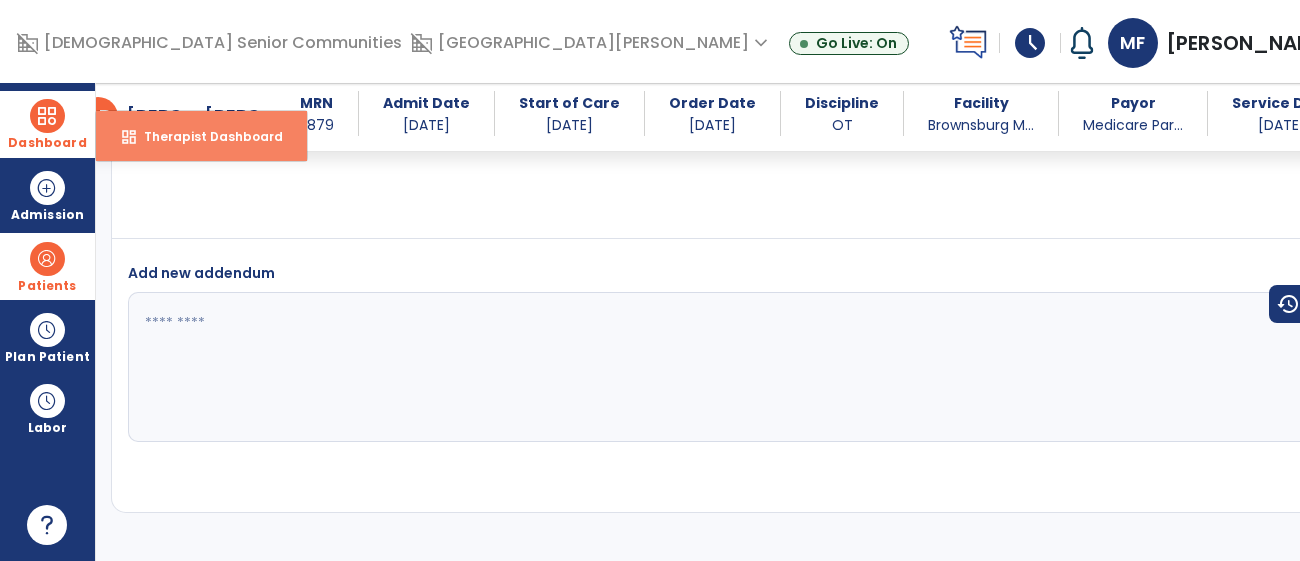 click on "dashboard  Therapist Dashboard" at bounding box center (201, 136) 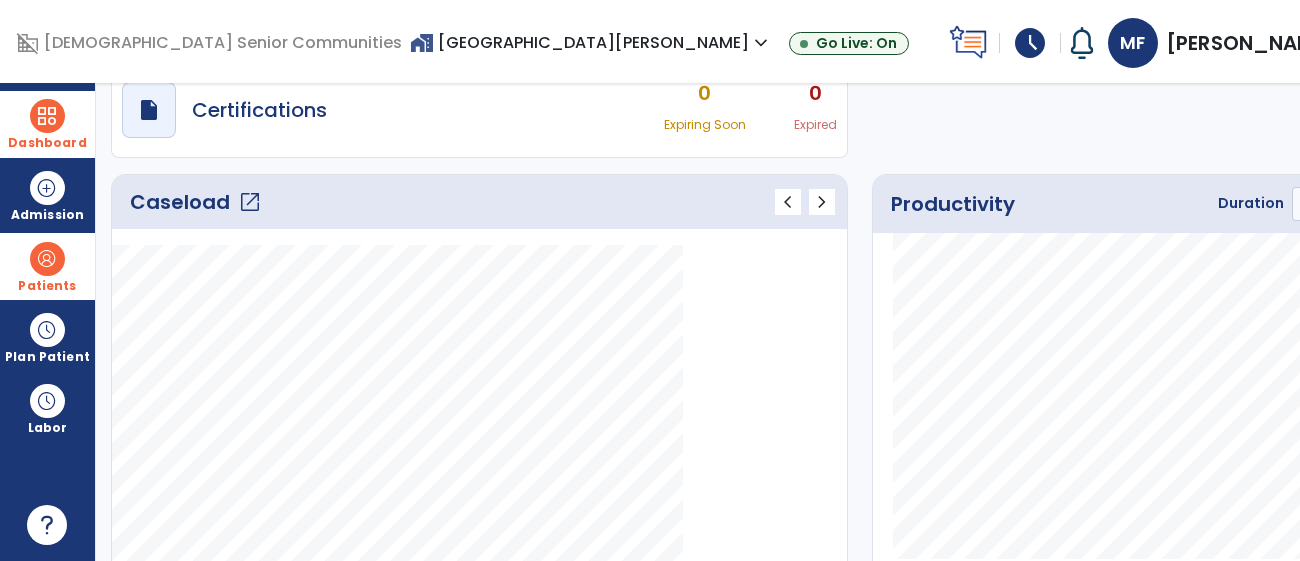 scroll, scrollTop: 0, scrollLeft: 0, axis: both 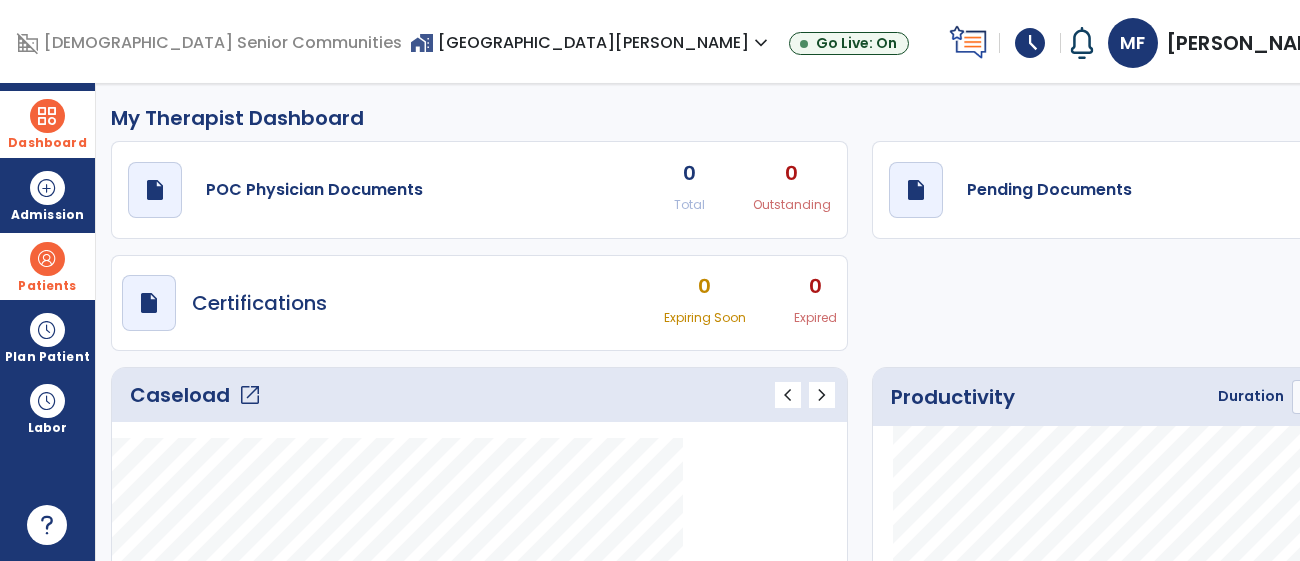click on "home_work   Brownsburg Meadows   expand_more" at bounding box center (591, 42) 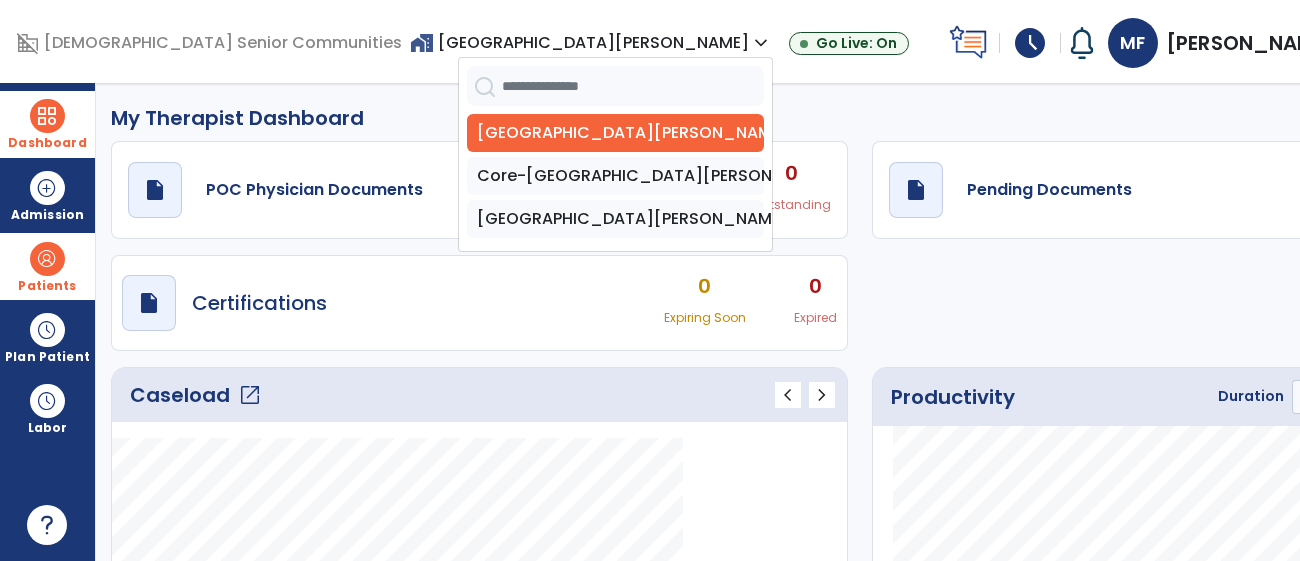 click on "home_work   Brownsburg Meadows   expand_more" at bounding box center (591, 42) 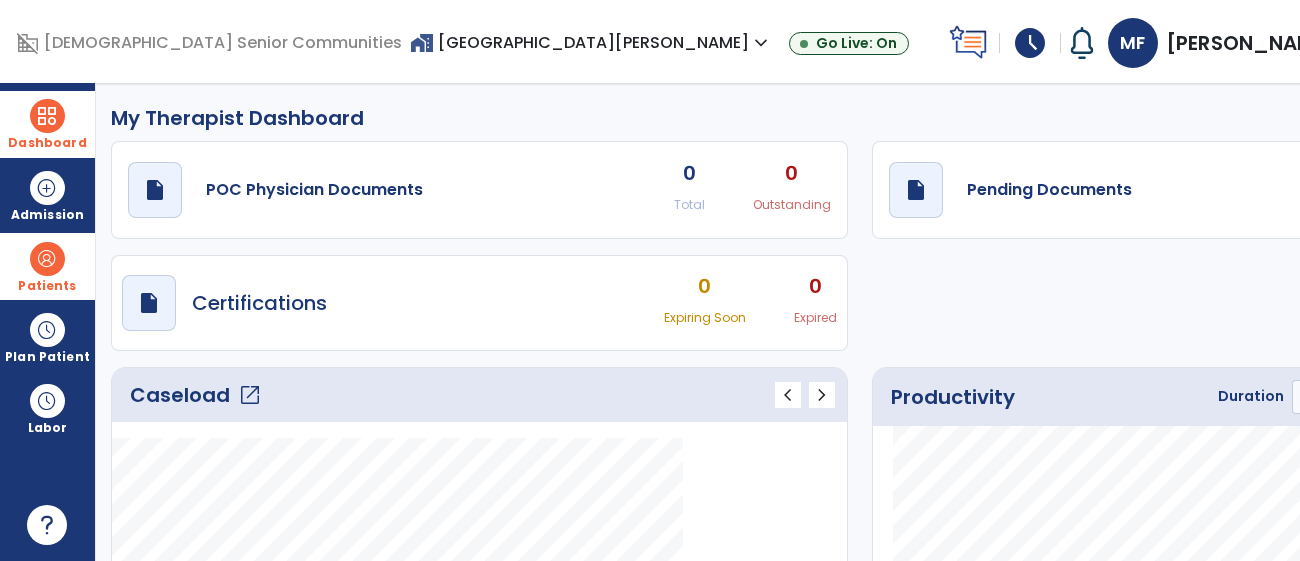 click on "home_work   Brownsburg Meadows   expand_more" at bounding box center [591, 42] 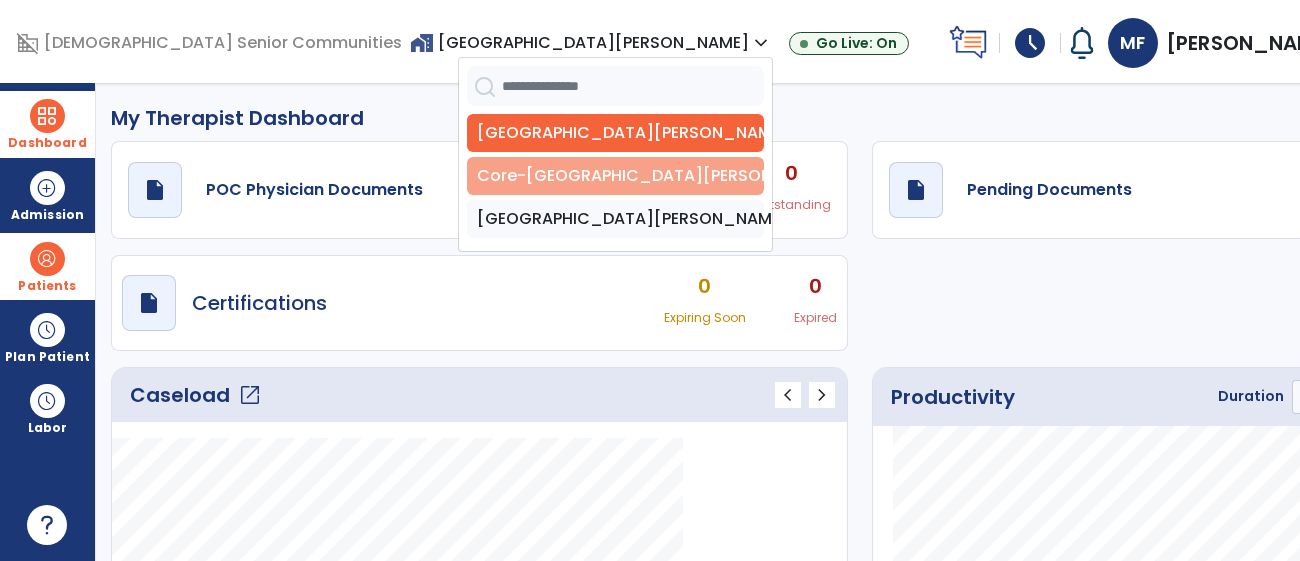 click on "Core-[GEOGRAPHIC_DATA][PERSON_NAME]" at bounding box center (615, 176) 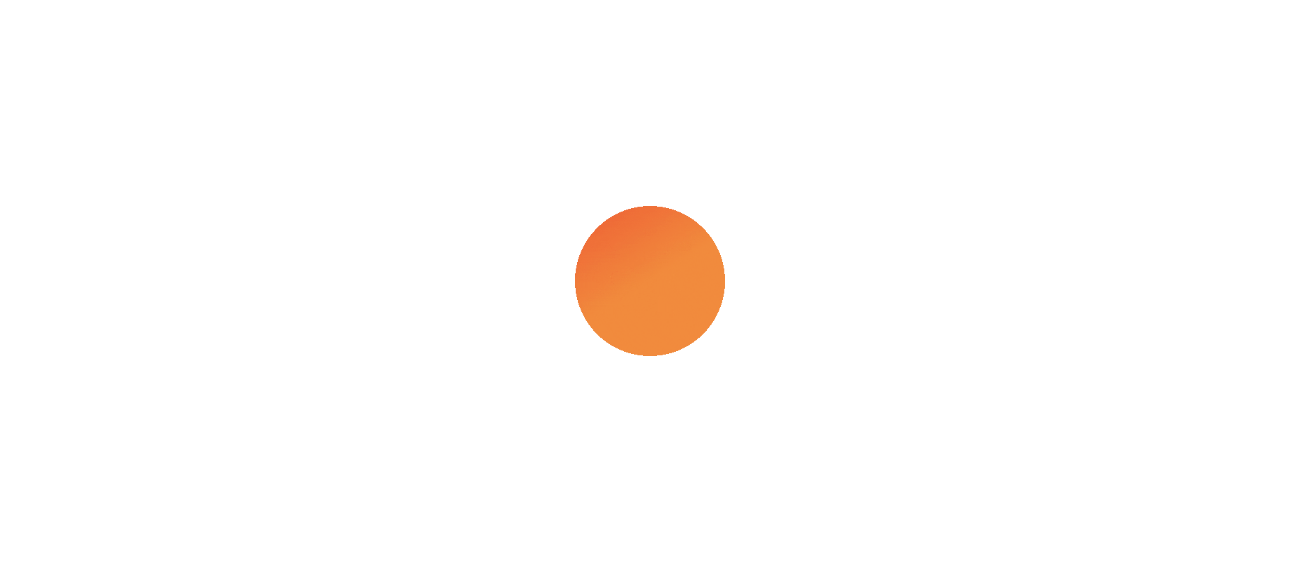 scroll, scrollTop: 0, scrollLeft: 0, axis: both 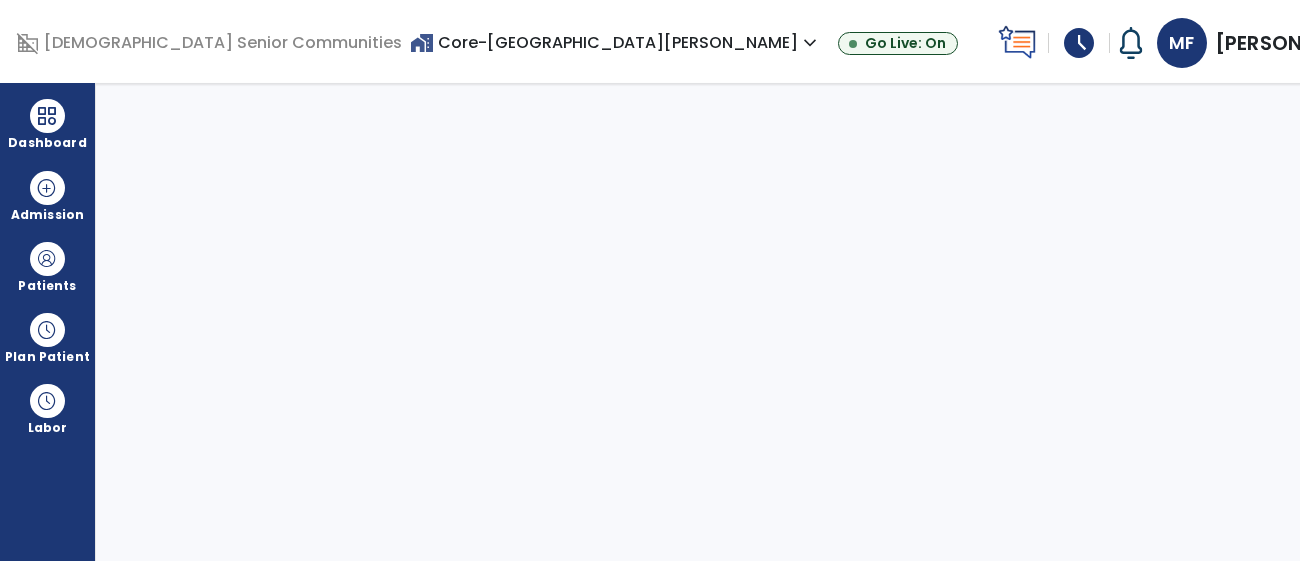 select on "****" 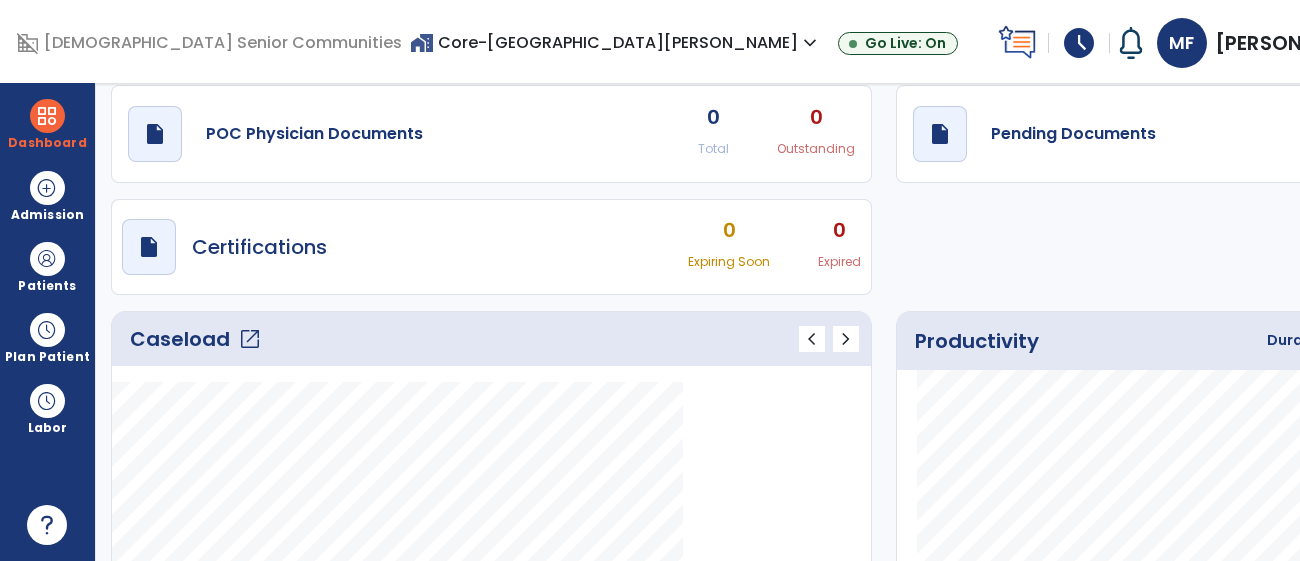 scroll, scrollTop: 0, scrollLeft: 0, axis: both 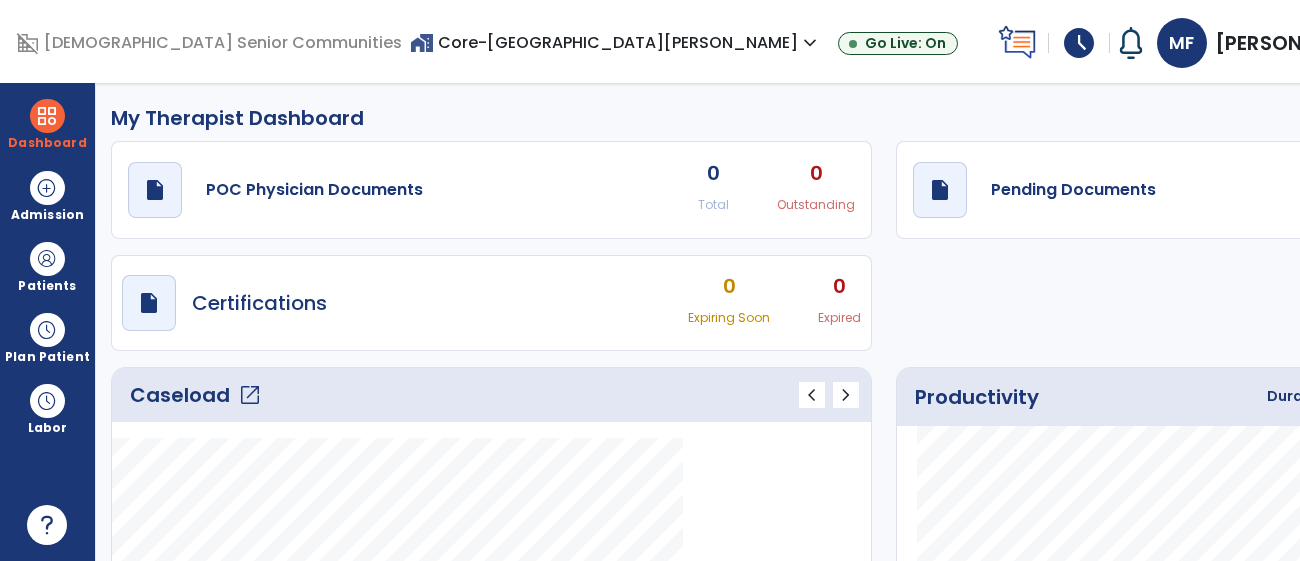 click on "draft   open_in_new  Pending Documents 1 Total 0 Past Due" 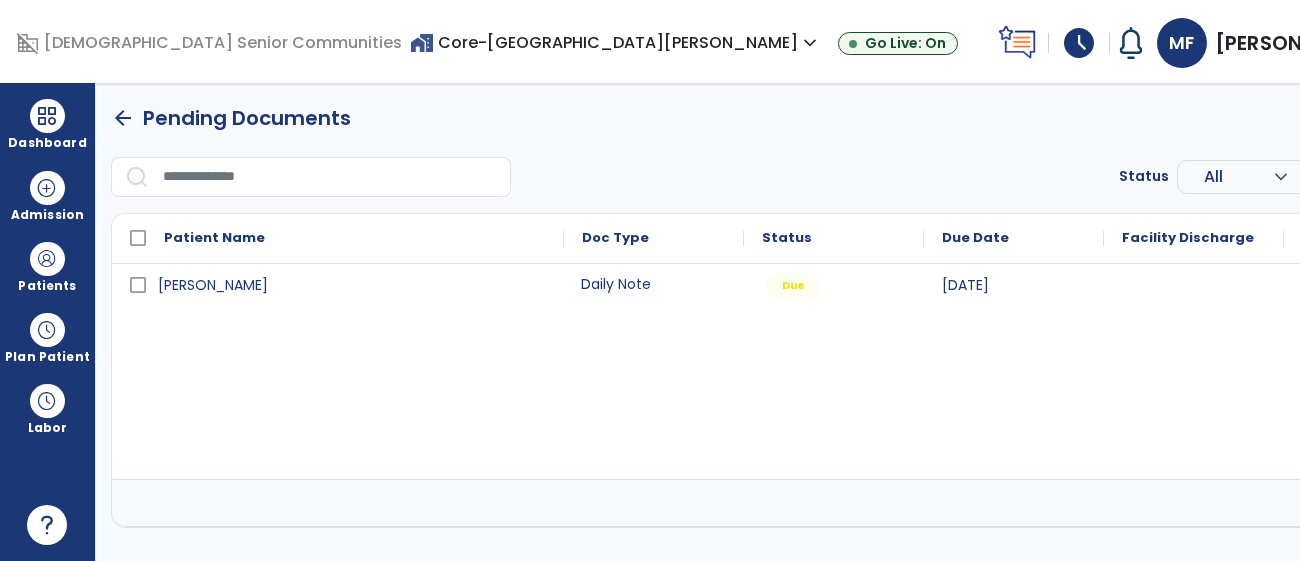 click on "Daily Note" at bounding box center [654, 284] 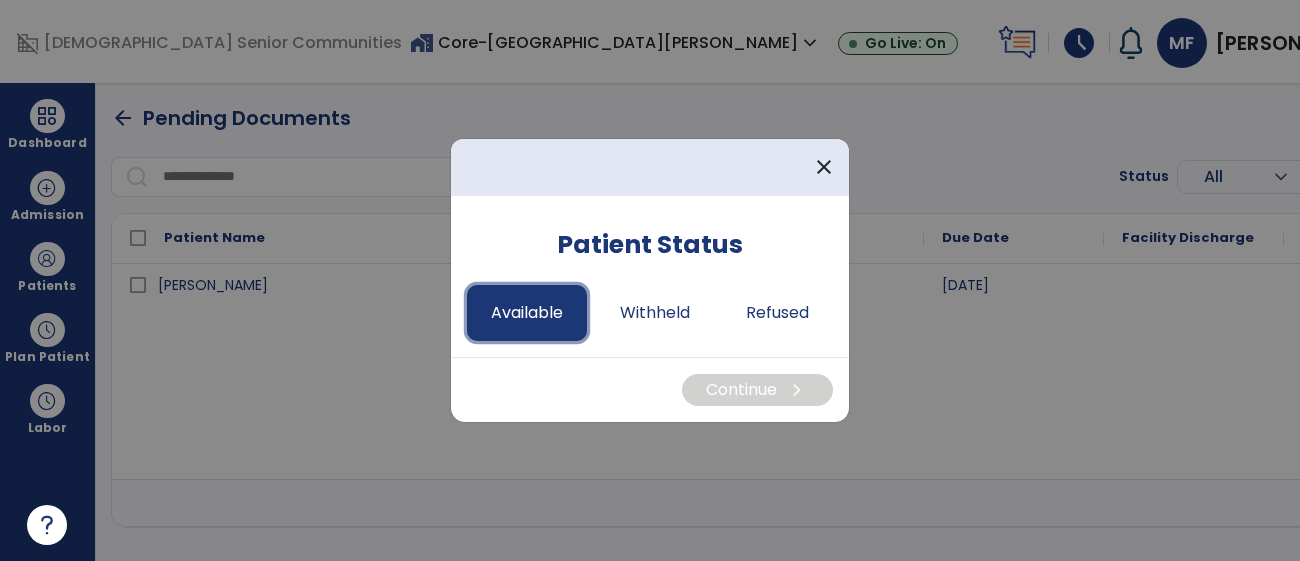 click on "Available" at bounding box center [527, 313] 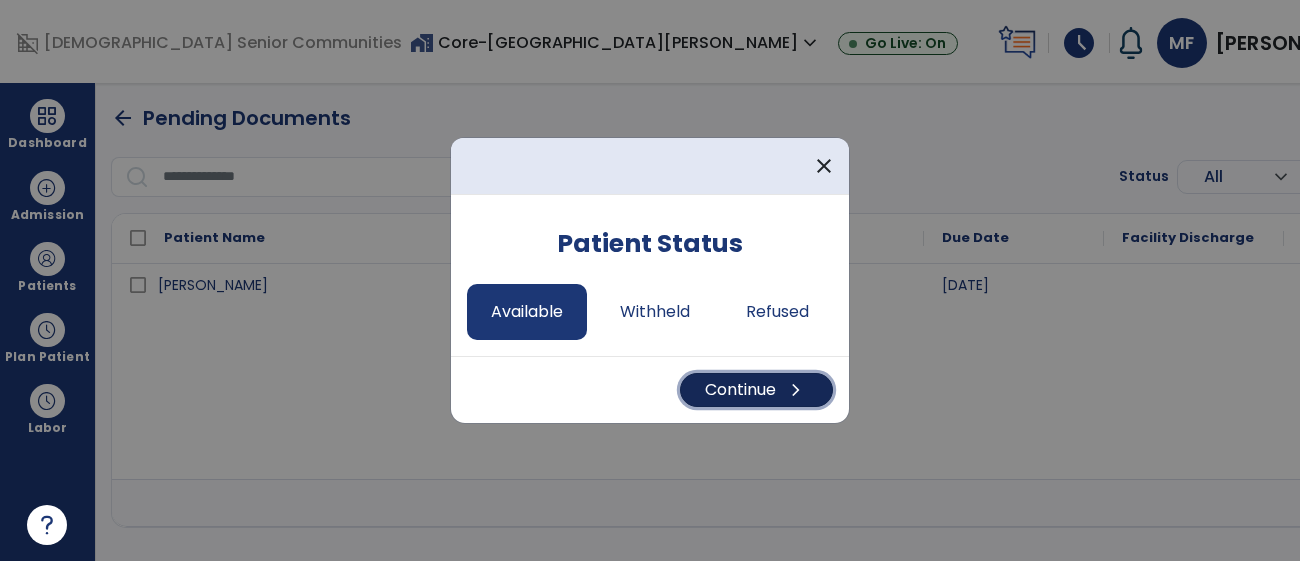 click on "Continue   chevron_right" at bounding box center [756, 390] 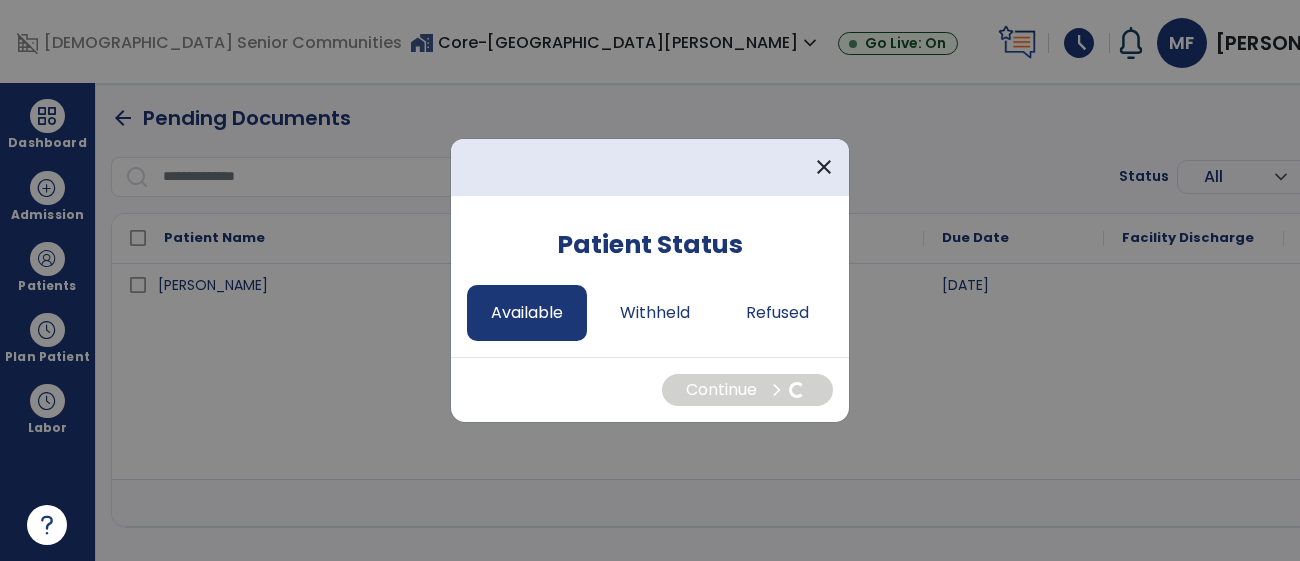 select on "*" 